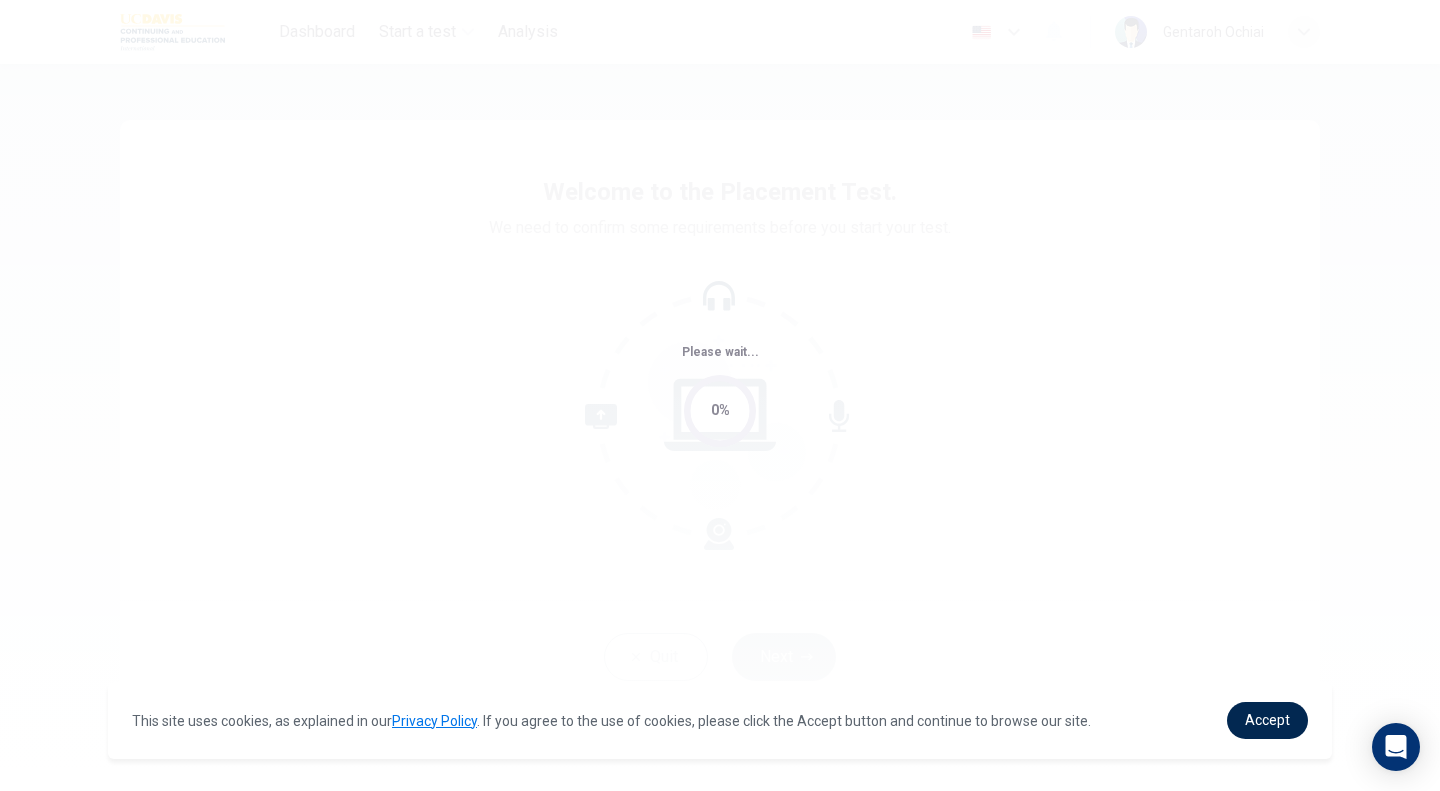 scroll, scrollTop: 0, scrollLeft: 0, axis: both 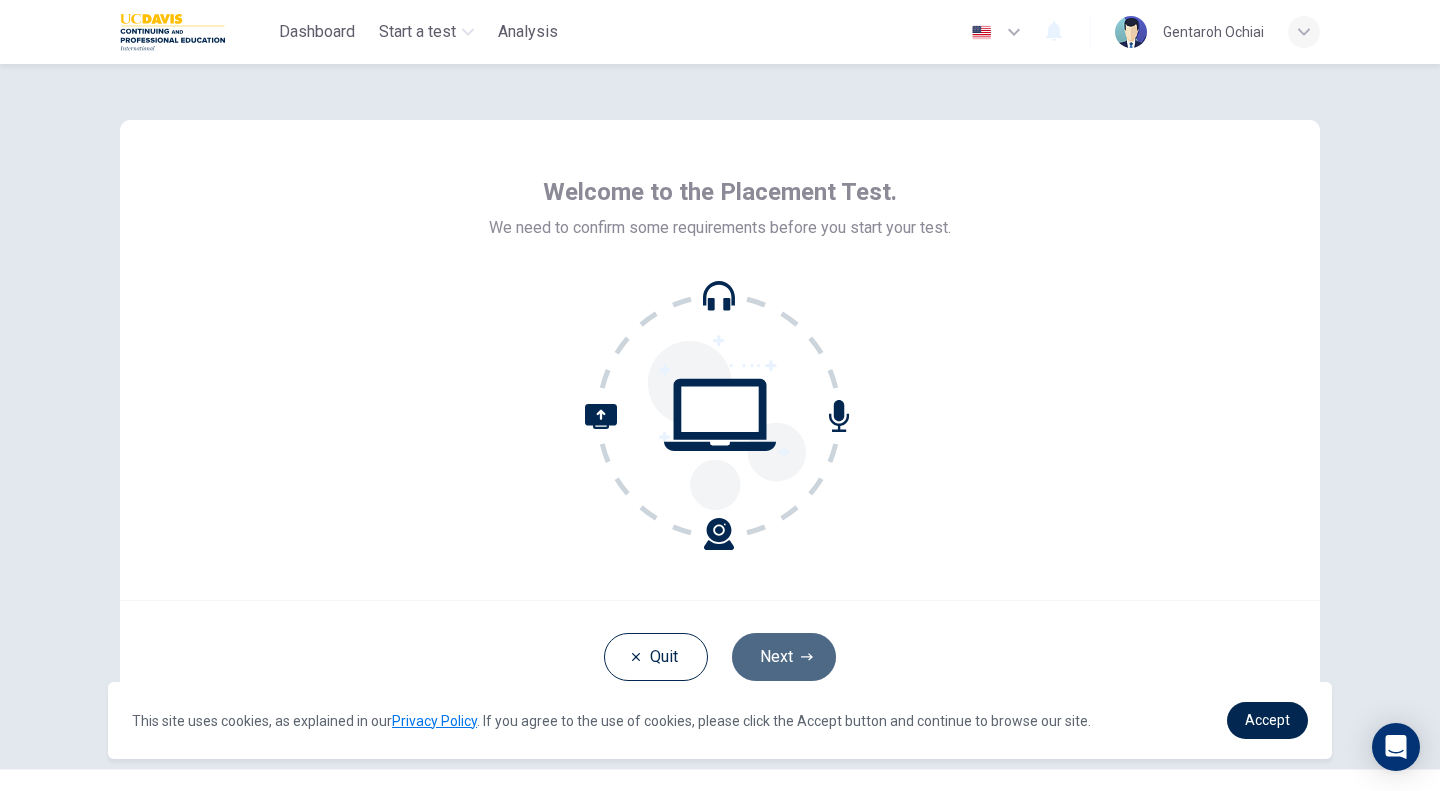 click on "Next" at bounding box center (784, 657) 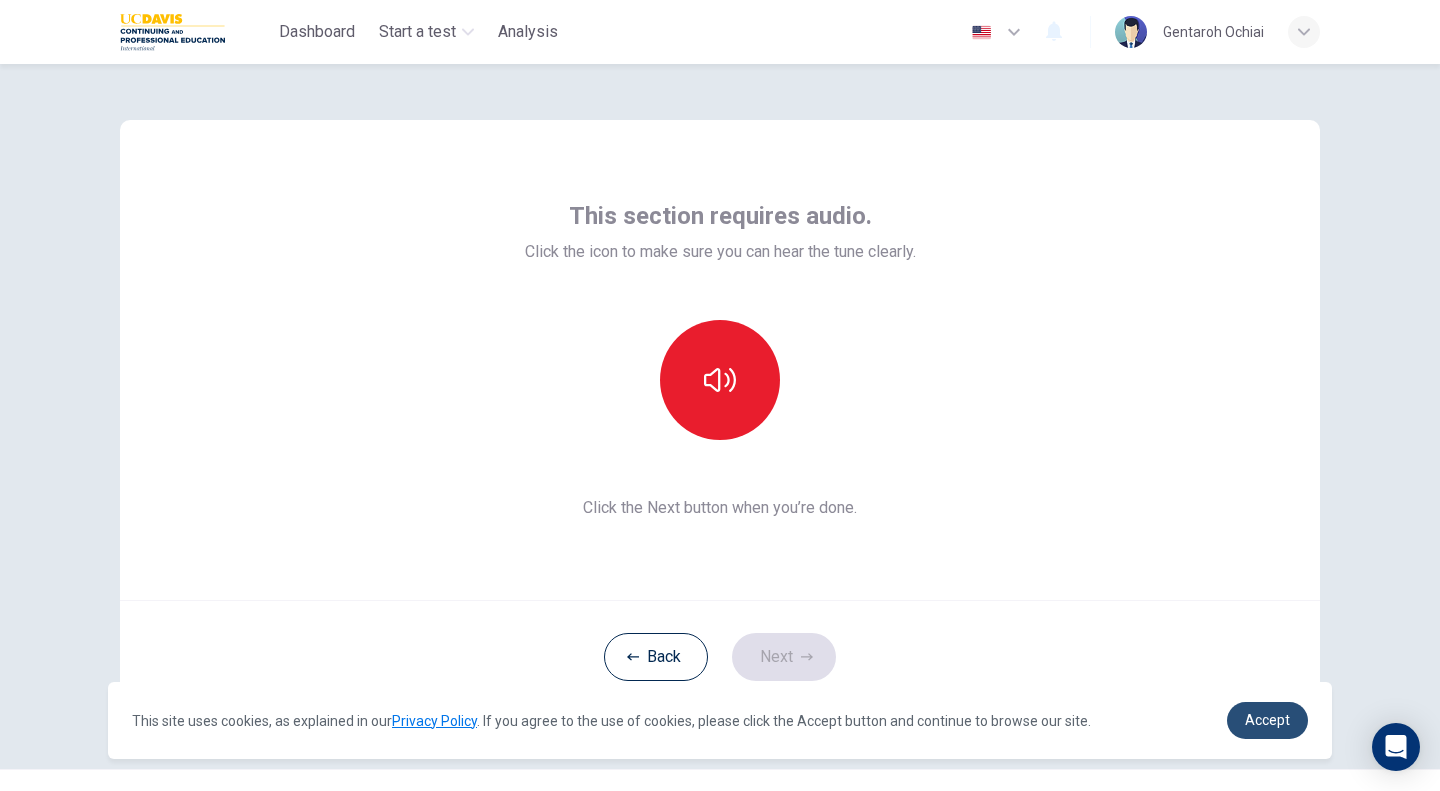 click on "Accept" at bounding box center (1267, 720) 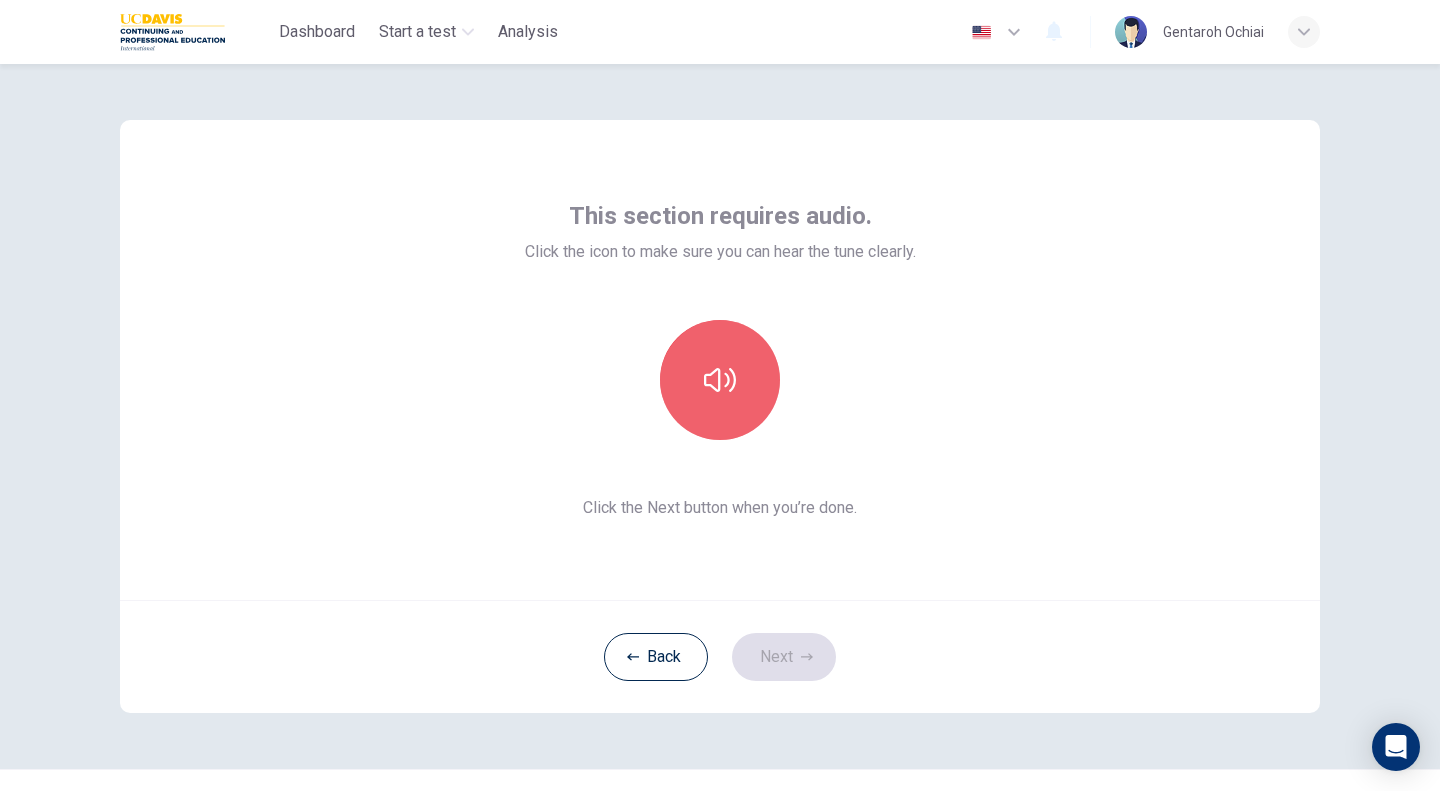 click 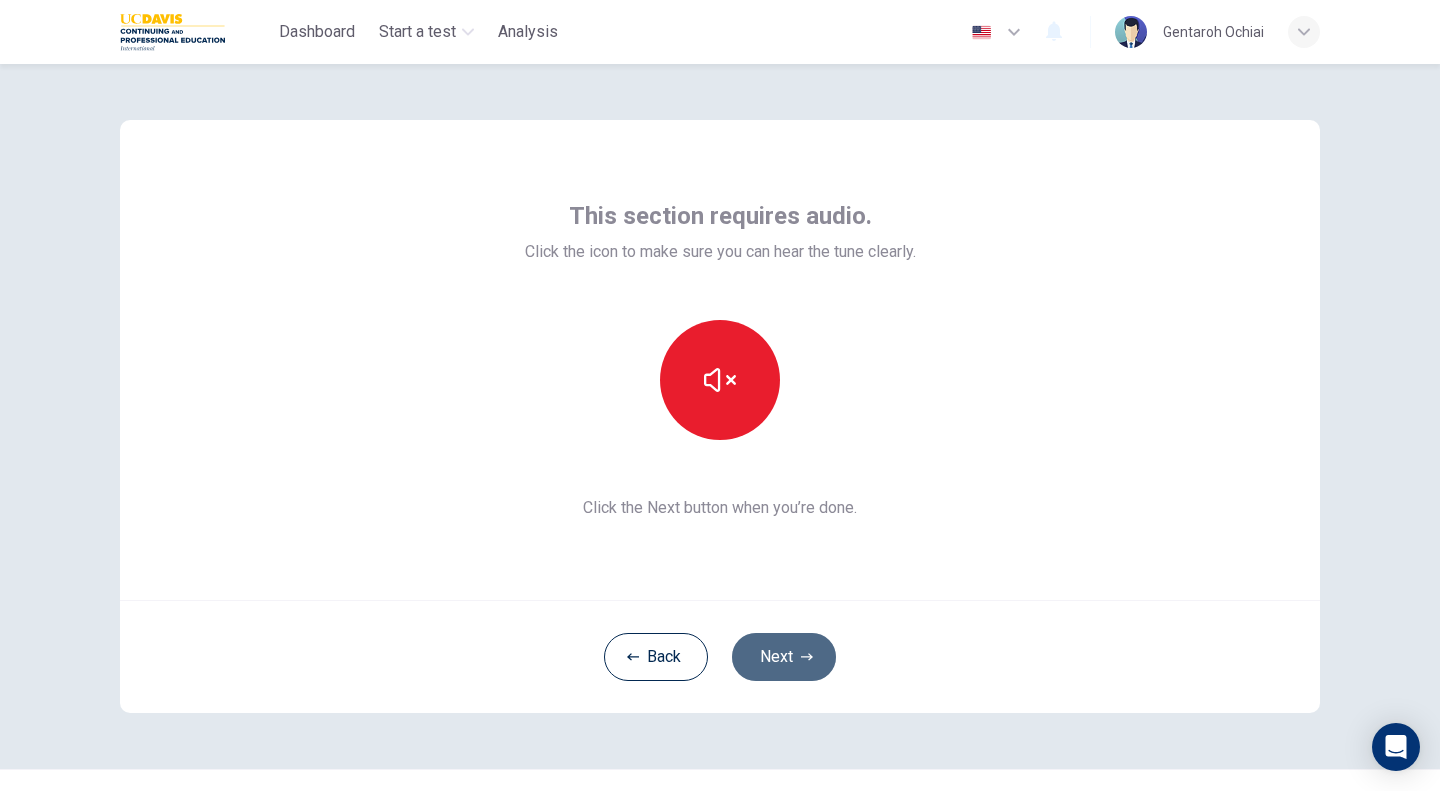 click on "Next" at bounding box center [784, 657] 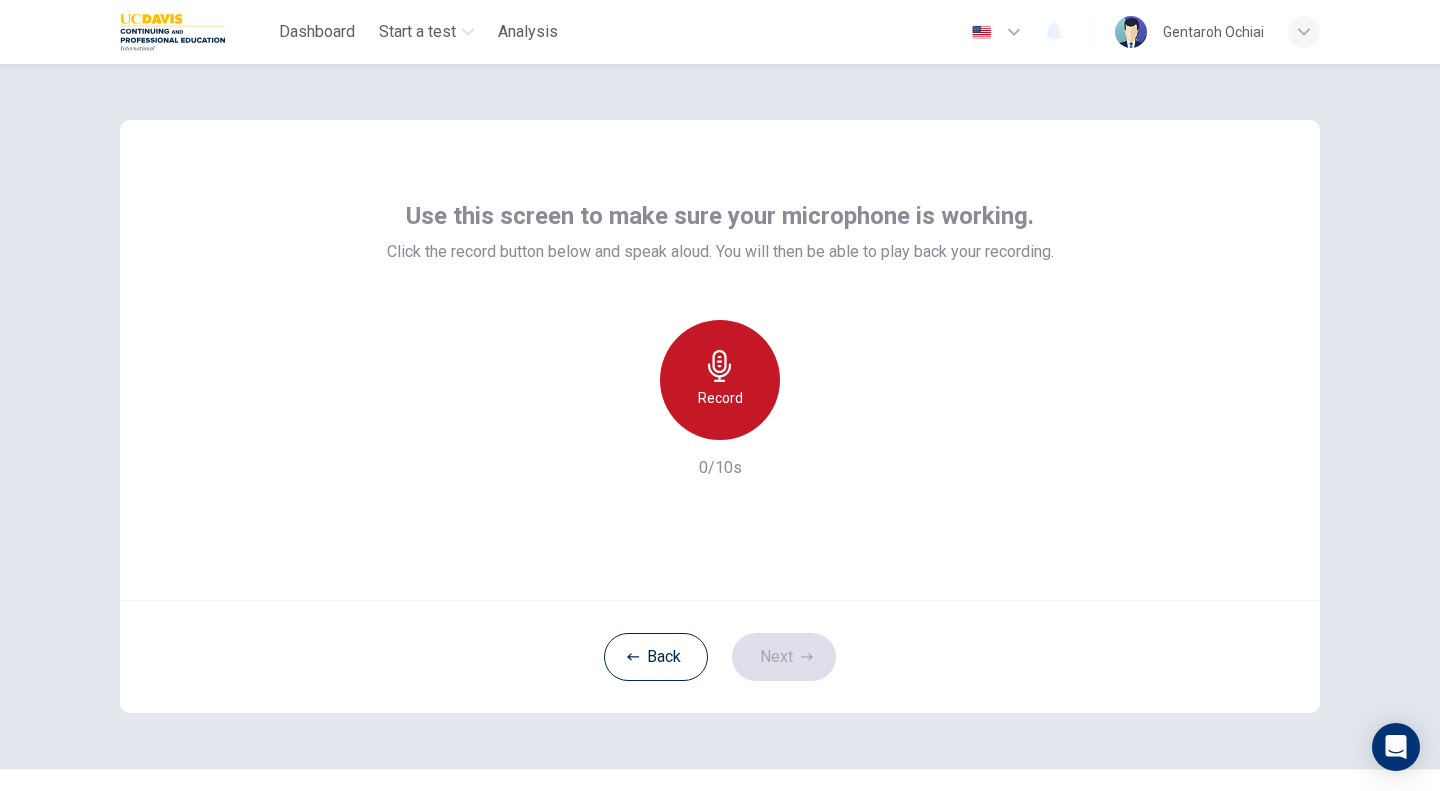 click 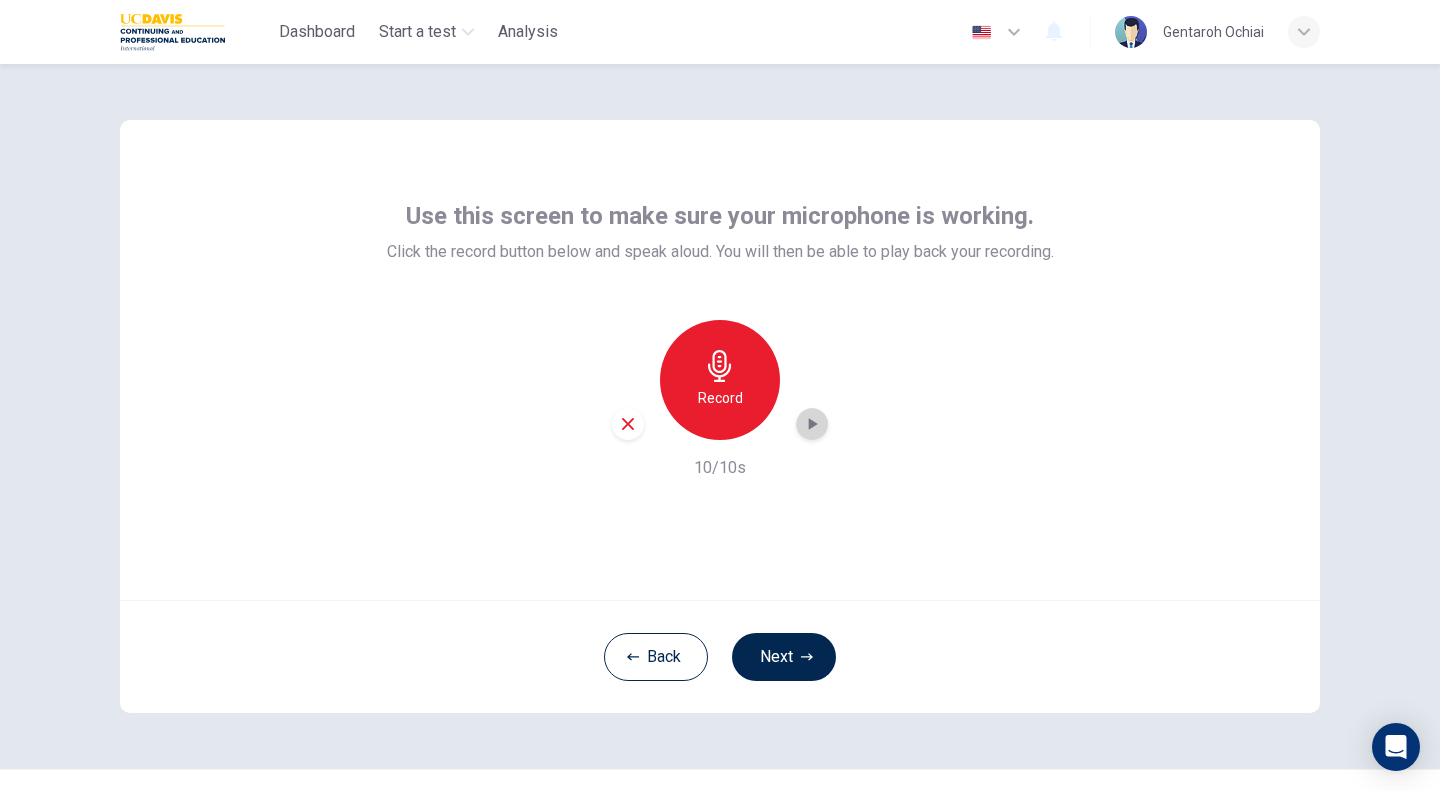click 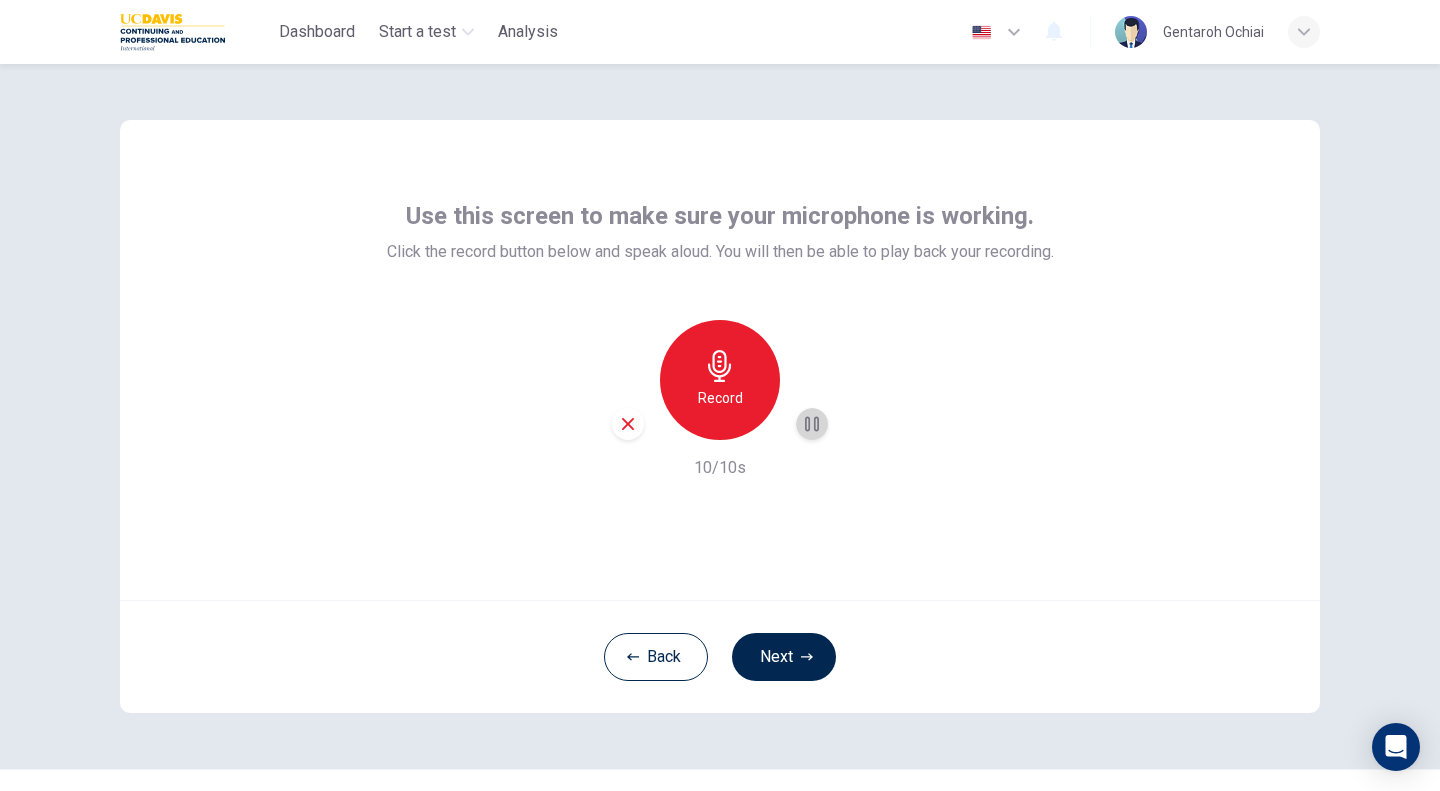 click 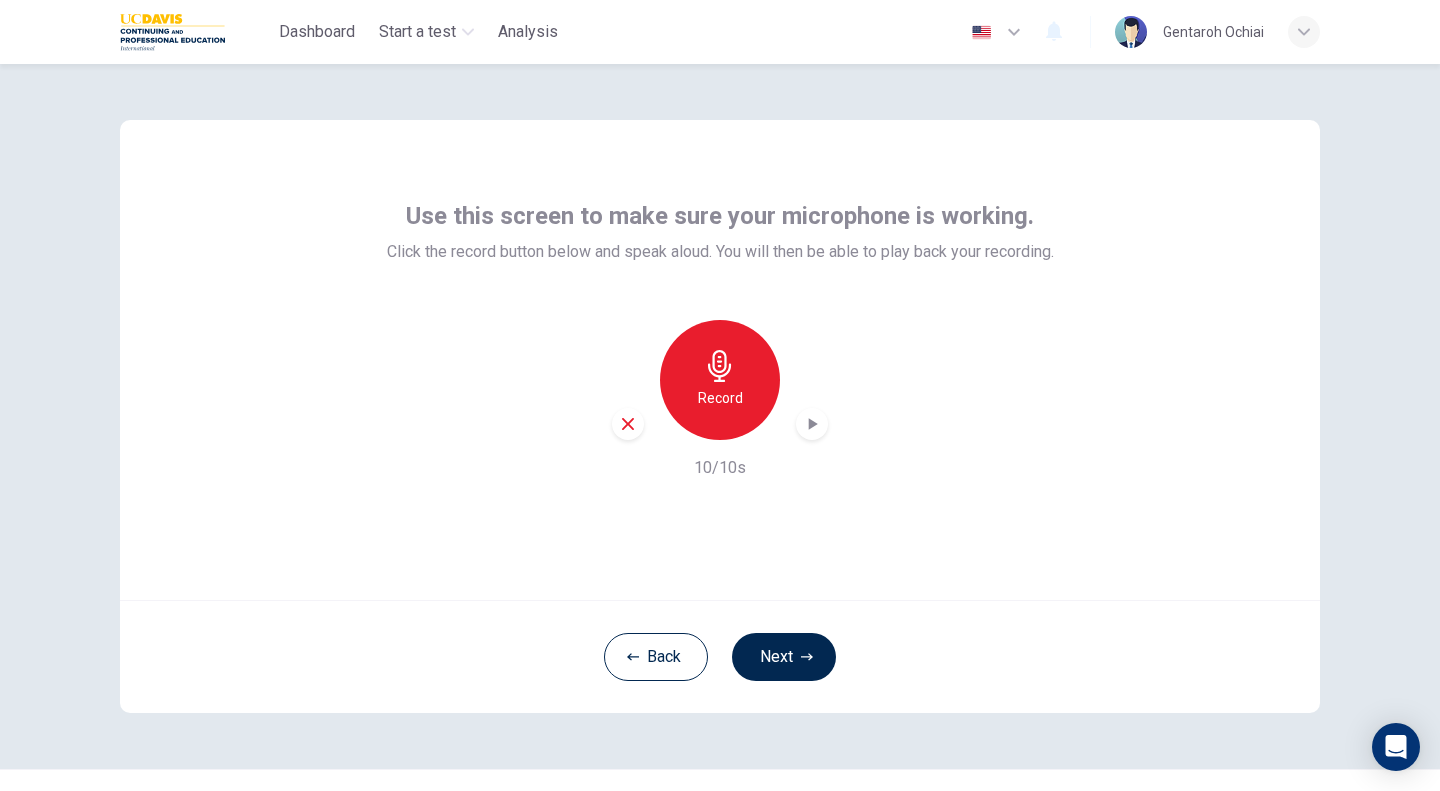 click on "Next" at bounding box center (784, 657) 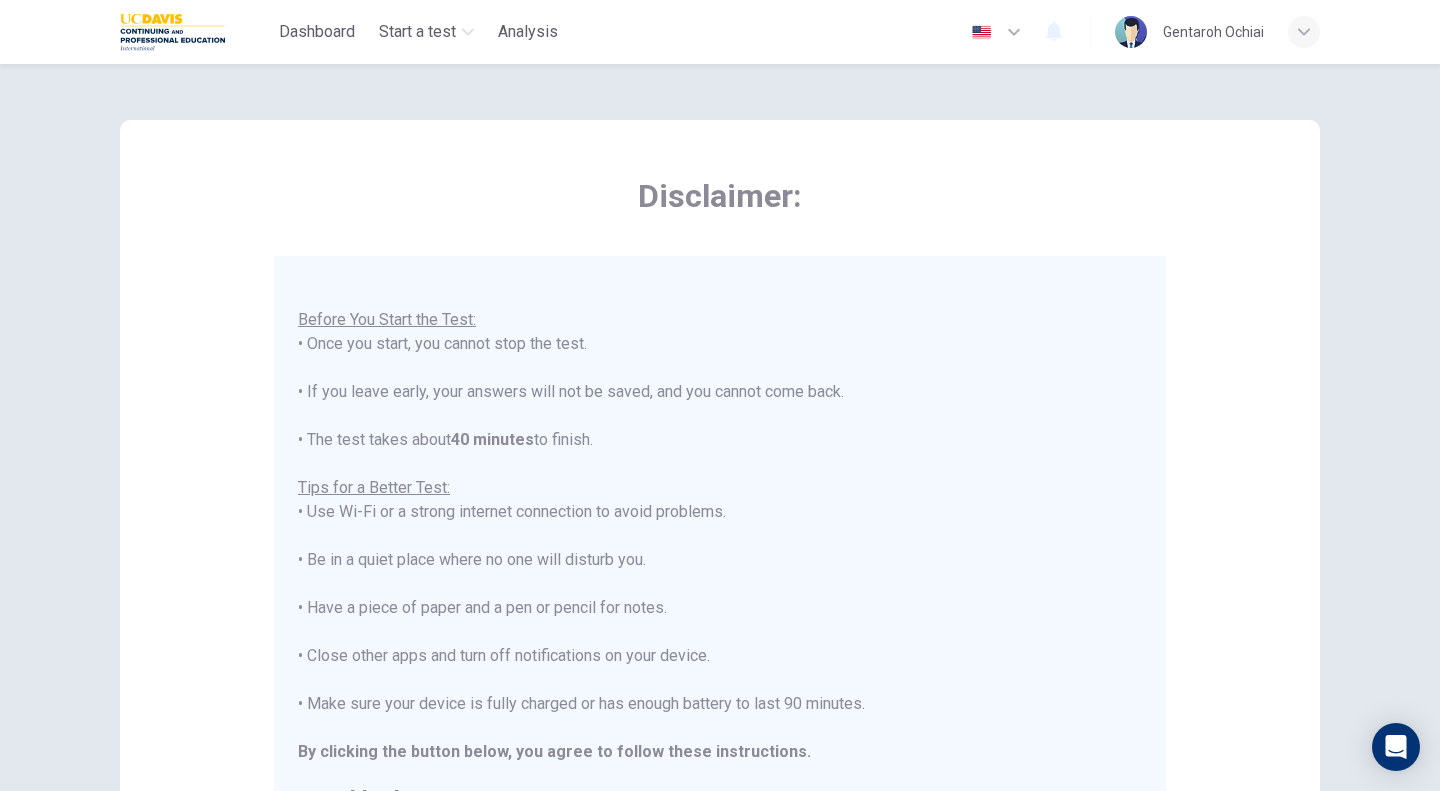 scroll, scrollTop: 23, scrollLeft: 0, axis: vertical 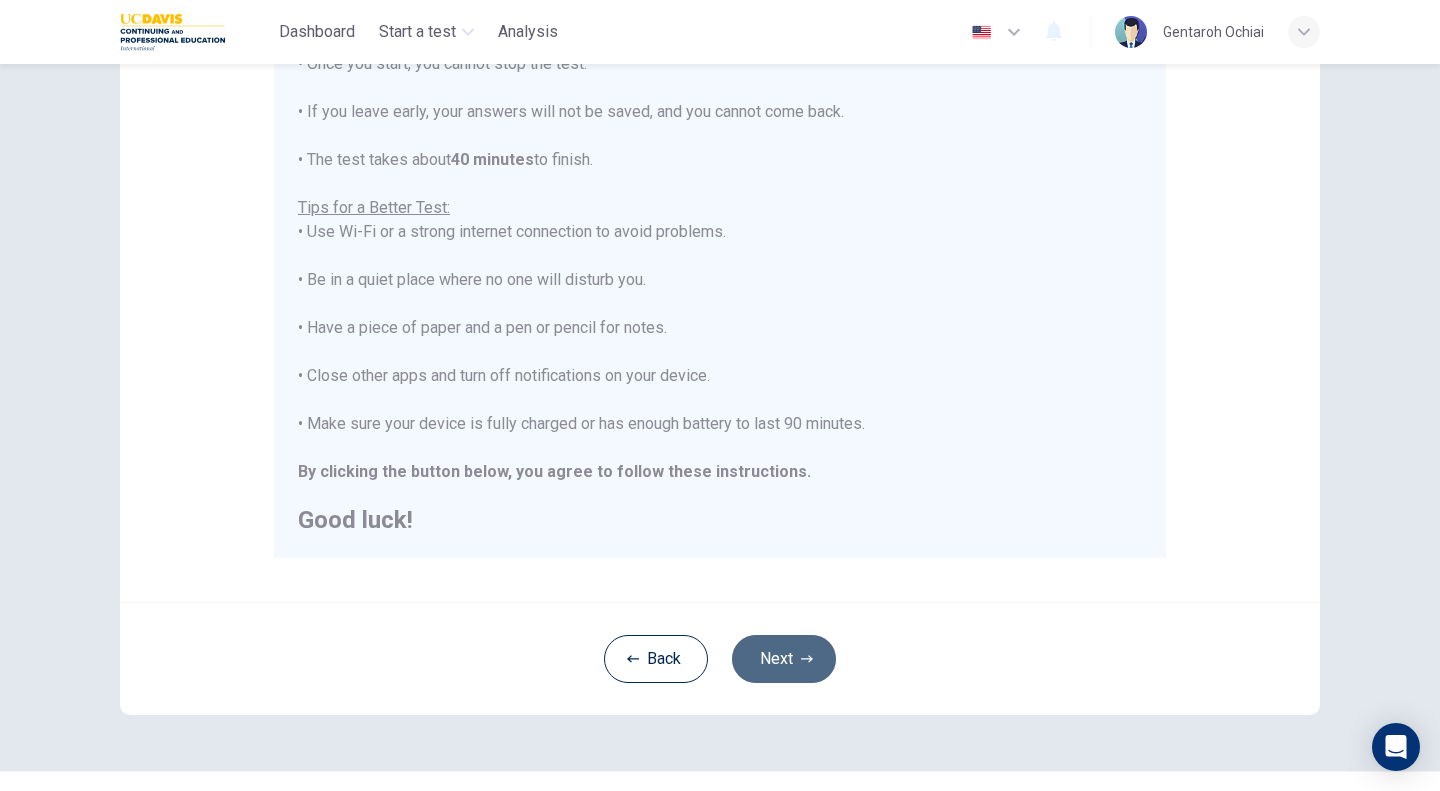 click on "Next" at bounding box center (784, 659) 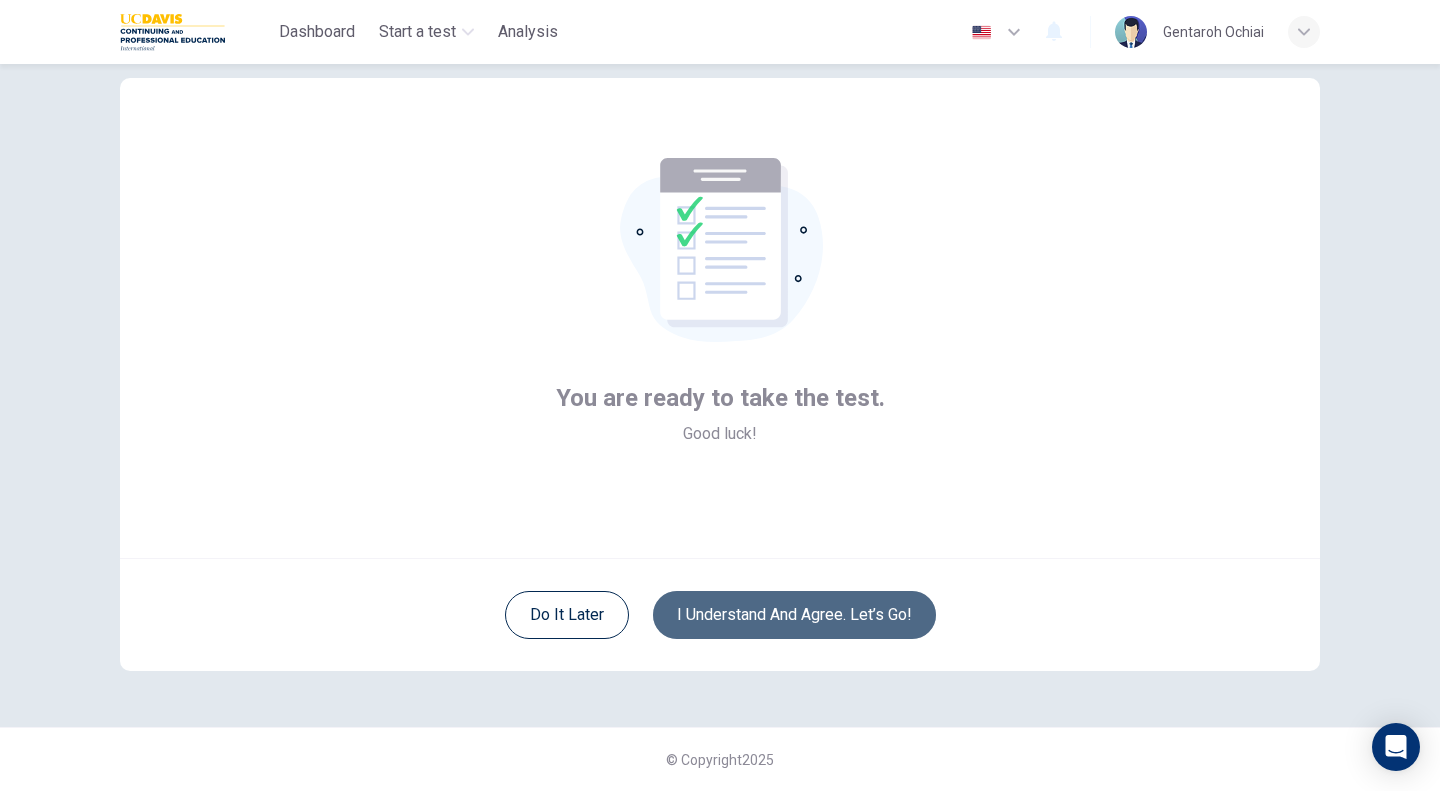 click on "I understand and agree. Let’s go!" at bounding box center (794, 615) 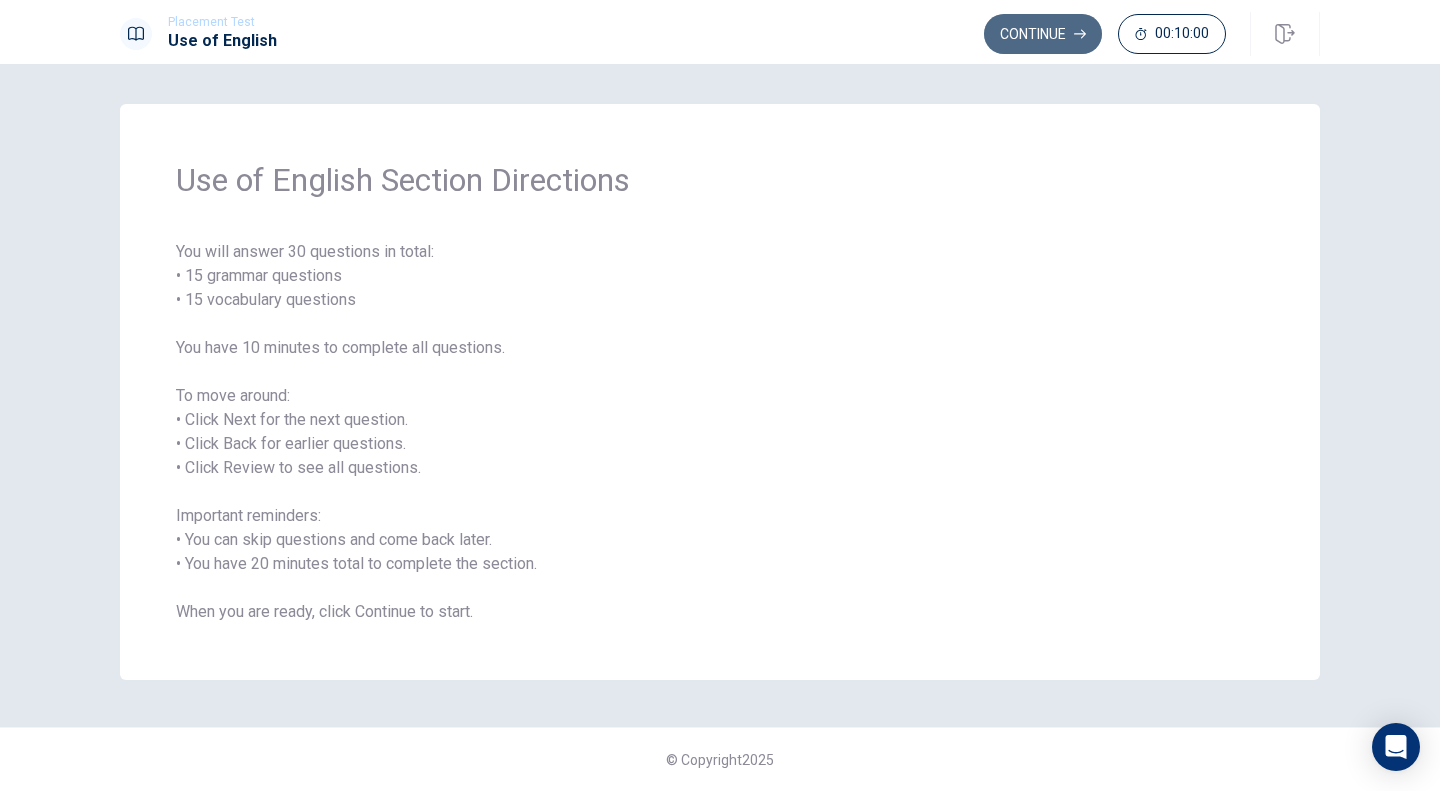 click on "Continue" at bounding box center (1043, 34) 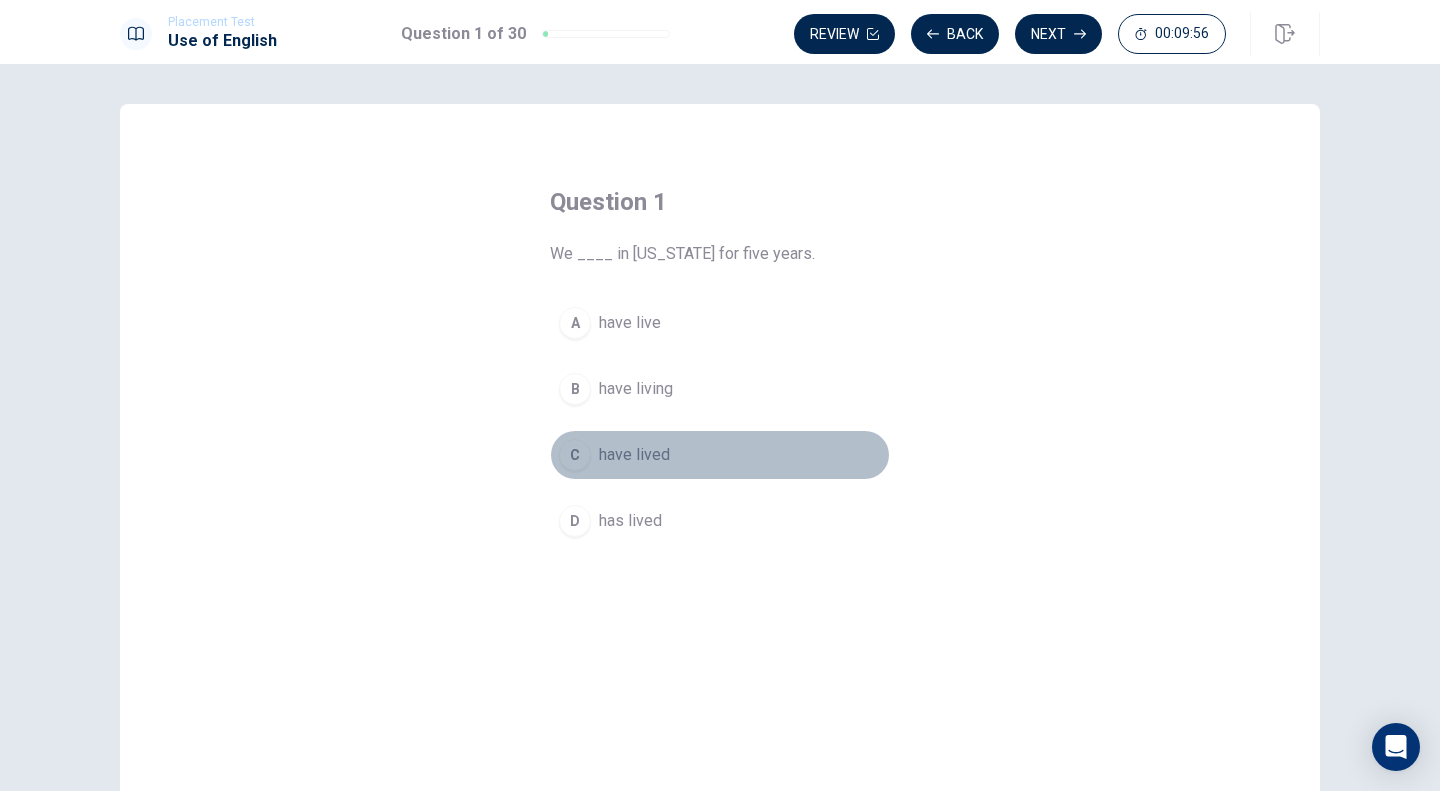 click on "C" at bounding box center (575, 455) 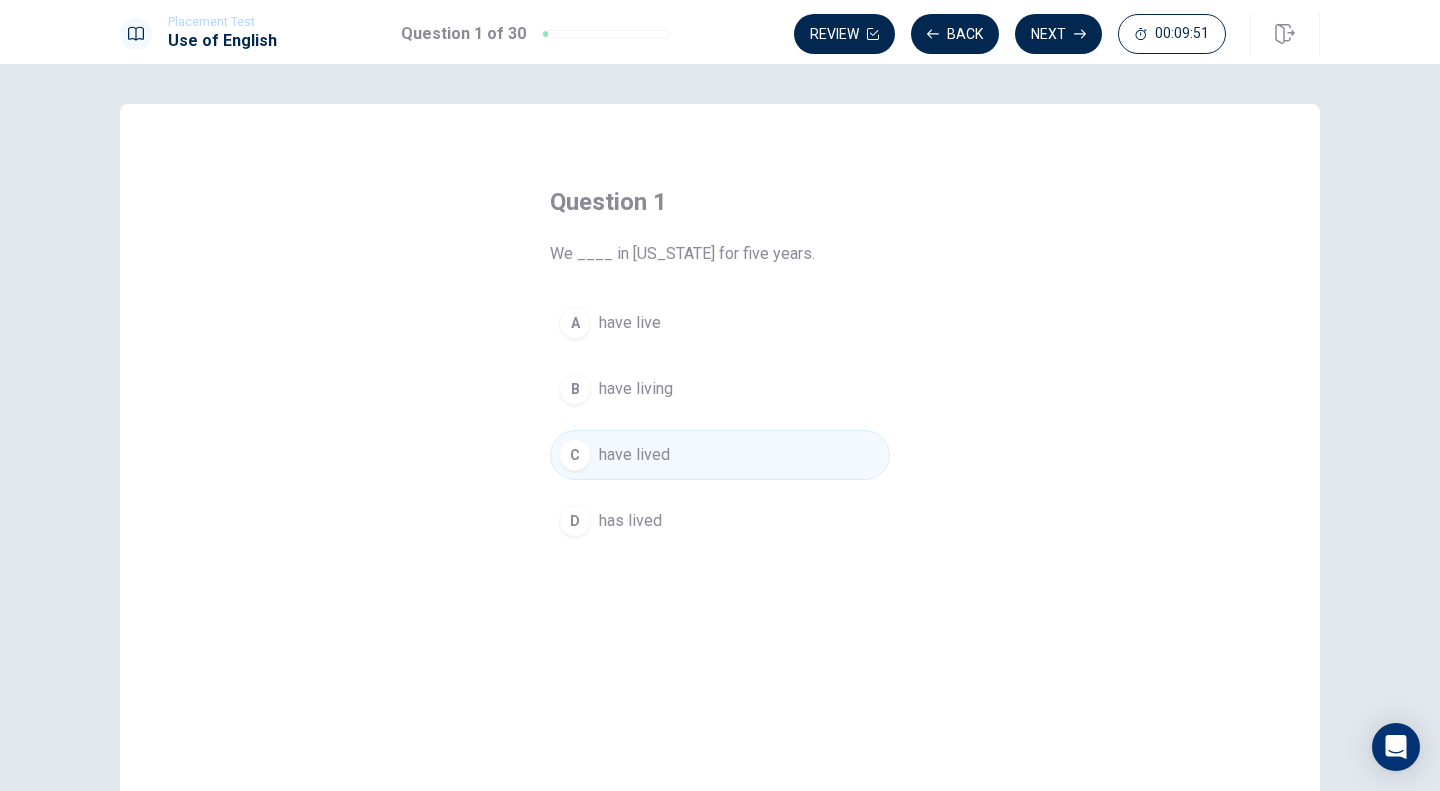 click on "Next" at bounding box center (1058, 34) 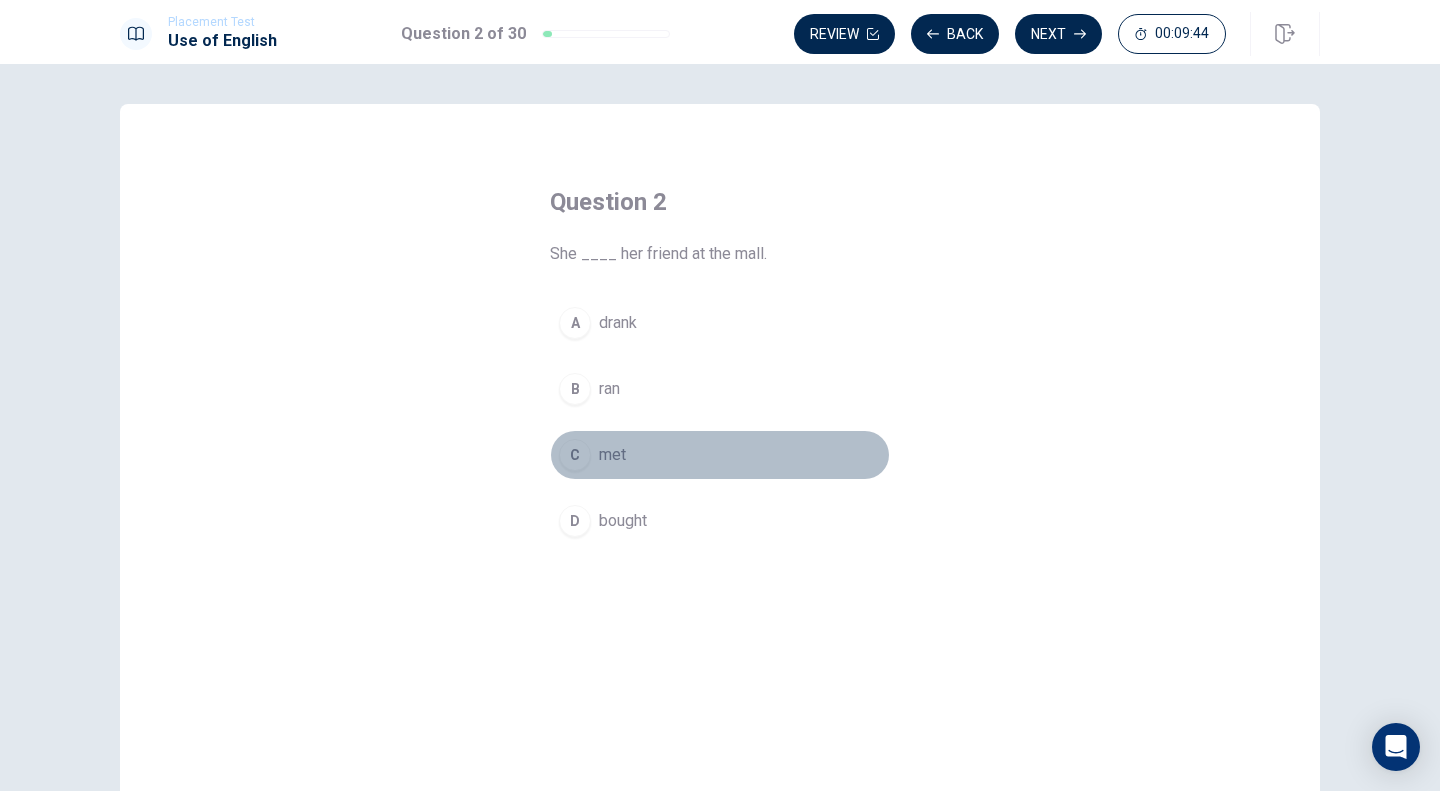 click on "C" at bounding box center (575, 455) 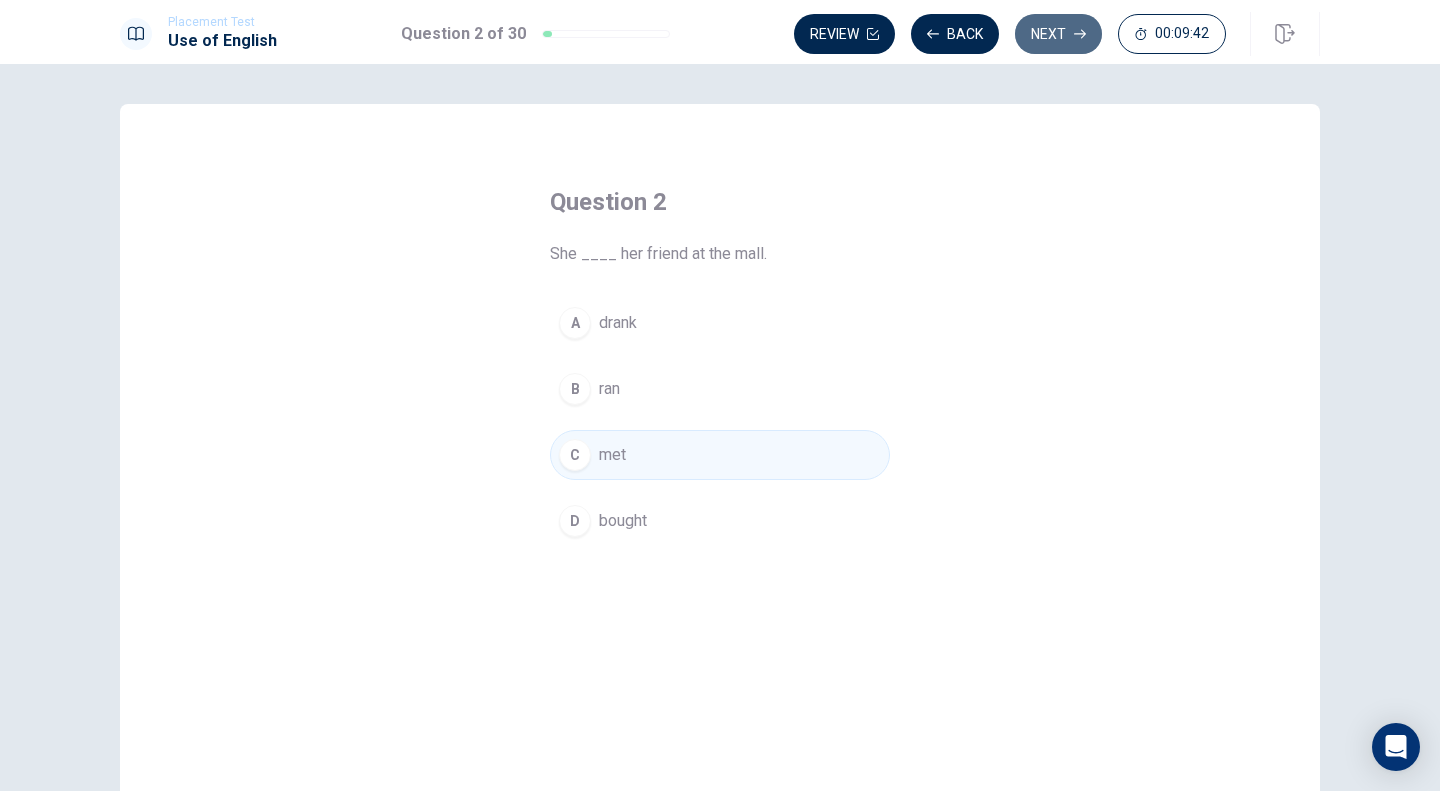 click on "Next" at bounding box center [1058, 34] 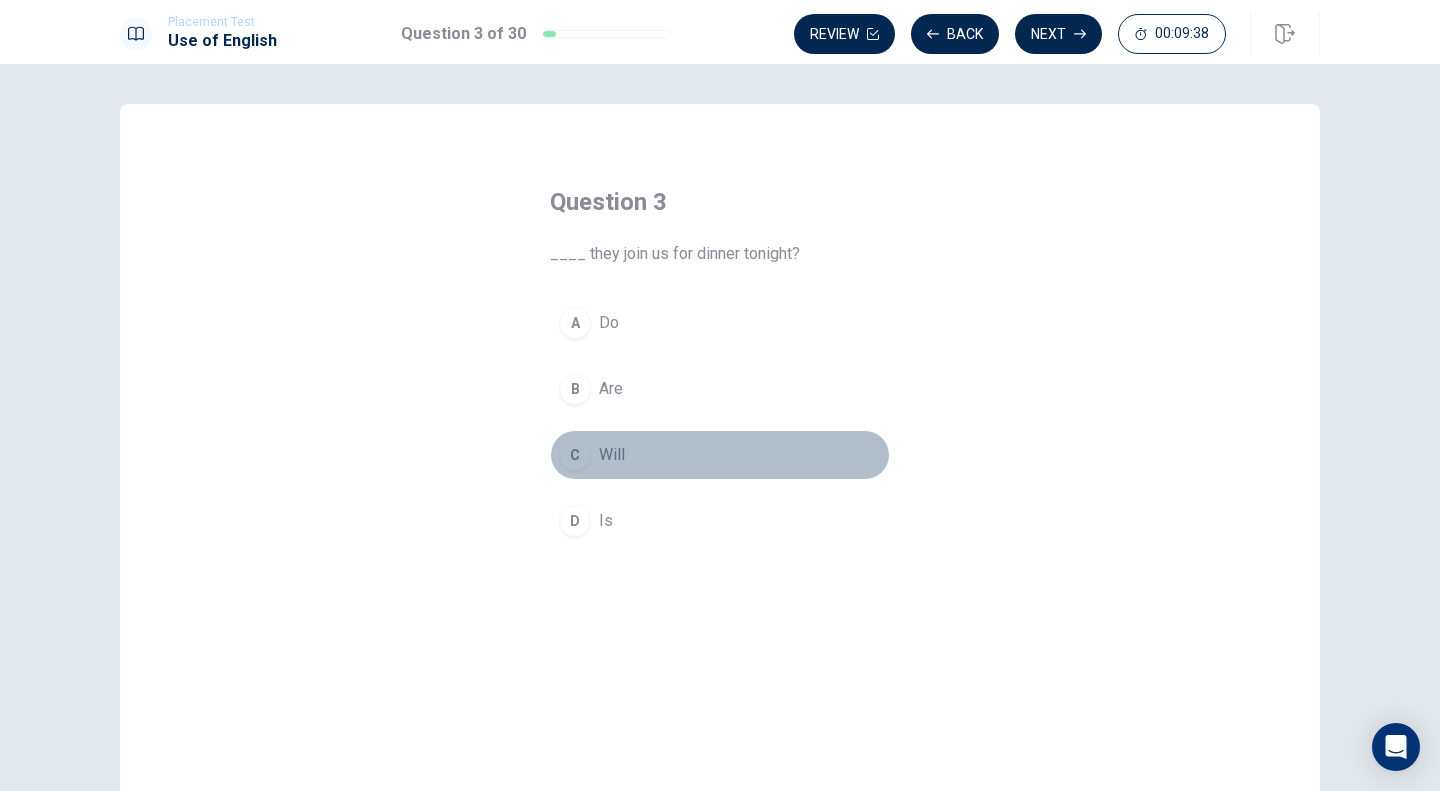 click on "C" at bounding box center (575, 455) 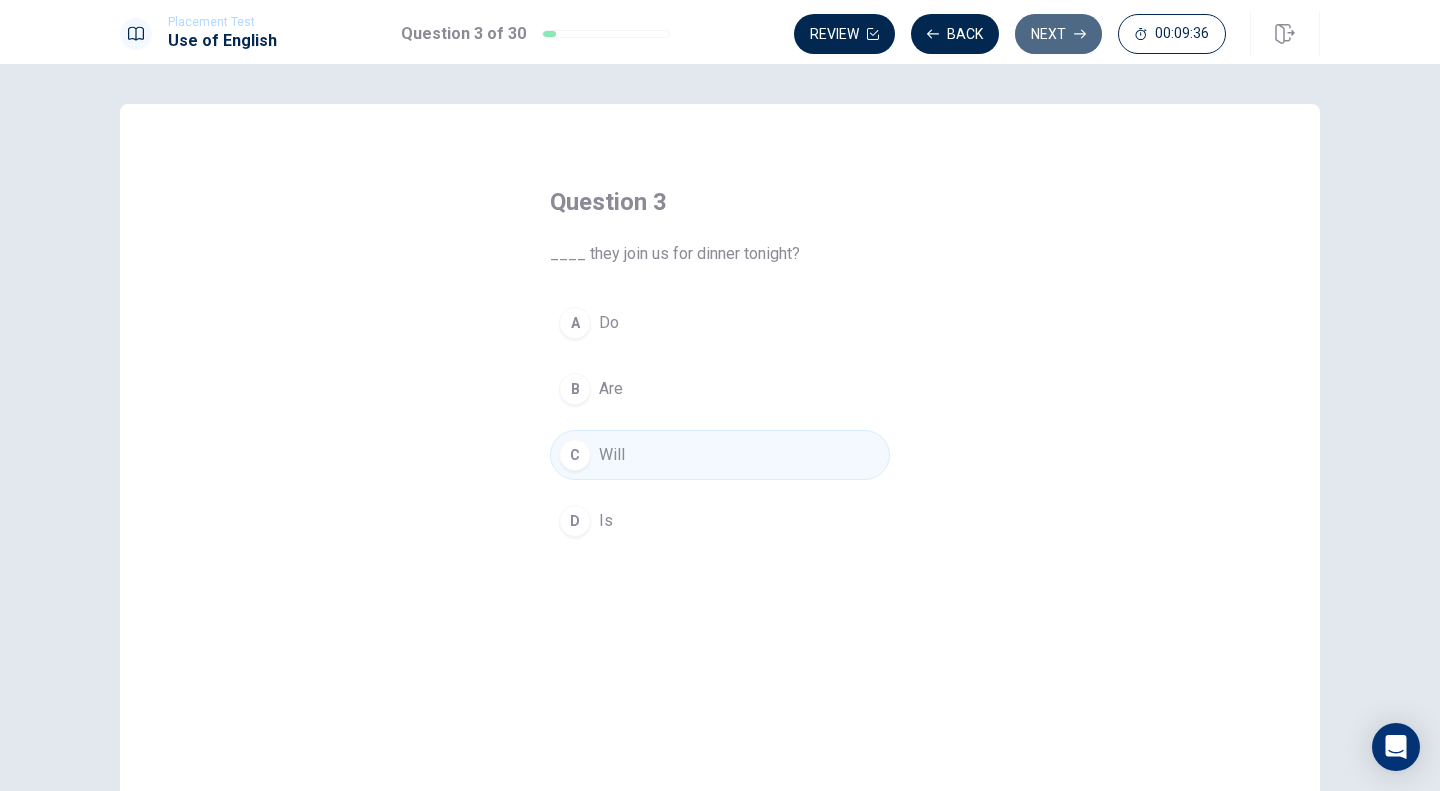 click on "Next" at bounding box center (1058, 34) 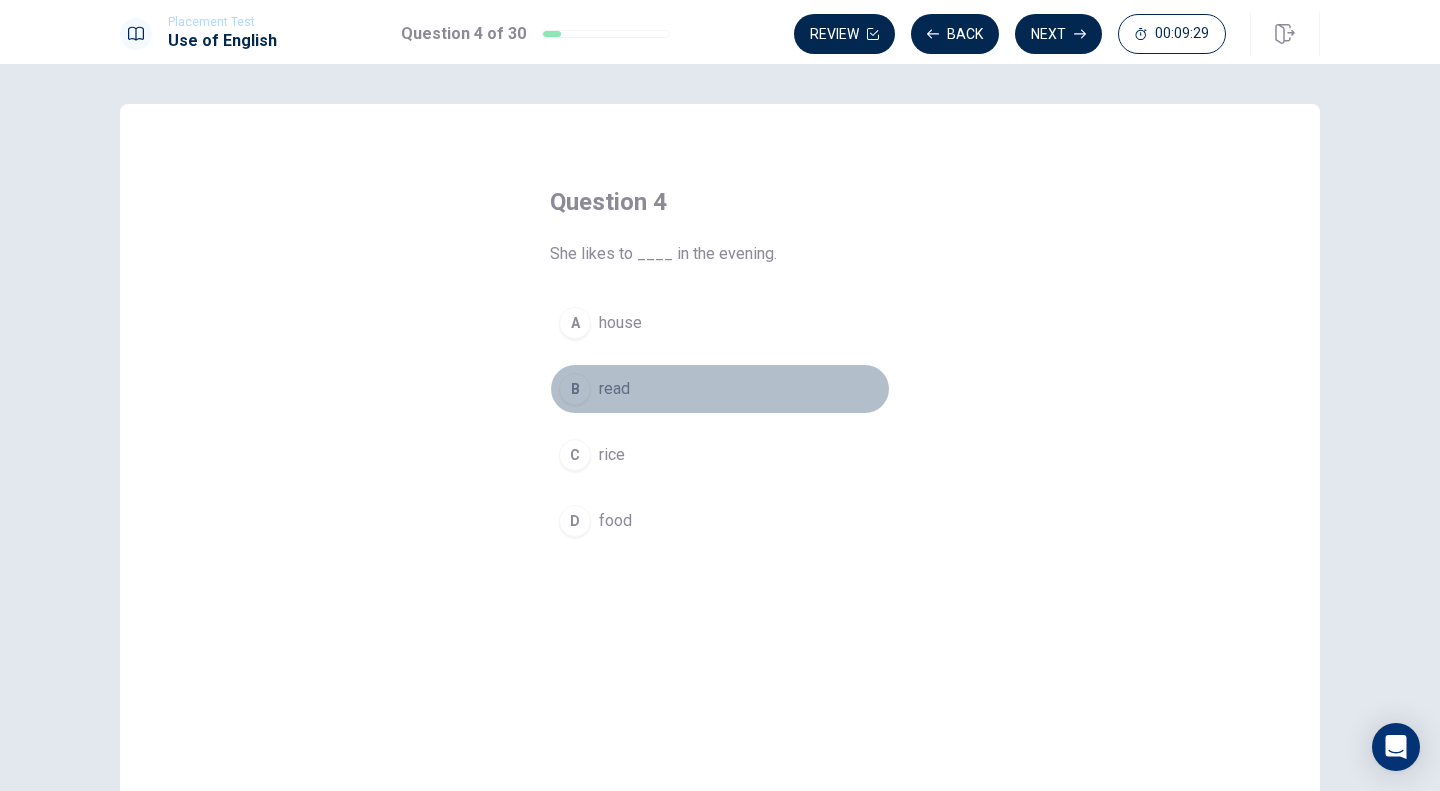 click on "B" at bounding box center [575, 389] 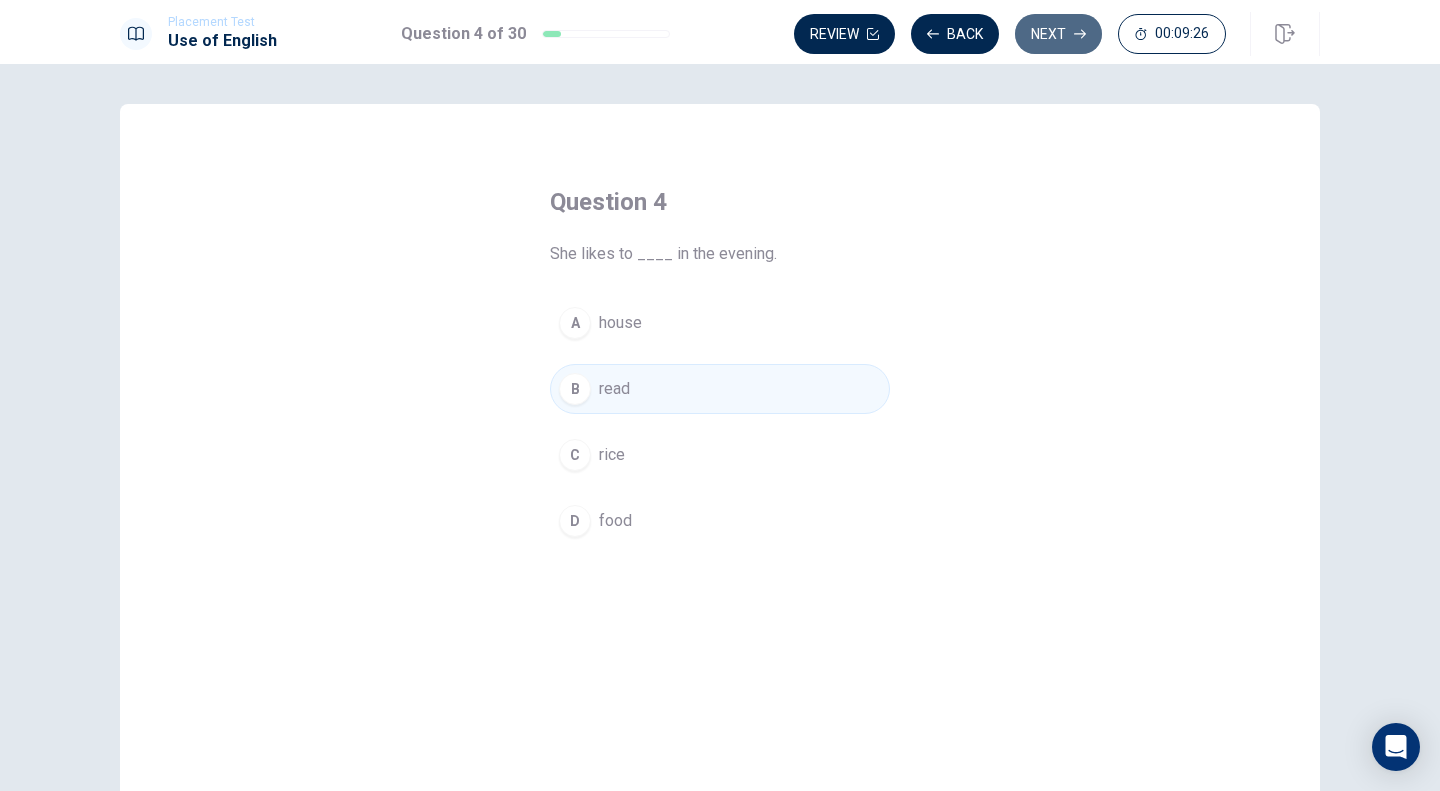 click on "Next" at bounding box center [1058, 34] 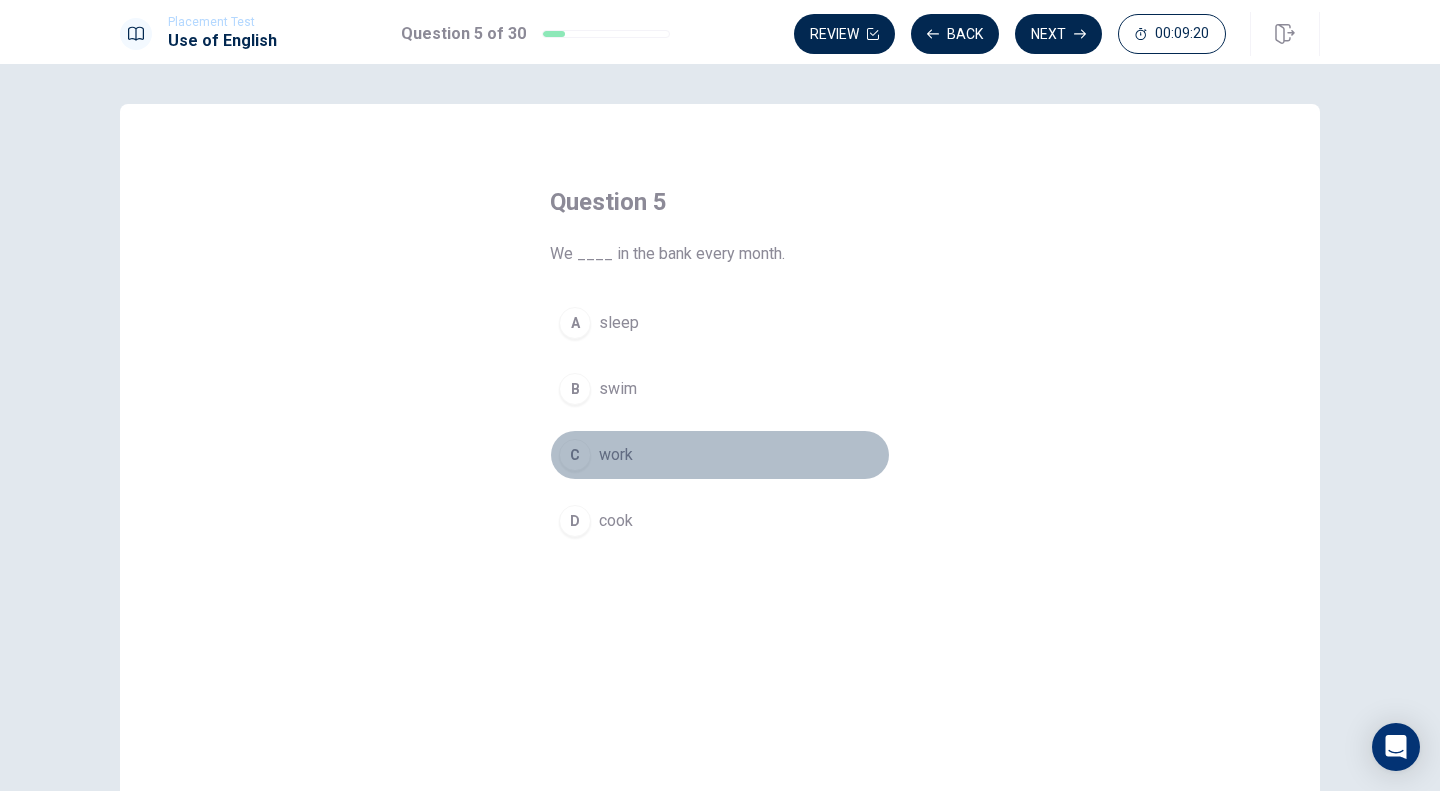 click on "C" at bounding box center (575, 455) 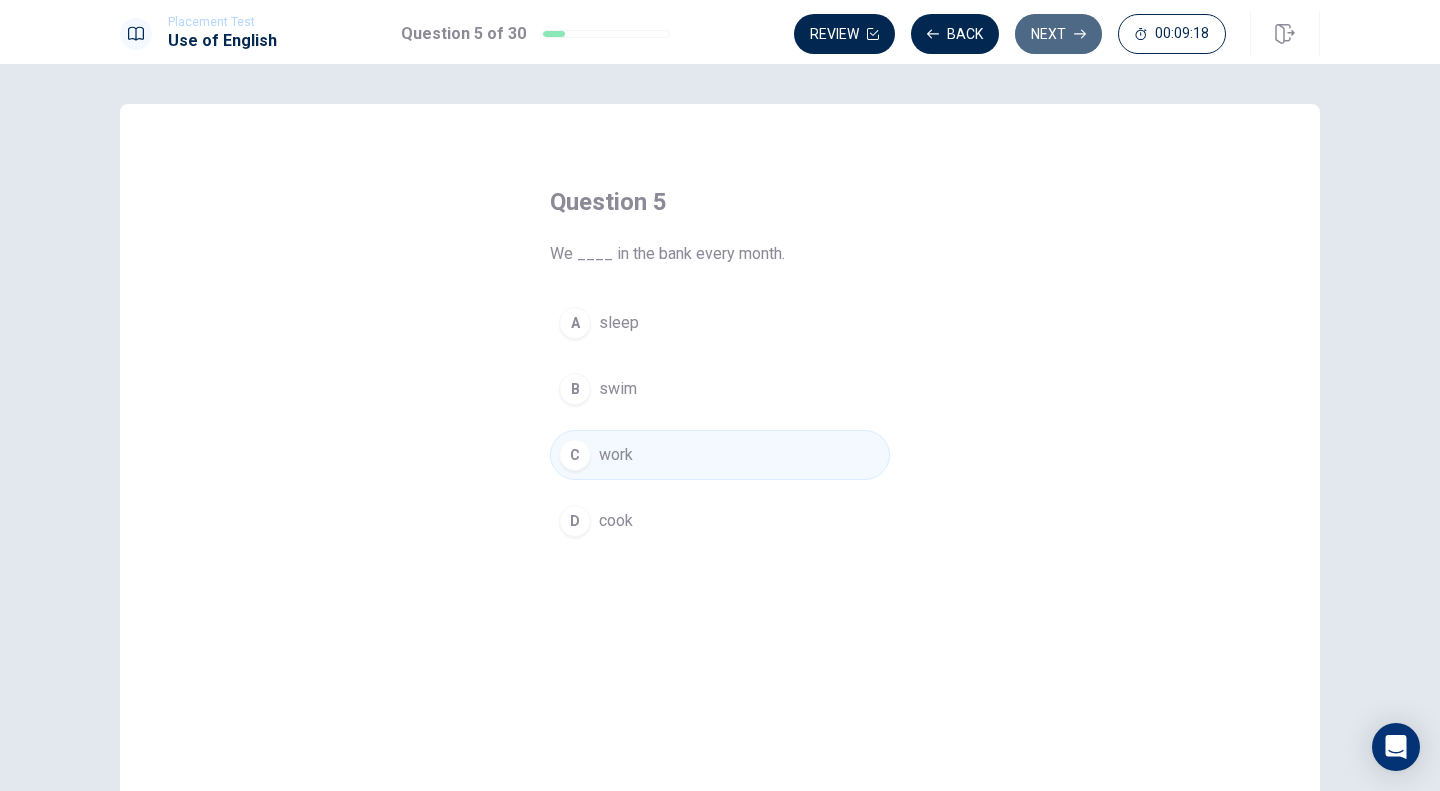 click on "Next" at bounding box center [1058, 34] 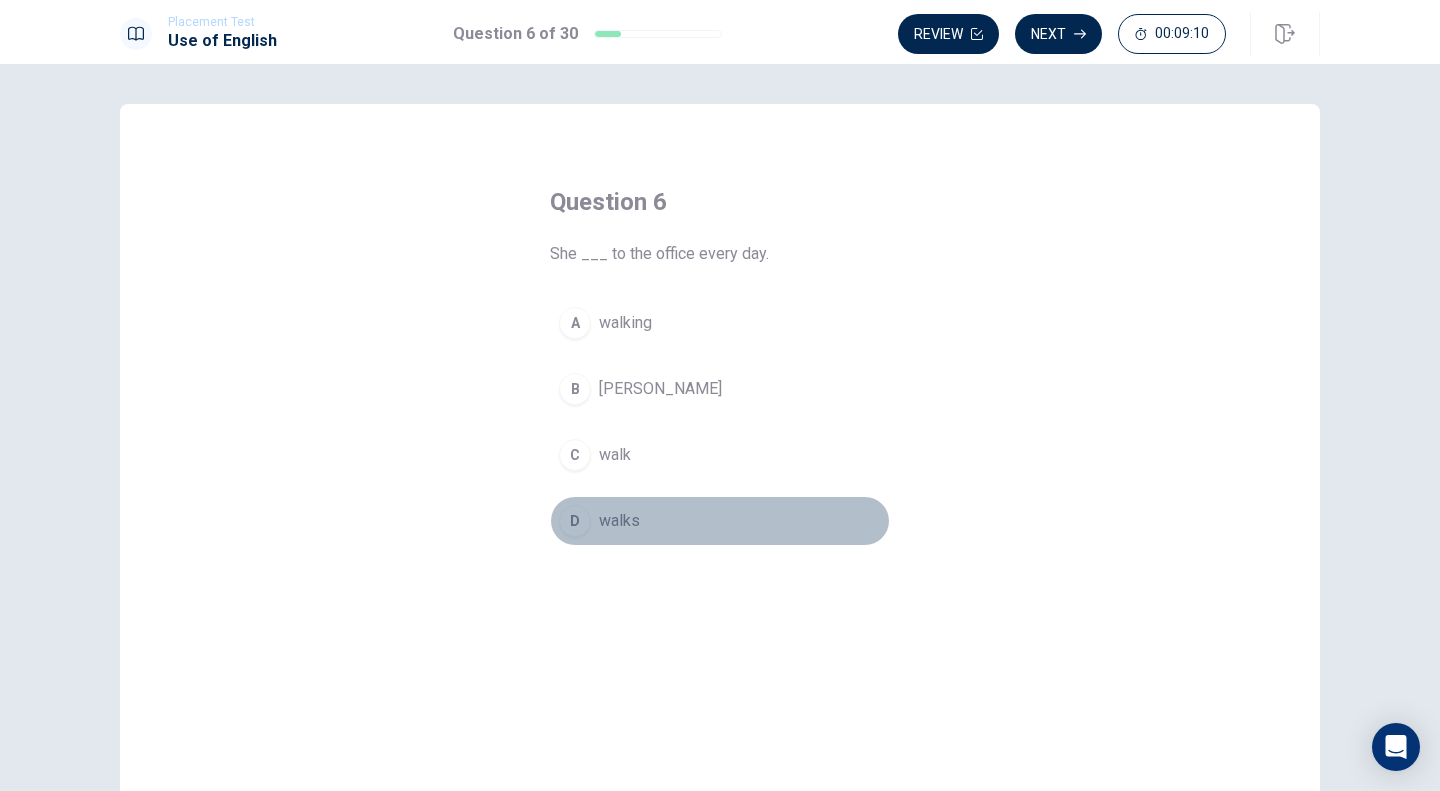 click on "D walks" at bounding box center (720, 521) 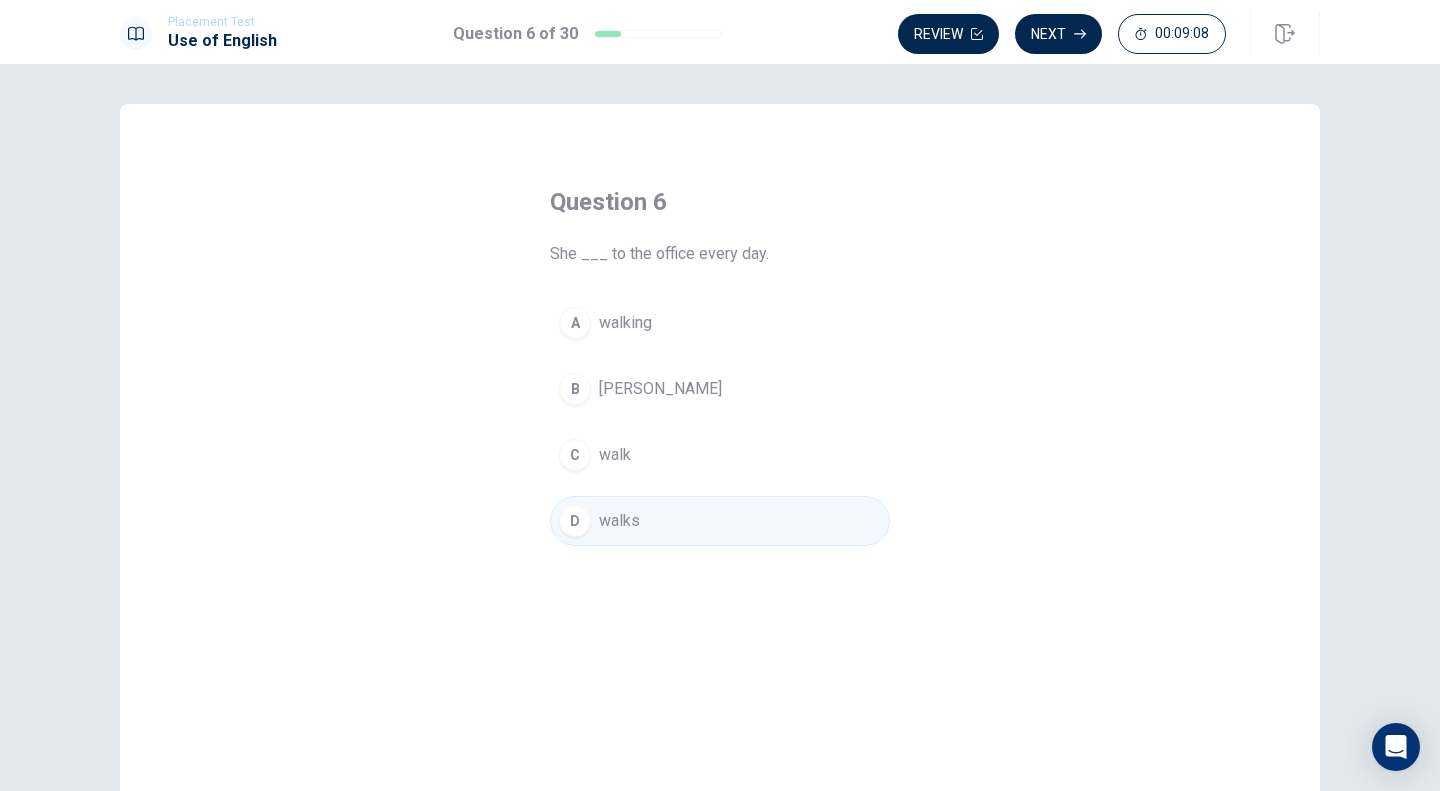 click 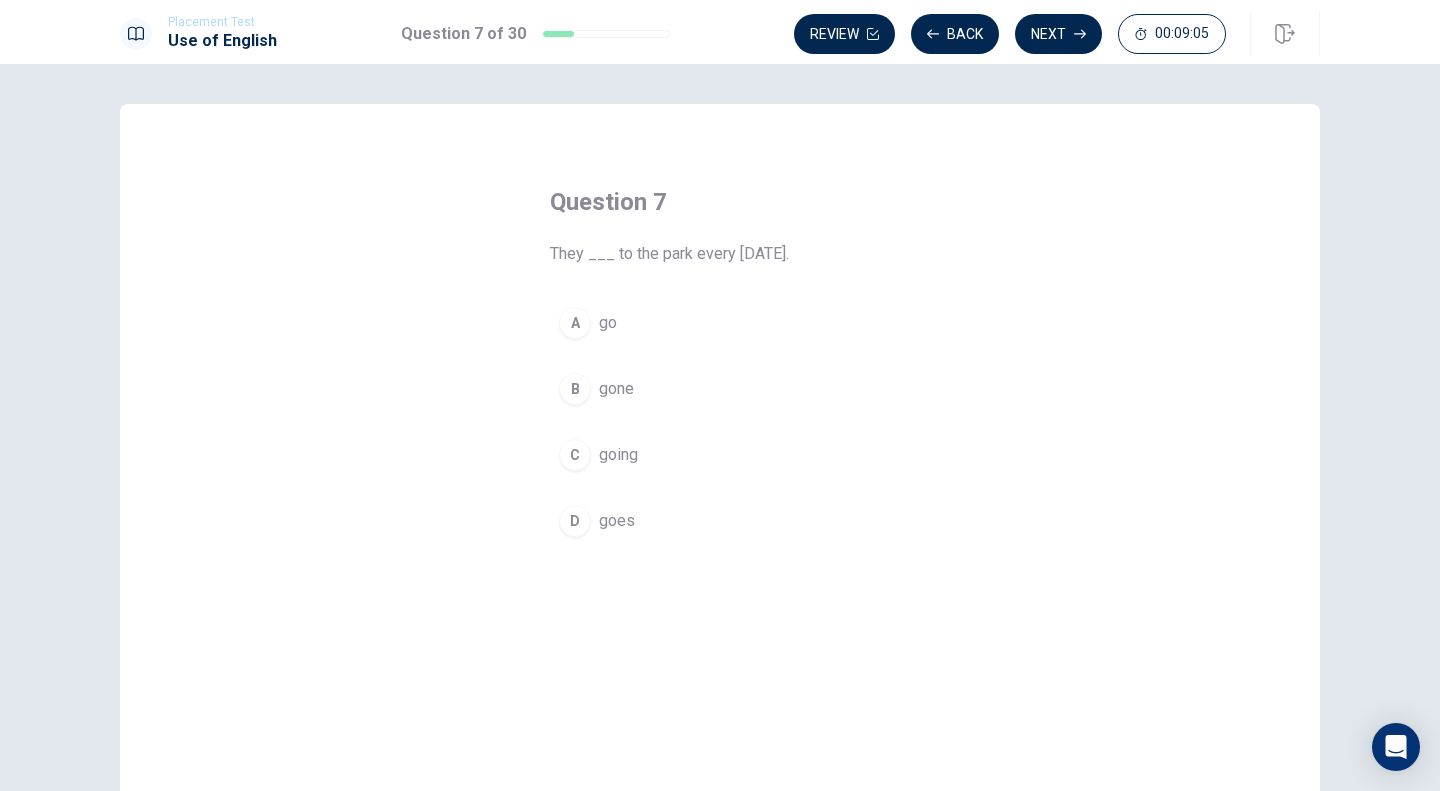 click on "go" at bounding box center (608, 323) 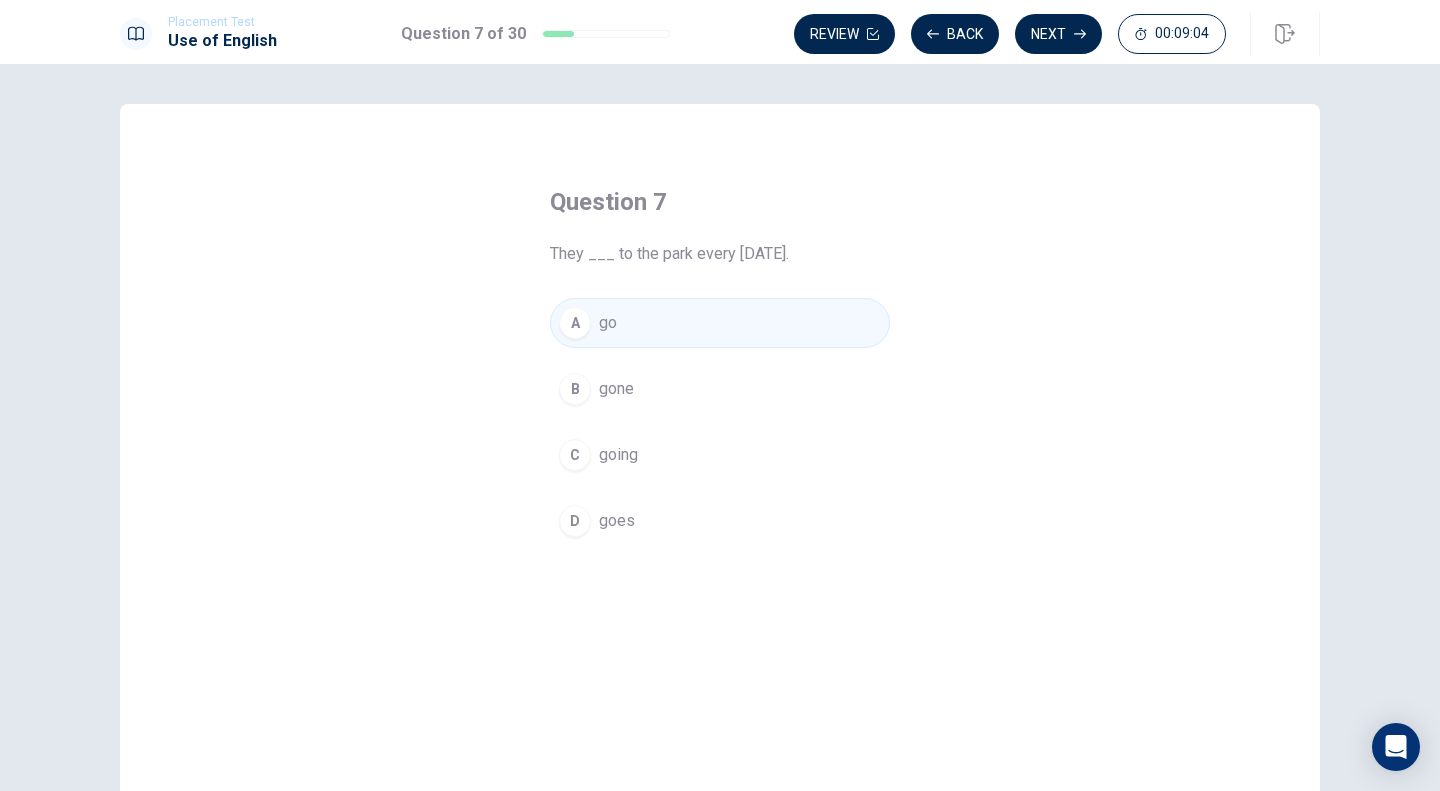 click 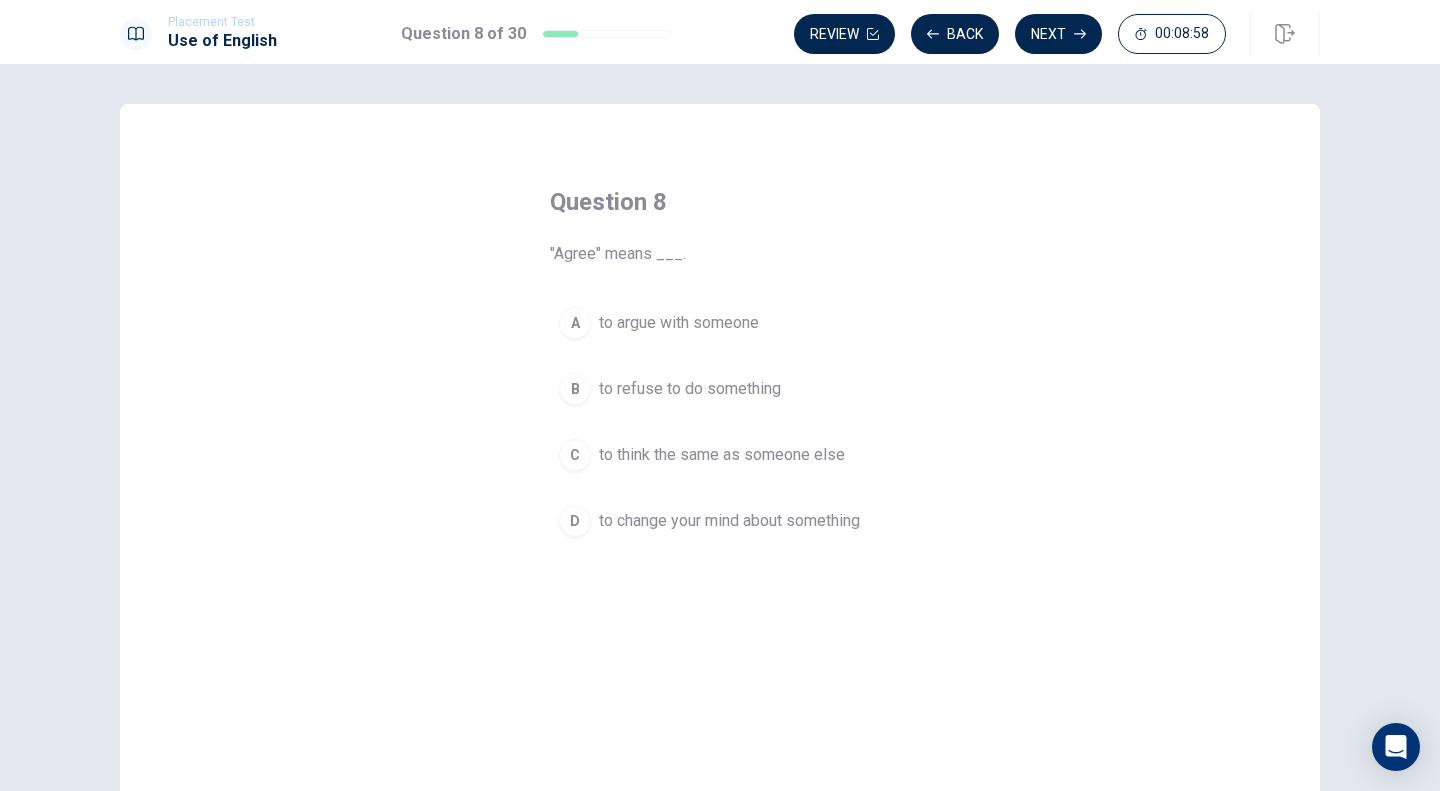 click on "to think the same as someone else" at bounding box center (722, 455) 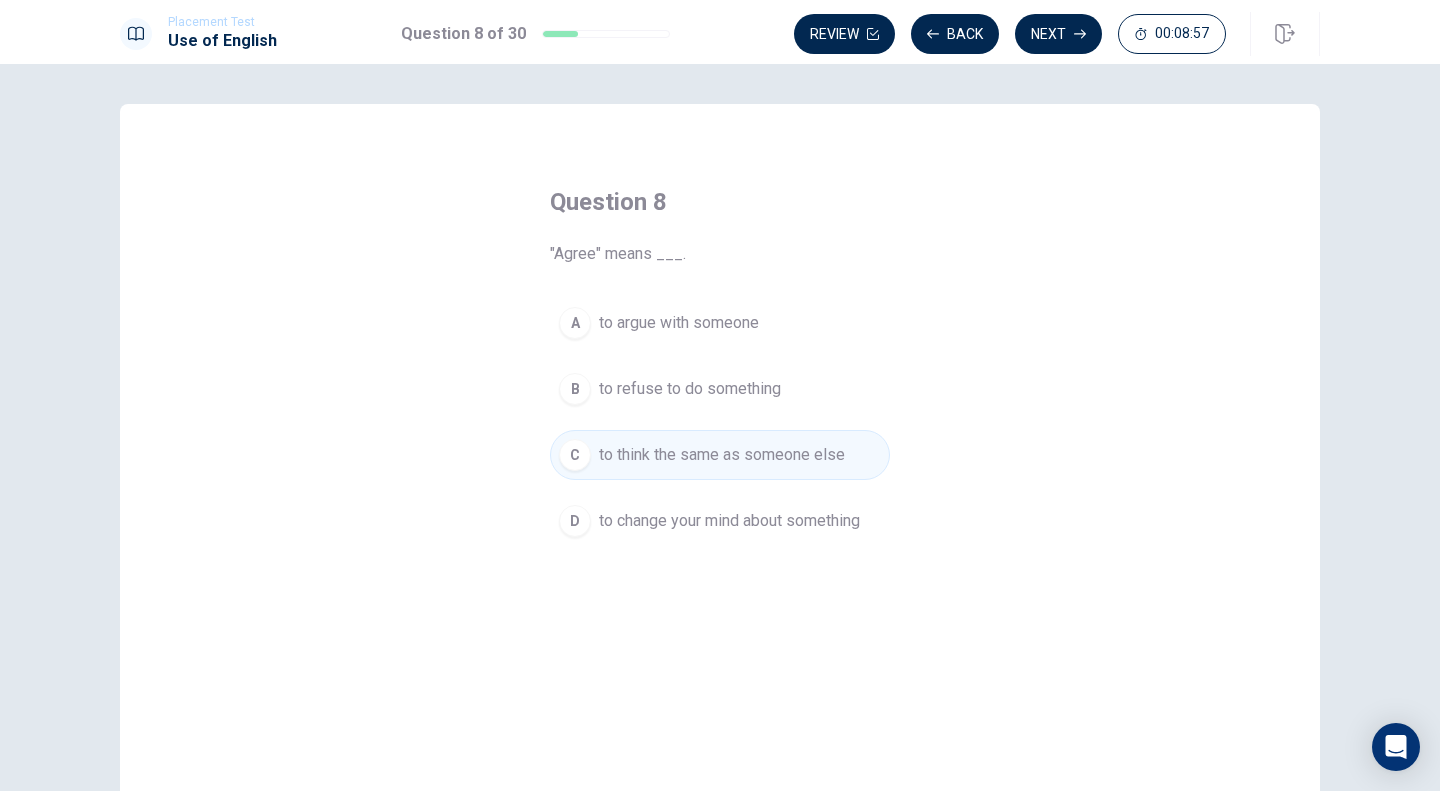 click 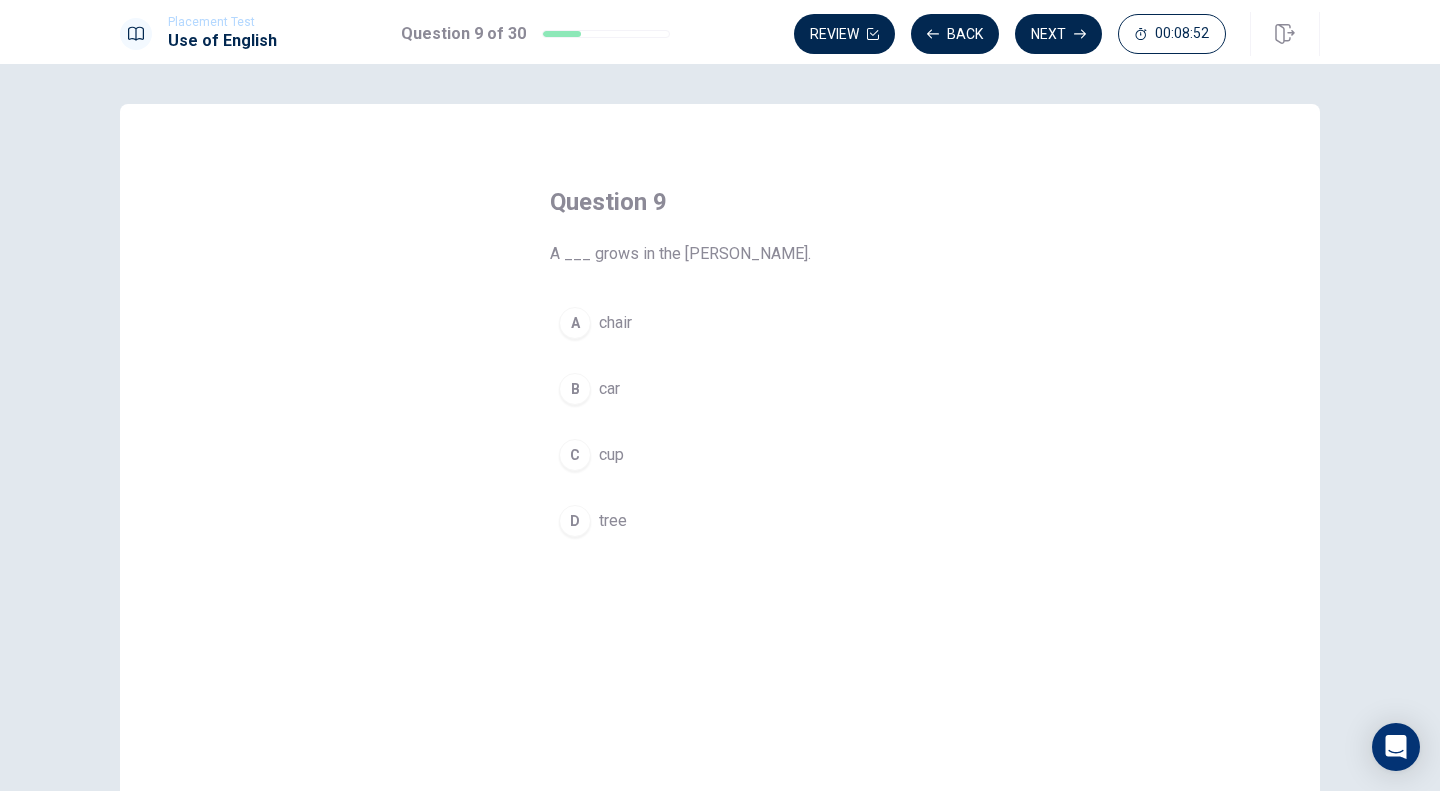 click on "tree" at bounding box center [613, 521] 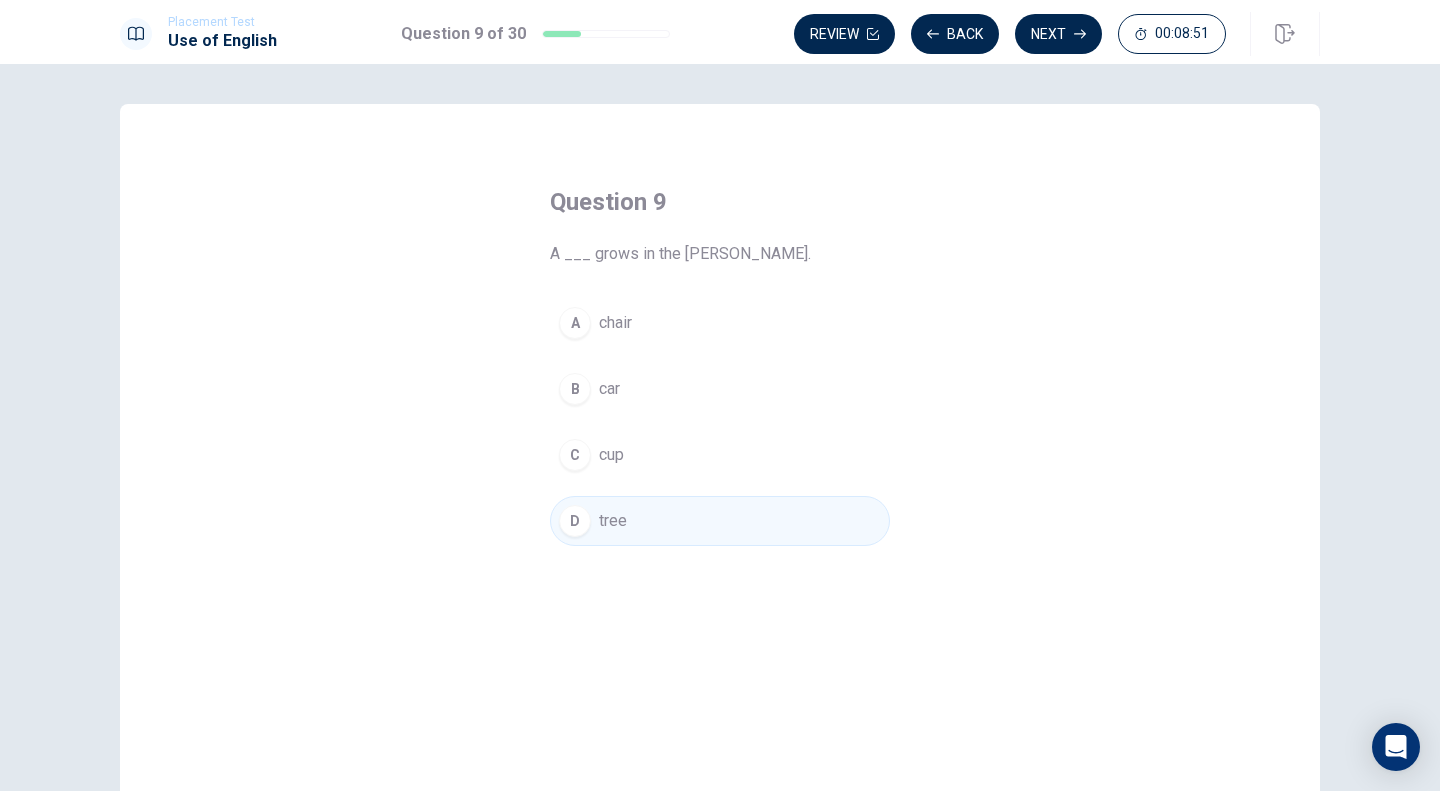 click 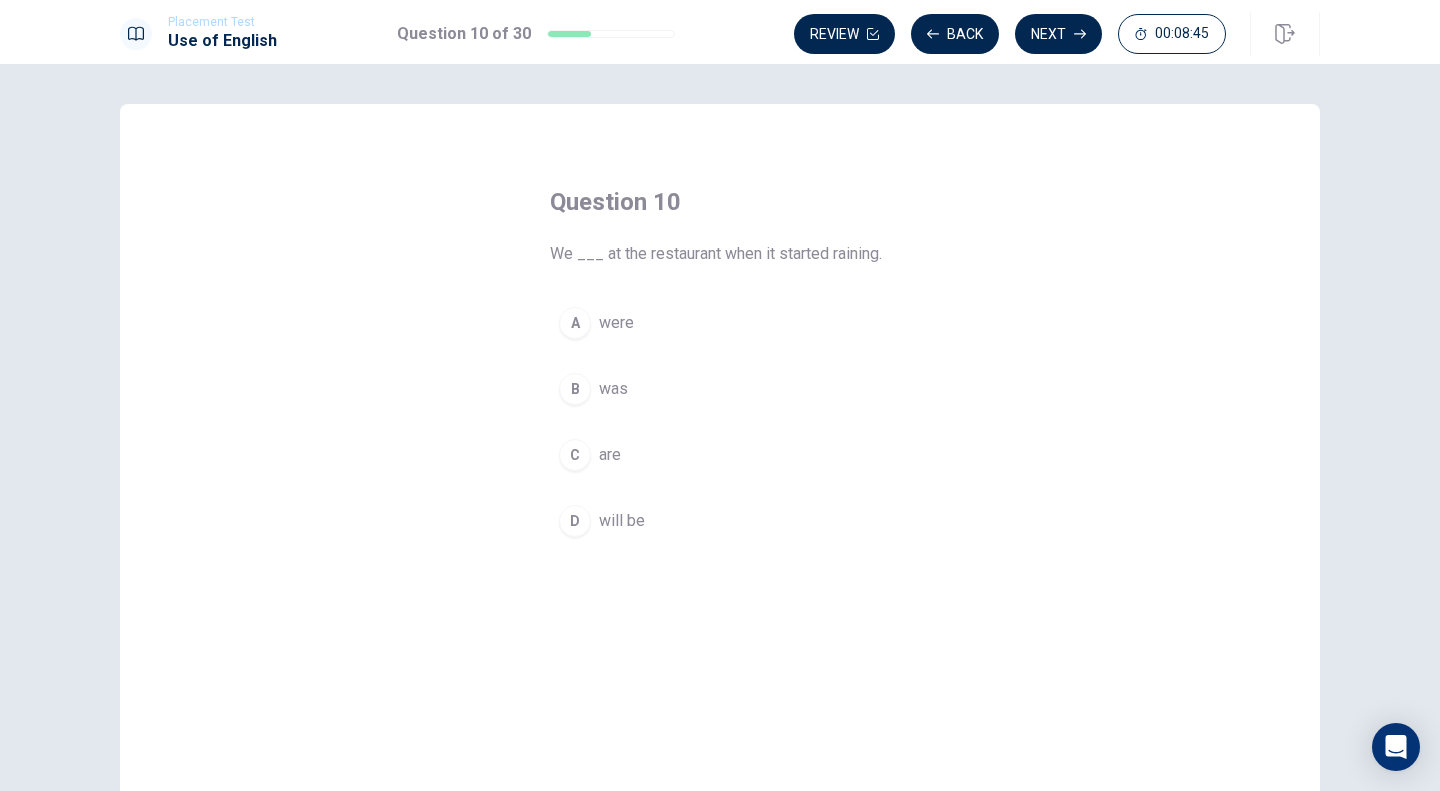 click on "were" at bounding box center (616, 323) 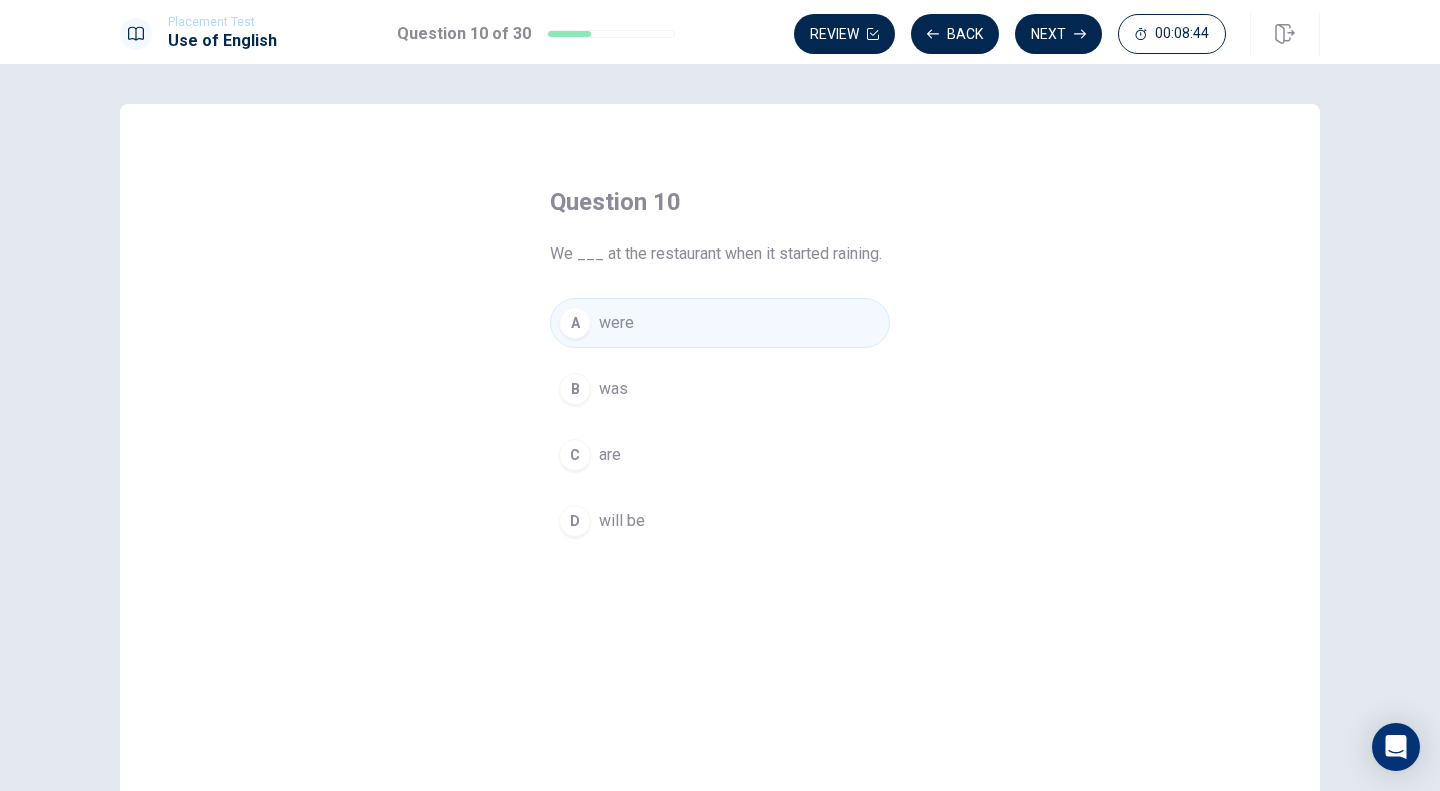 click 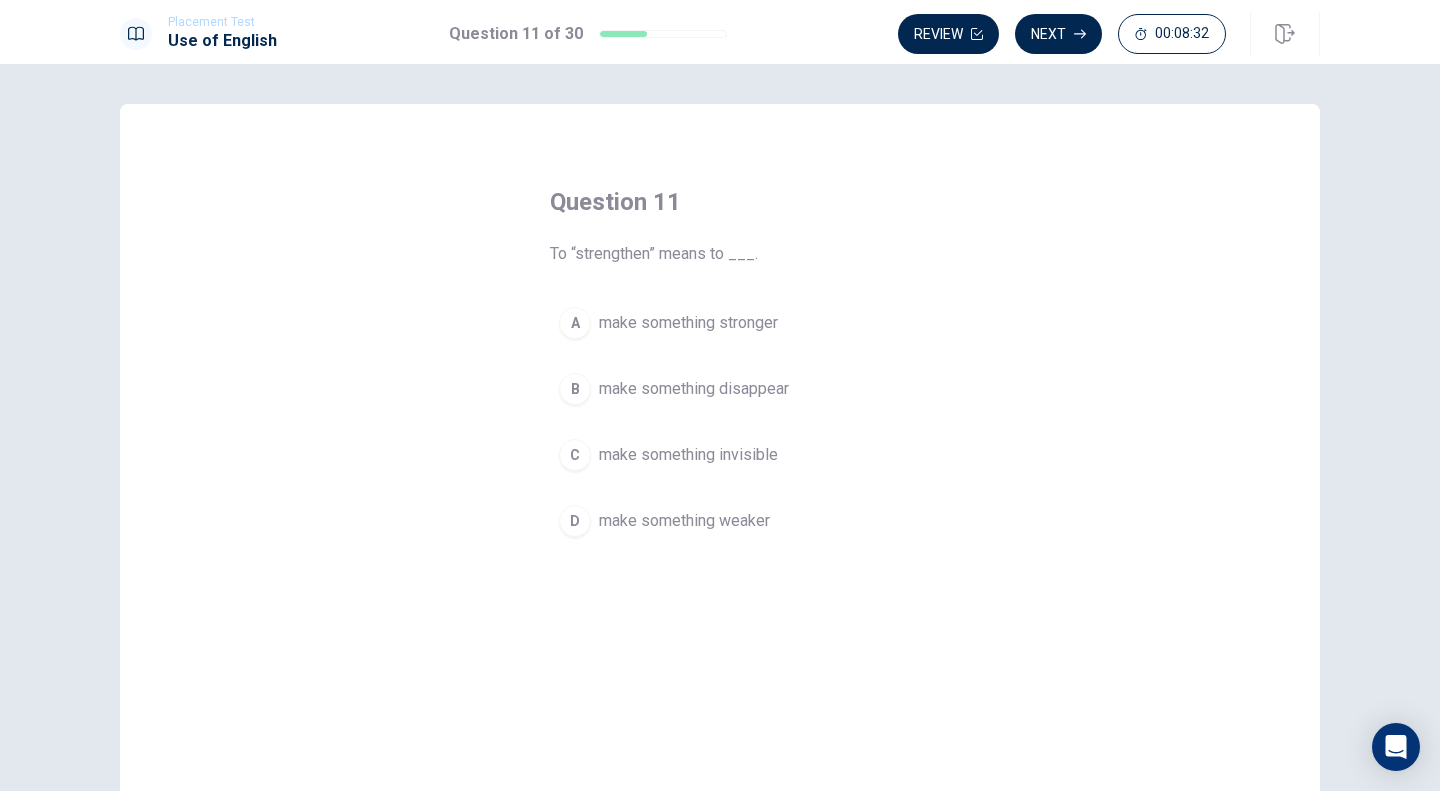 click on "make something stronger" at bounding box center (688, 323) 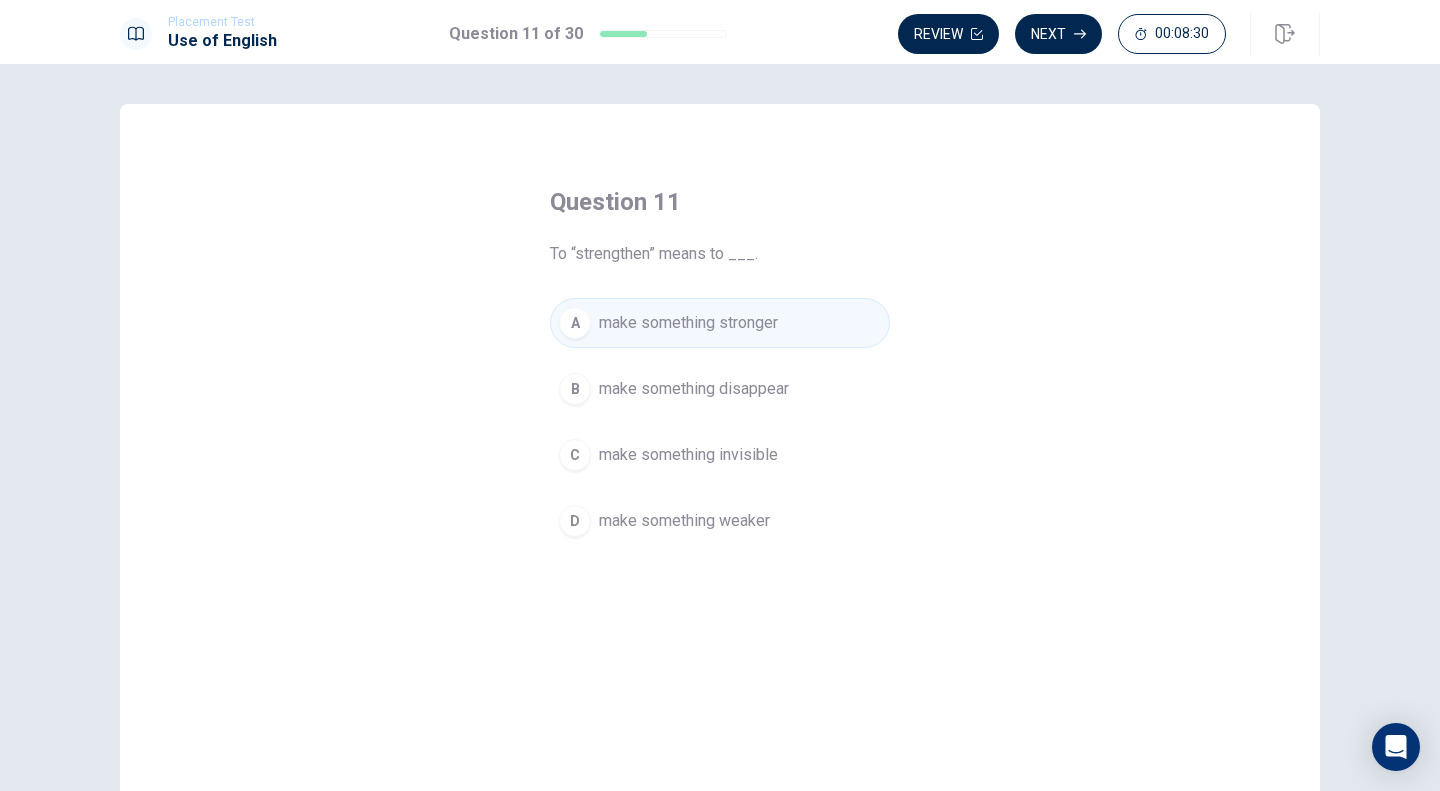 click on "Next" at bounding box center [1058, 34] 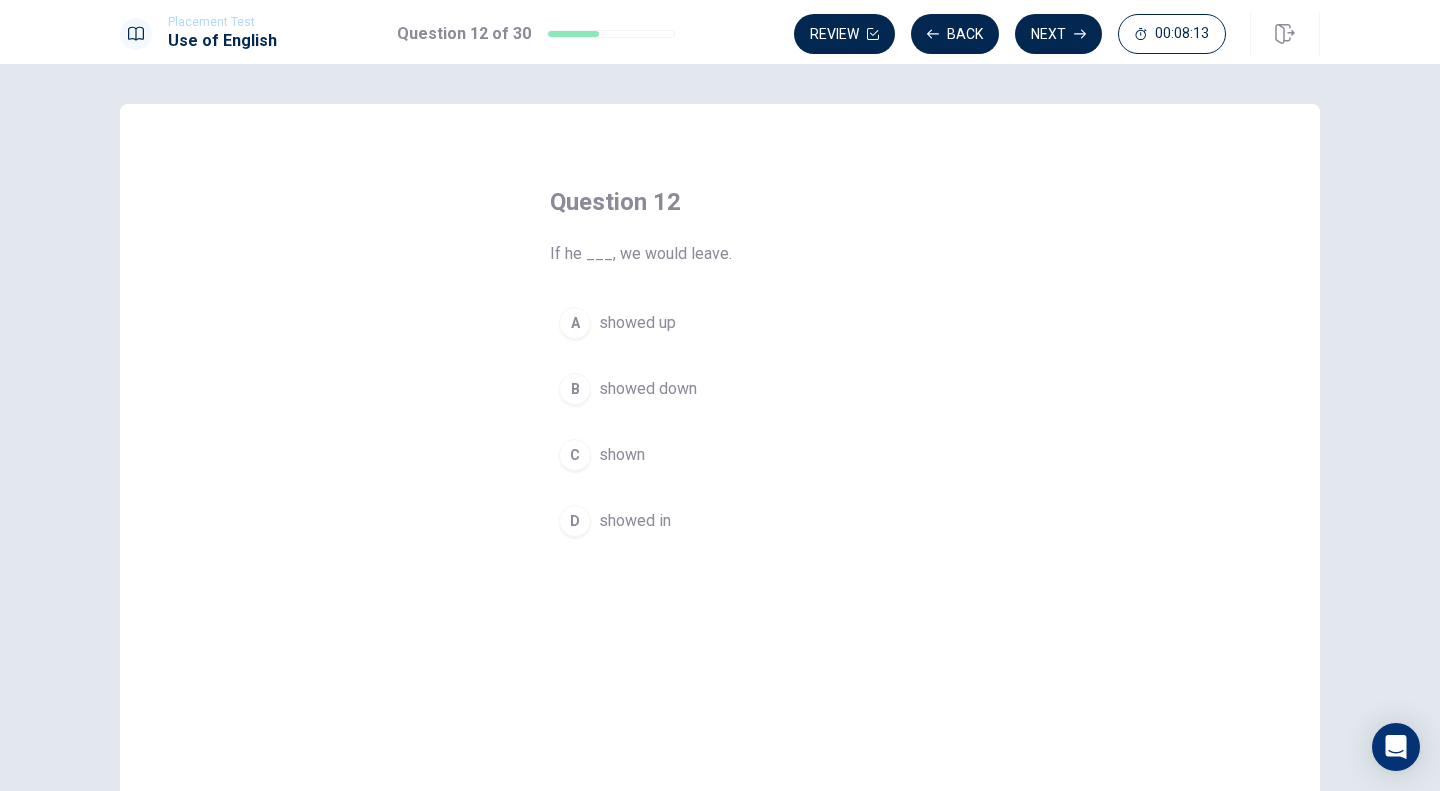 click on "showed up" at bounding box center [637, 323] 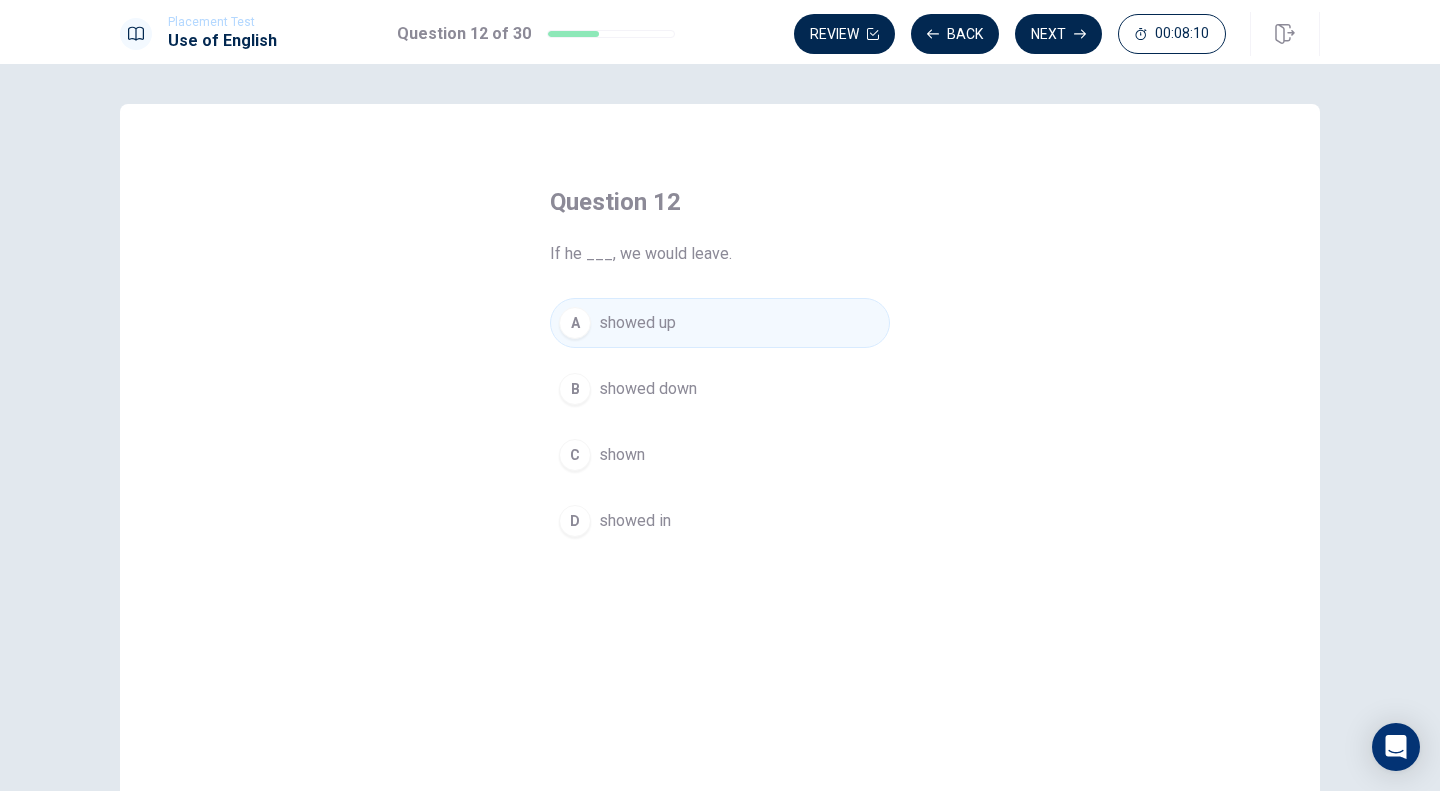 click 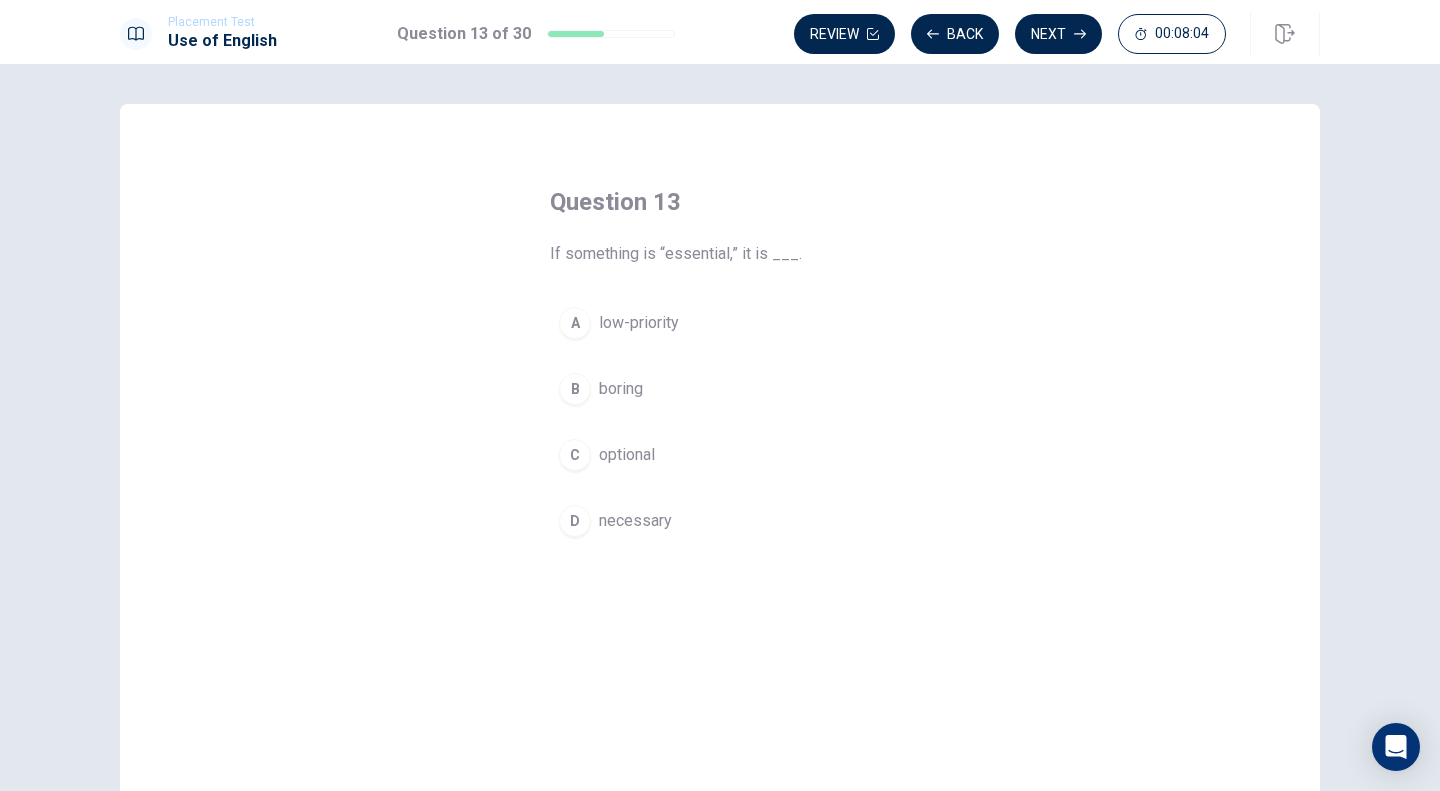 click on "necessary" at bounding box center [635, 521] 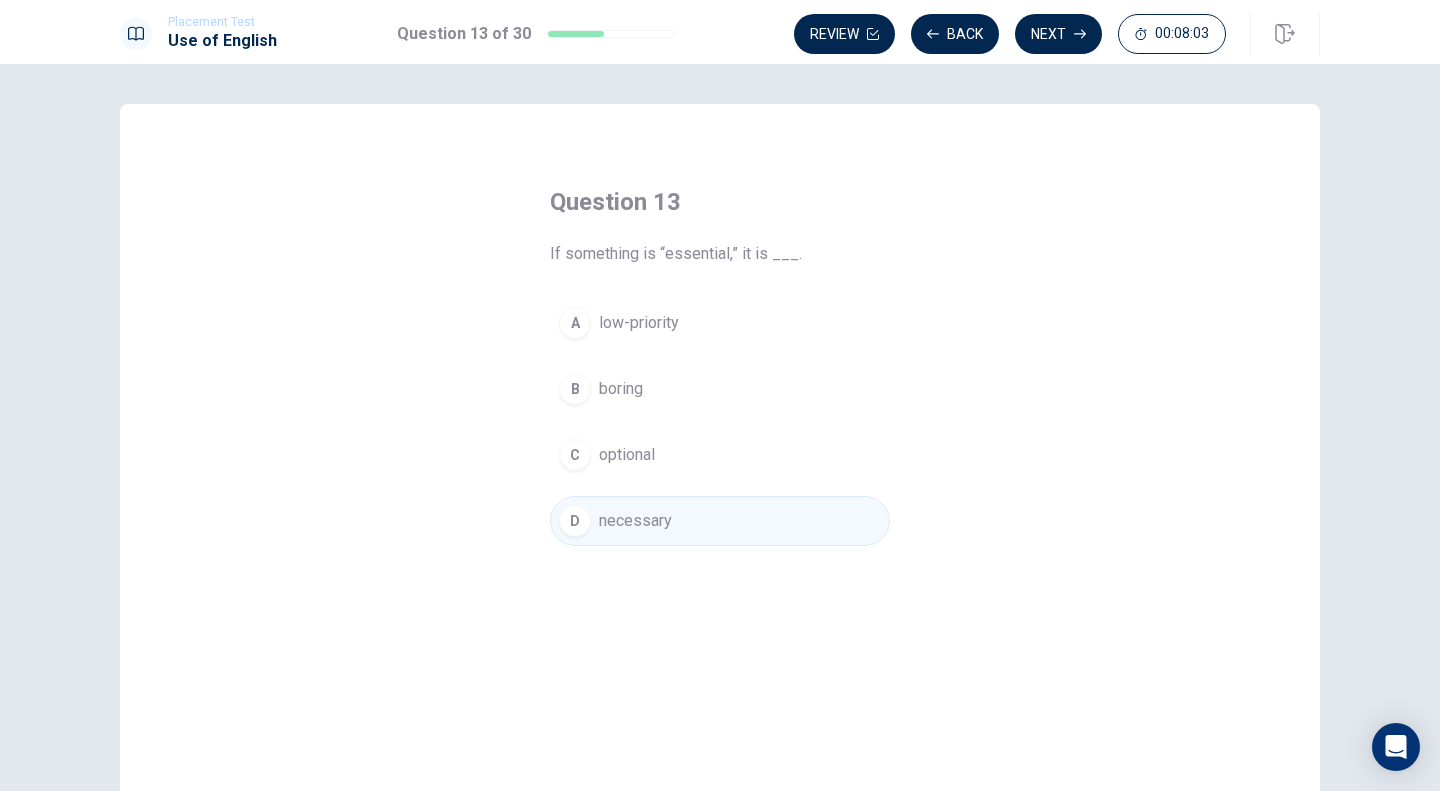 click 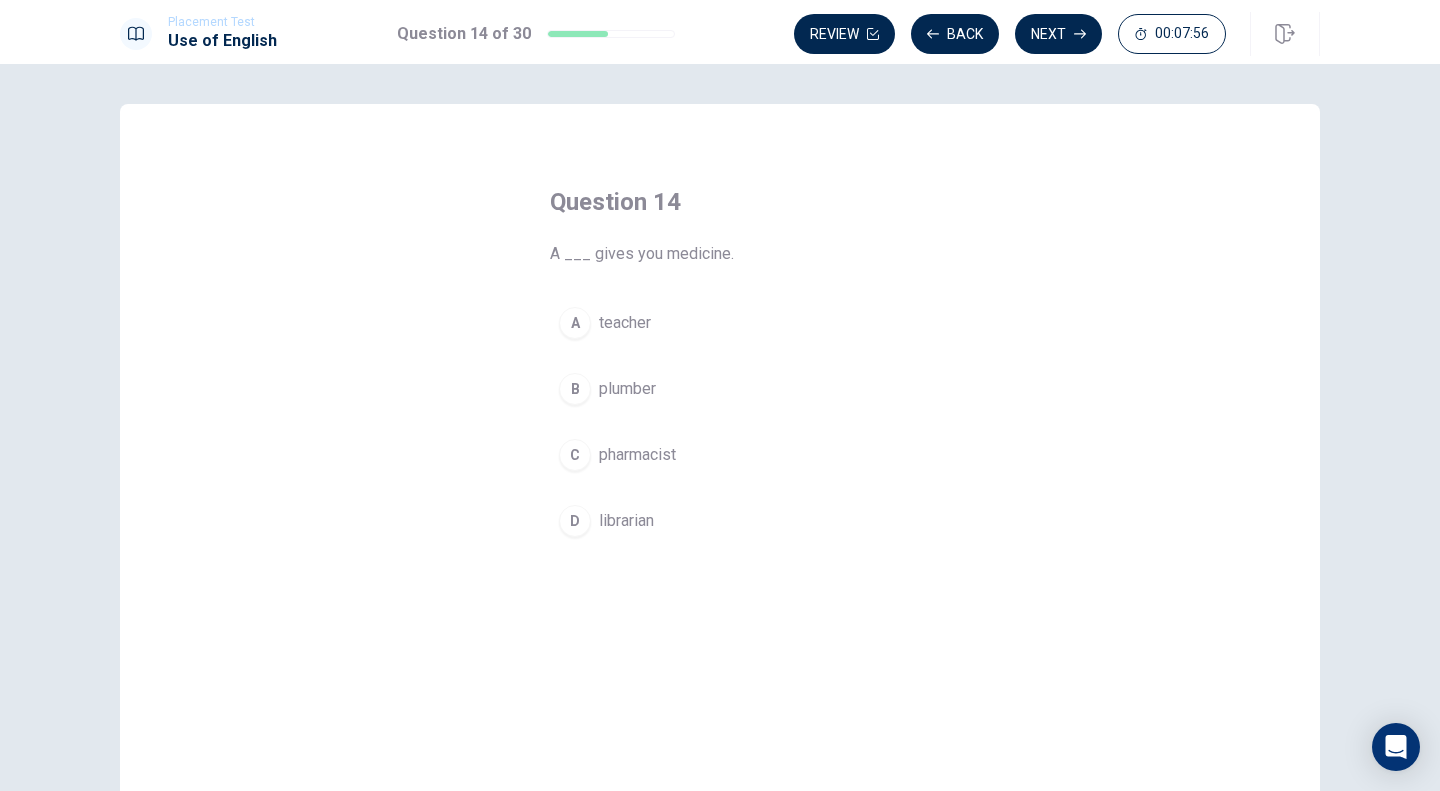 click on "pharmacist" at bounding box center (637, 455) 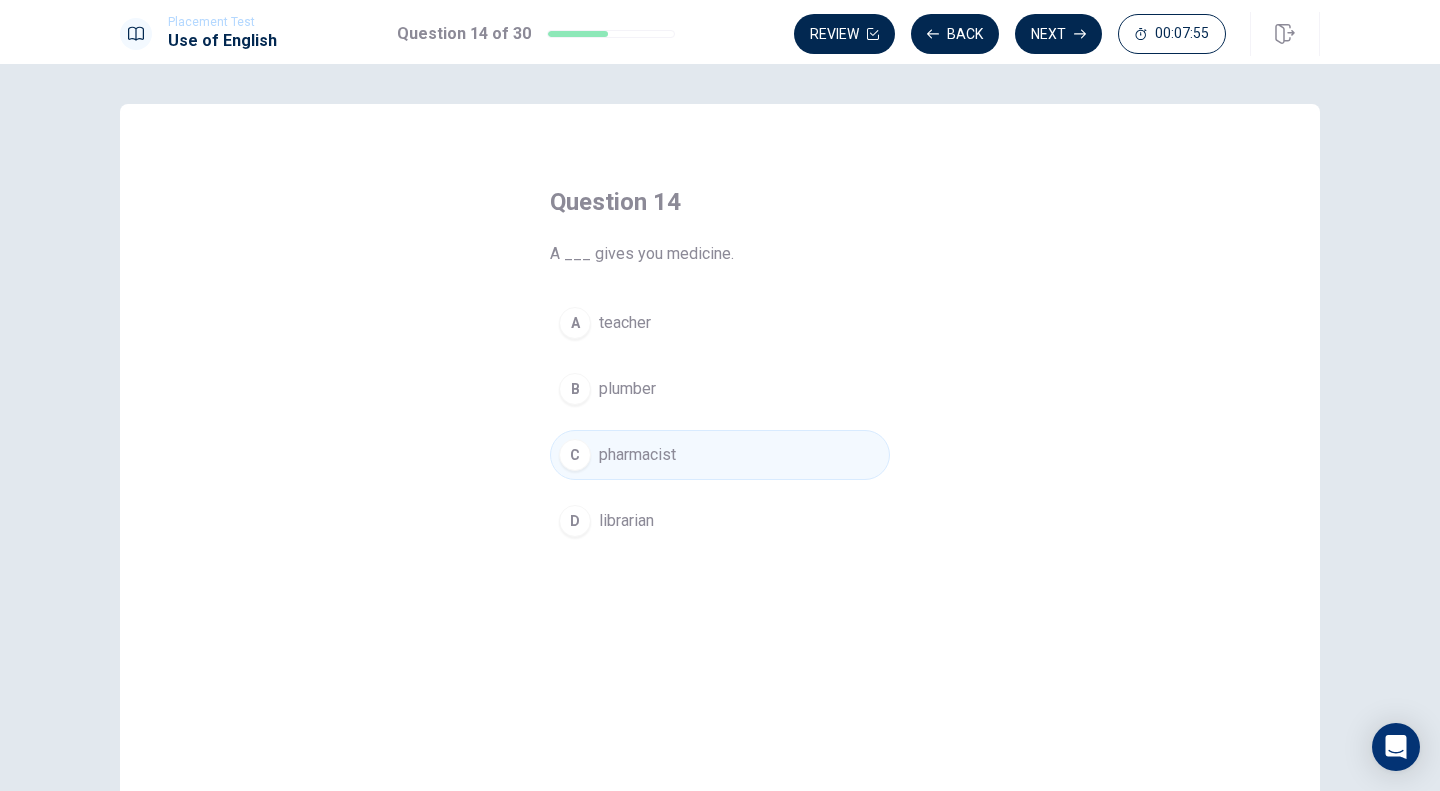 click on "Next" at bounding box center (1058, 34) 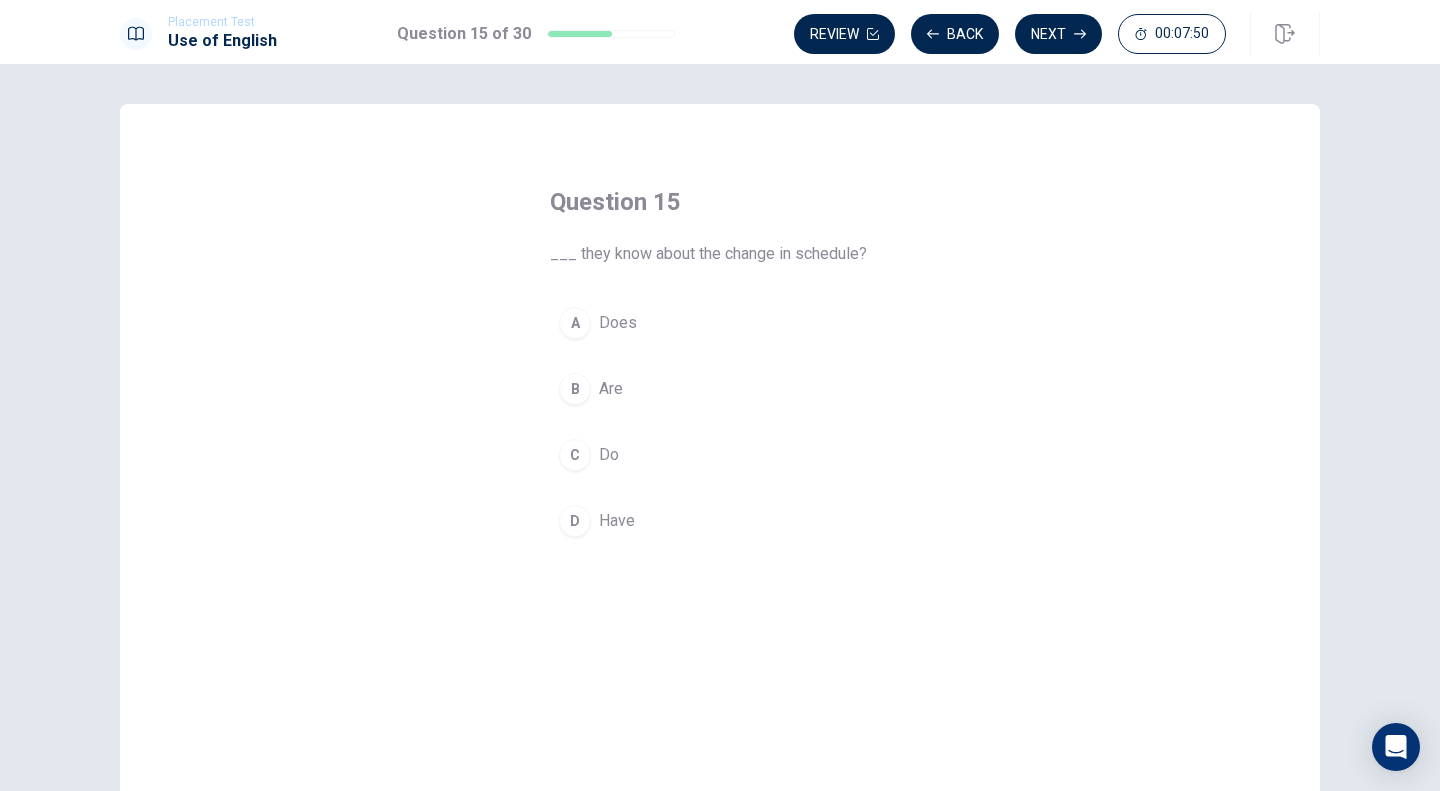 click on "Do" at bounding box center (609, 455) 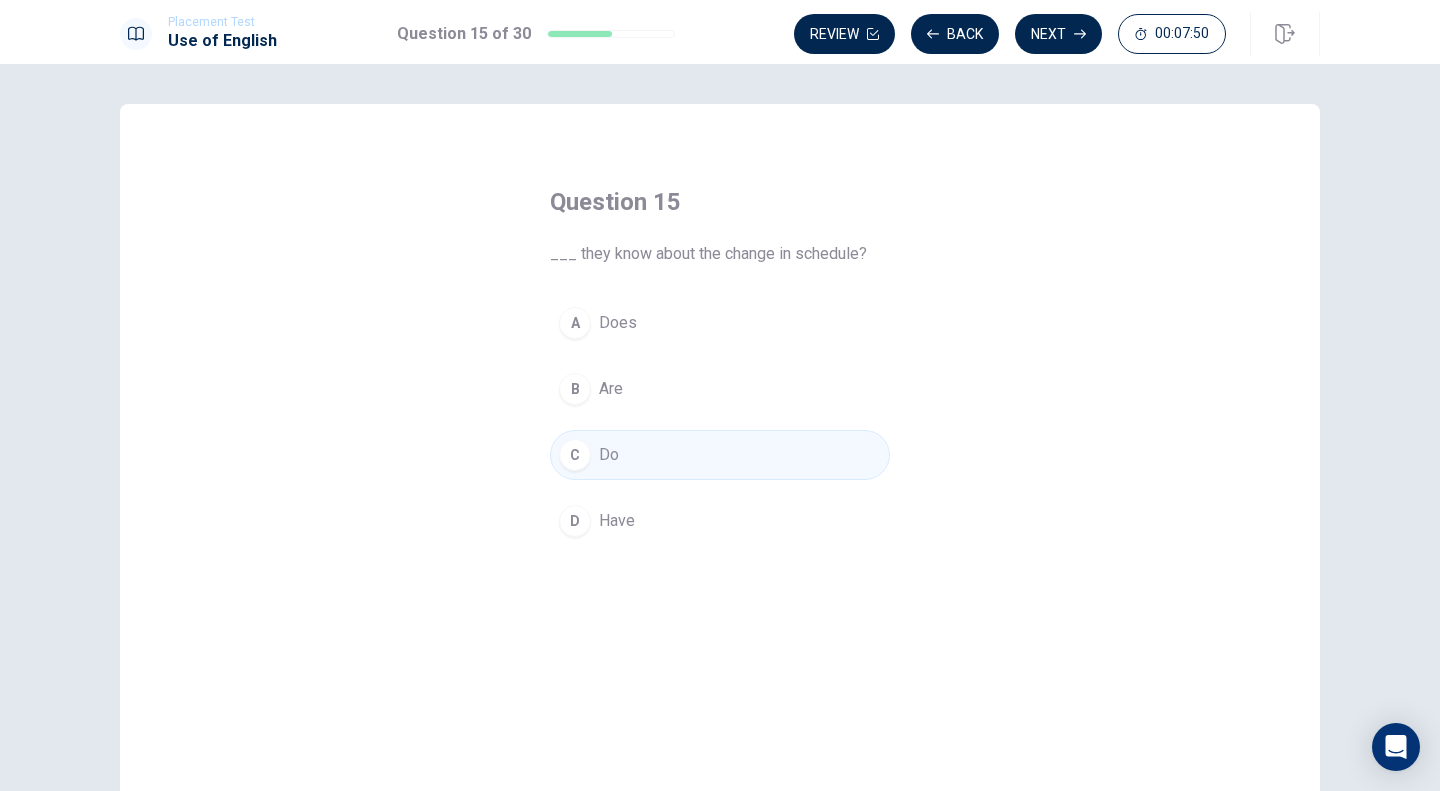 click 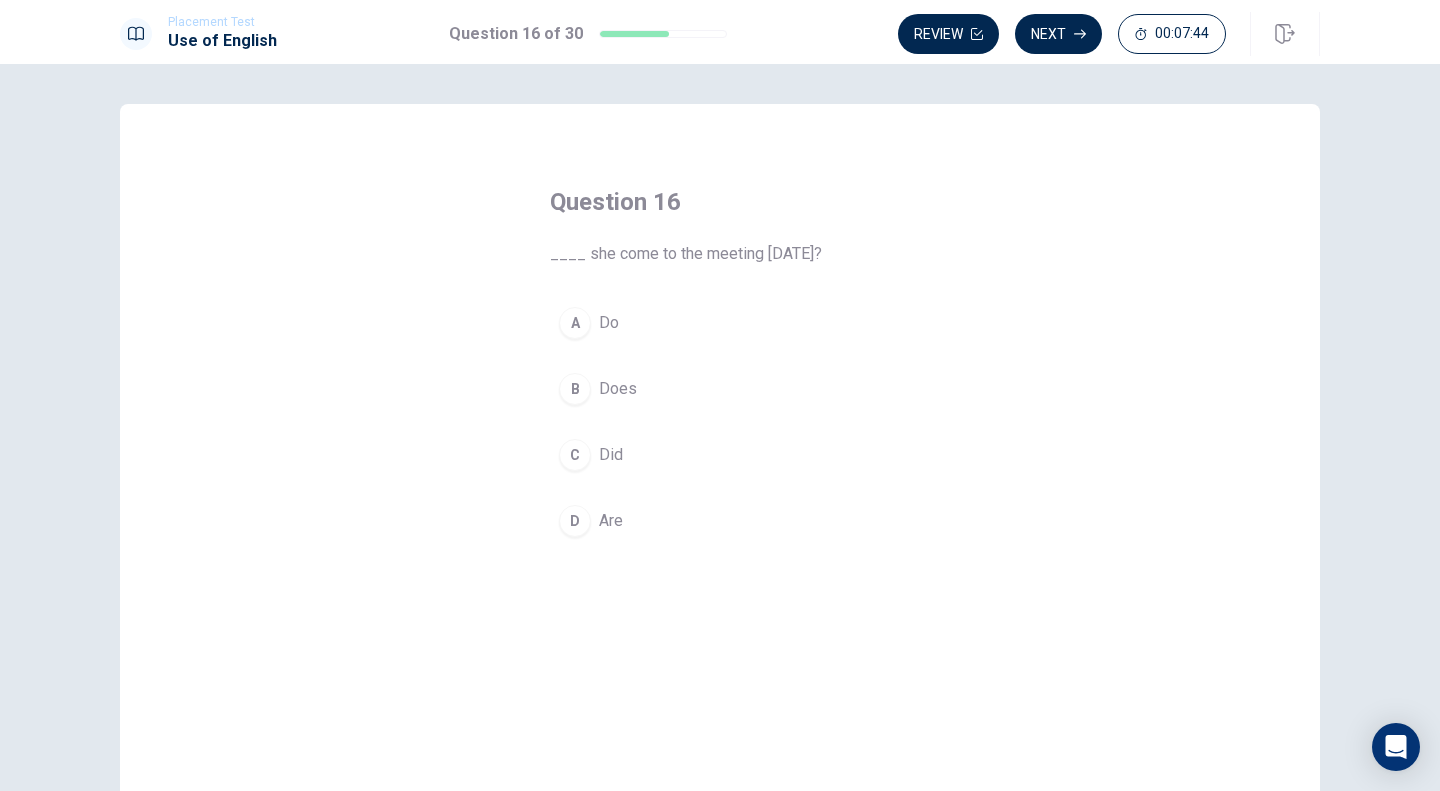 click on "C" at bounding box center [575, 455] 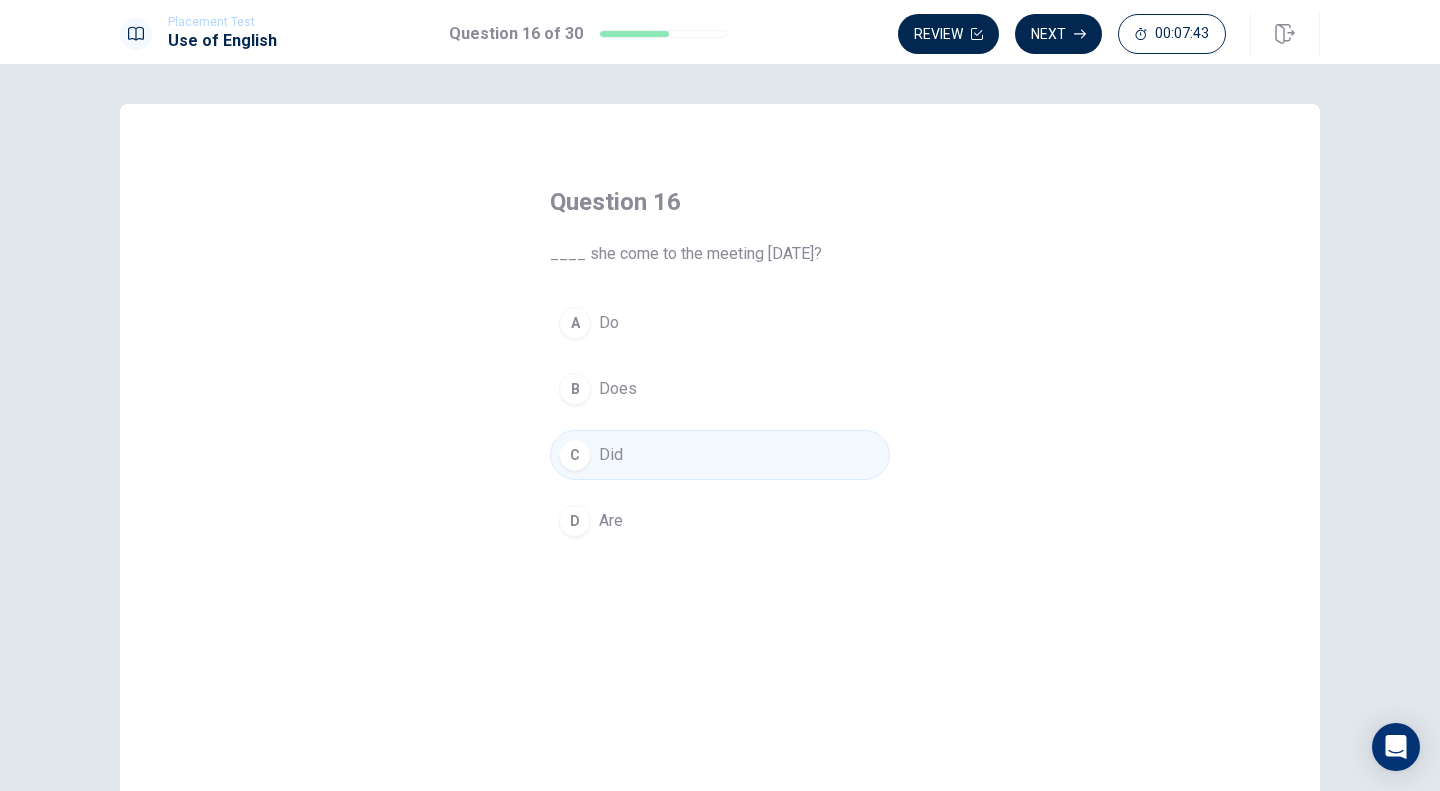 click 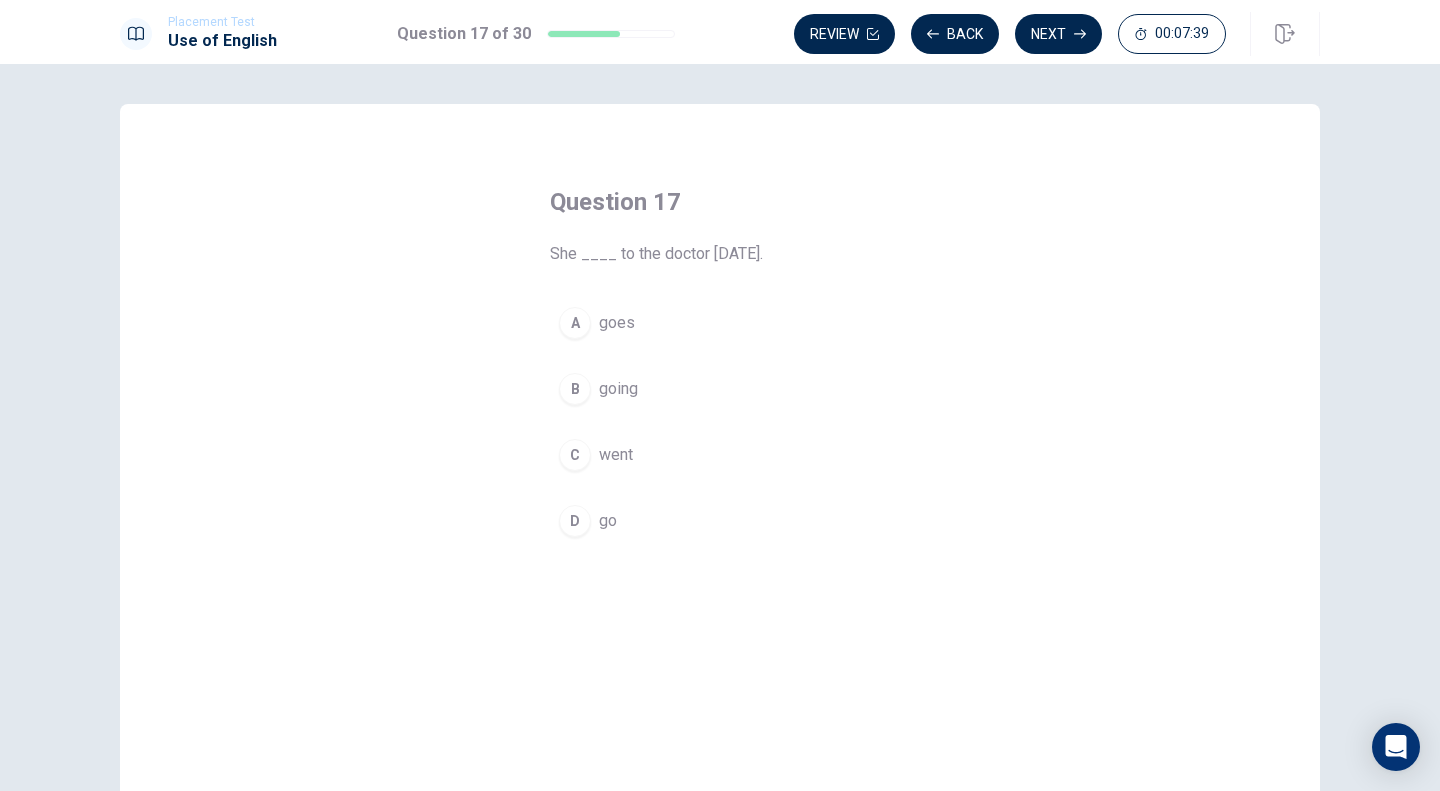 click on "went" at bounding box center [616, 455] 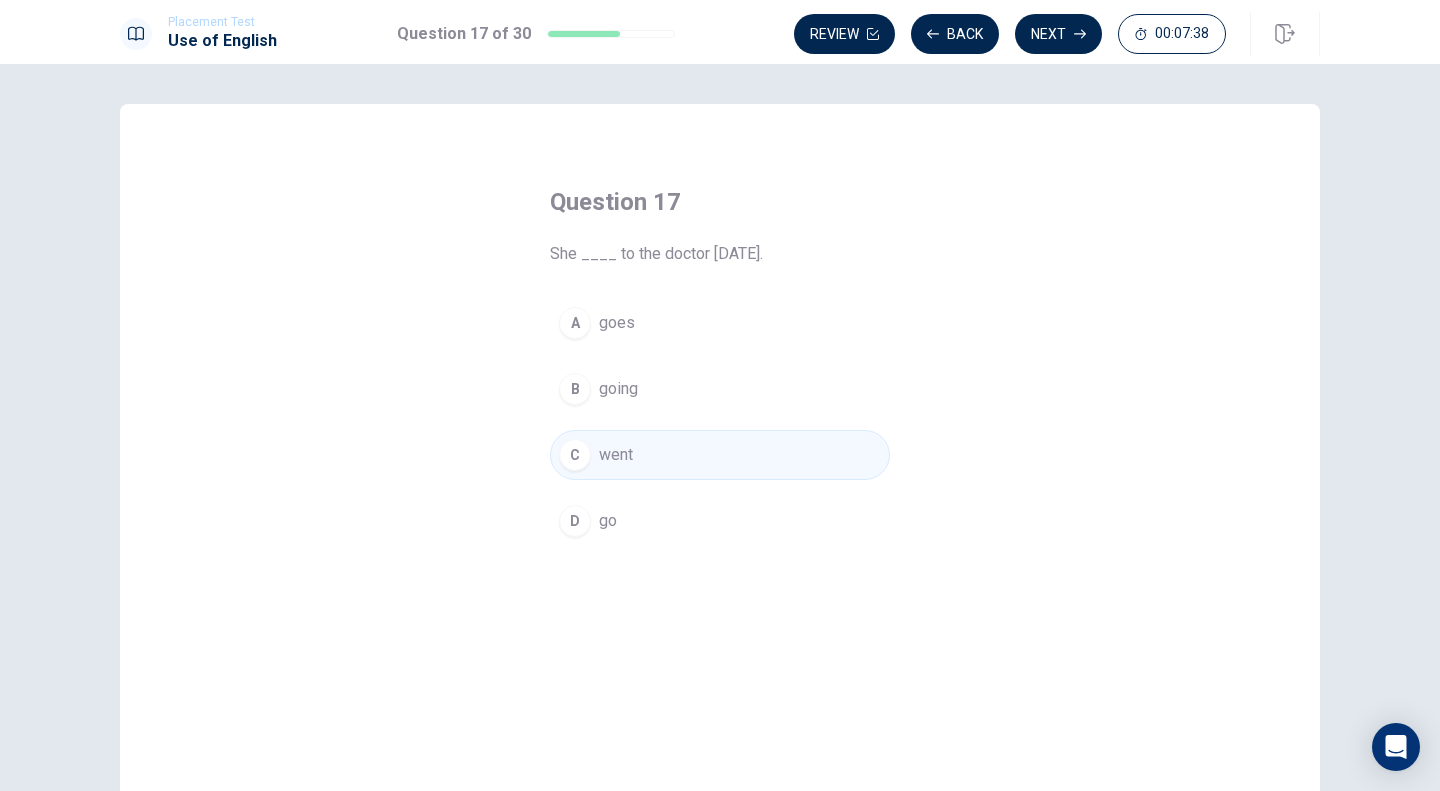 click 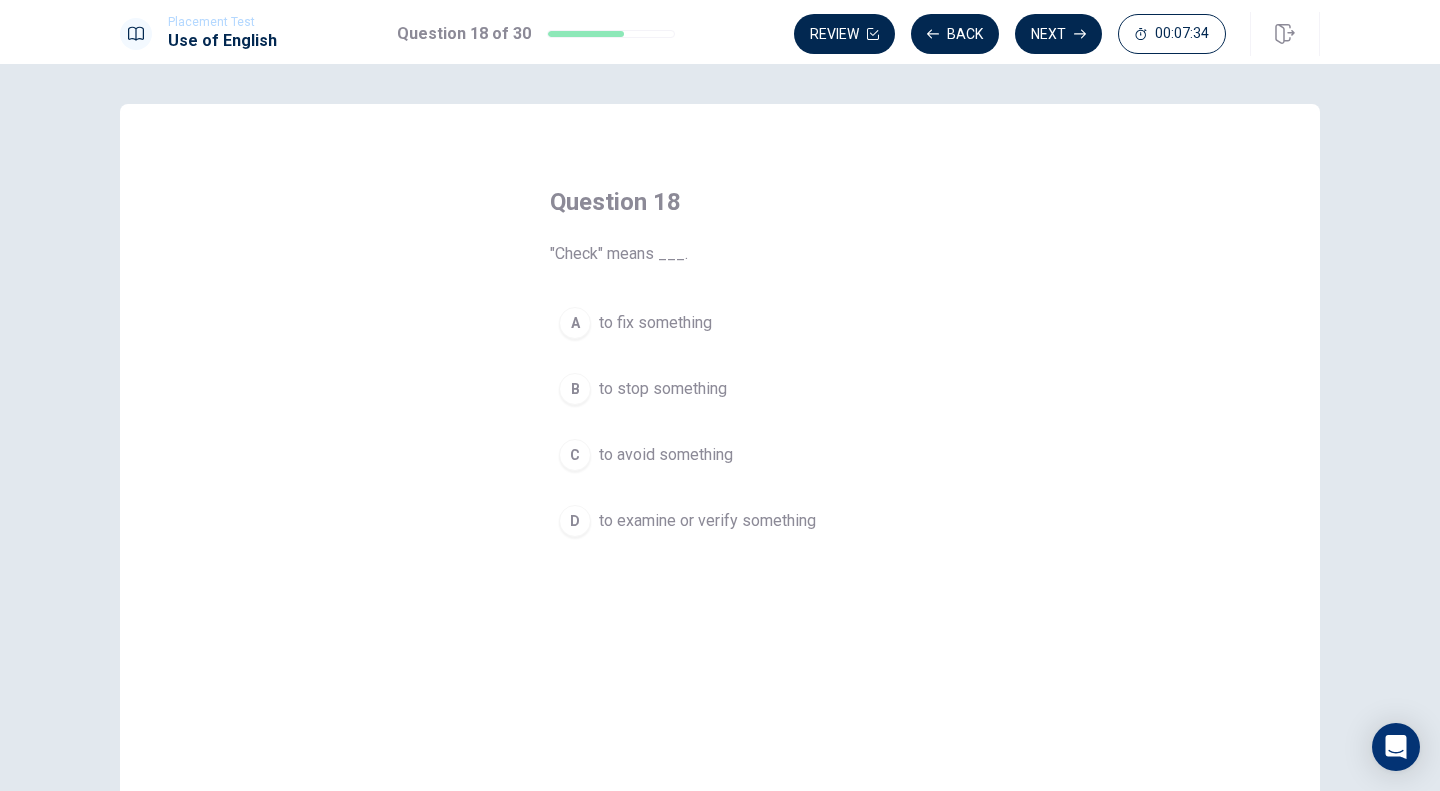 click on "to examine or verify something" at bounding box center [707, 521] 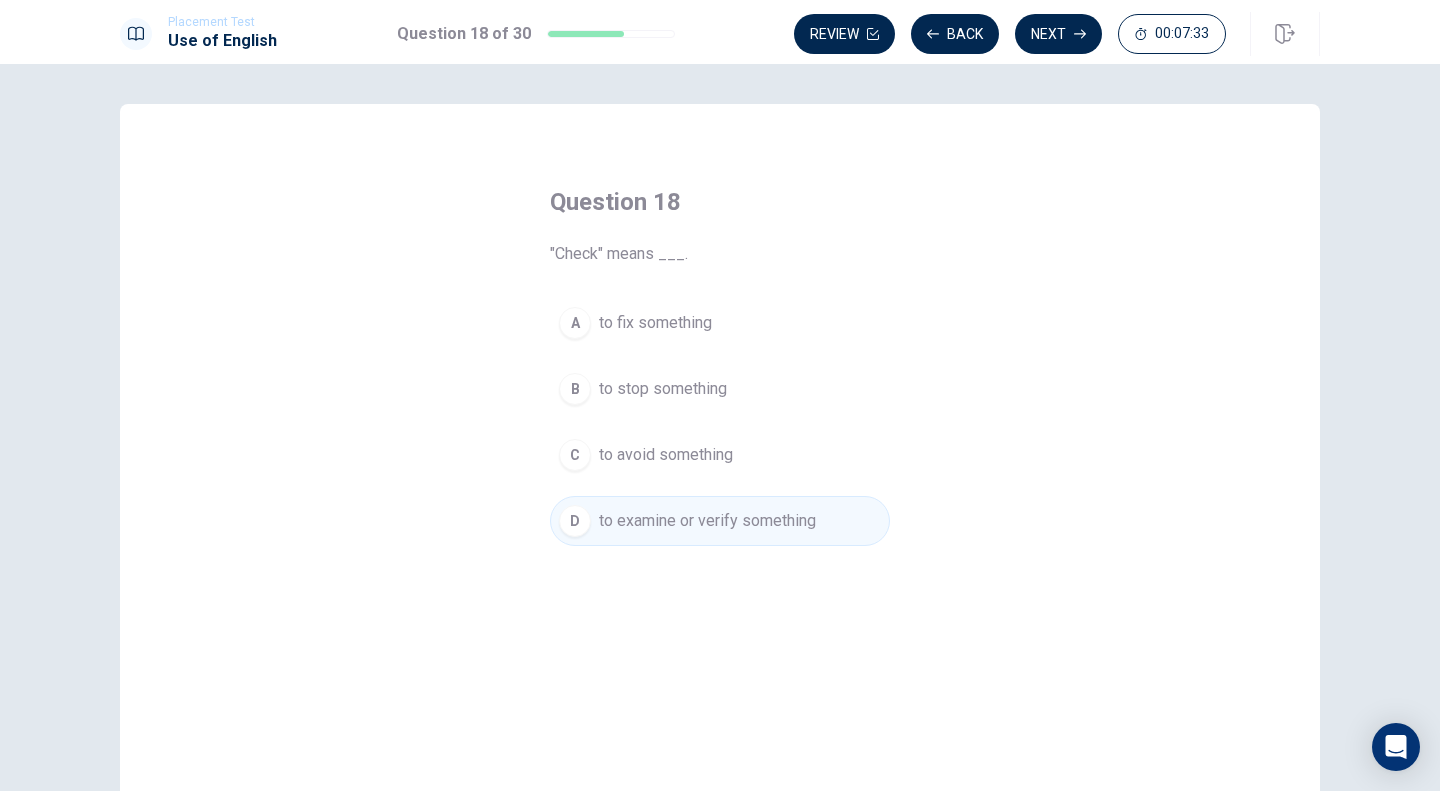 click 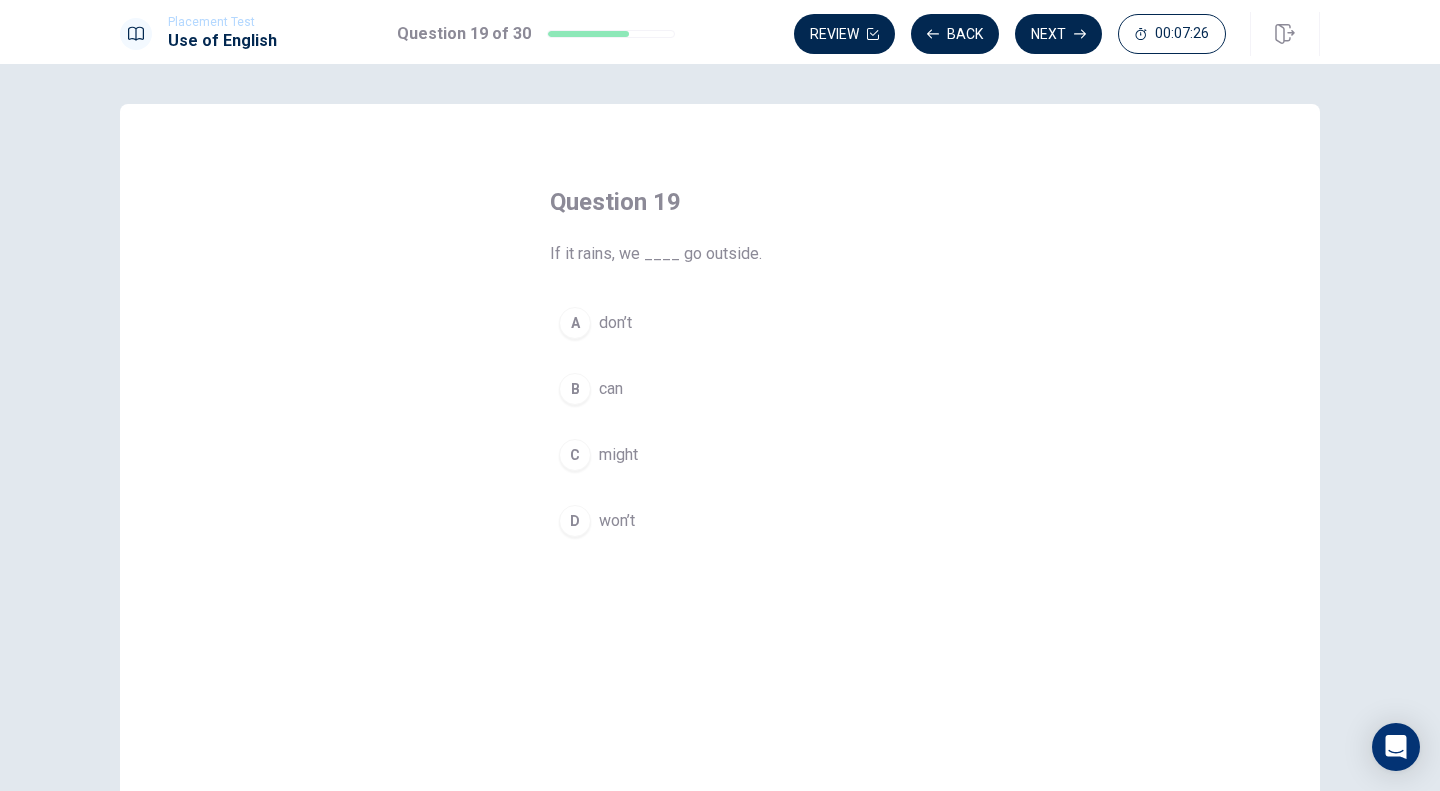 click on "don’t" at bounding box center (615, 323) 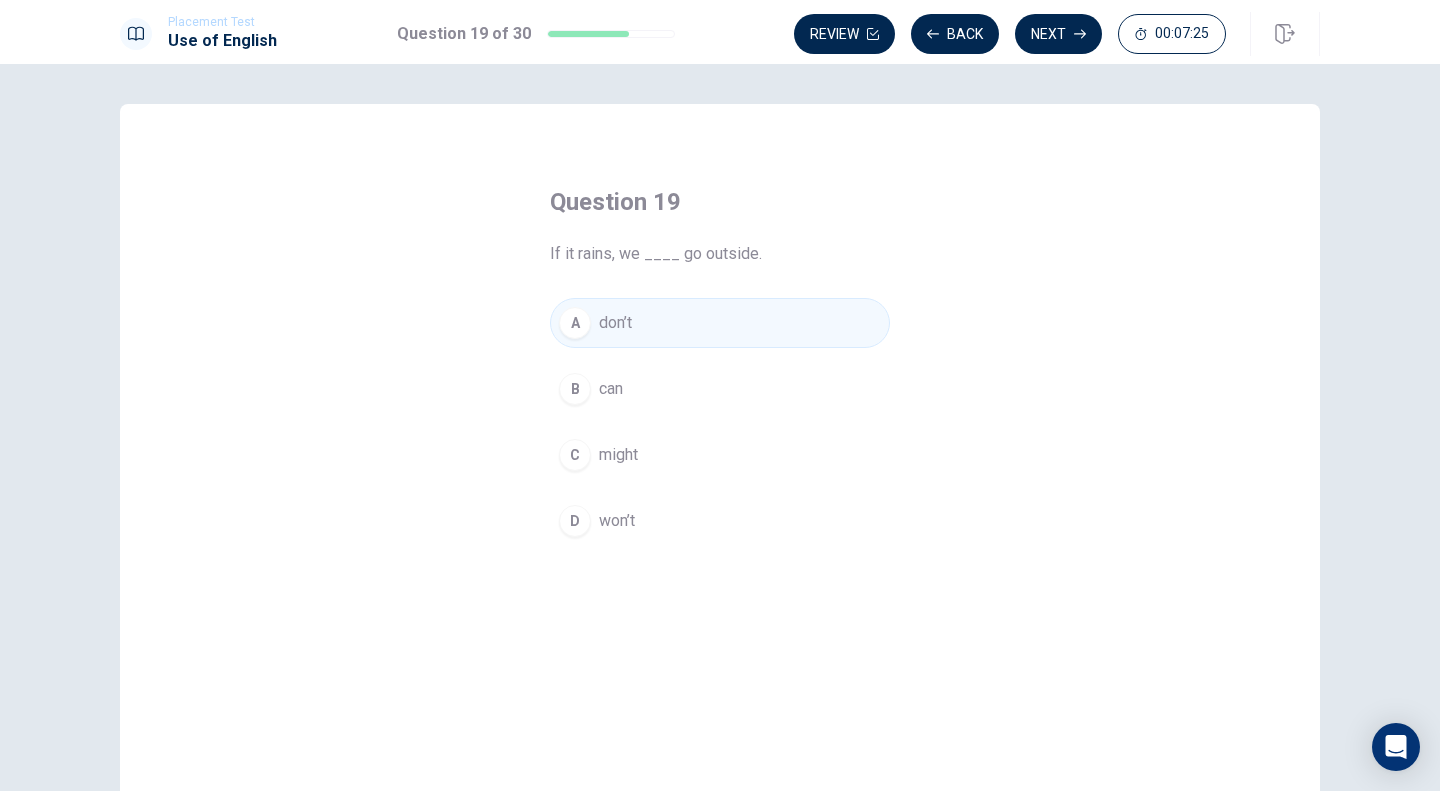click 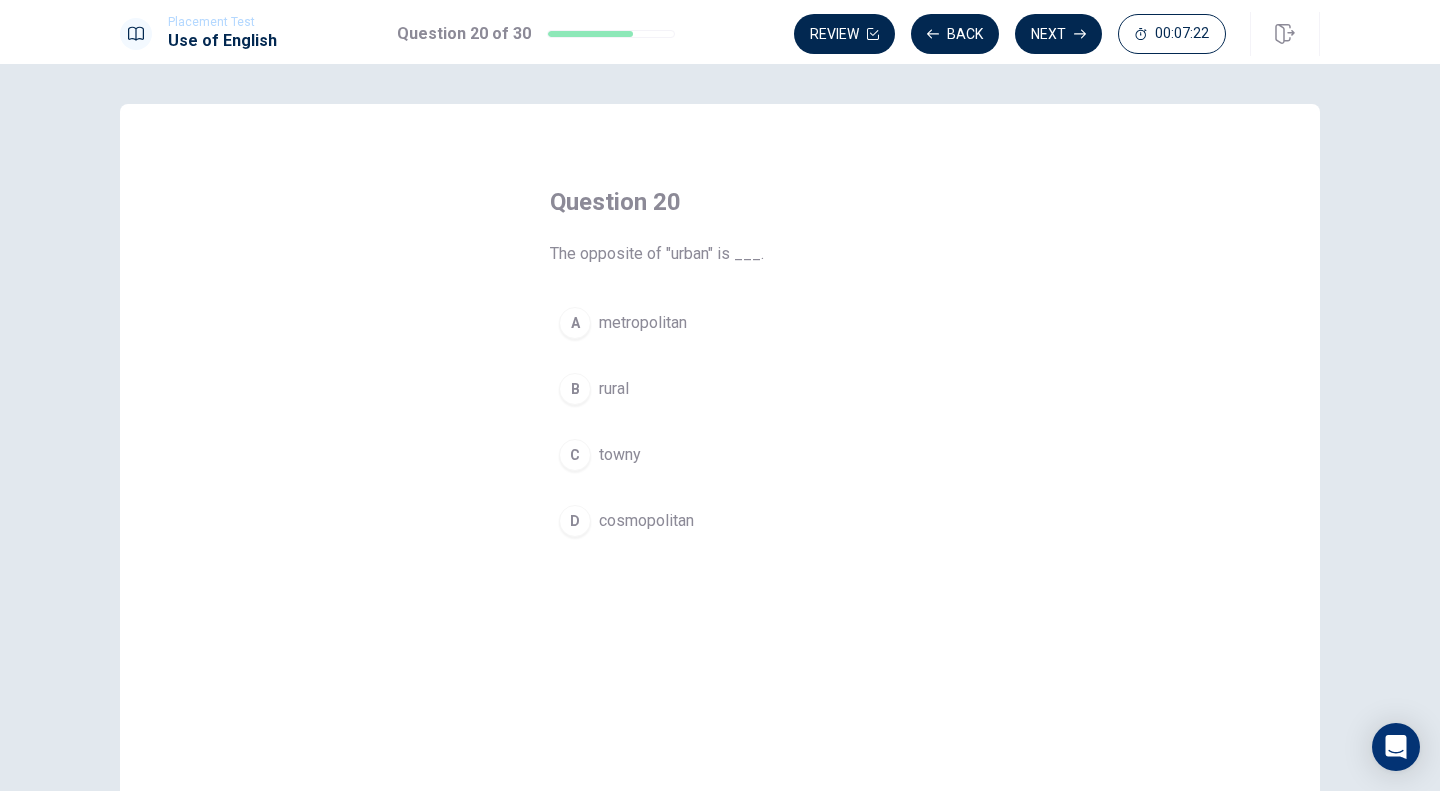 click on "rural" at bounding box center (614, 389) 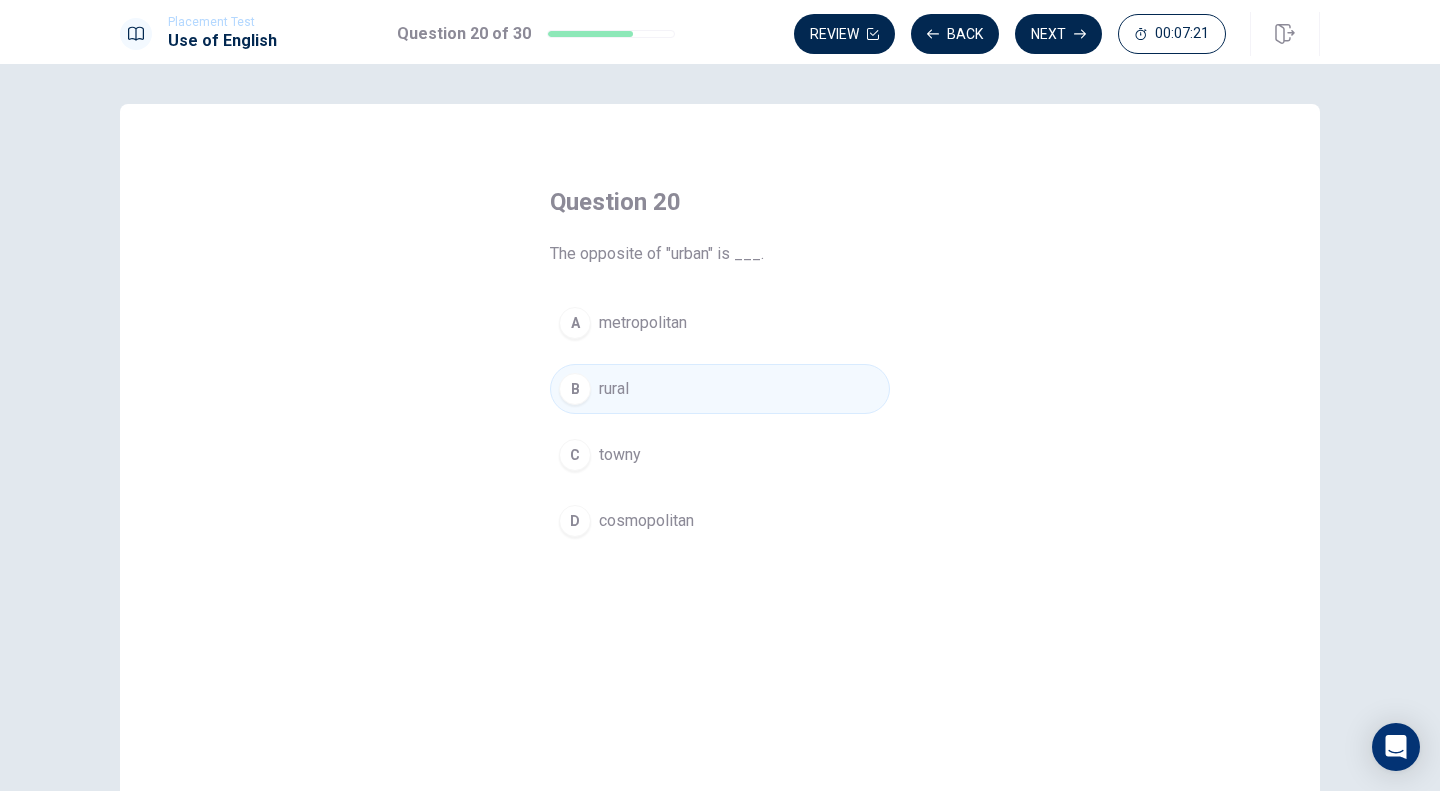 click 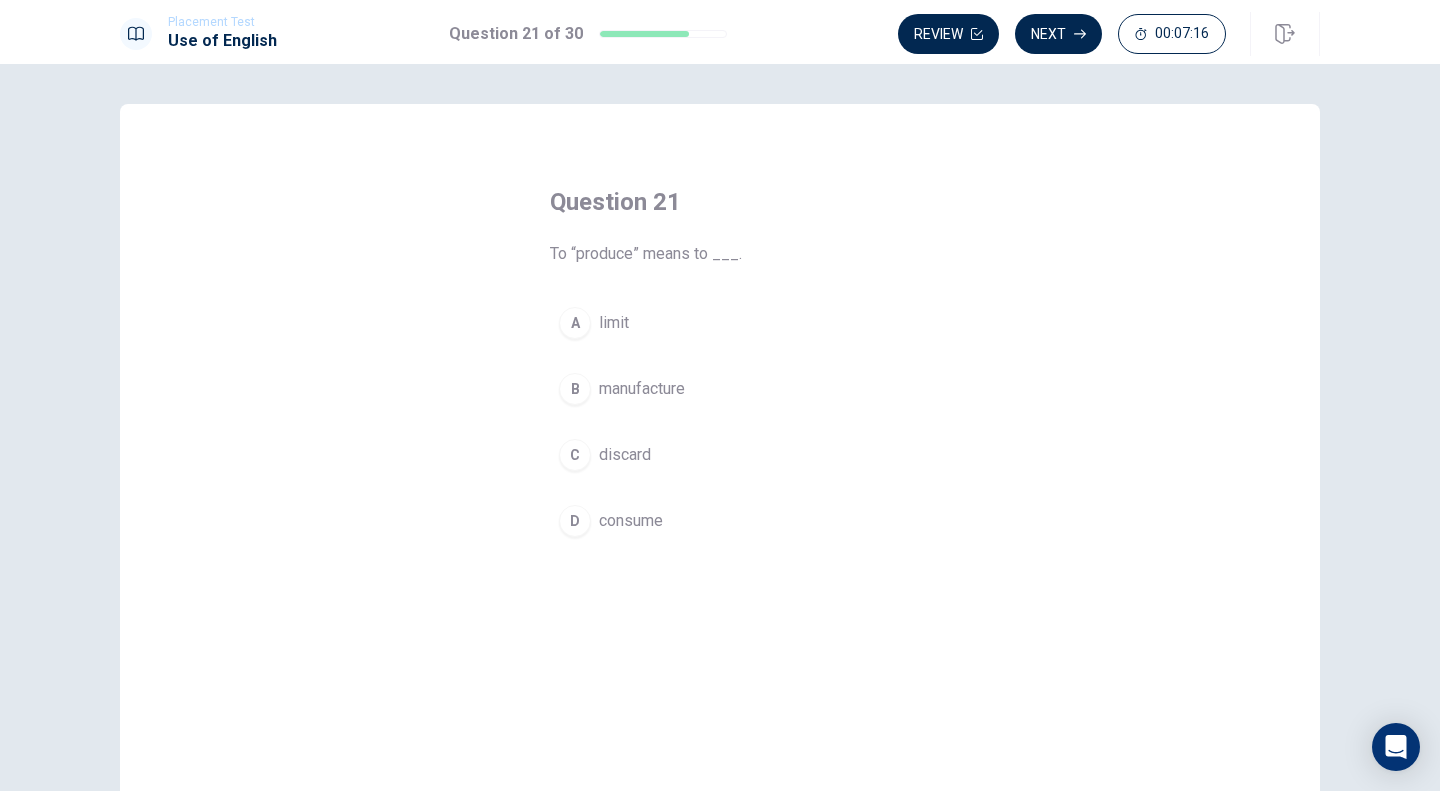 click on "manufacture" at bounding box center (642, 389) 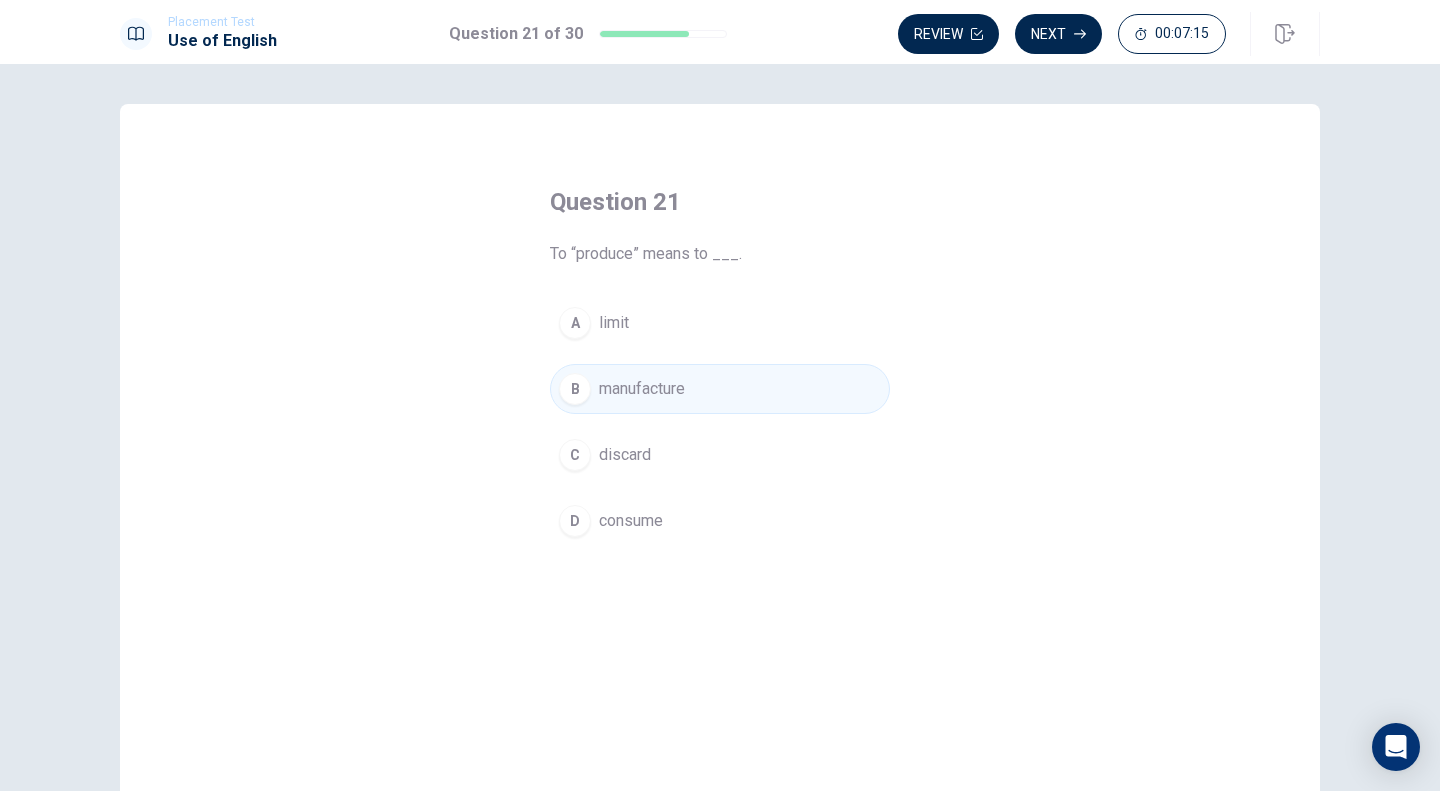 click 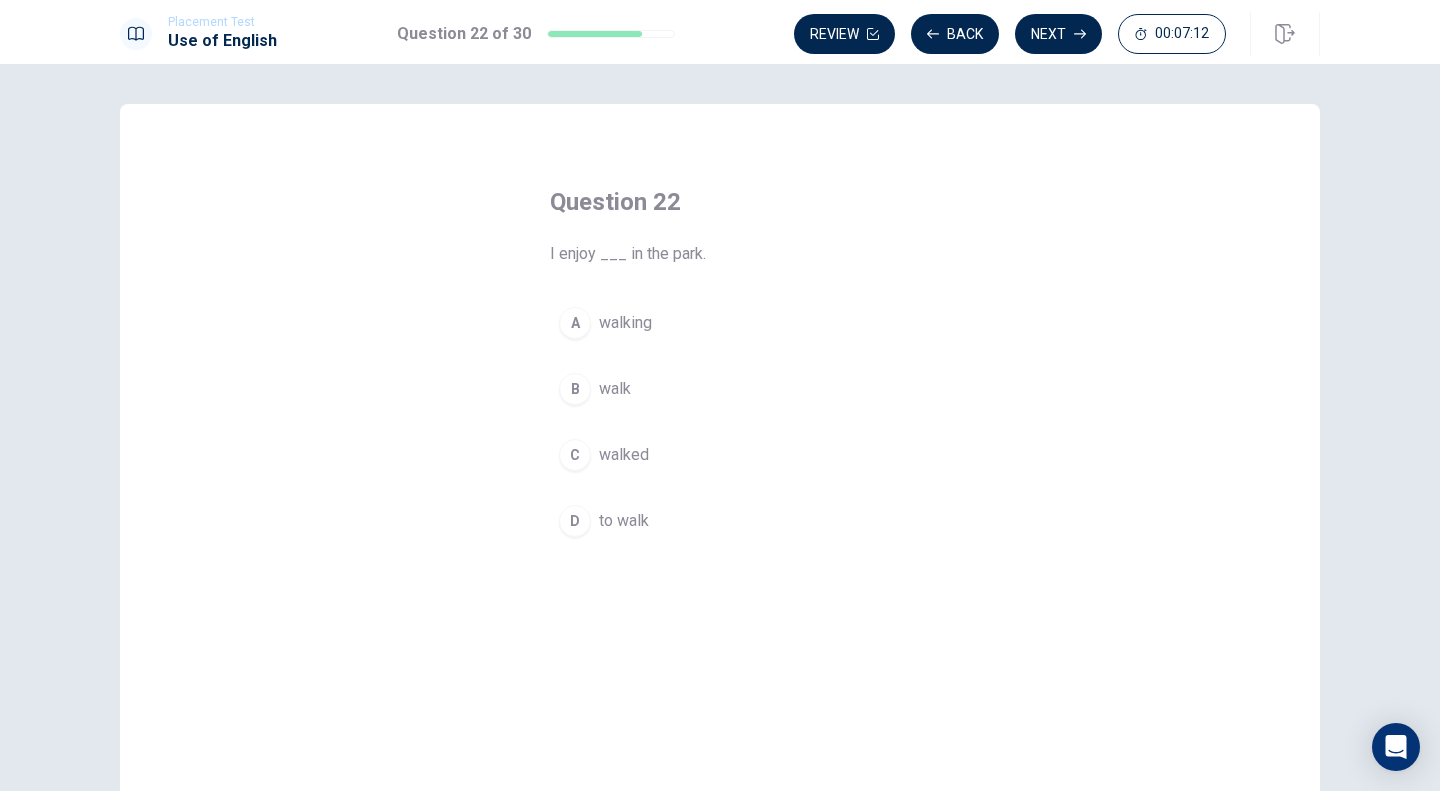 click on "walking" at bounding box center [625, 323] 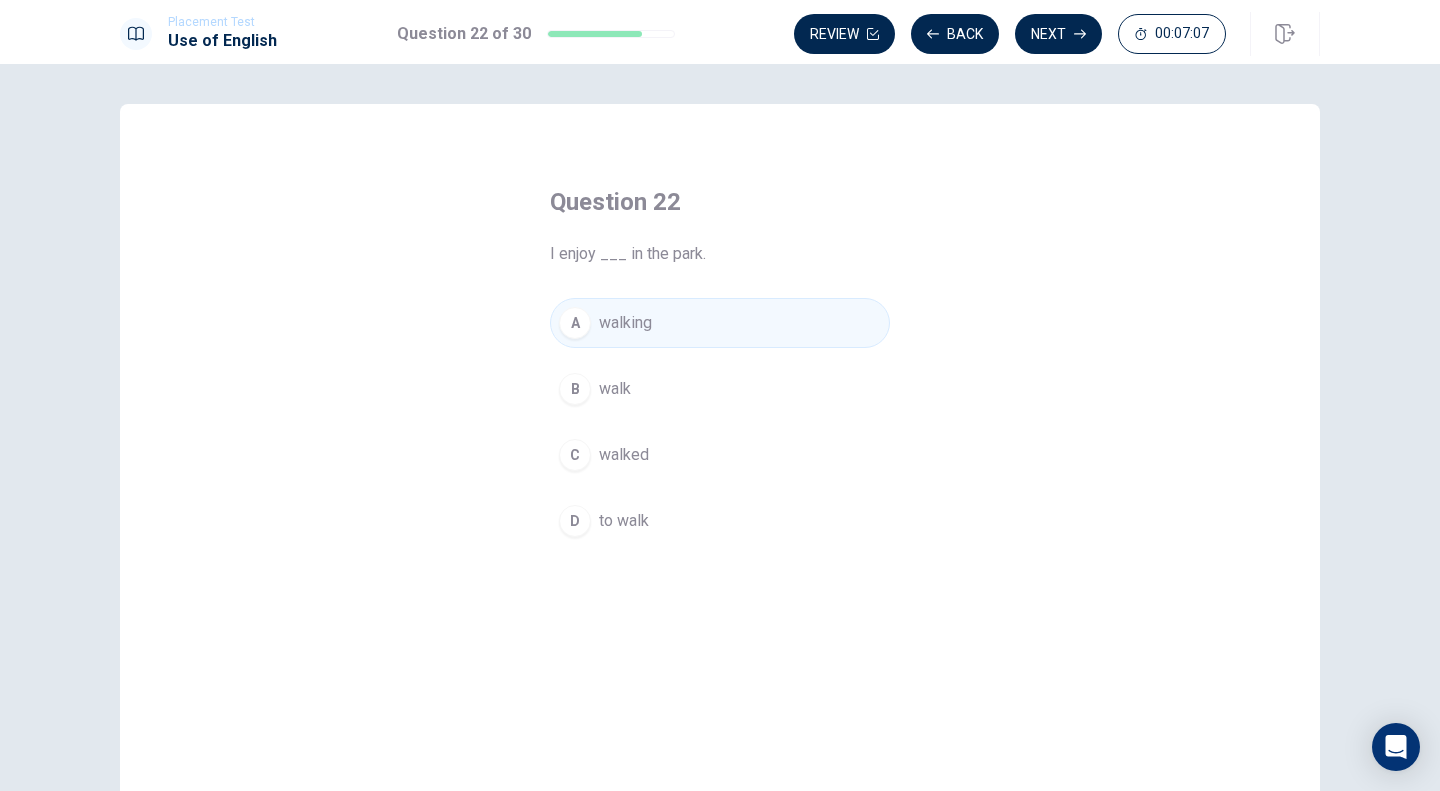 click 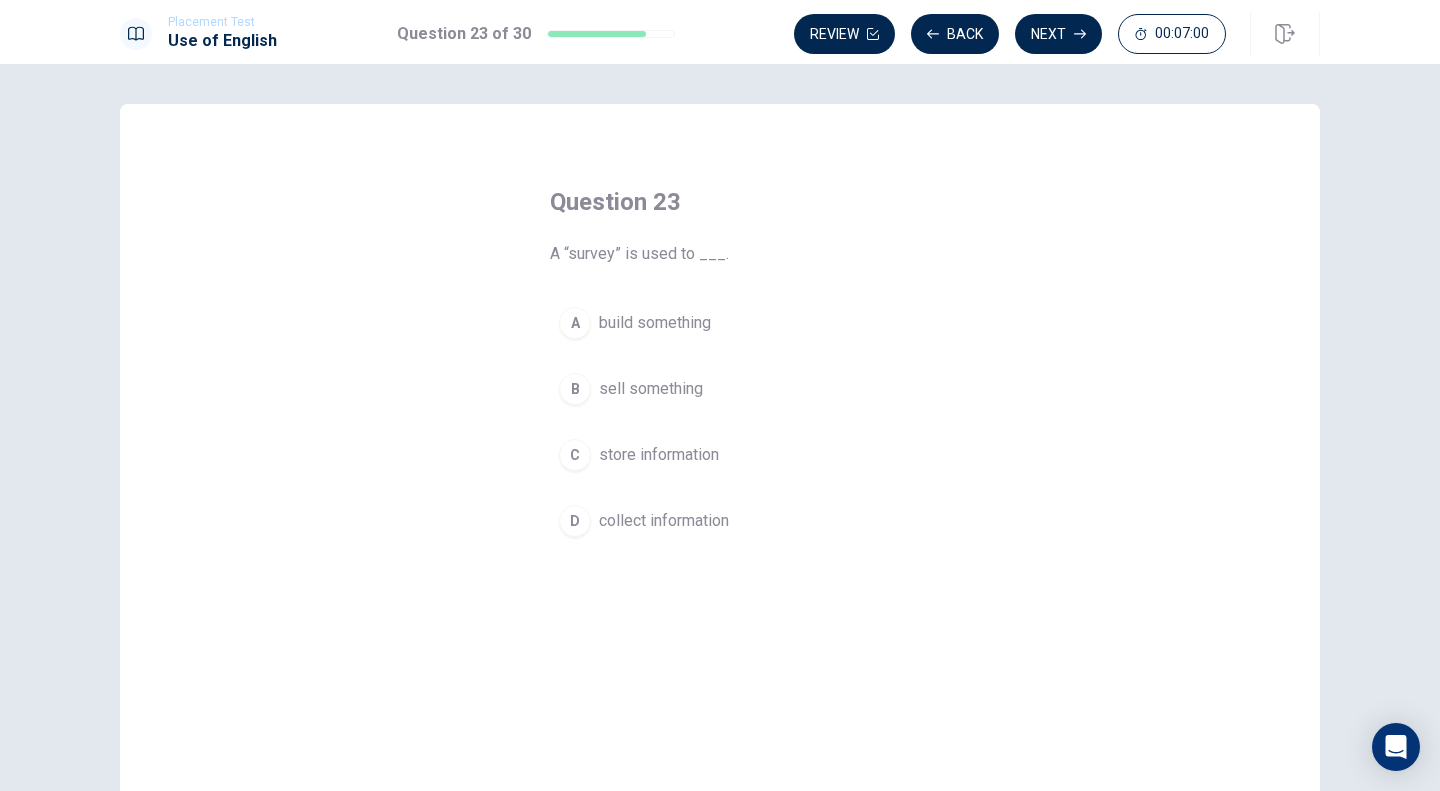 click on "collect information" at bounding box center (664, 521) 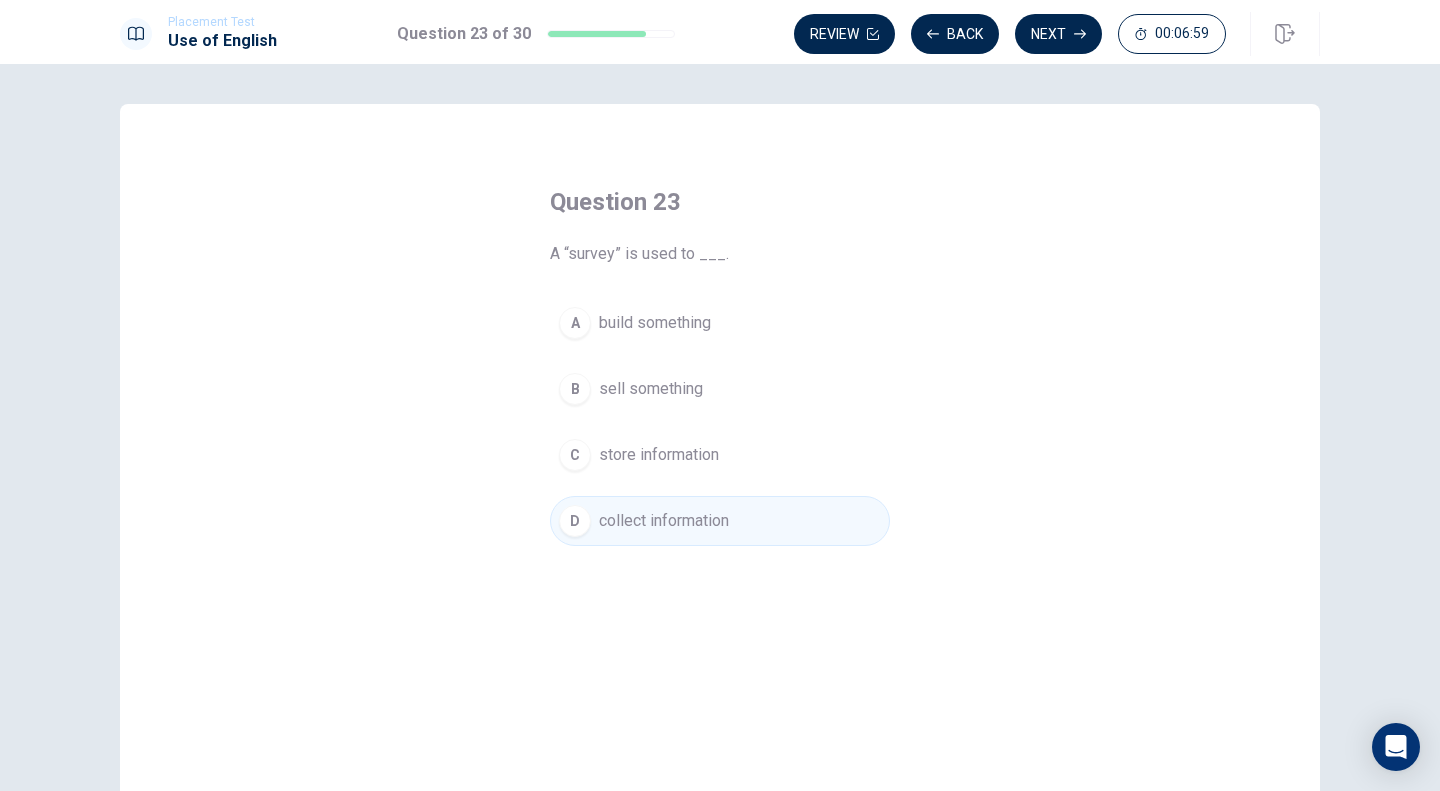 click 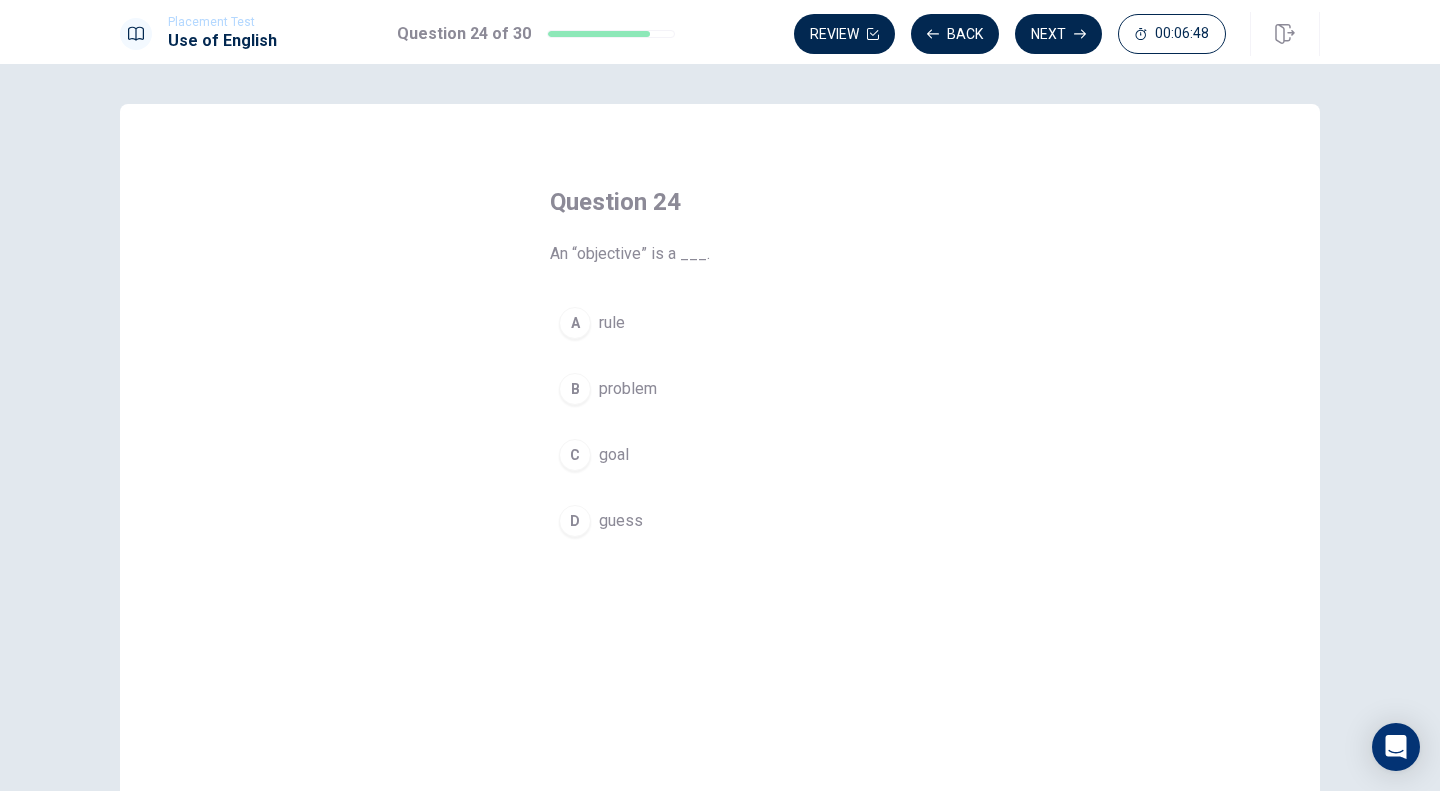 click on "goal" at bounding box center (614, 455) 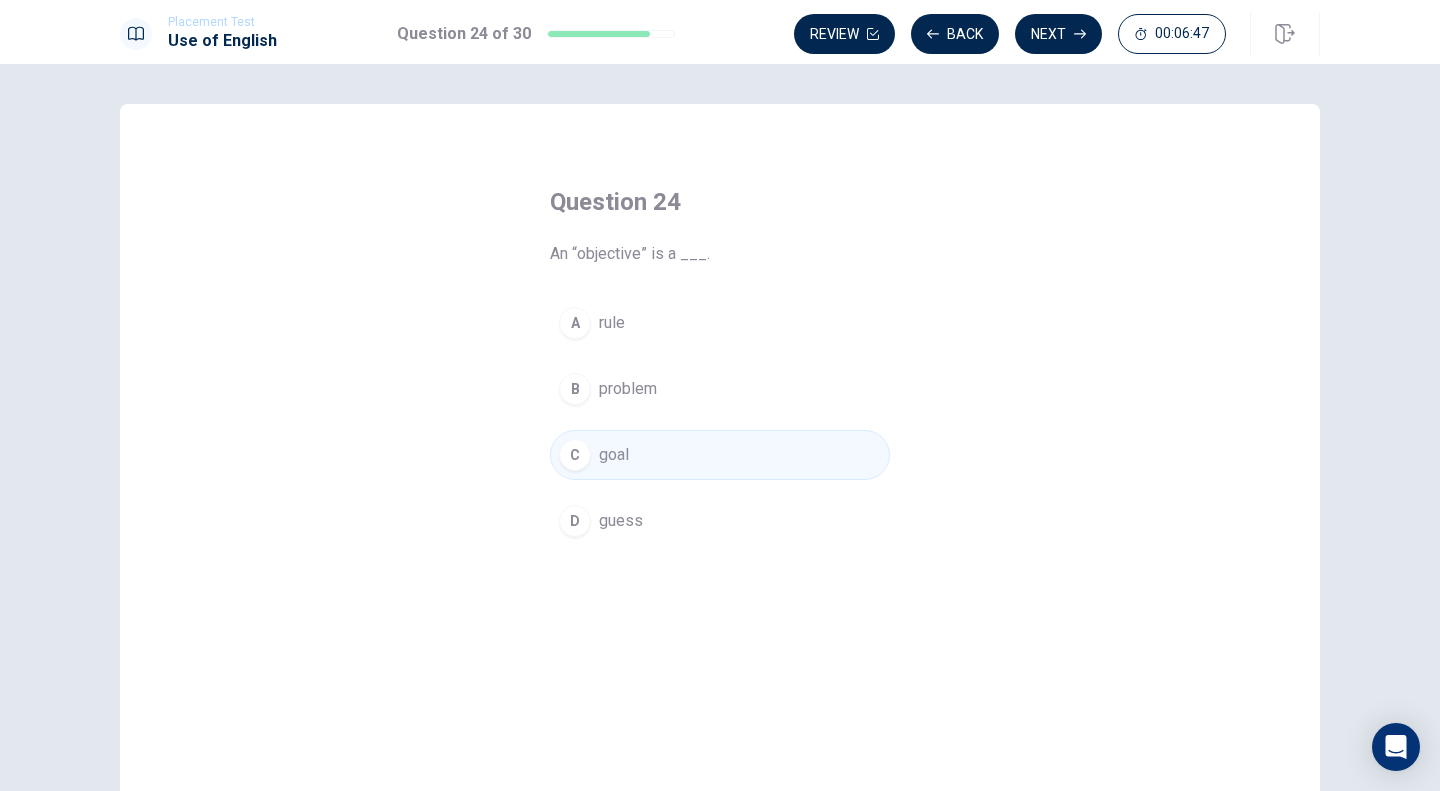 click 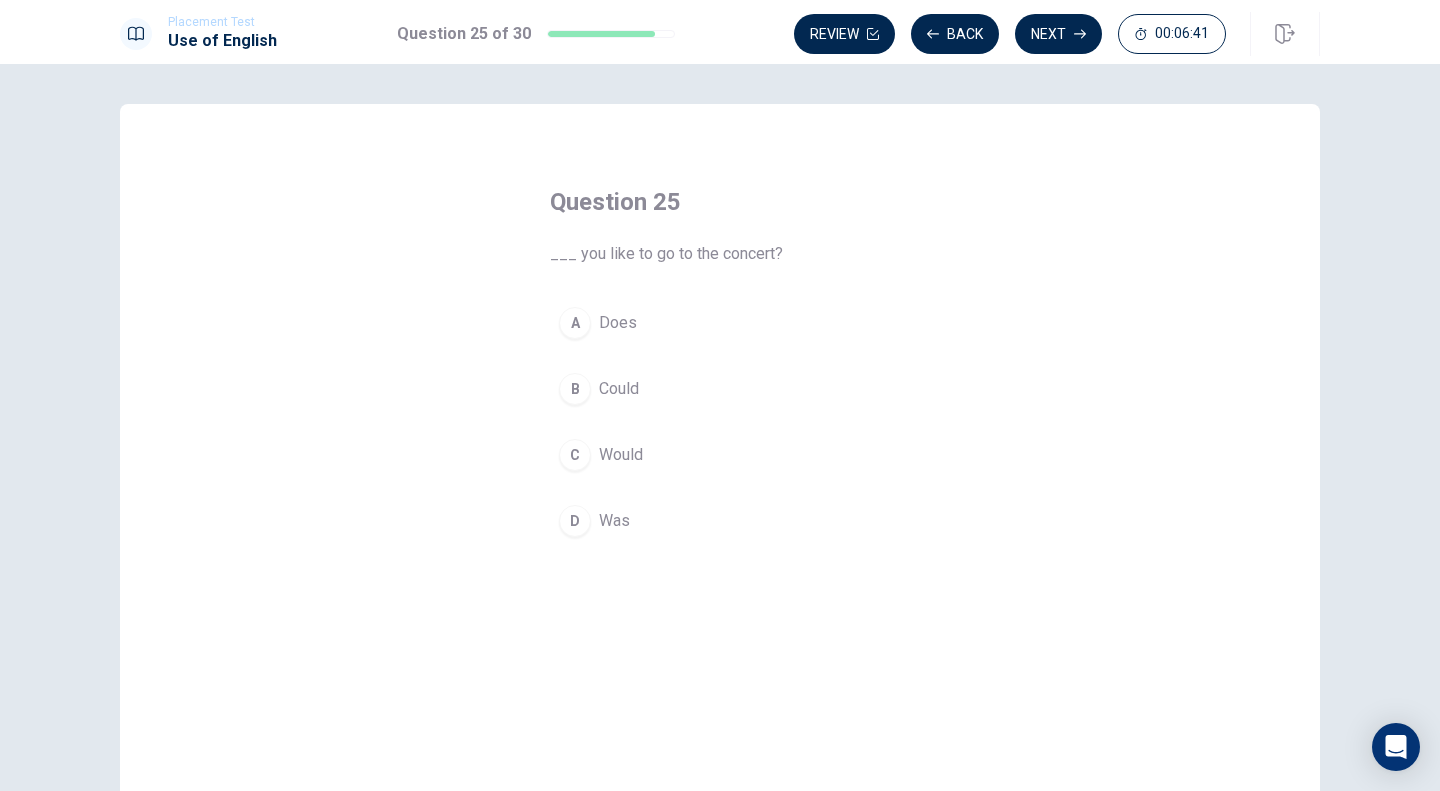 click on "Would" at bounding box center [621, 455] 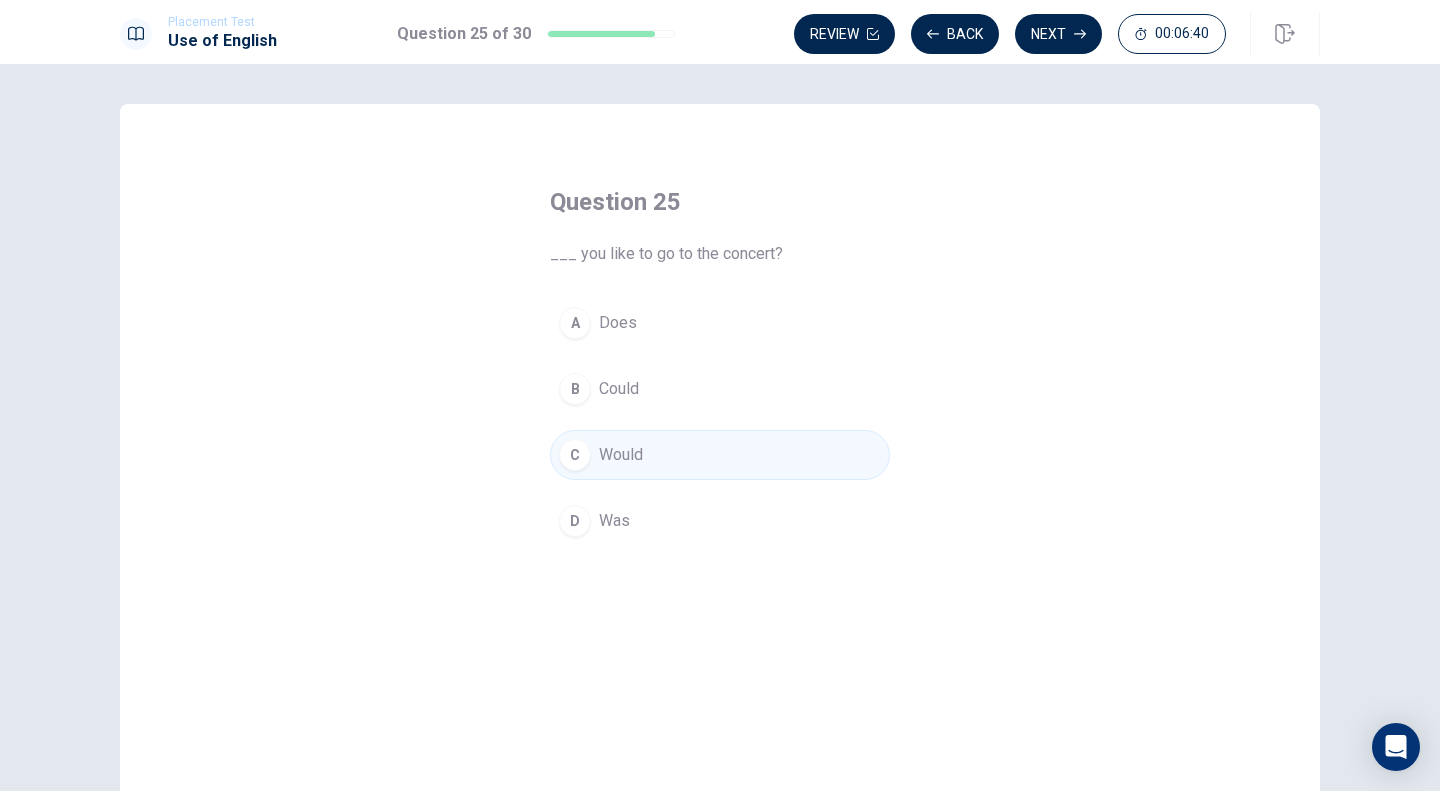 click 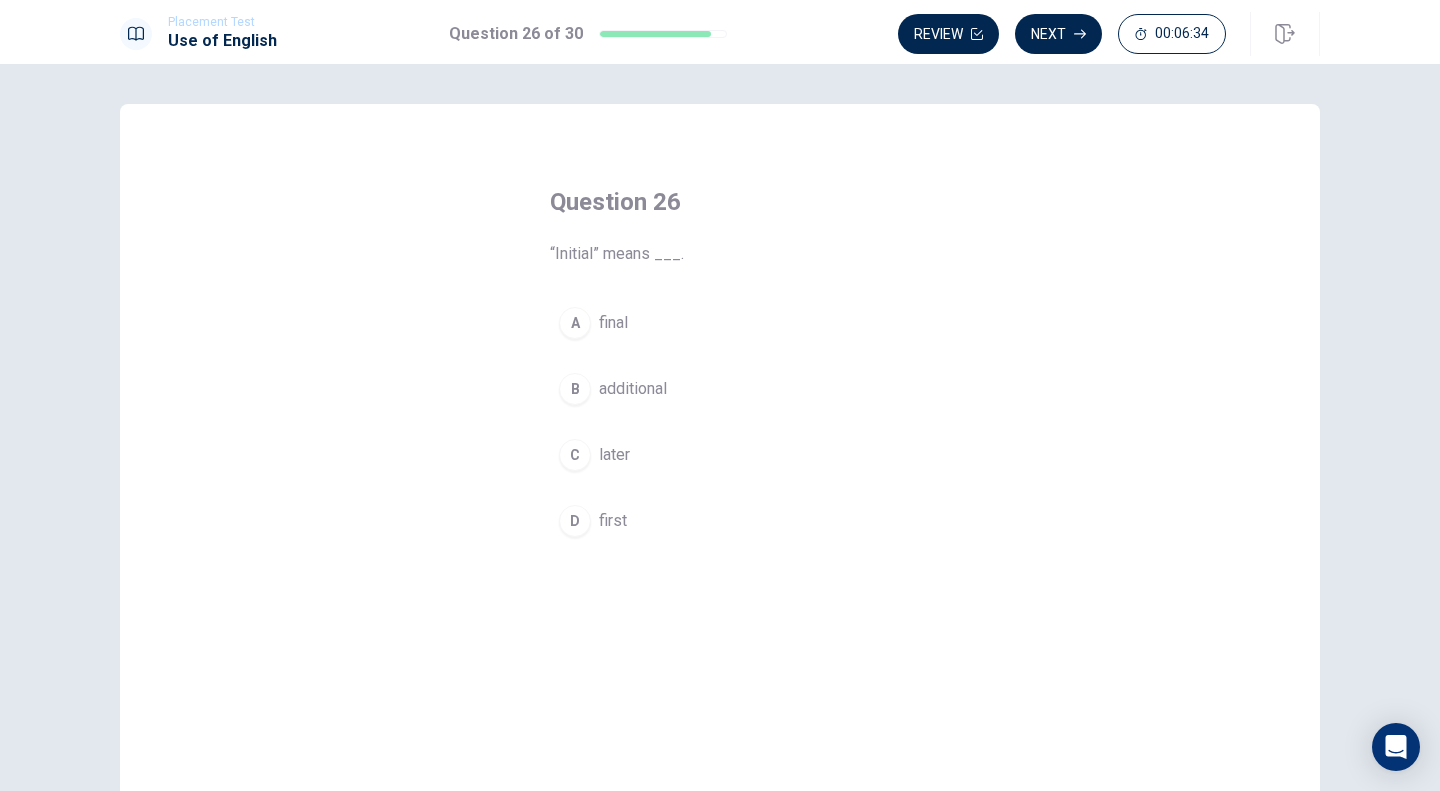 click on "first" at bounding box center [613, 521] 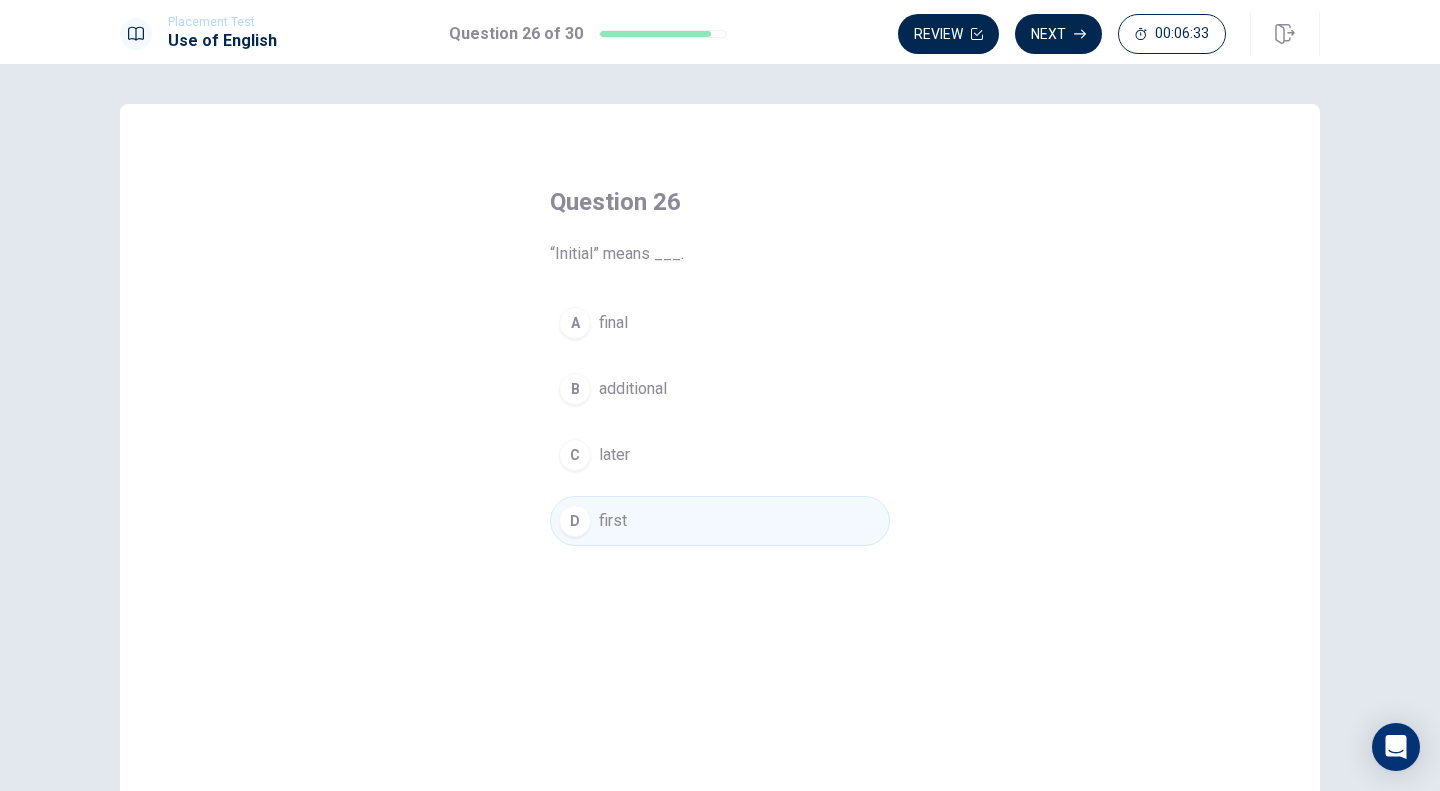 click 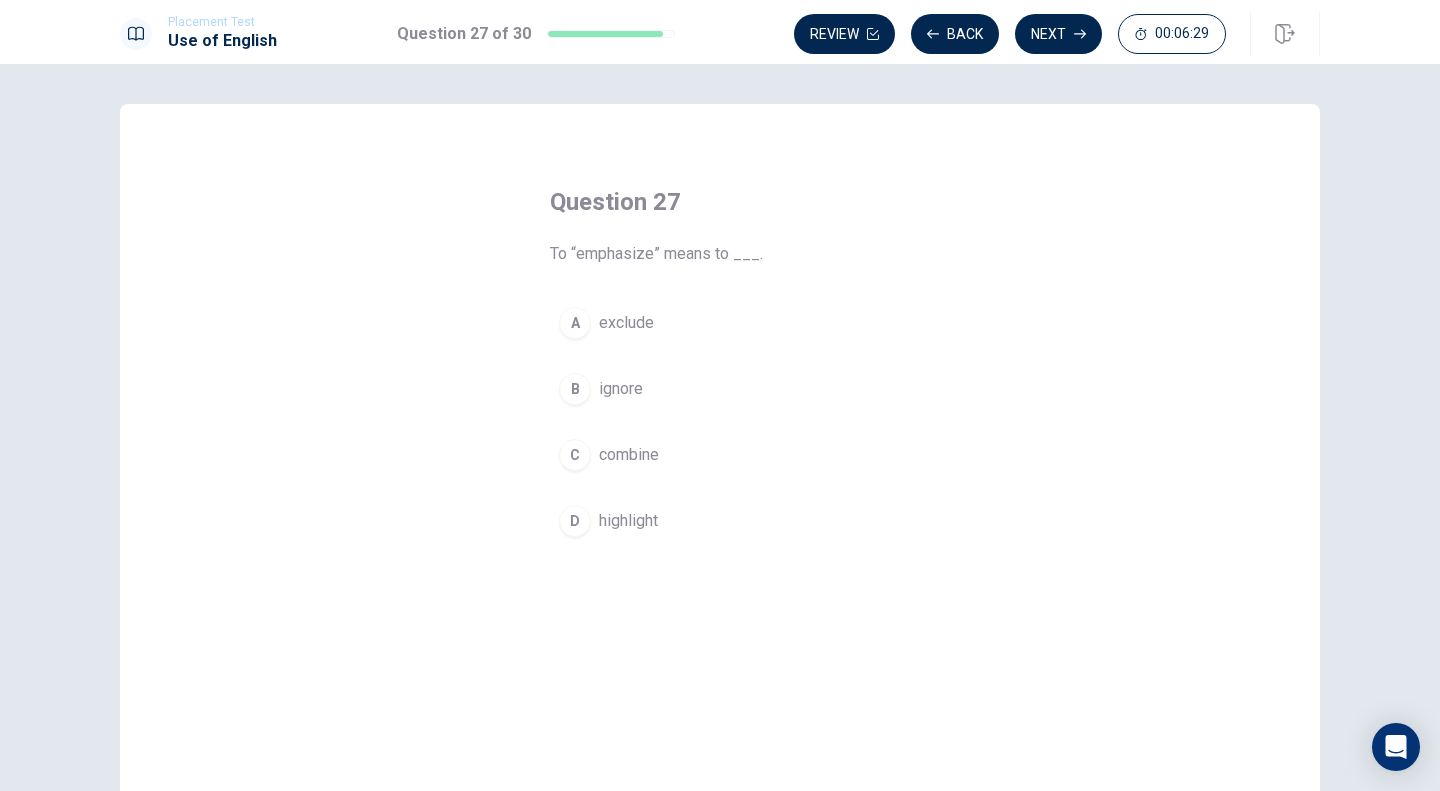 click on "highlight" at bounding box center (628, 521) 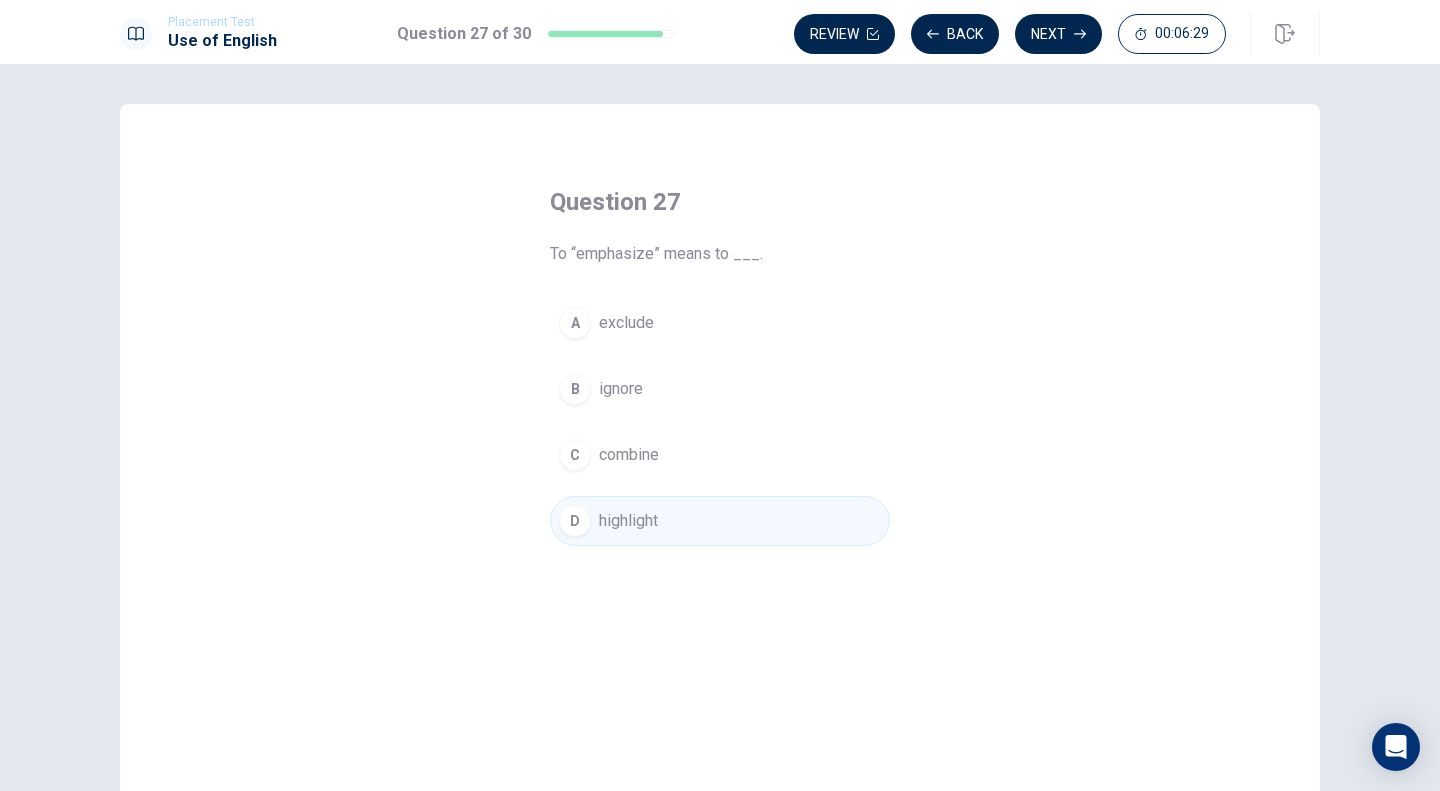 click 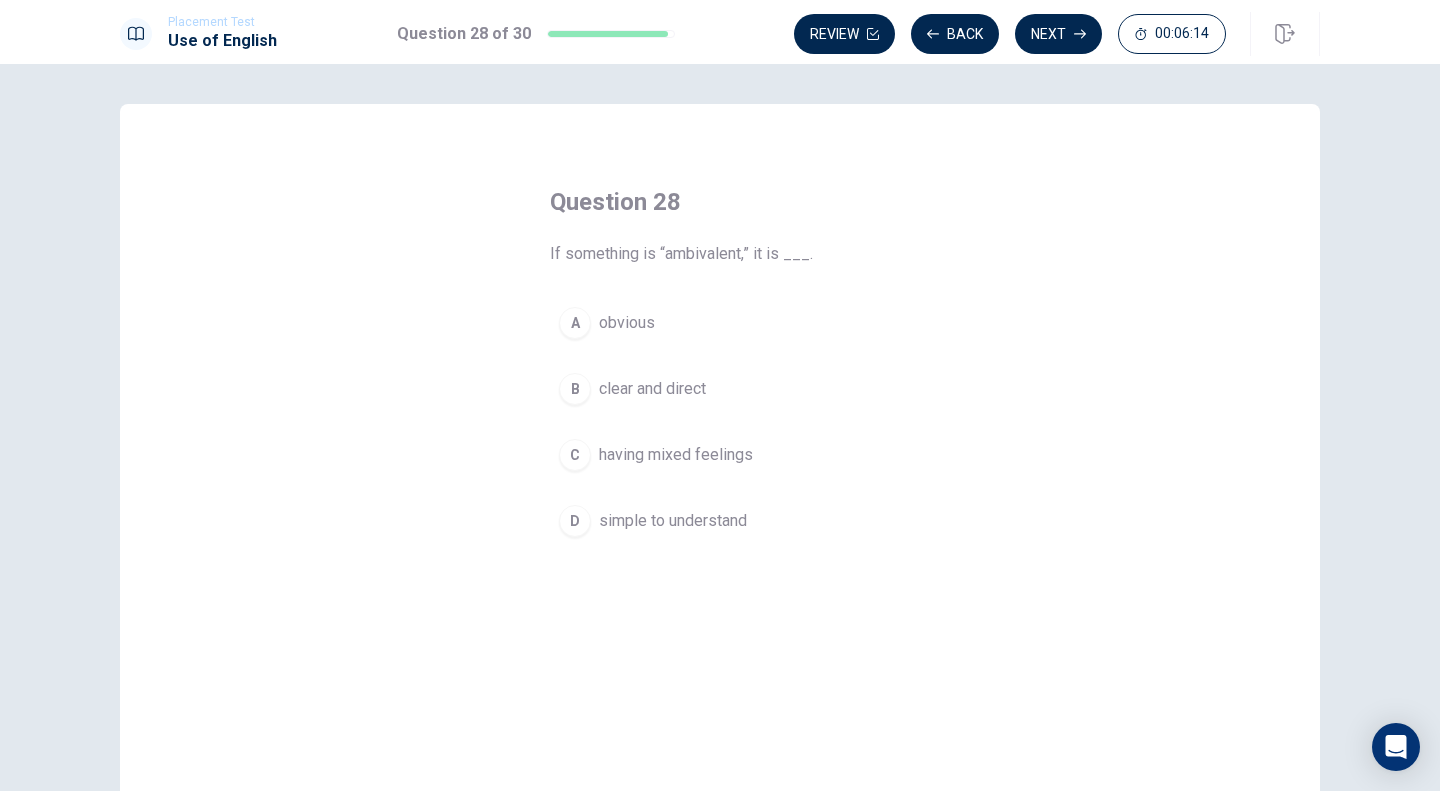 click on "obvious" at bounding box center (627, 323) 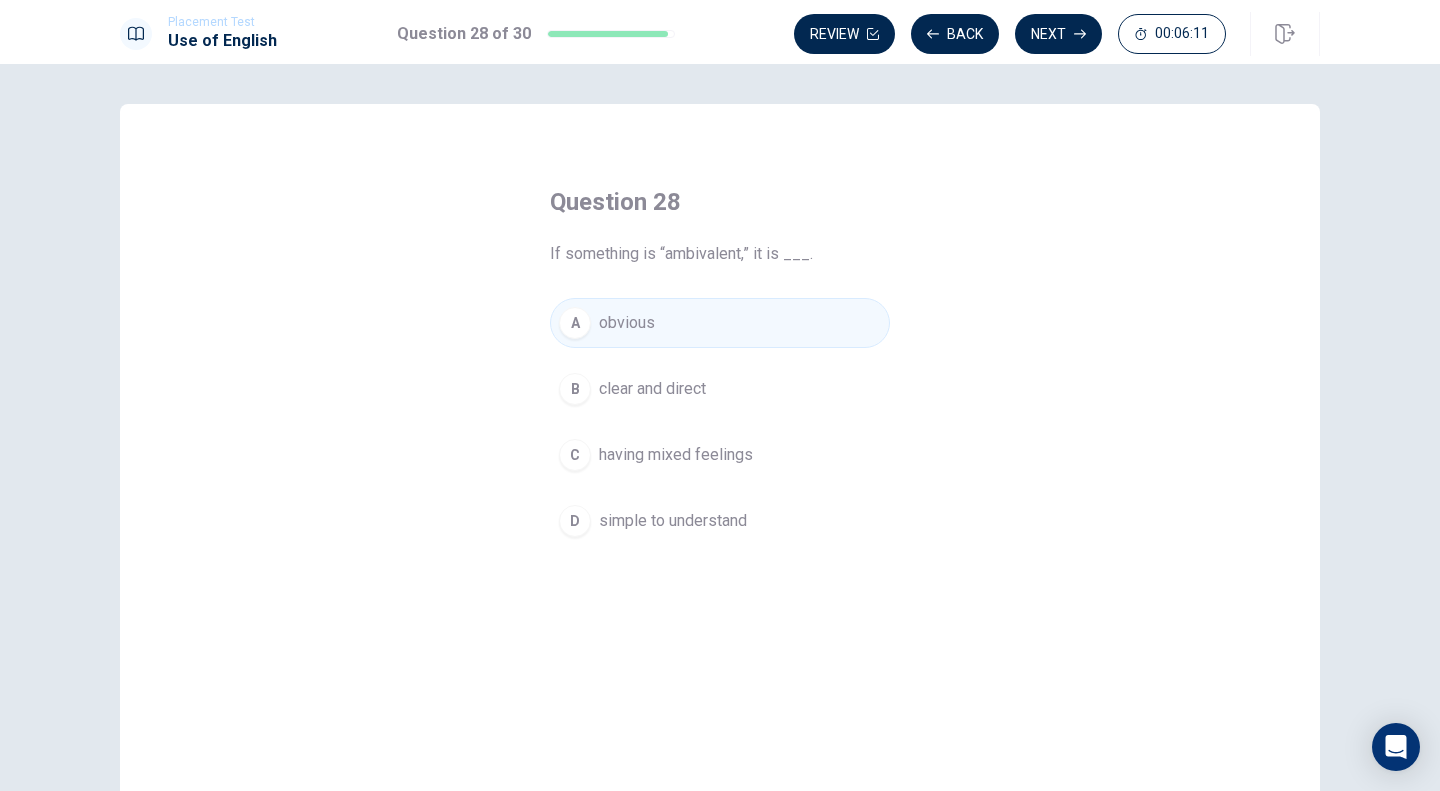 click 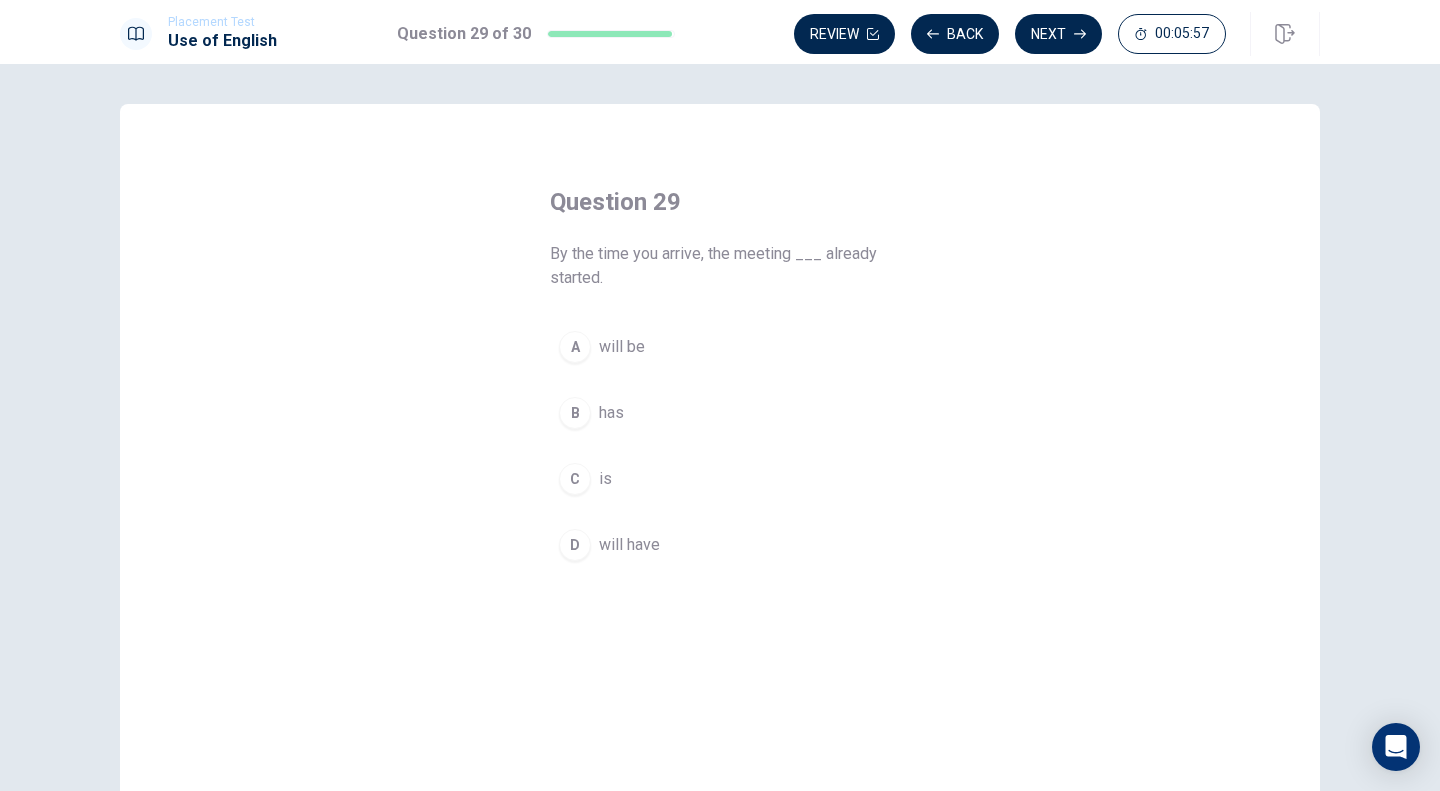 click on "will be" at bounding box center (622, 347) 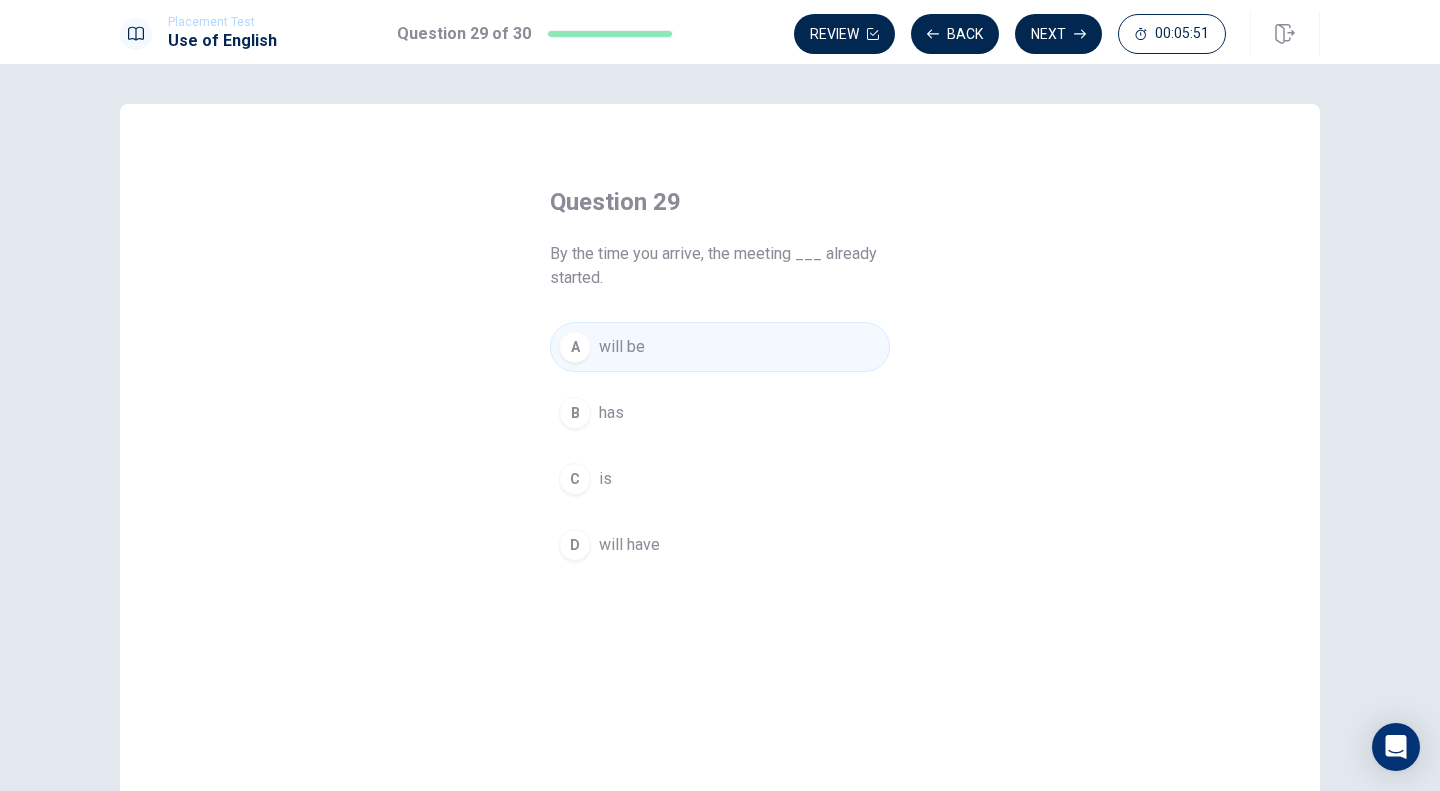 click 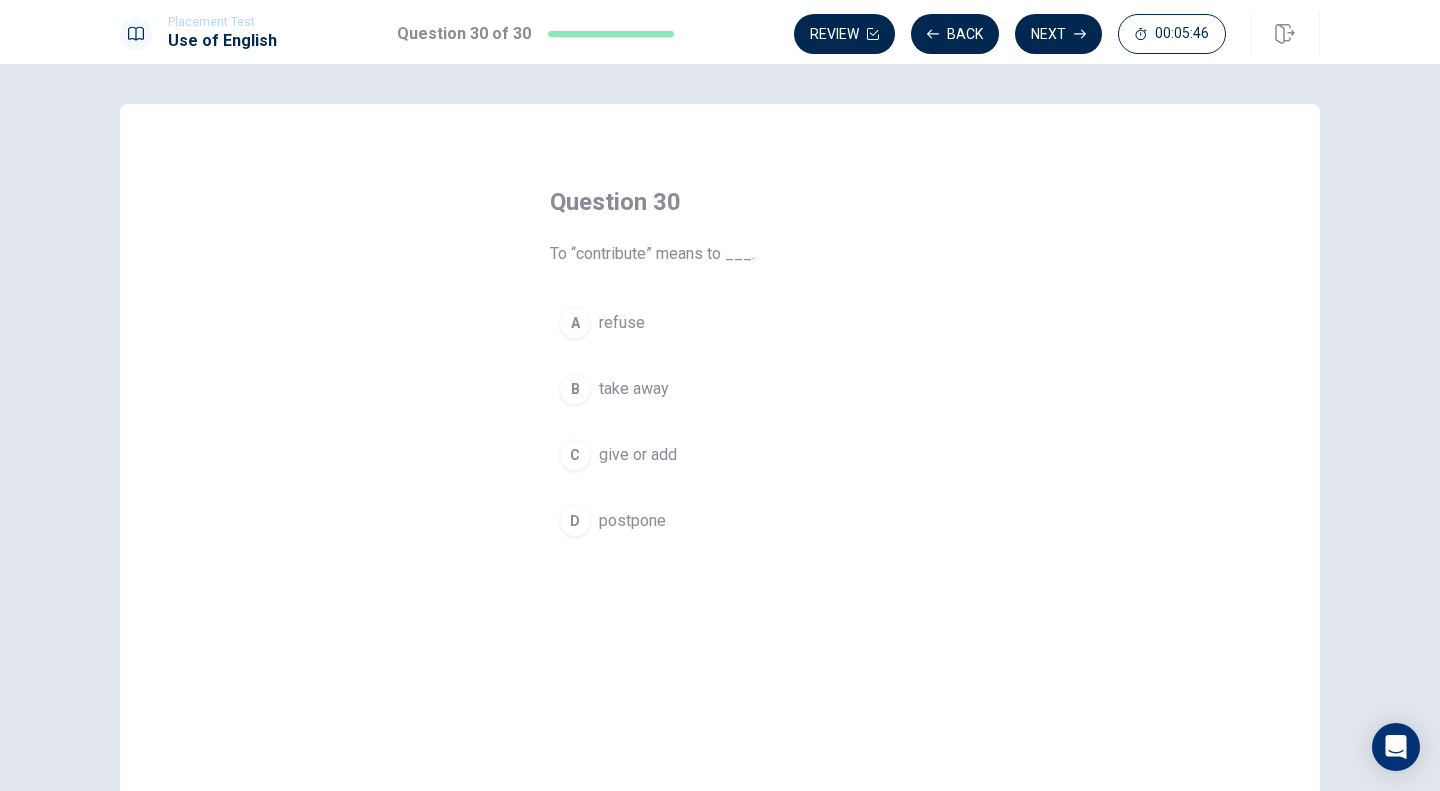 click on "give or add" at bounding box center [638, 455] 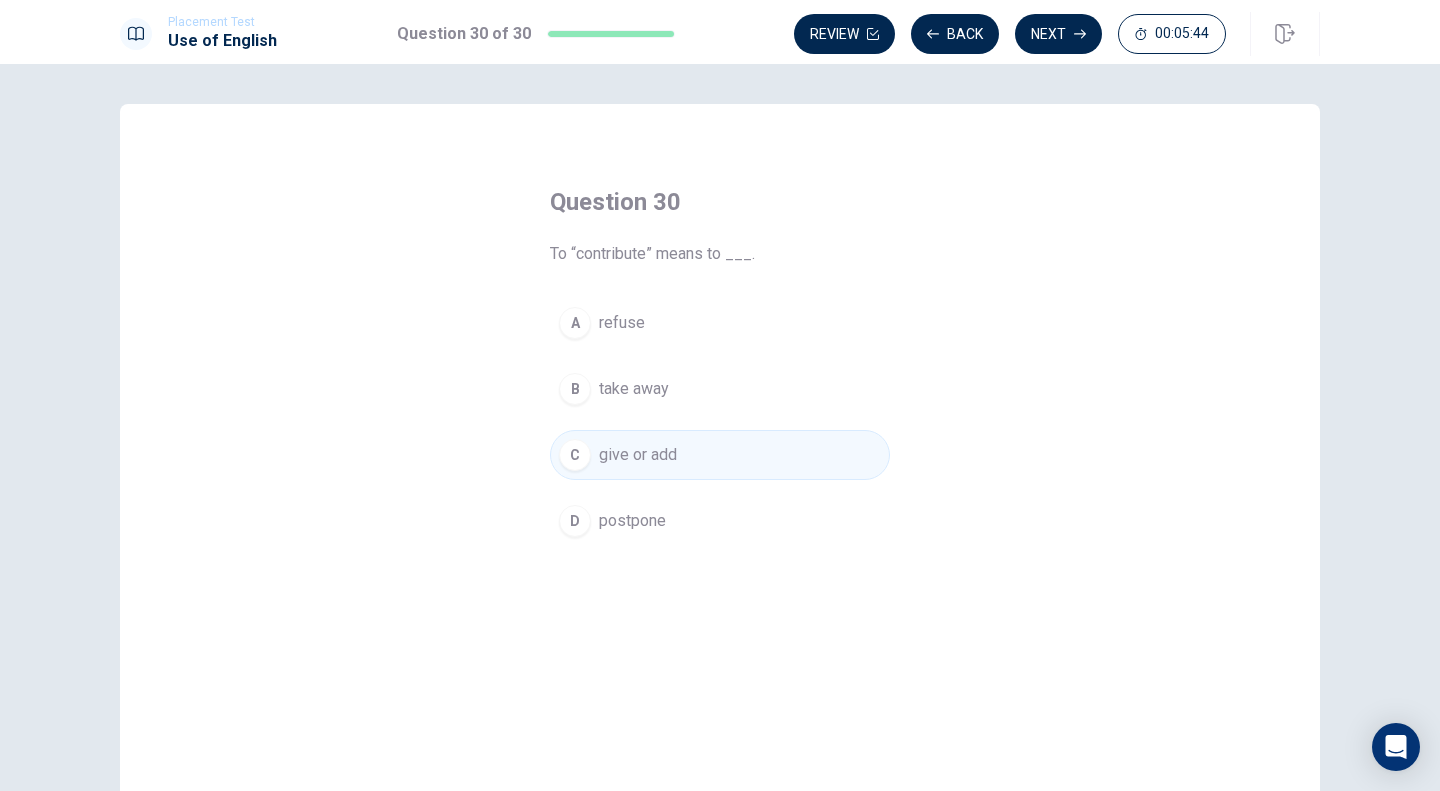 click 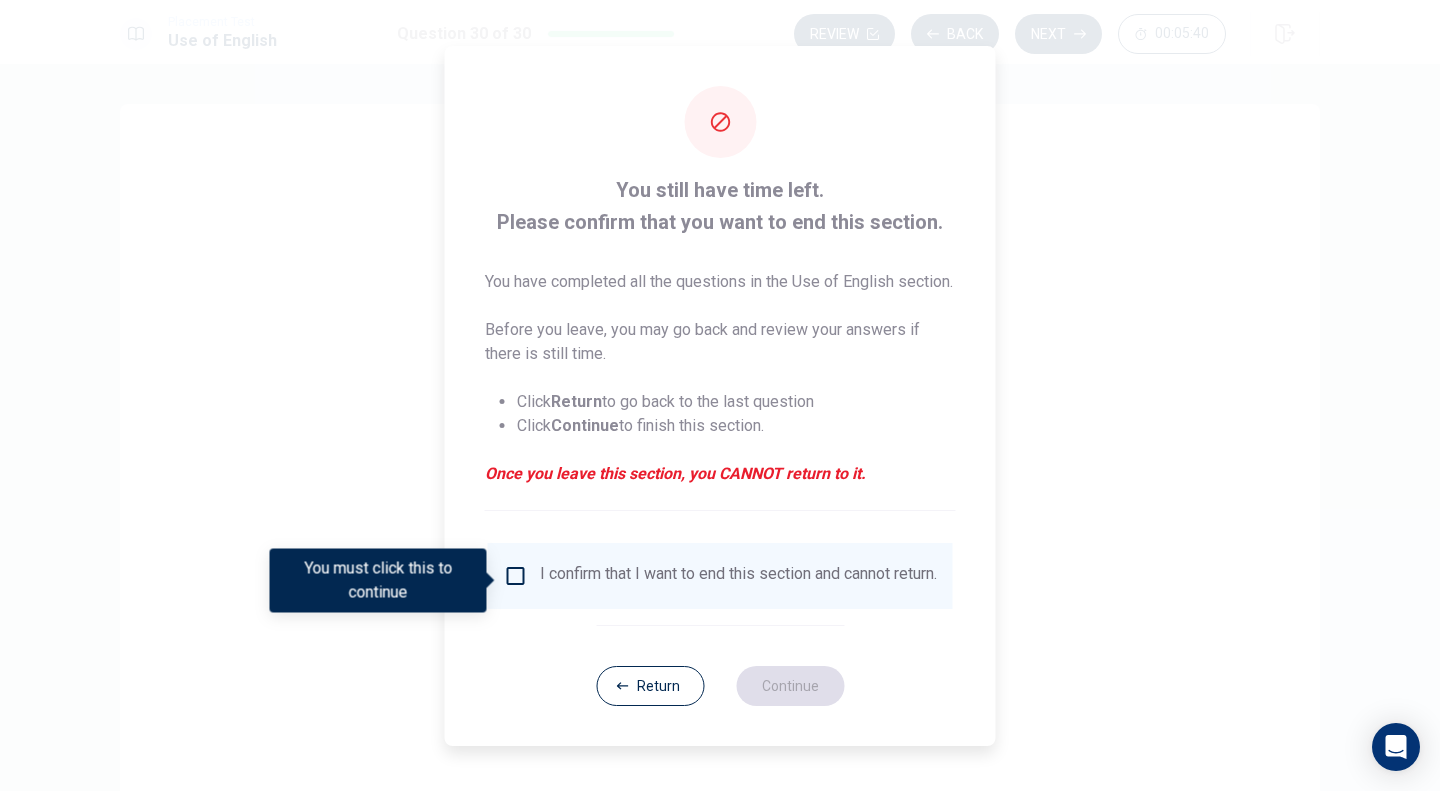 click on "I confirm that I want to end this section and cannot return." at bounding box center [738, 576] 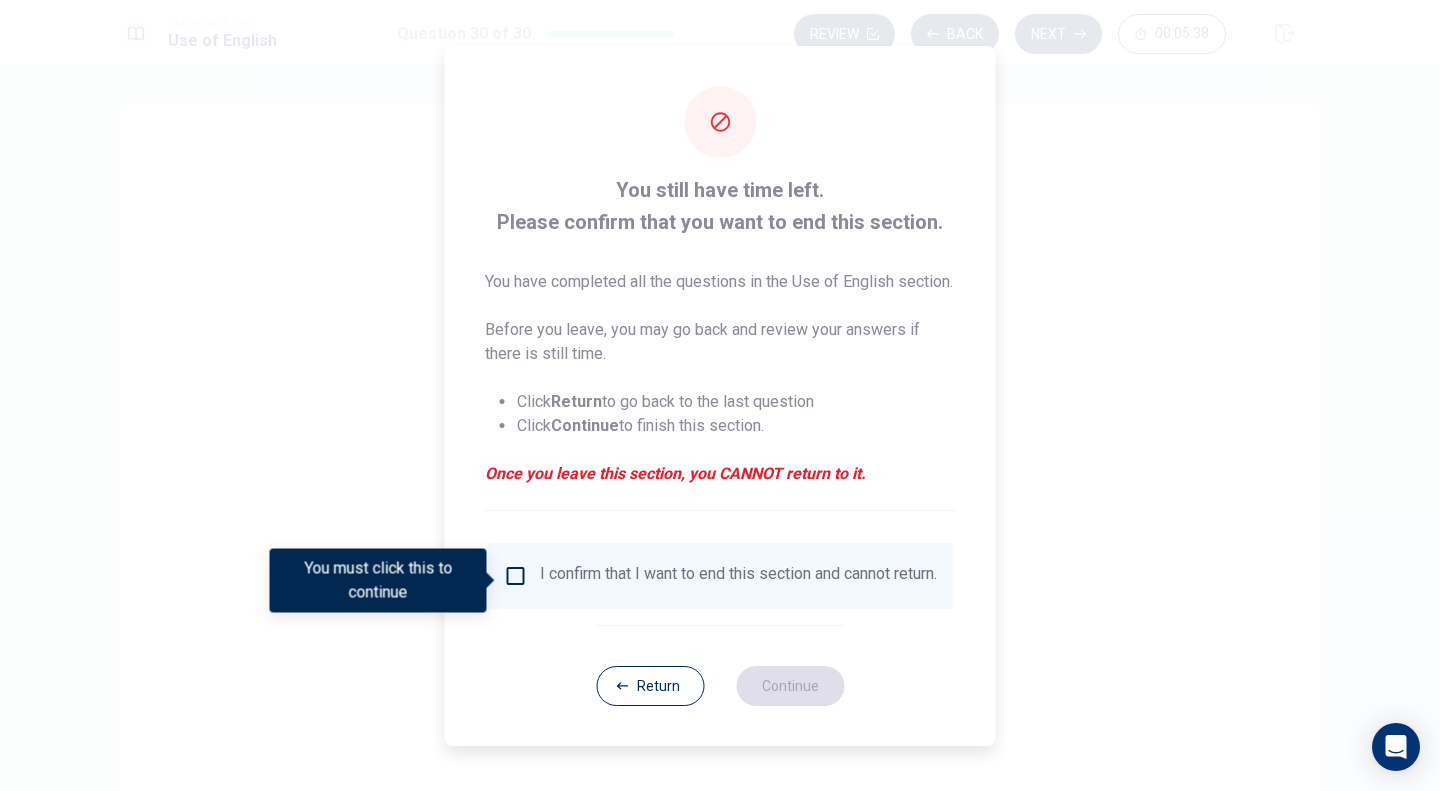 click at bounding box center [516, 576] 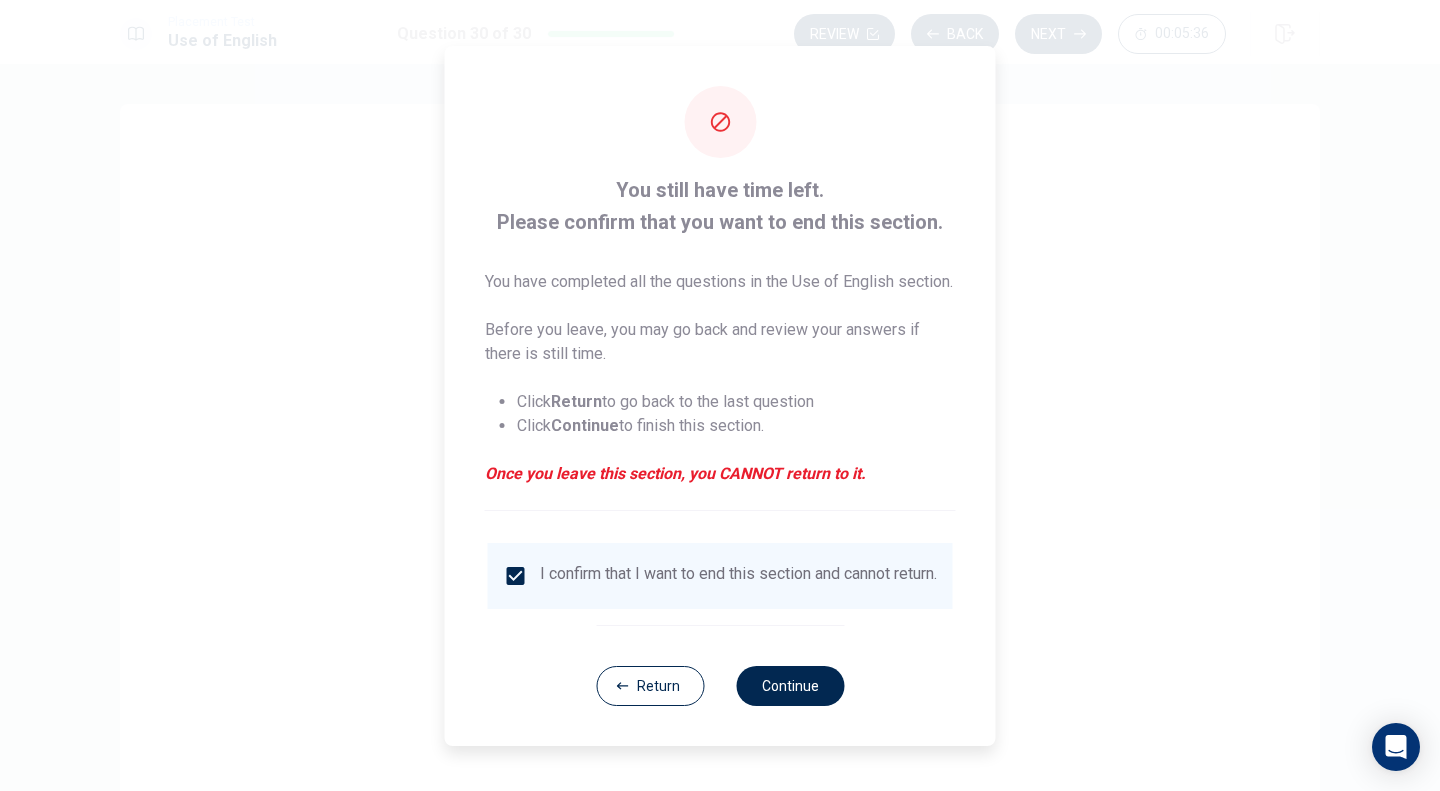 click on "Continue" at bounding box center (790, 686) 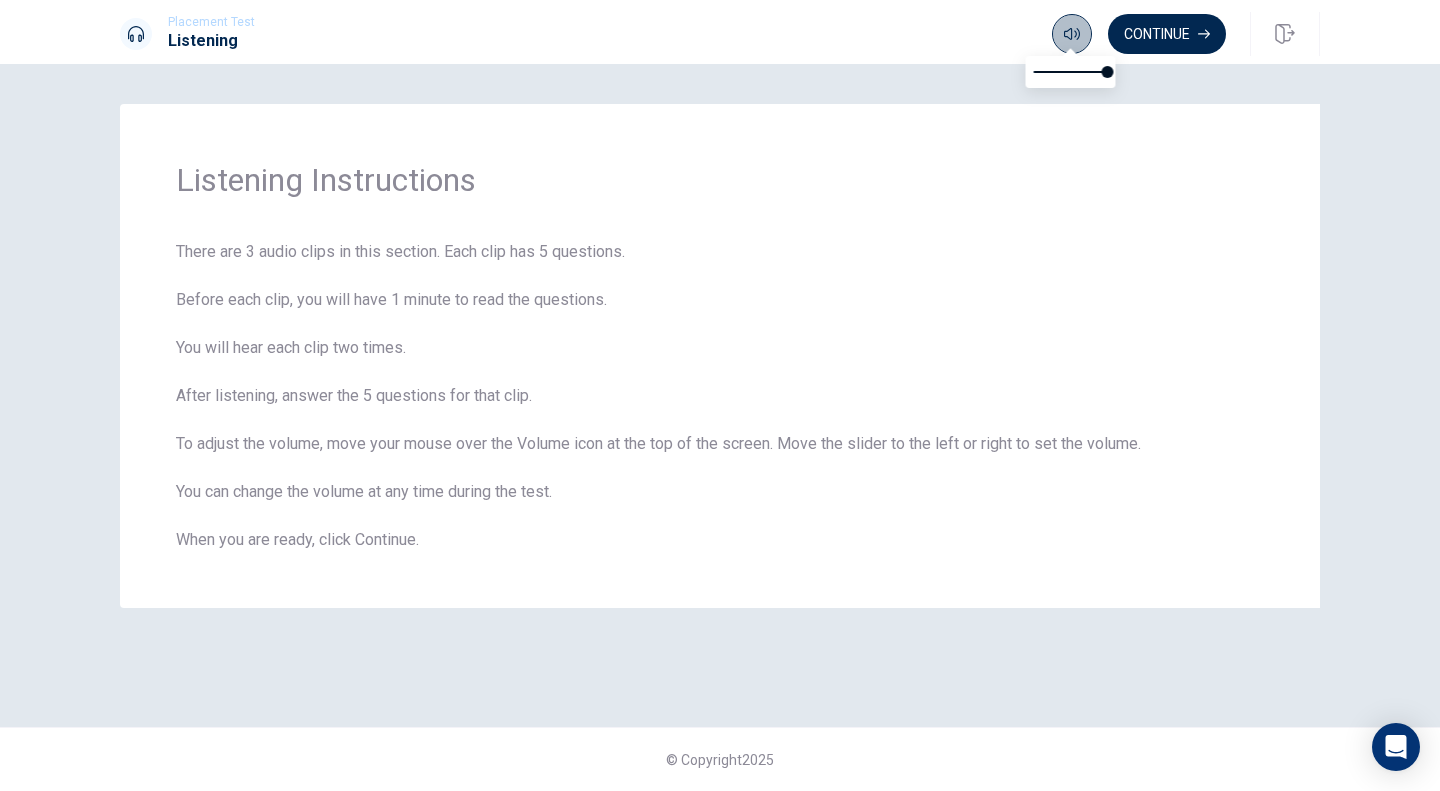 click 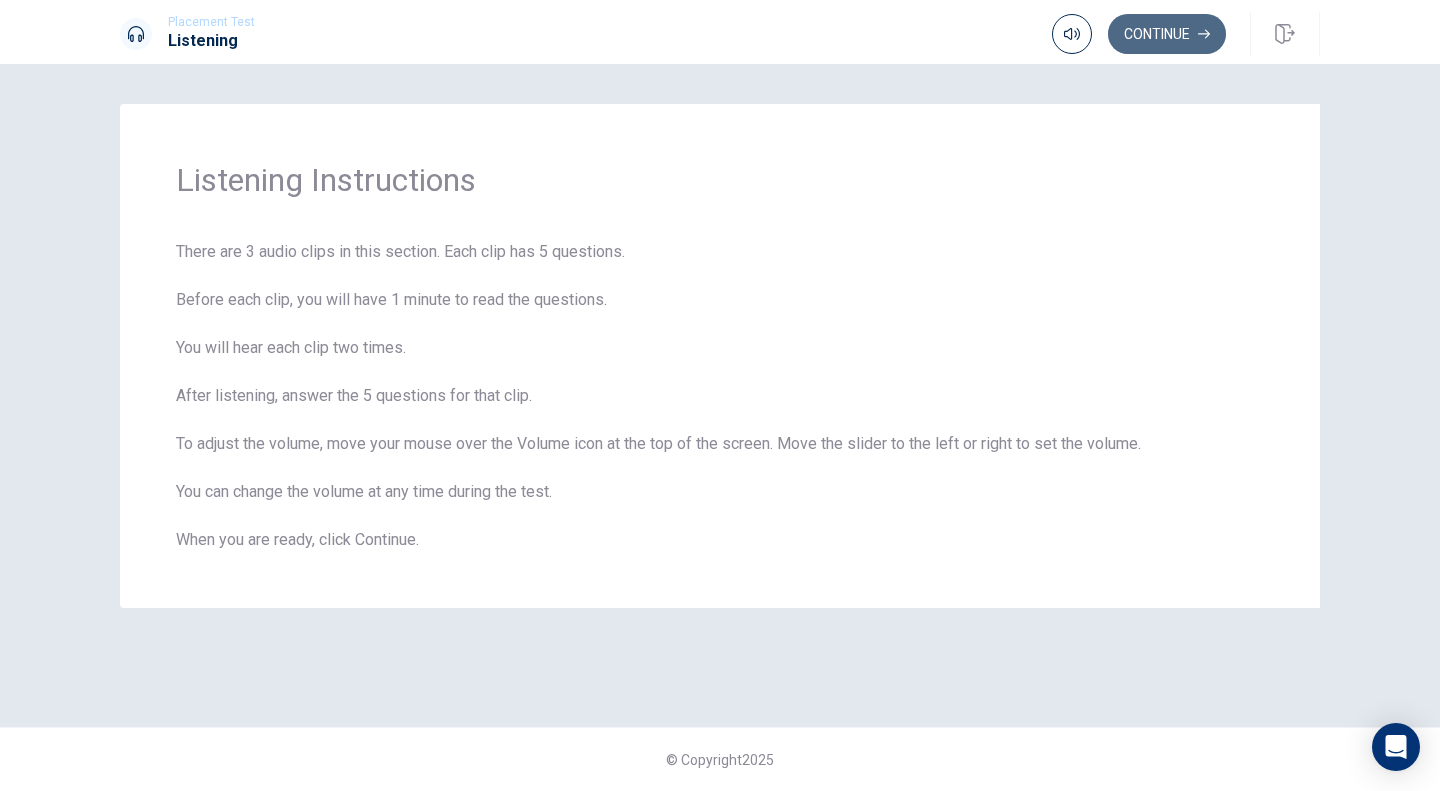 click on "Continue" at bounding box center (1167, 34) 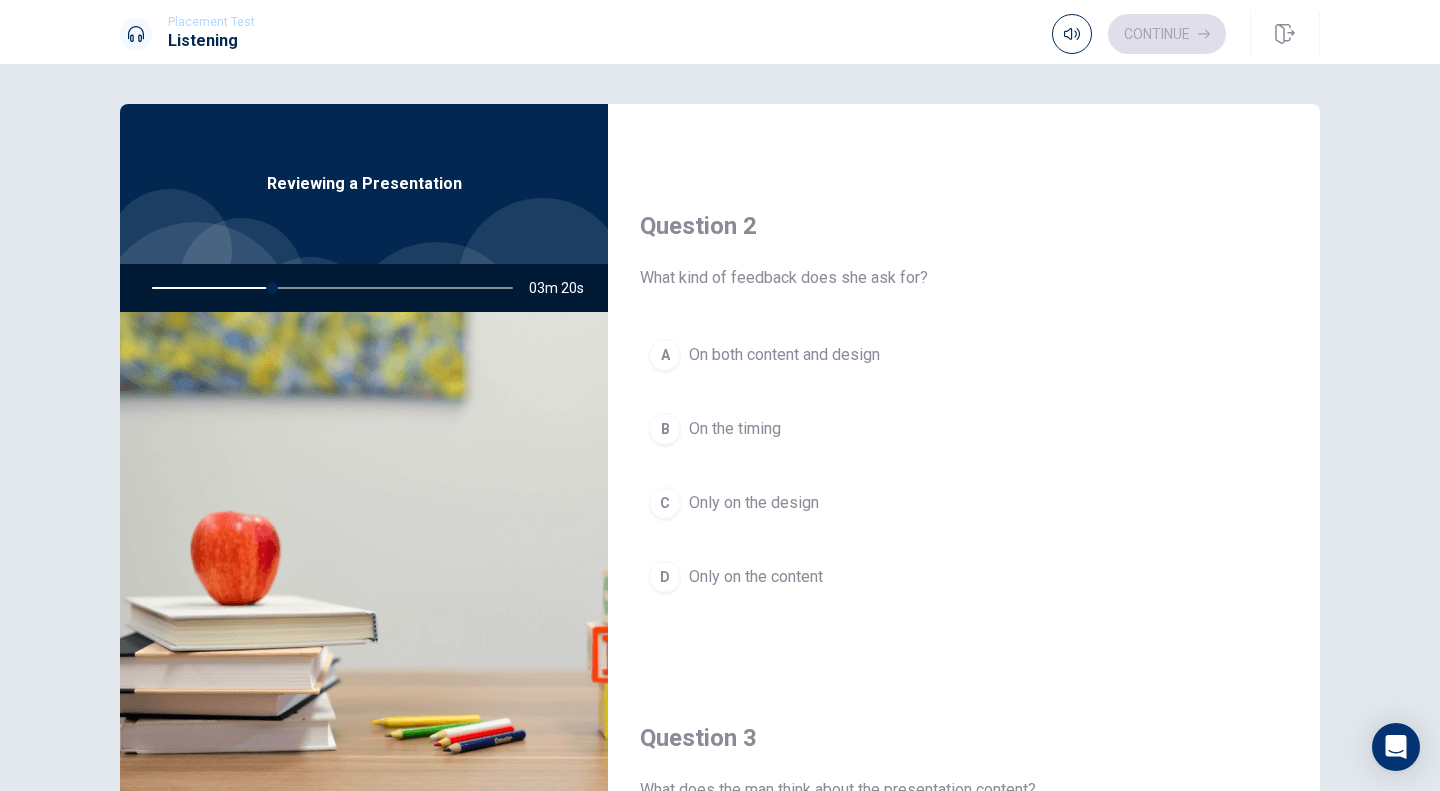 scroll, scrollTop: 447, scrollLeft: 0, axis: vertical 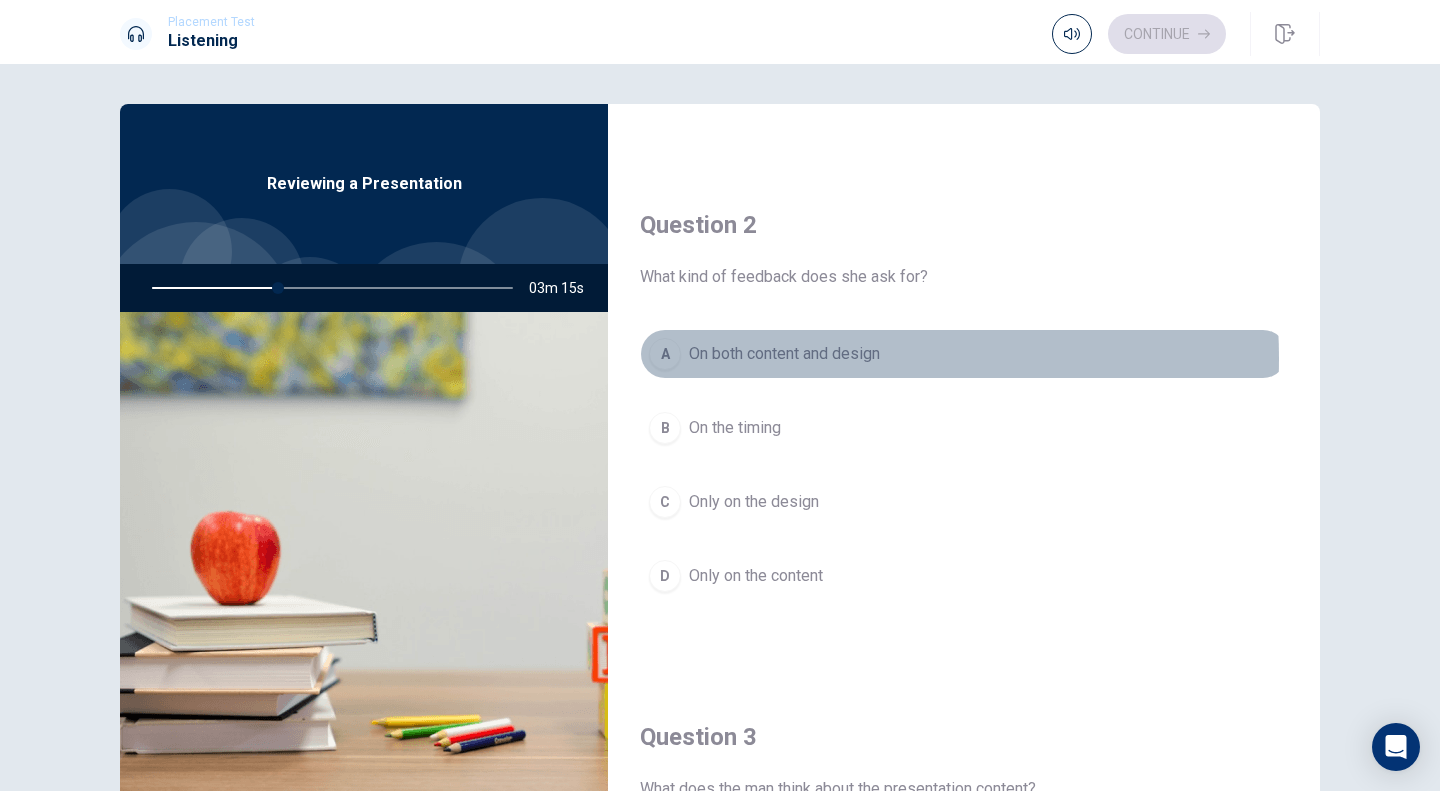 click on "On both content and design" at bounding box center (784, 354) 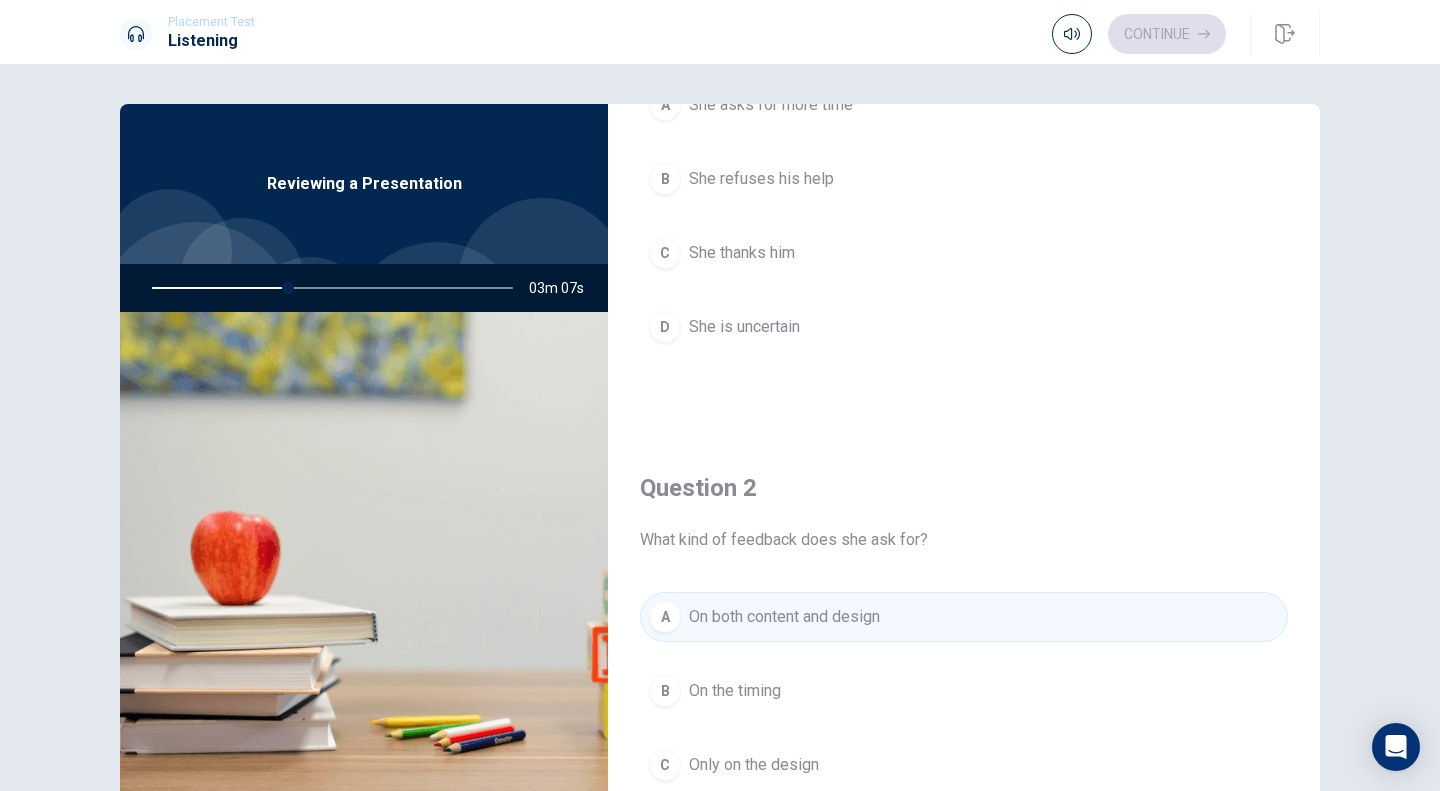 scroll, scrollTop: 0, scrollLeft: 0, axis: both 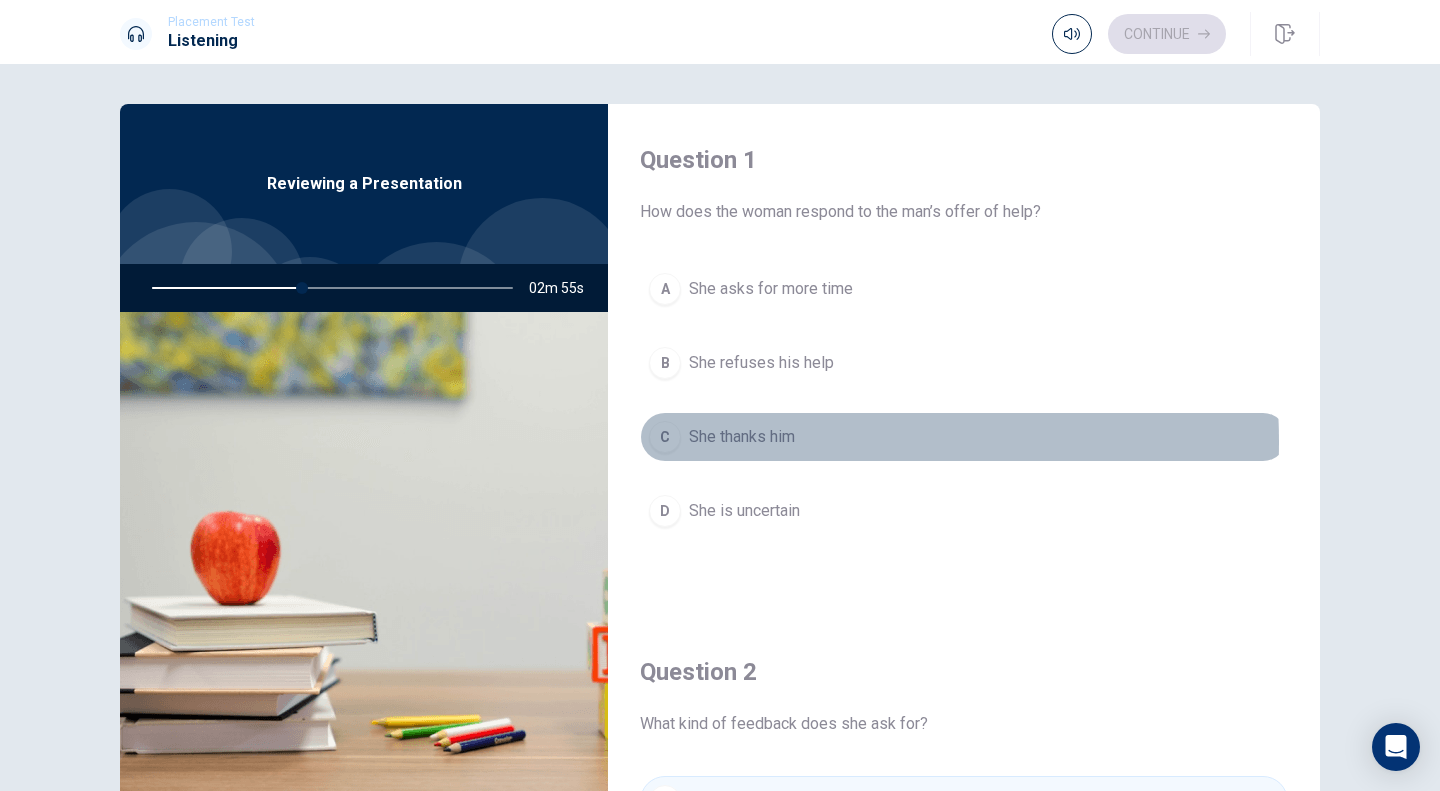 click on "She thanks him" at bounding box center (742, 437) 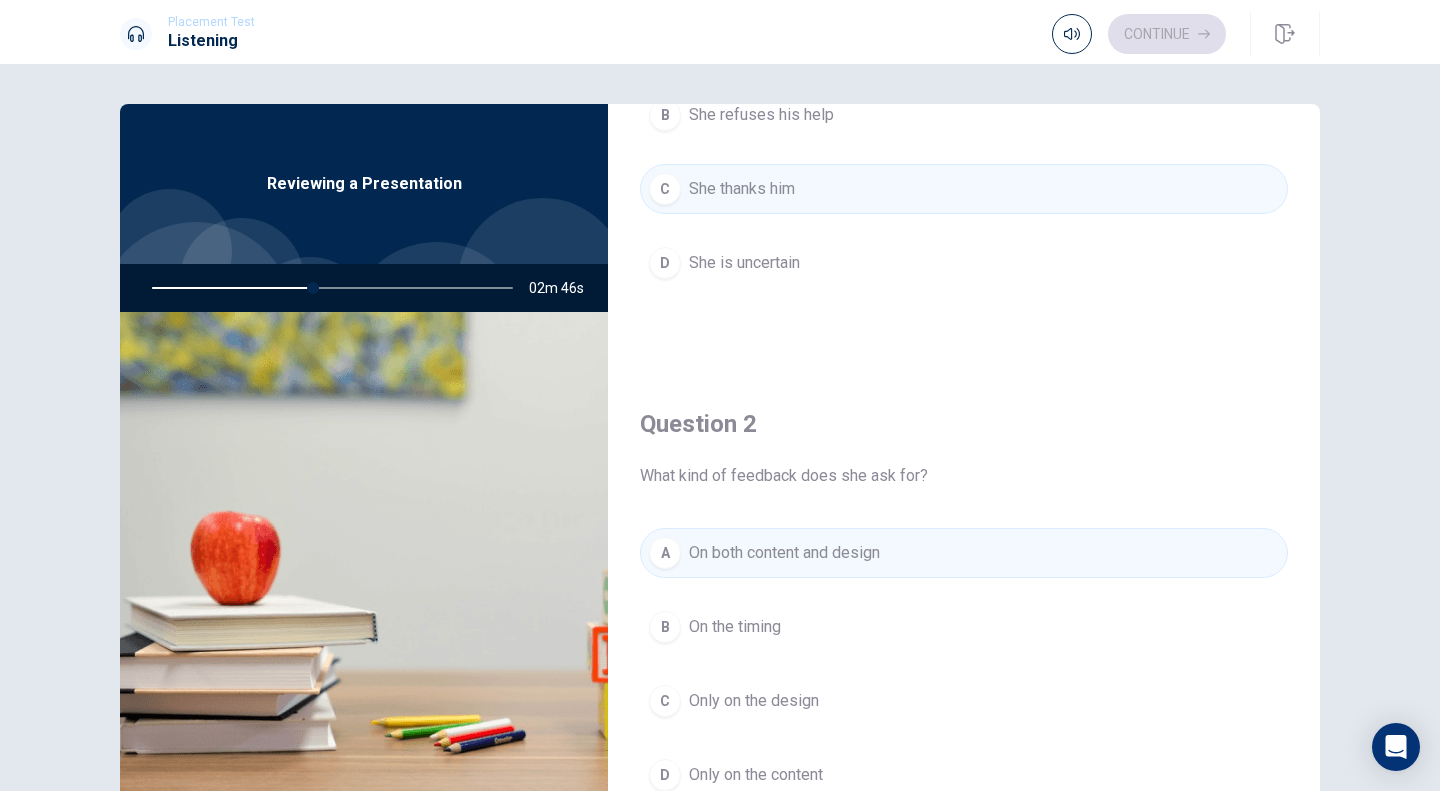 scroll, scrollTop: 284, scrollLeft: 0, axis: vertical 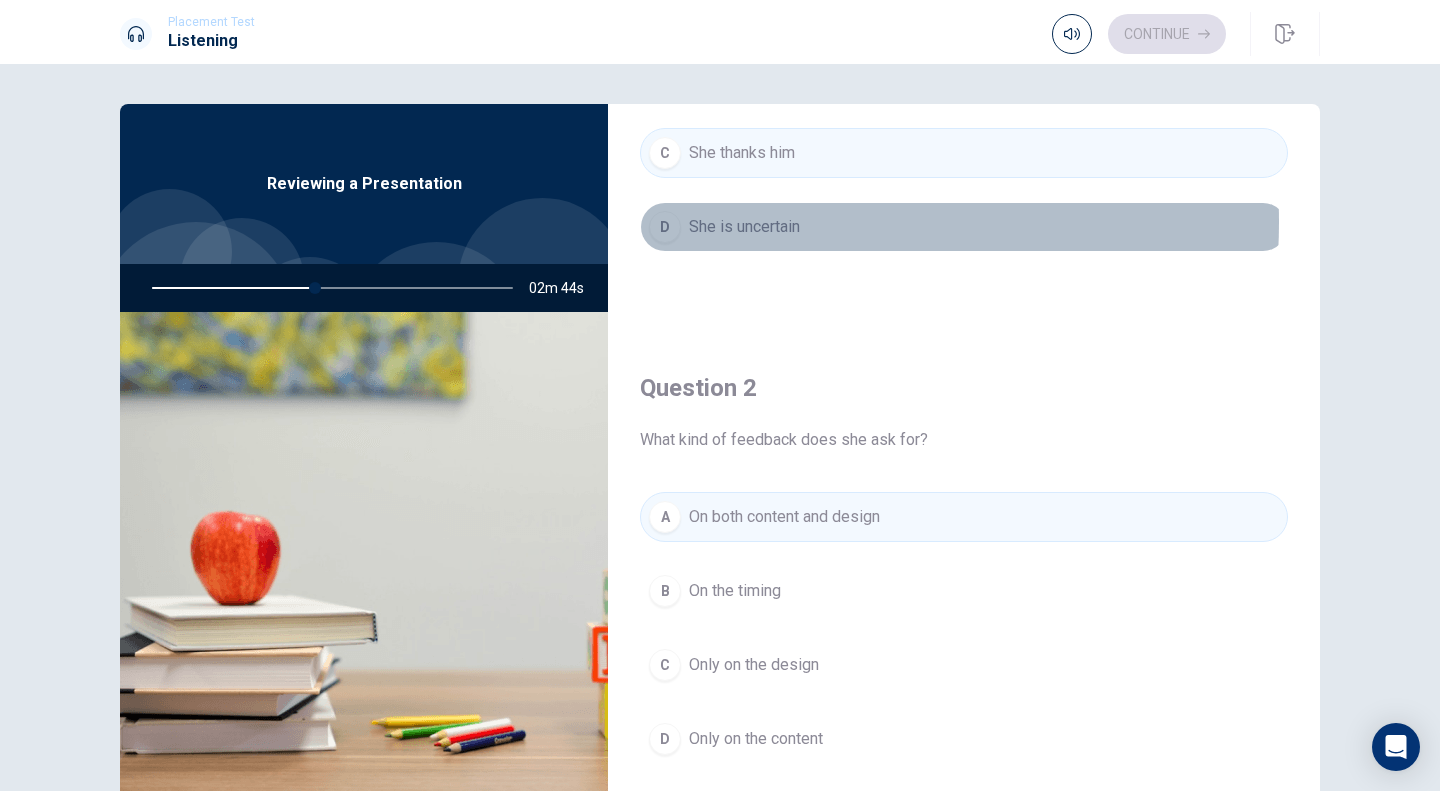 click on "She is uncertain" at bounding box center (744, 227) 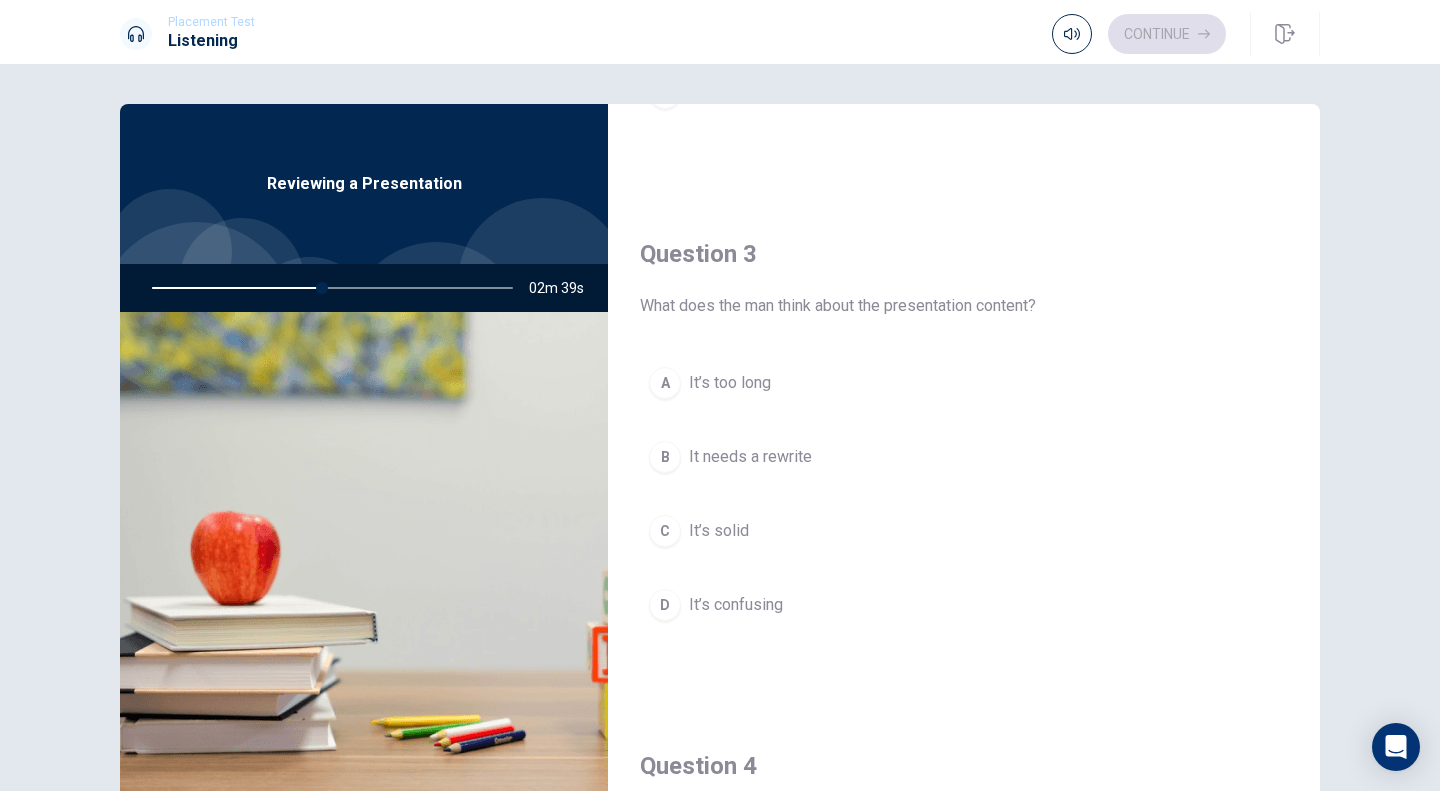 scroll, scrollTop: 941, scrollLeft: 0, axis: vertical 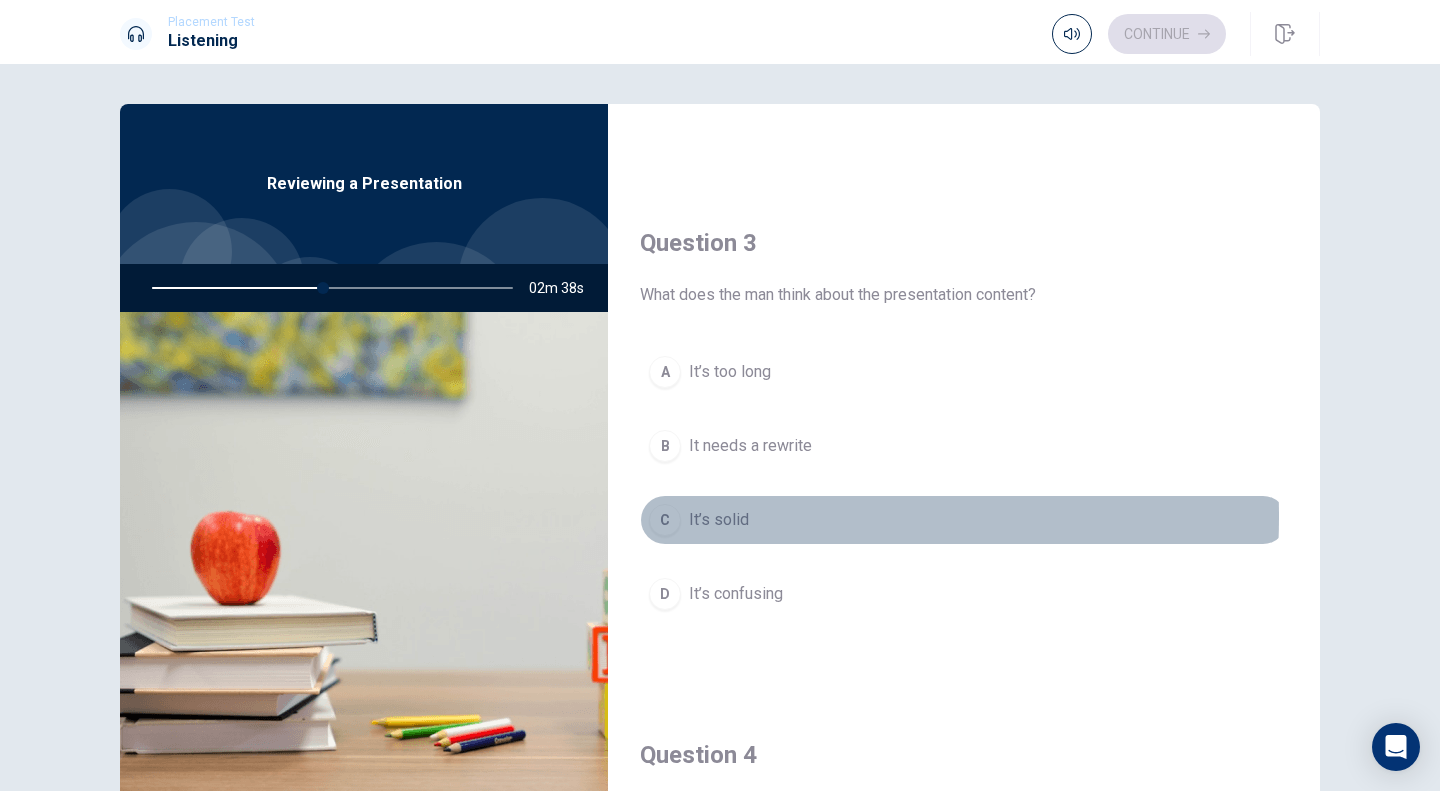 click on "It’s solid" at bounding box center (719, 520) 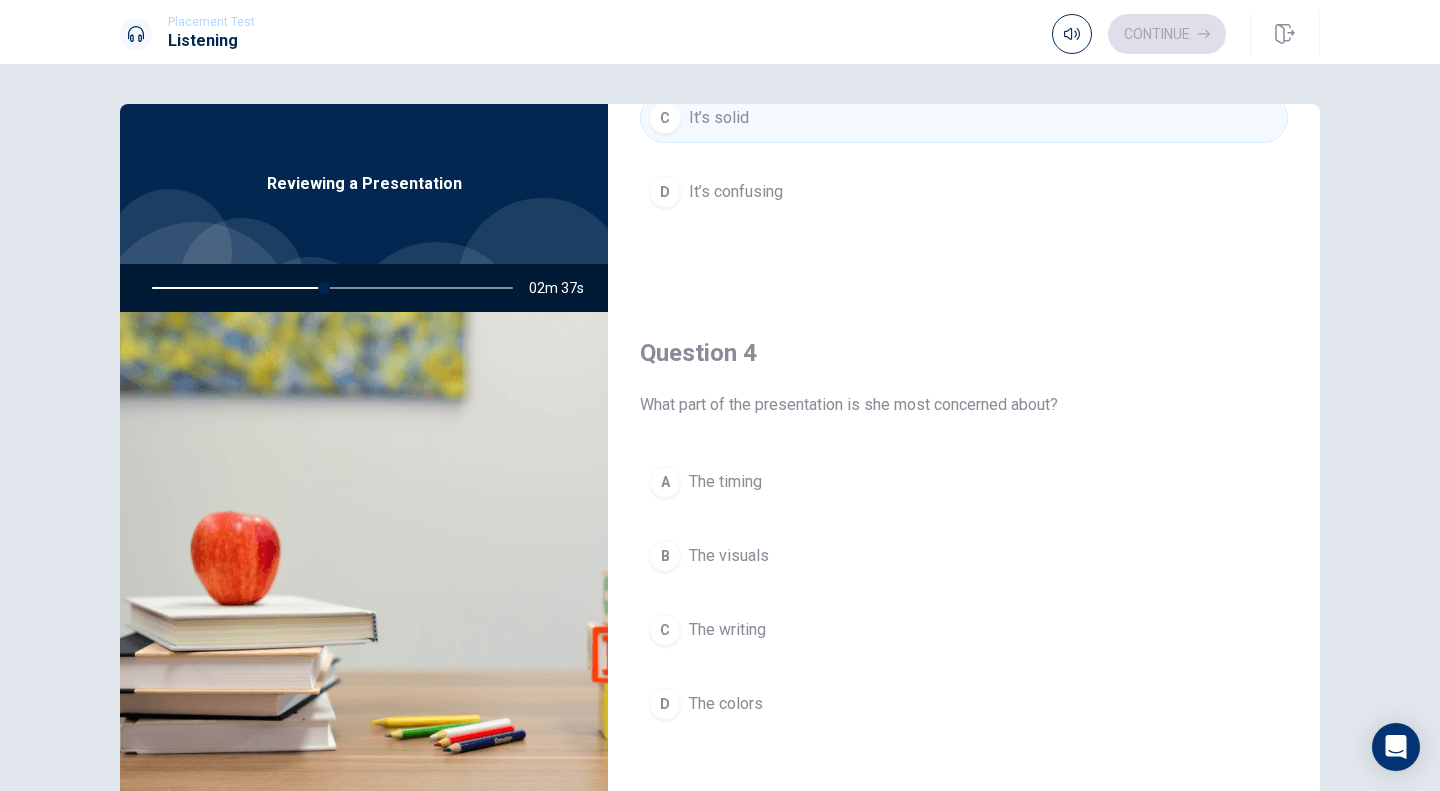 scroll, scrollTop: 1344, scrollLeft: 0, axis: vertical 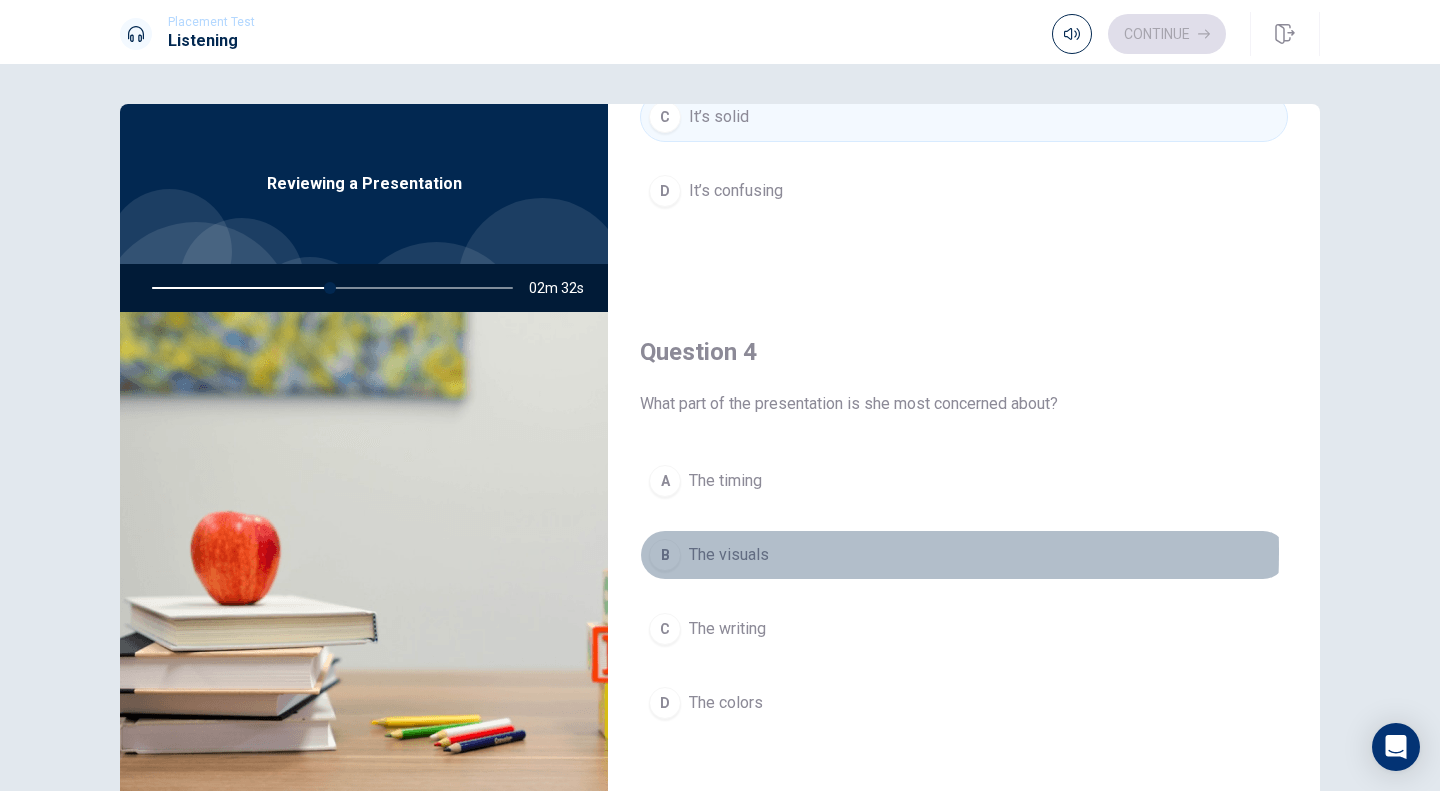 click on "The visuals" at bounding box center [729, 555] 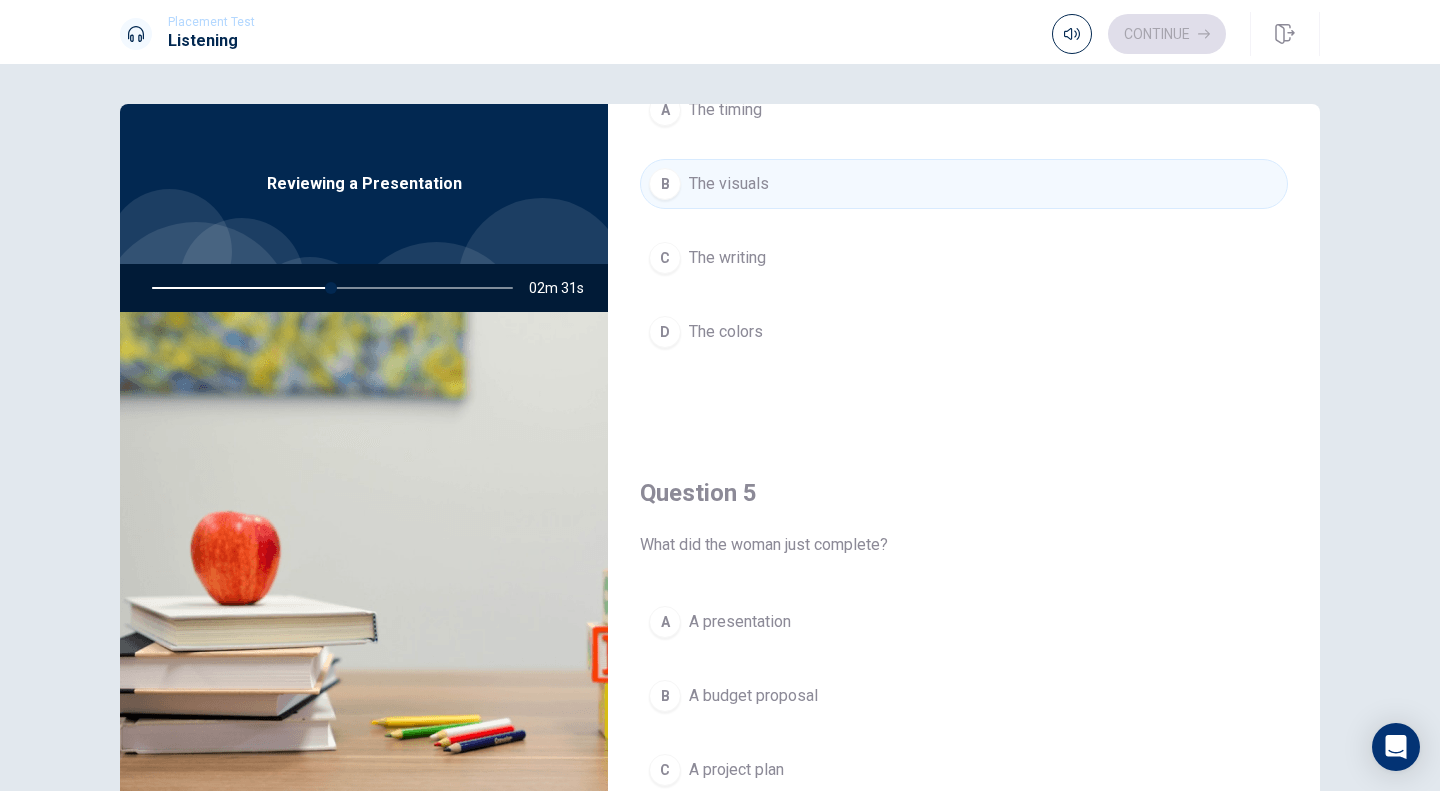 scroll, scrollTop: 1865, scrollLeft: 0, axis: vertical 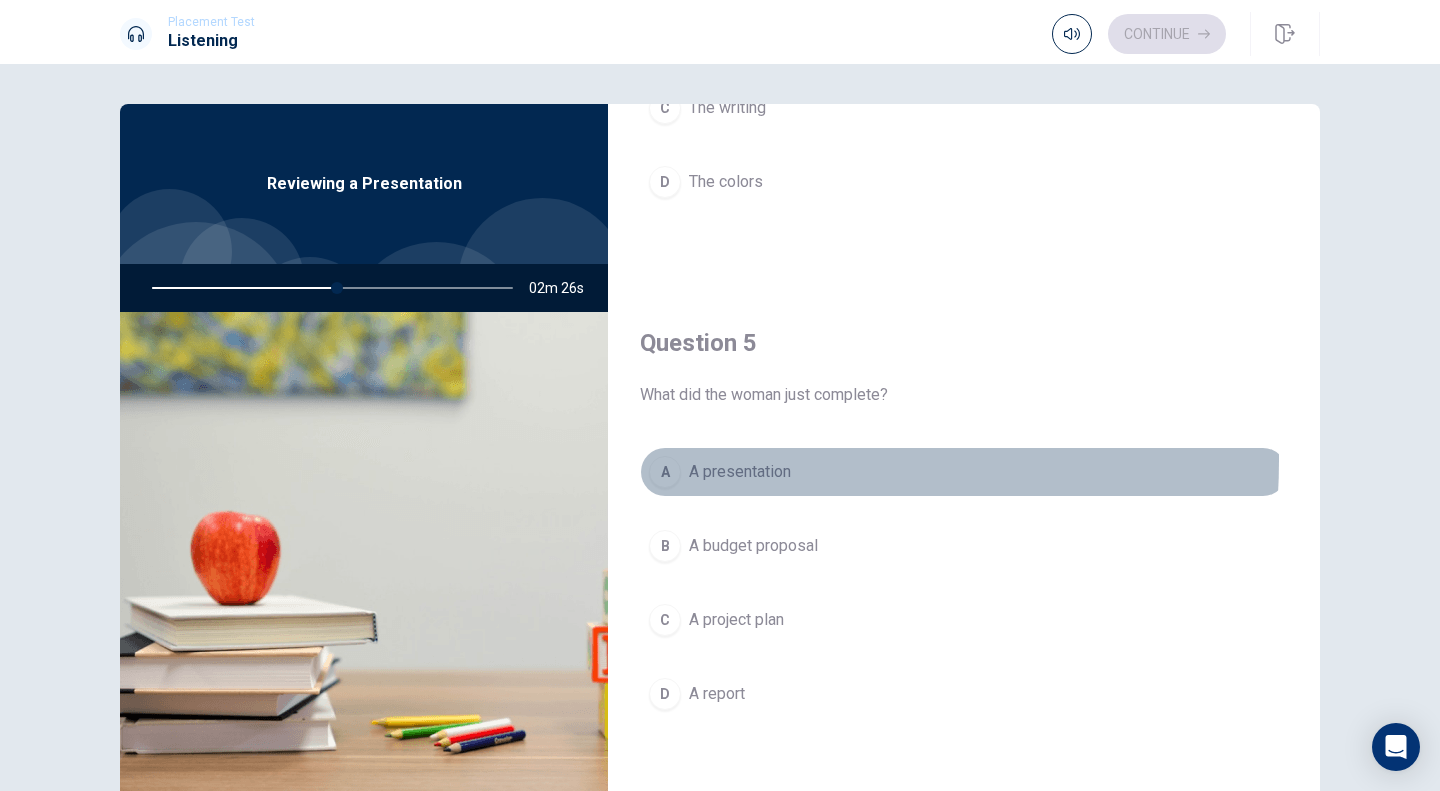 click on "A presentation" at bounding box center [740, 472] 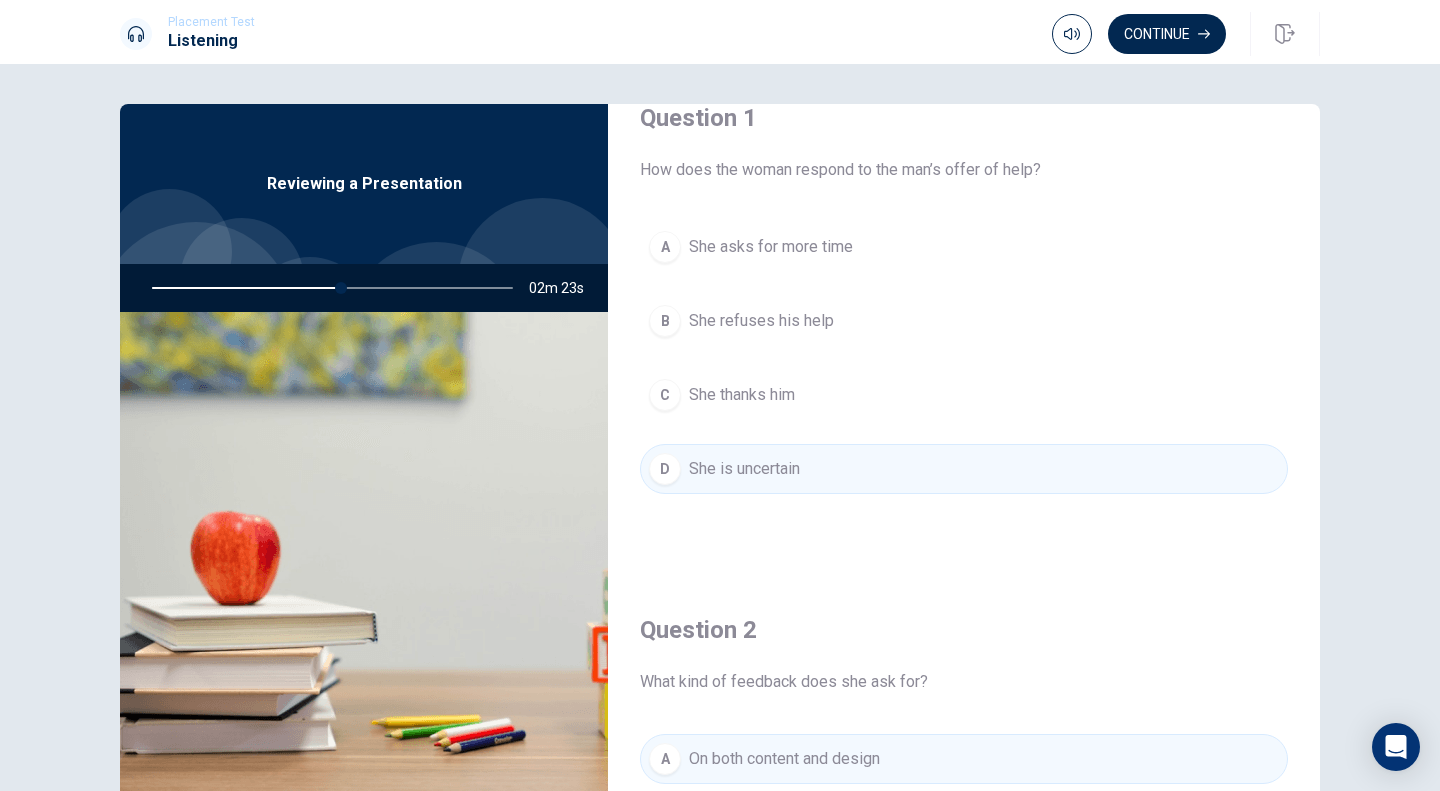 scroll, scrollTop: 0, scrollLeft: 0, axis: both 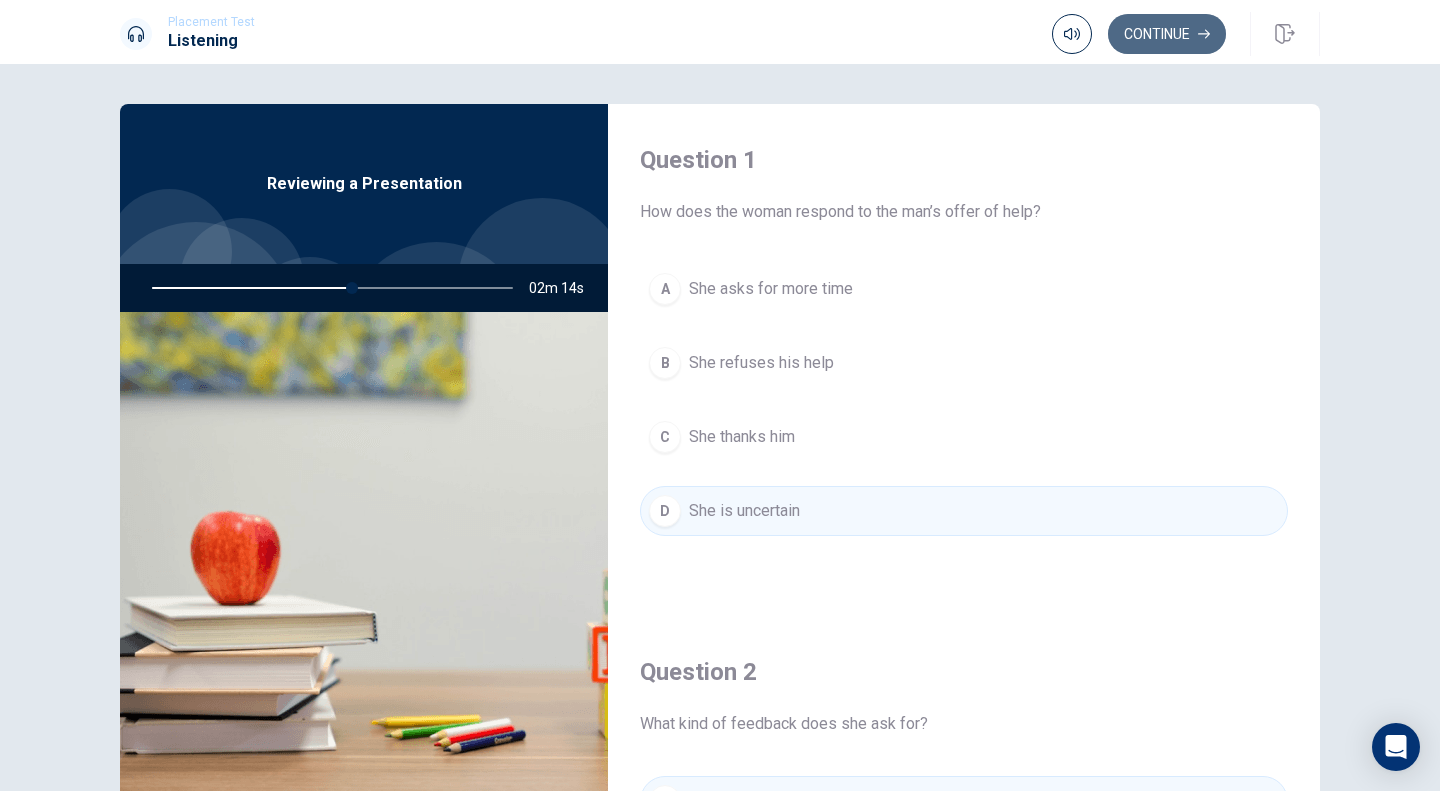 click on "Continue" at bounding box center (1167, 34) 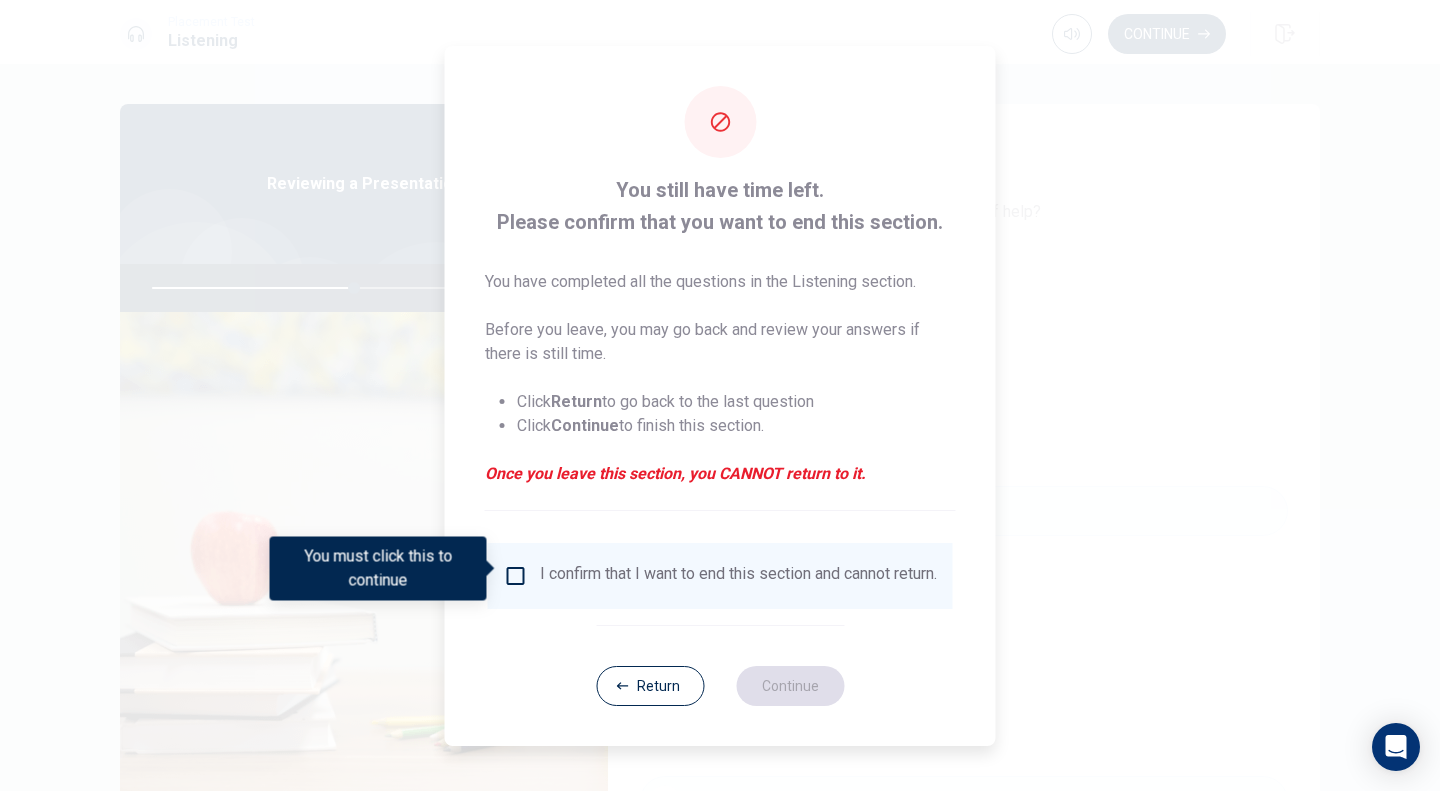 click on "I confirm that I want to end this section and cannot return." at bounding box center (720, 576) 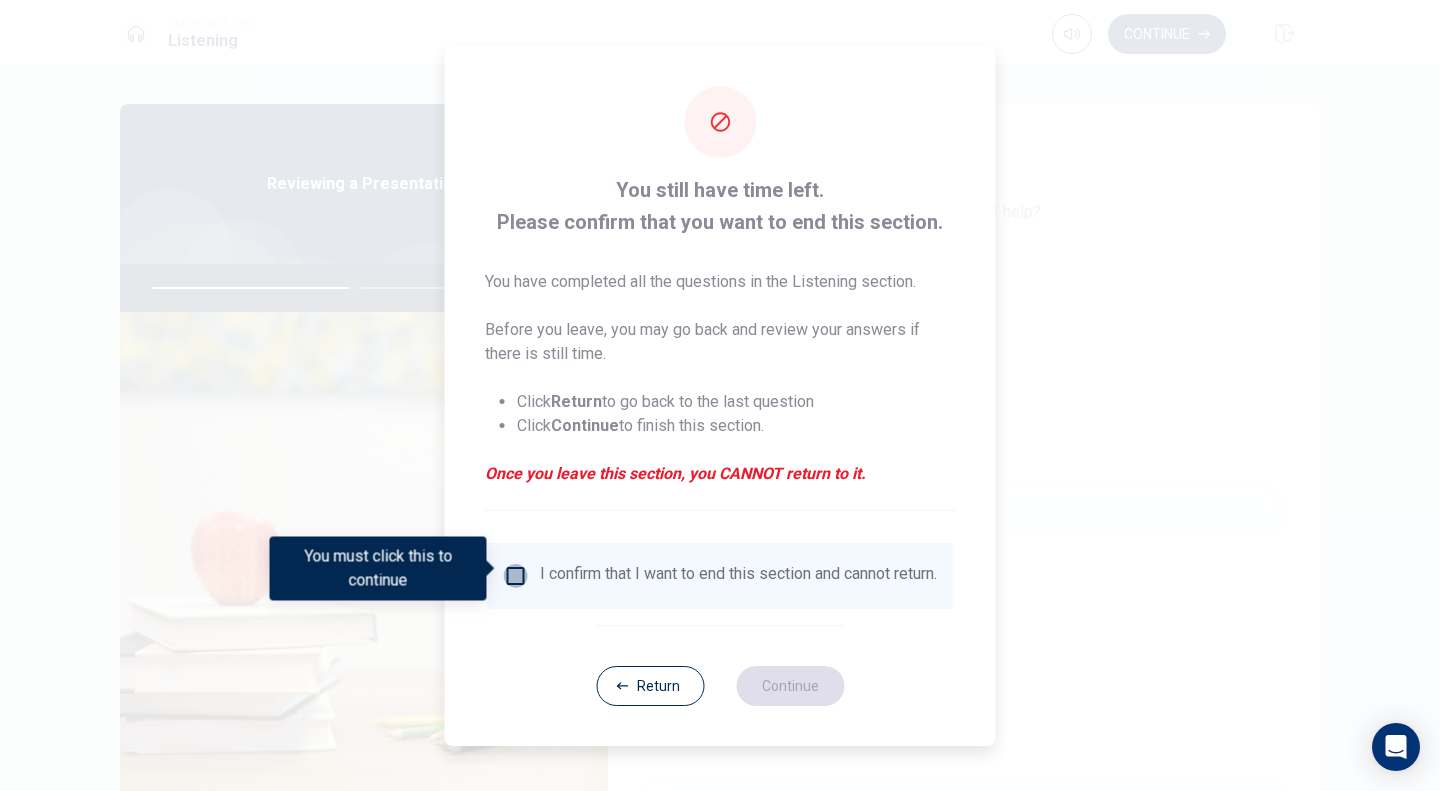 click at bounding box center (516, 576) 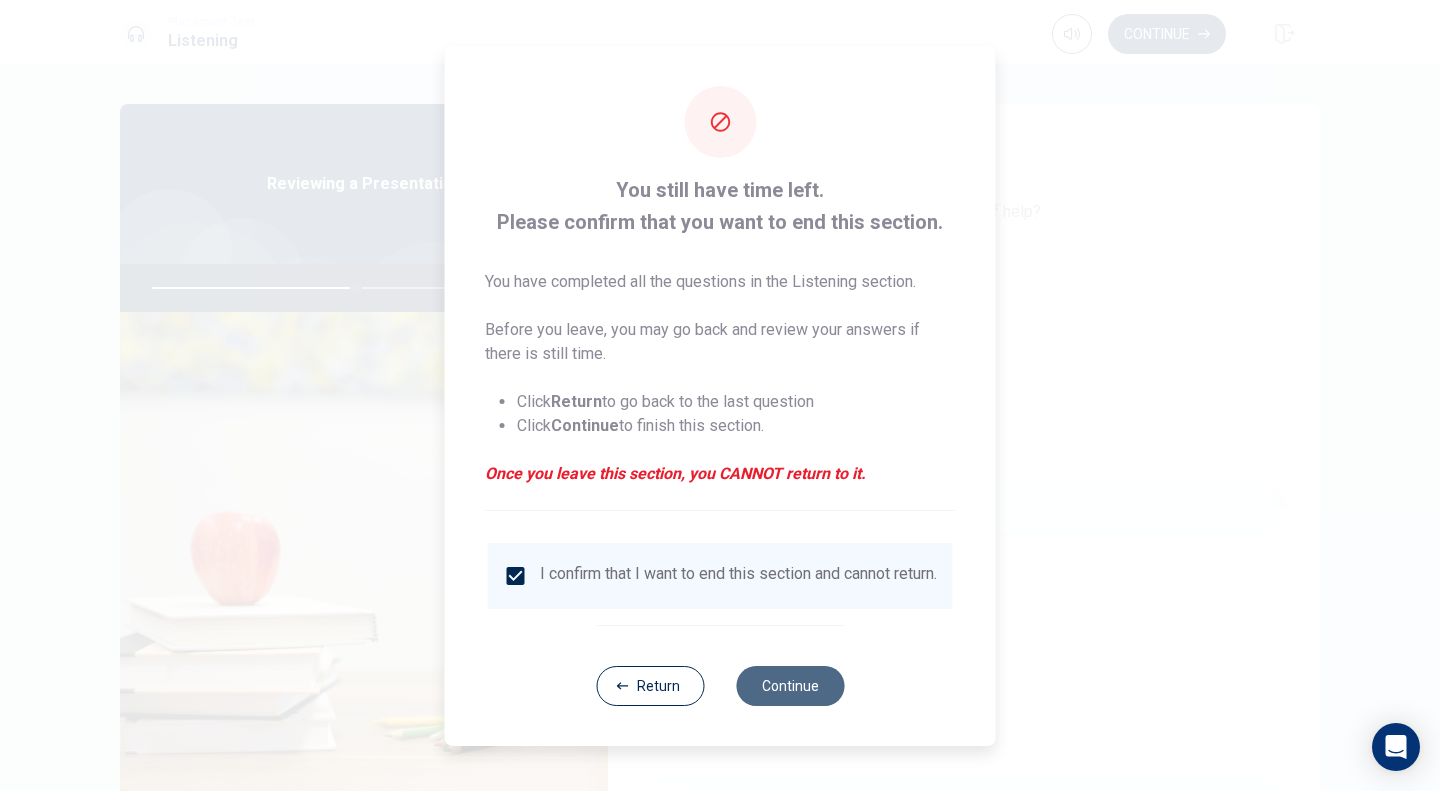 click on "Continue" at bounding box center (790, 686) 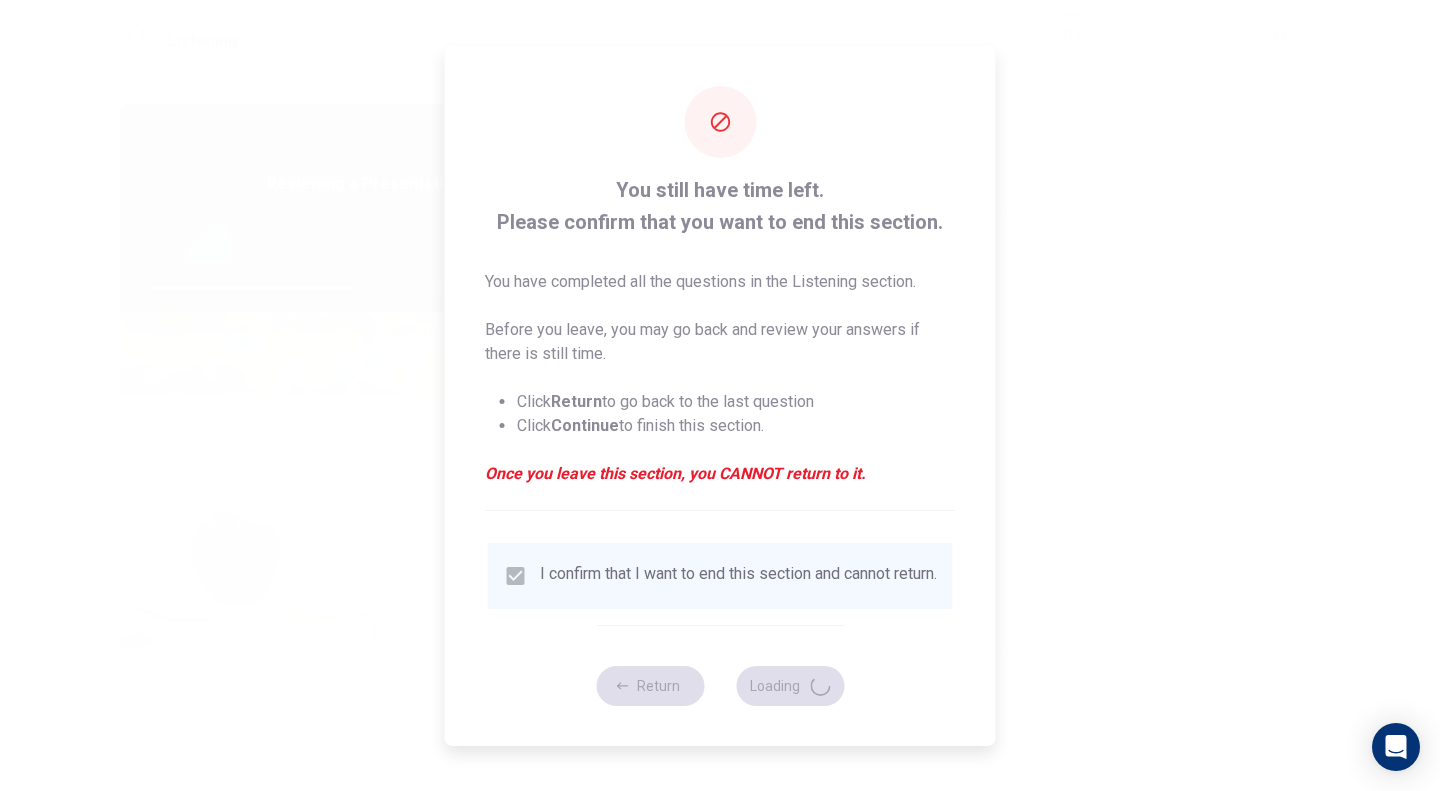 type on "57" 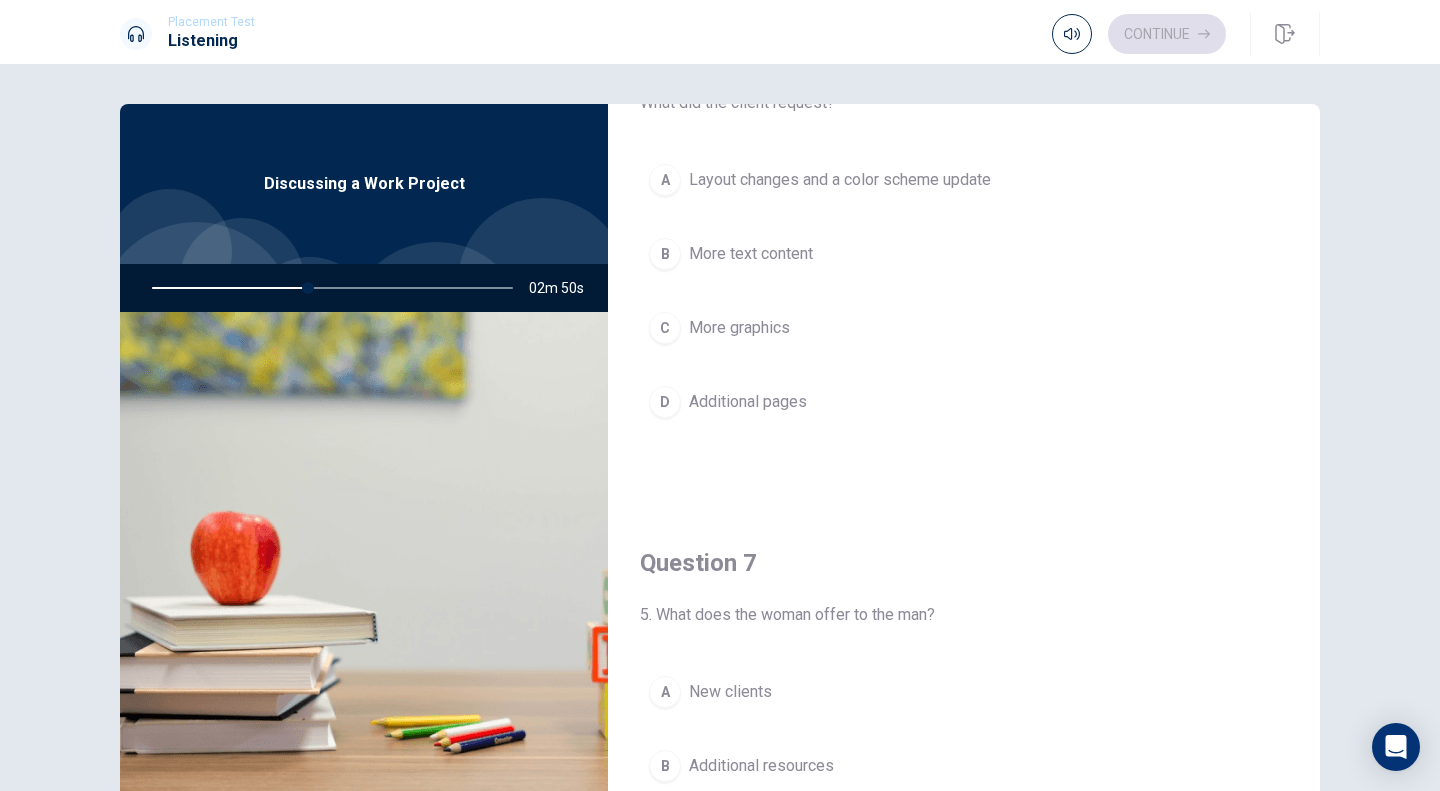 scroll, scrollTop: 0, scrollLeft: 0, axis: both 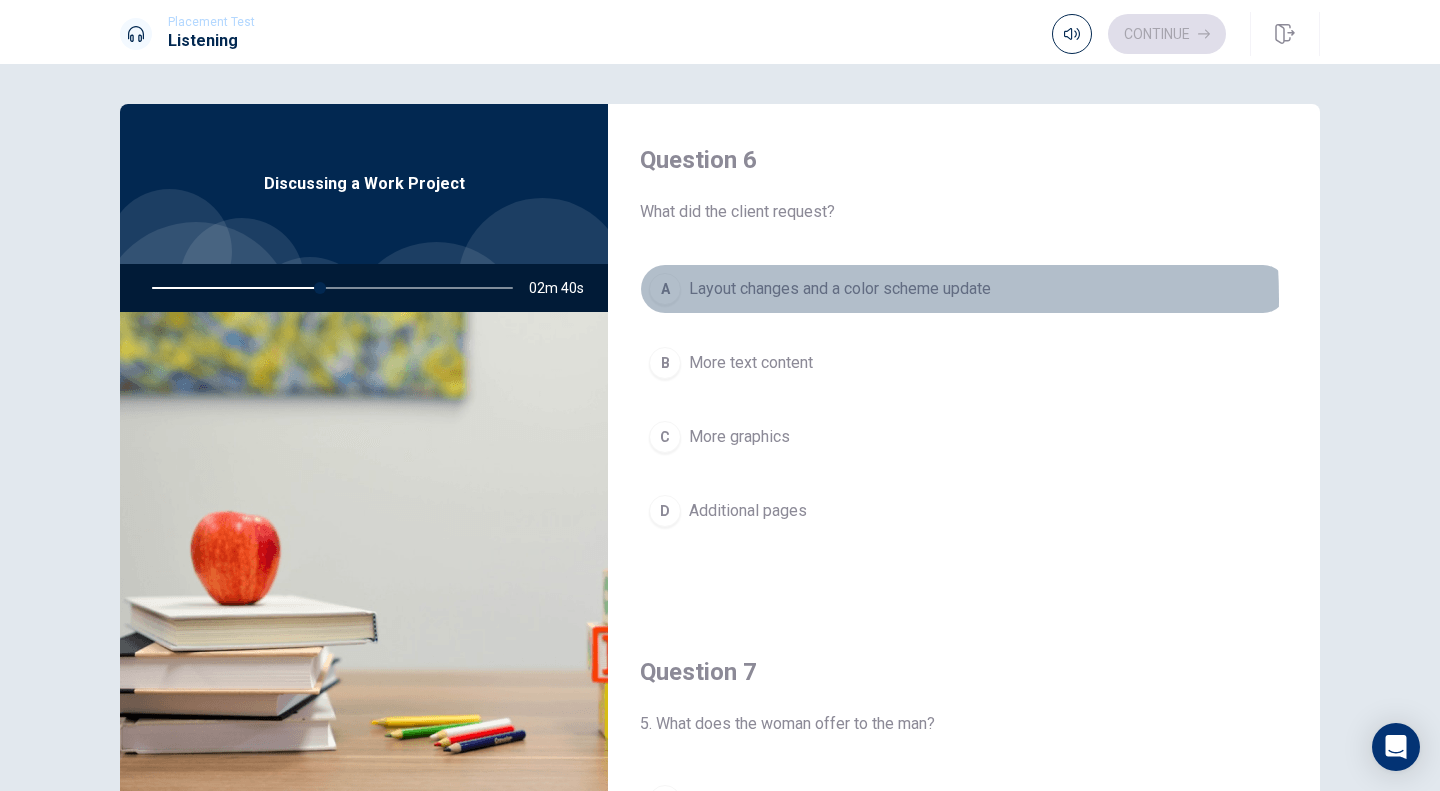 click on "Layout changes and a color scheme update" at bounding box center (840, 289) 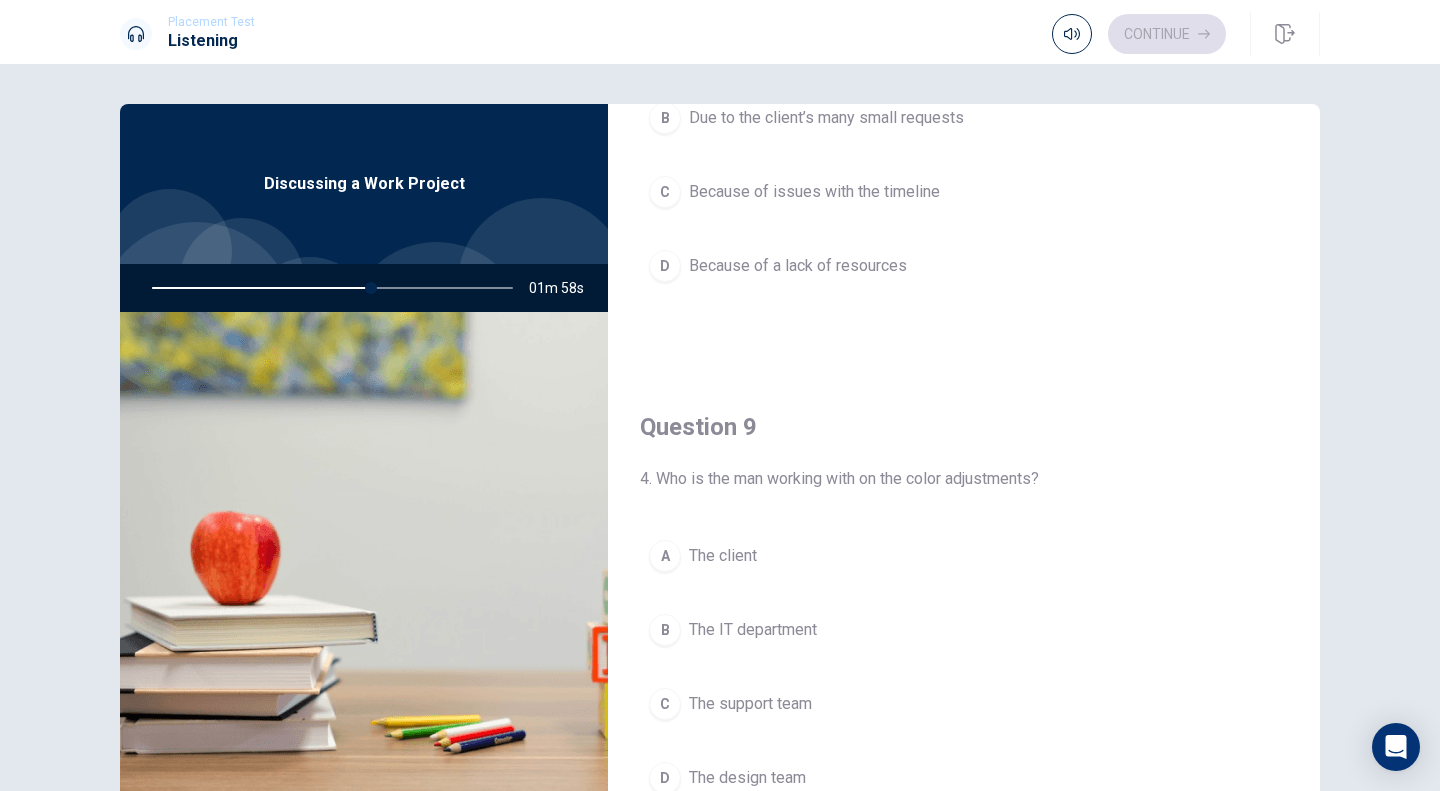 scroll, scrollTop: 1419, scrollLeft: 0, axis: vertical 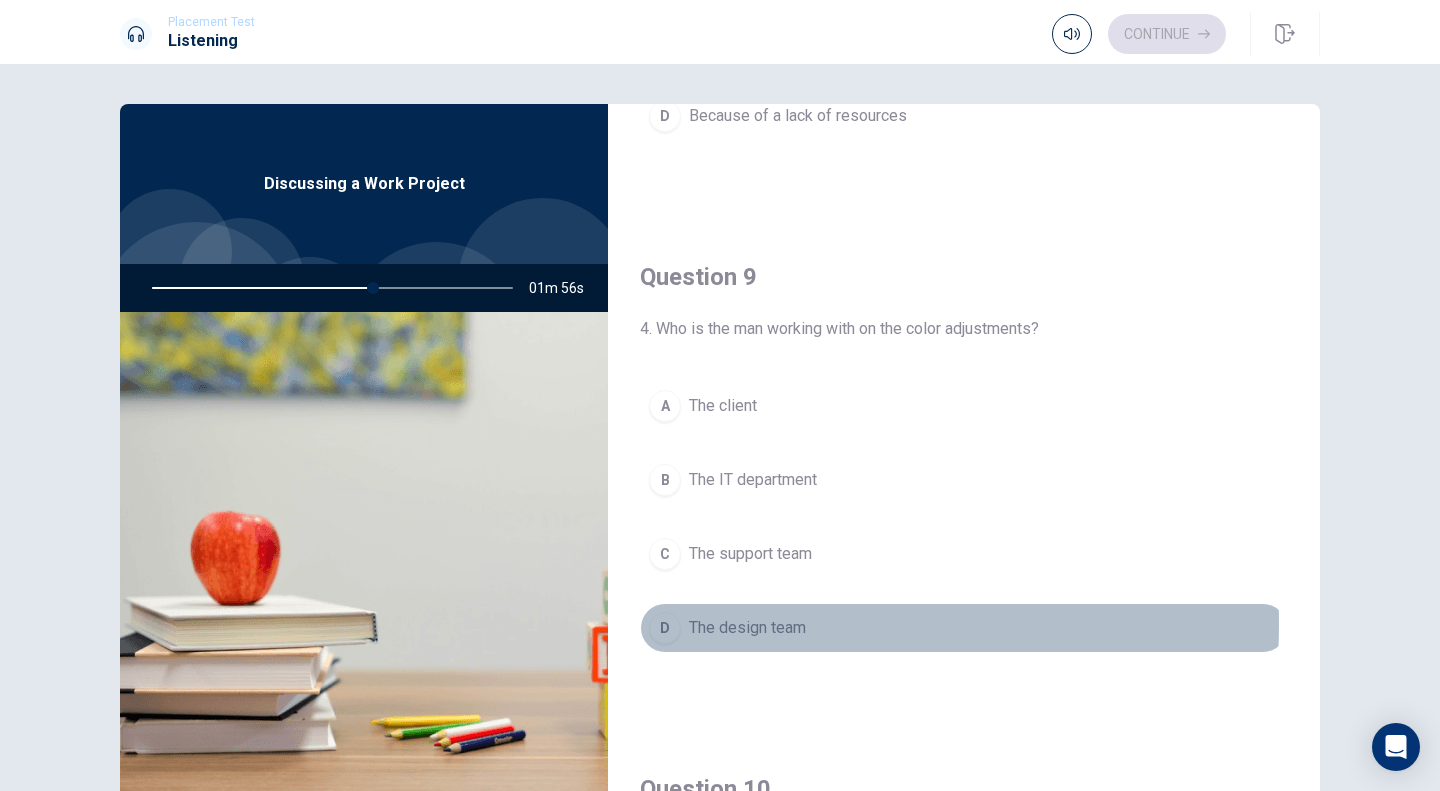 click on "The design team" at bounding box center (747, 628) 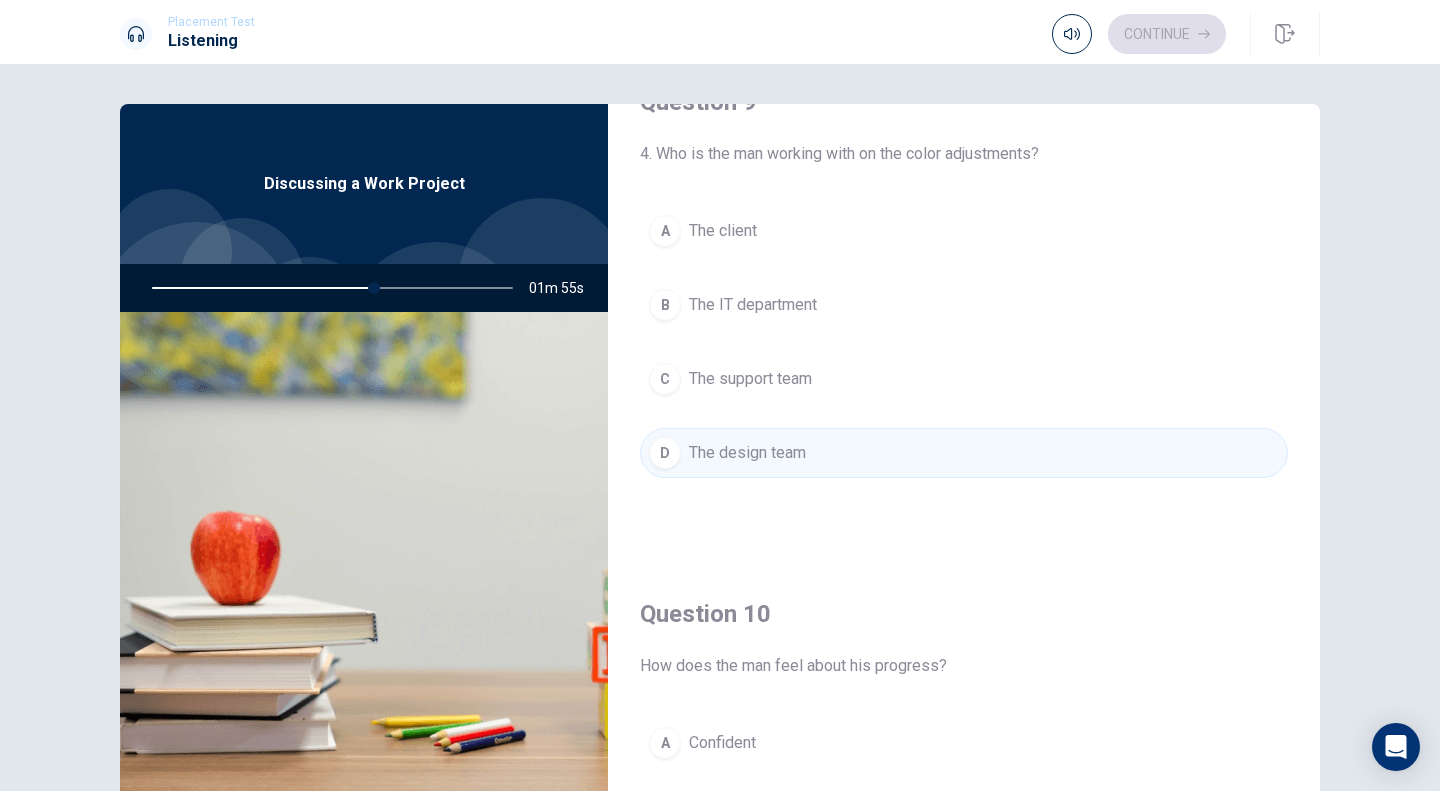 scroll, scrollTop: 1810, scrollLeft: 0, axis: vertical 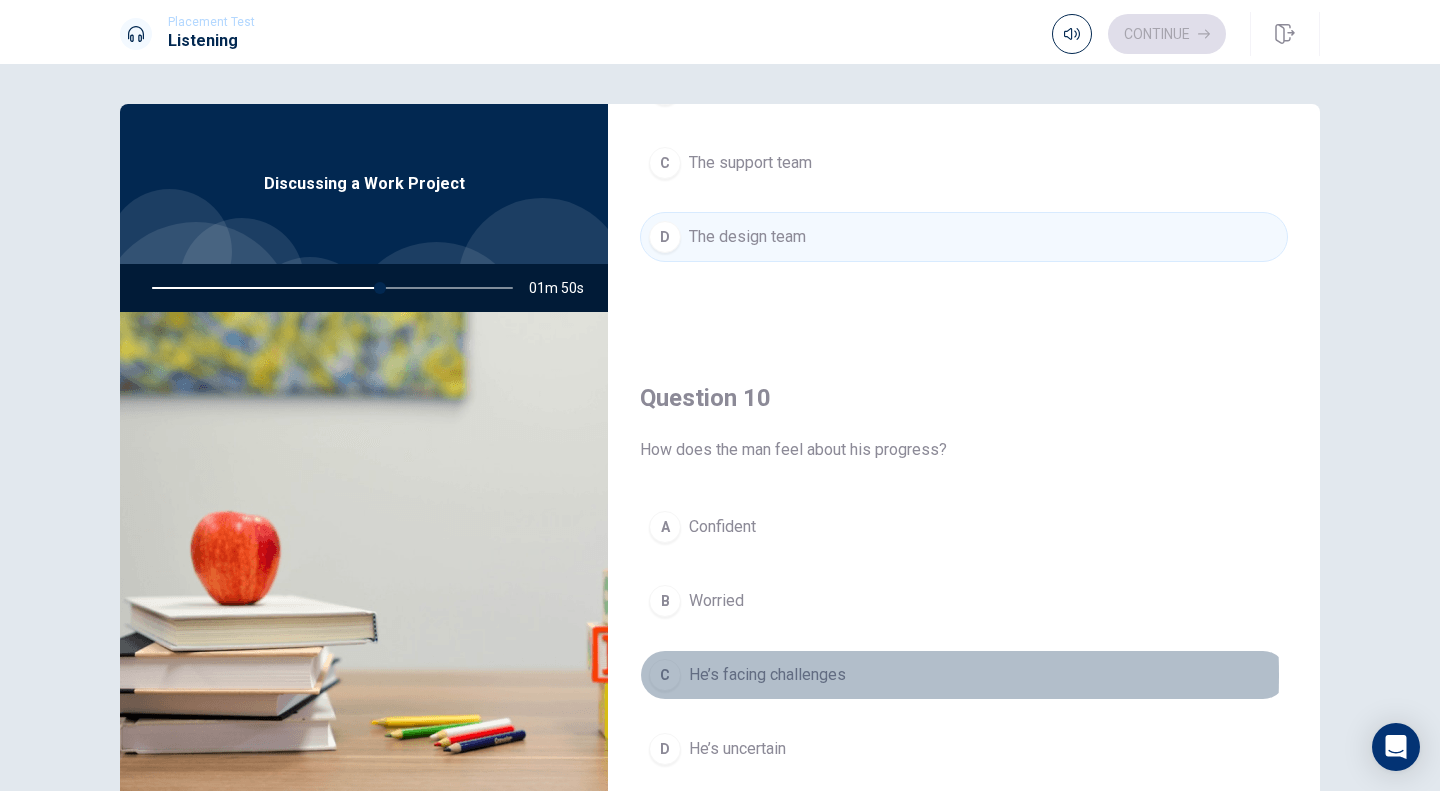 click on "He’s facing challenges" at bounding box center [767, 675] 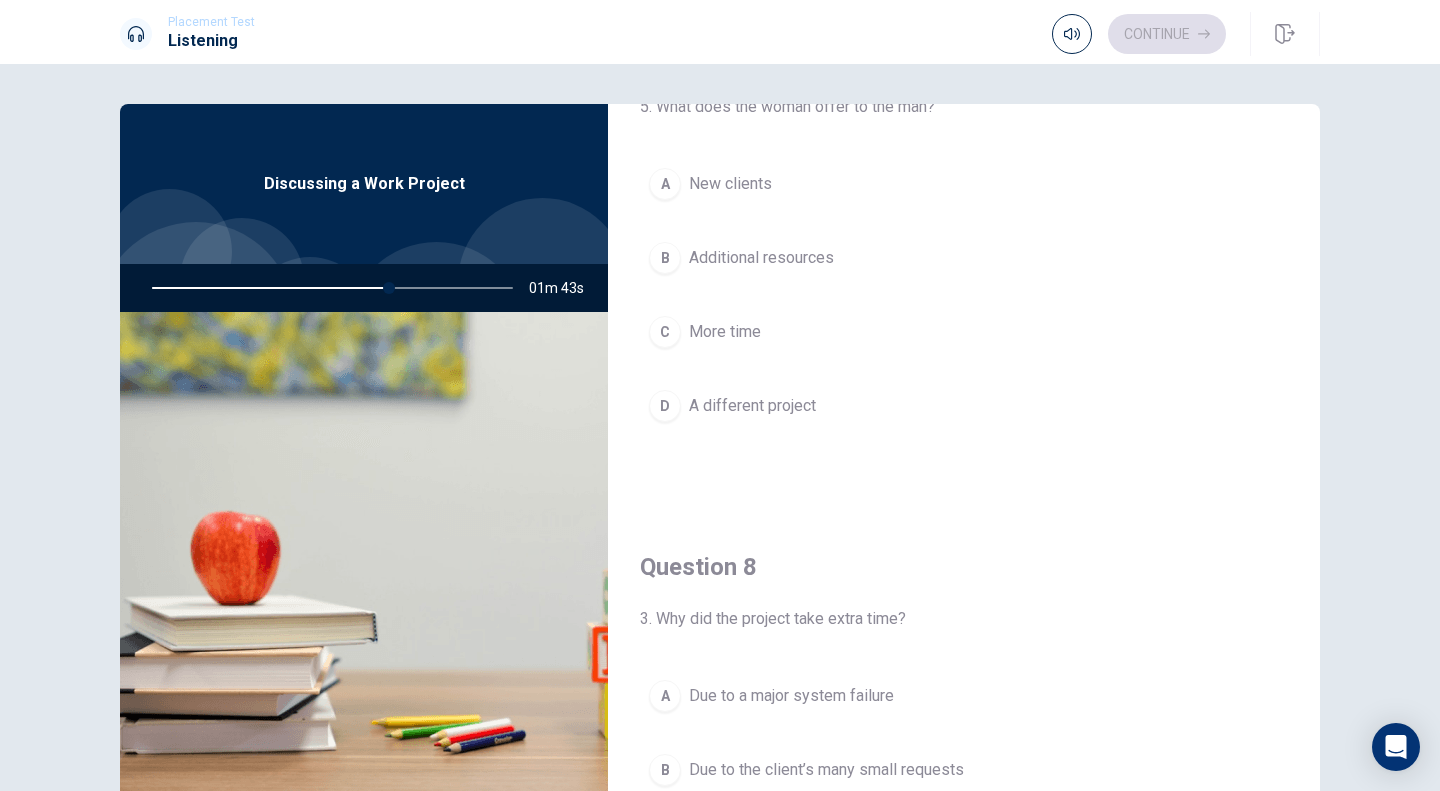 scroll, scrollTop: 615, scrollLeft: 0, axis: vertical 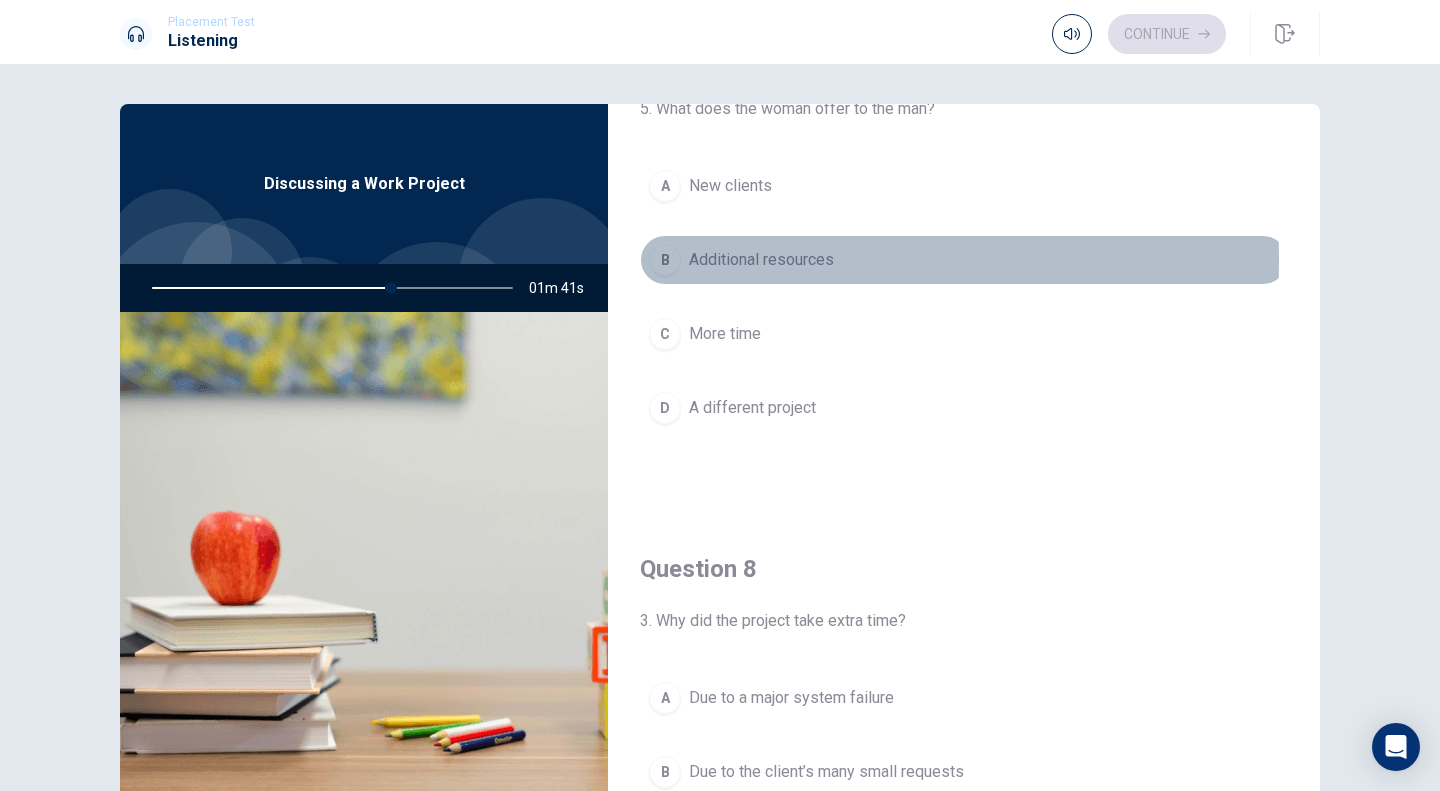 click on "Additional resources" at bounding box center (761, 260) 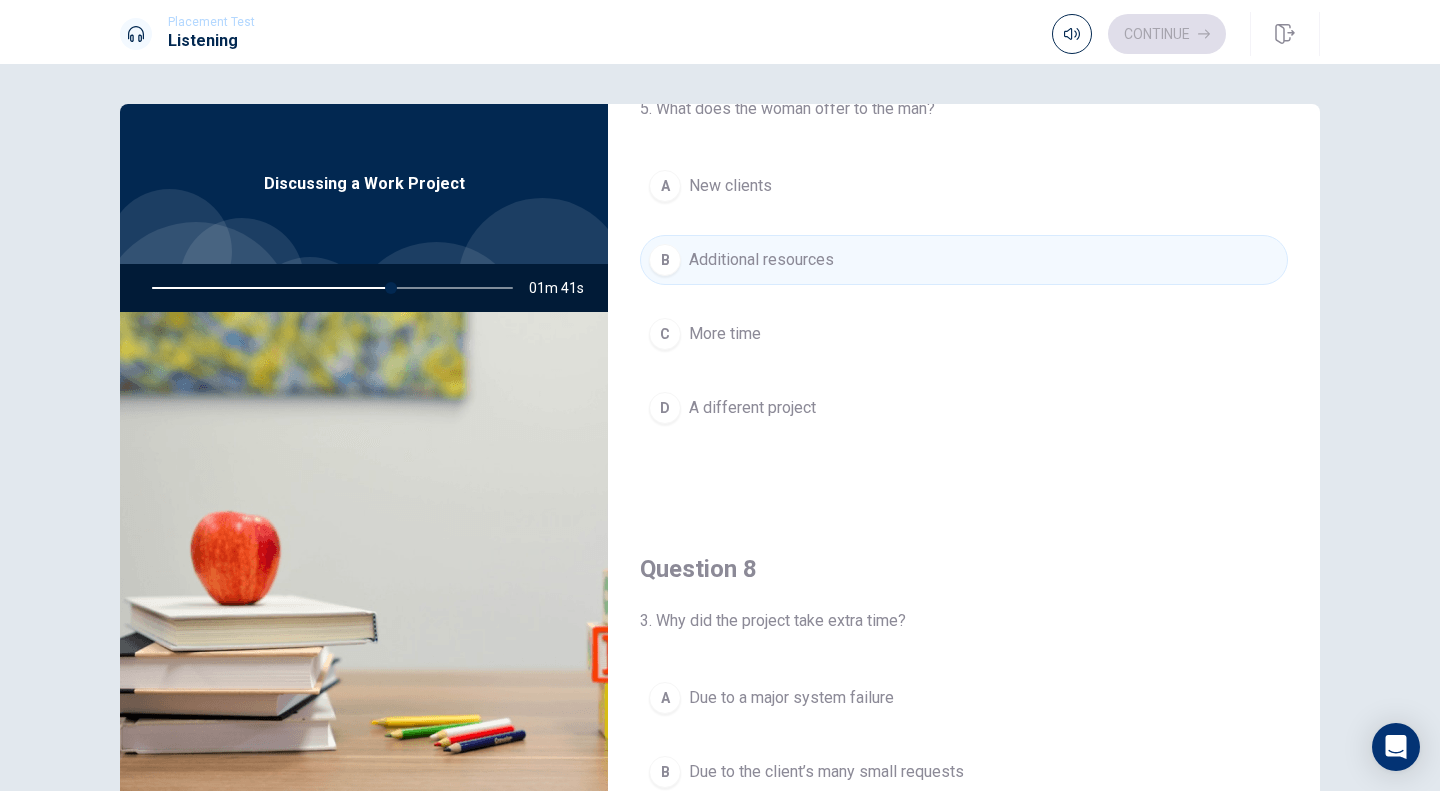 scroll, scrollTop: 898, scrollLeft: 0, axis: vertical 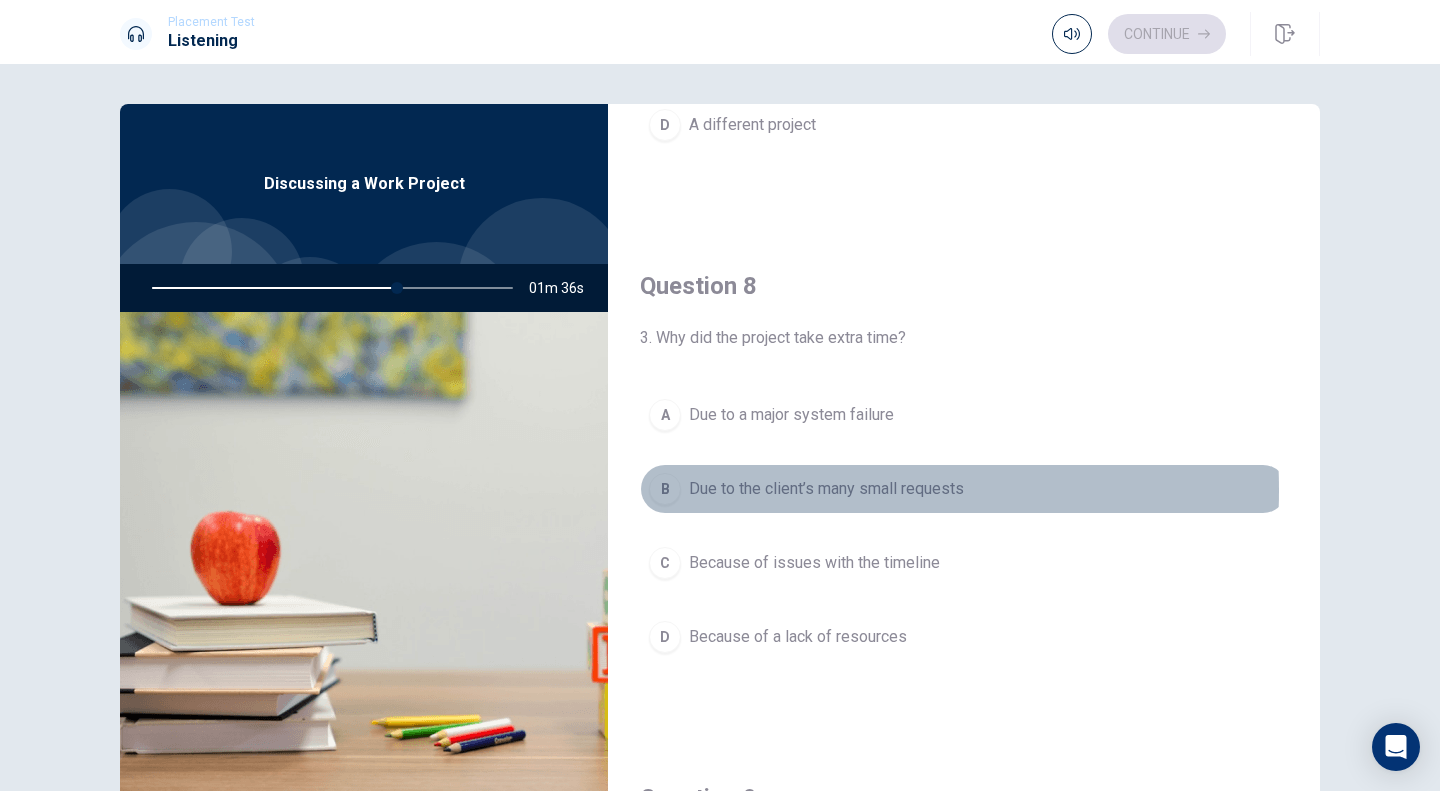 click on "Due to the client’s many small requests" at bounding box center (826, 489) 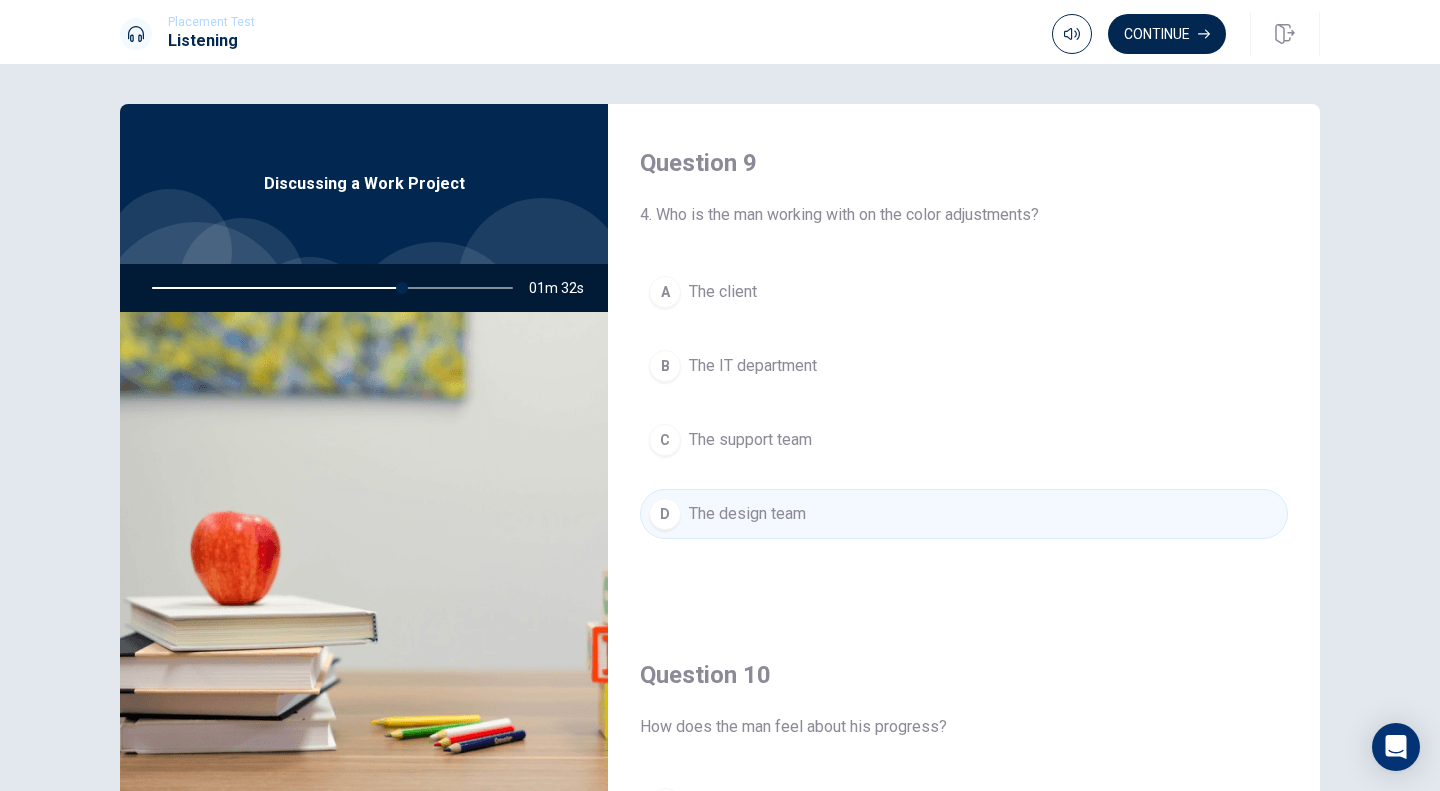 scroll, scrollTop: 1865, scrollLeft: 0, axis: vertical 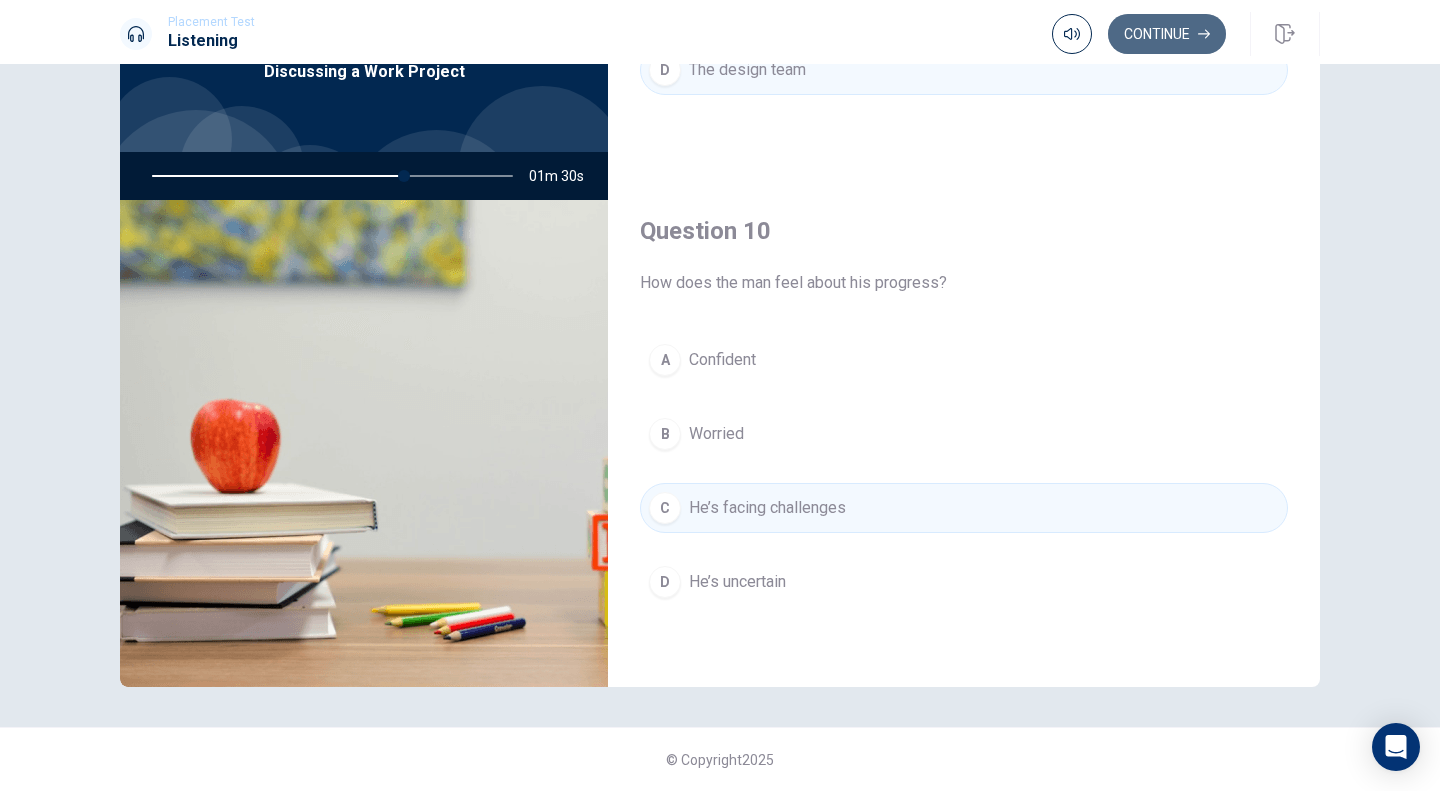 click on "Continue" at bounding box center (1167, 34) 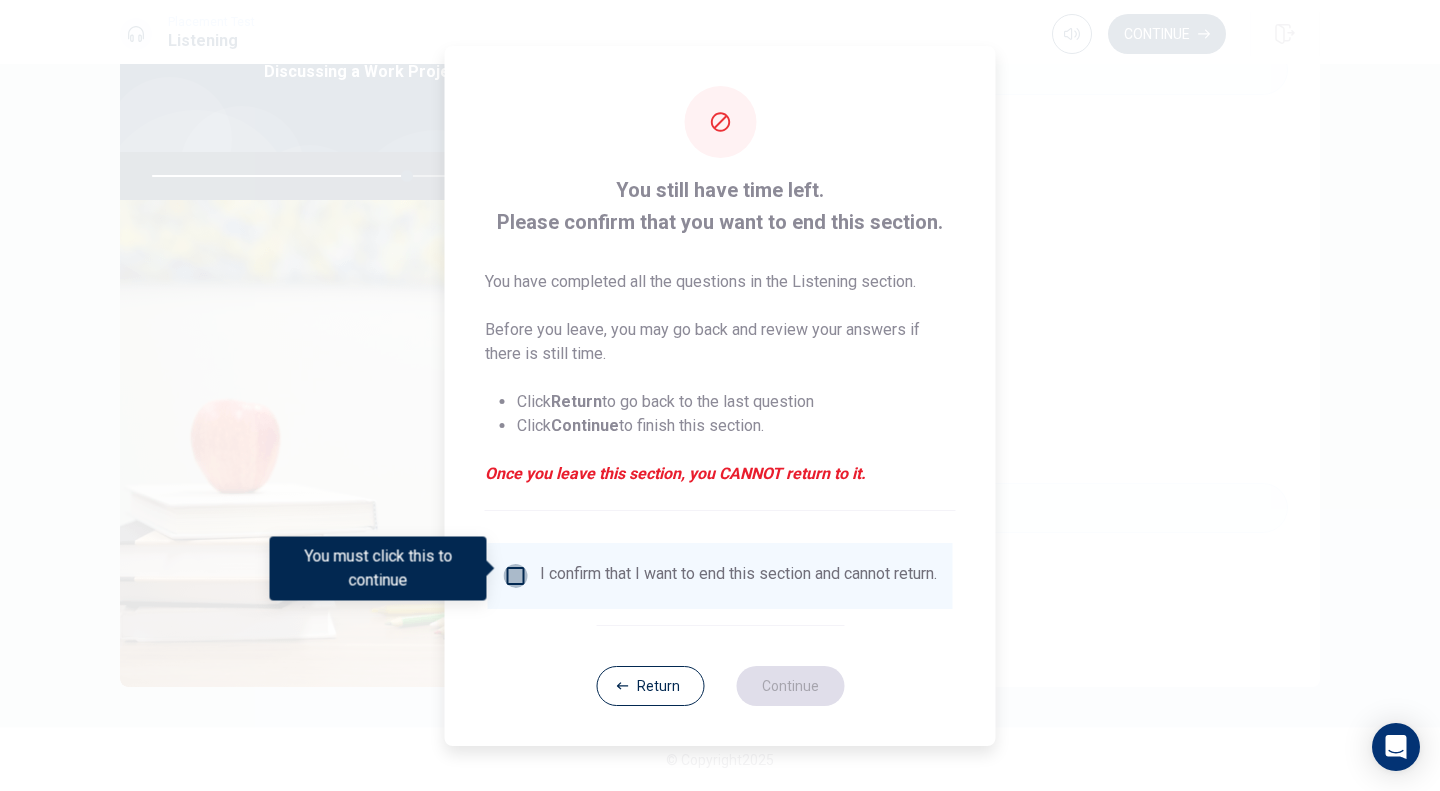click at bounding box center [516, 576] 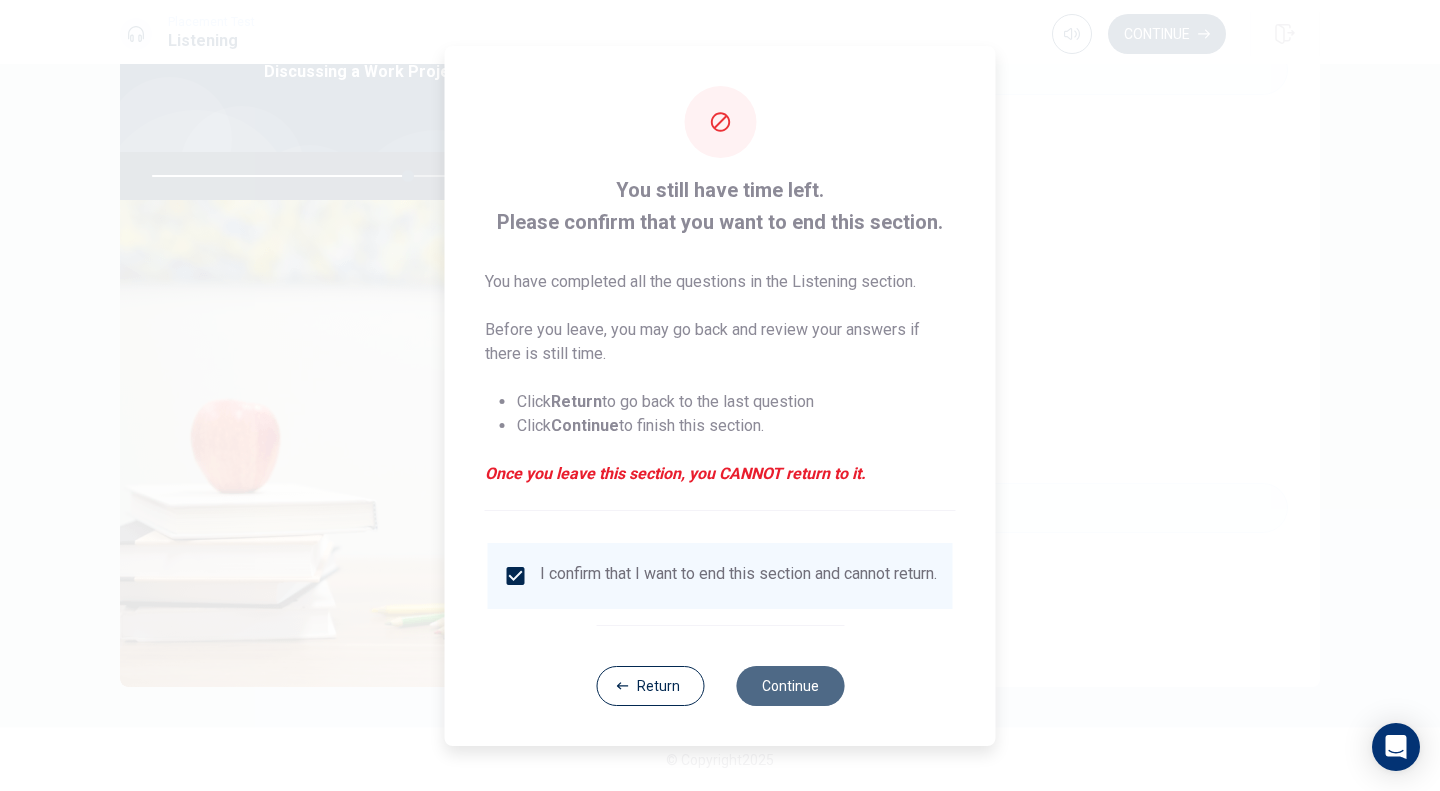 click on "Continue" at bounding box center [790, 686] 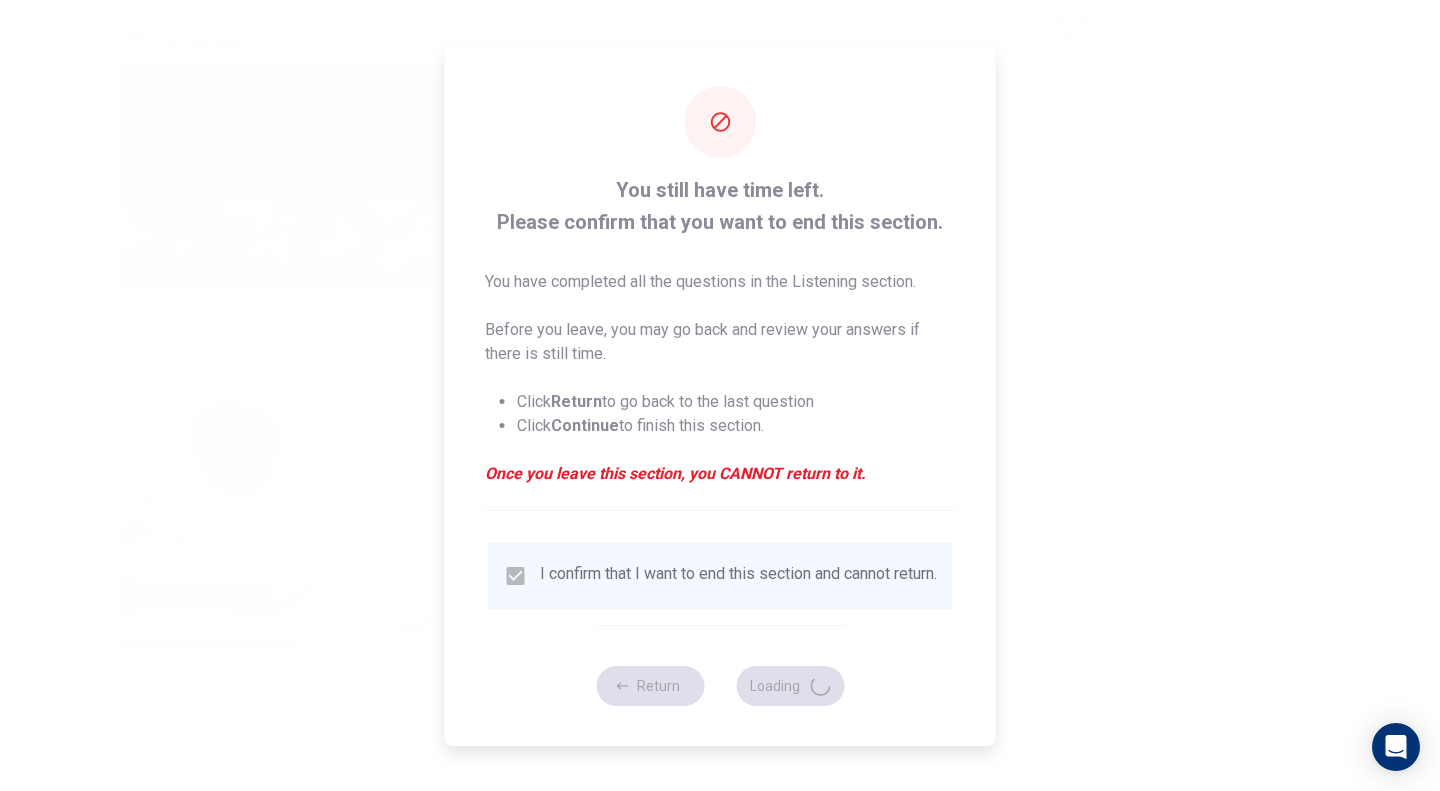 type on "72" 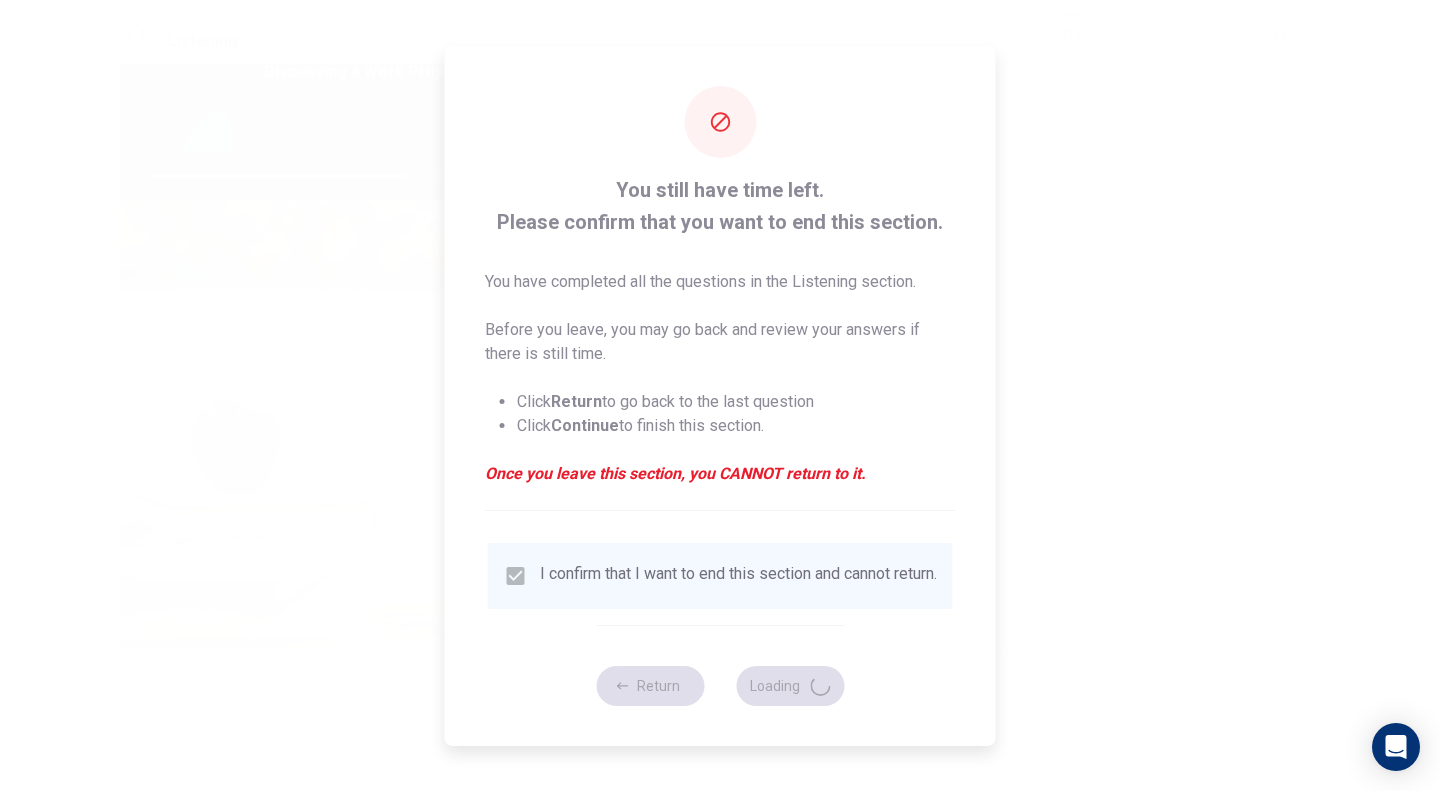 scroll, scrollTop: 0, scrollLeft: 0, axis: both 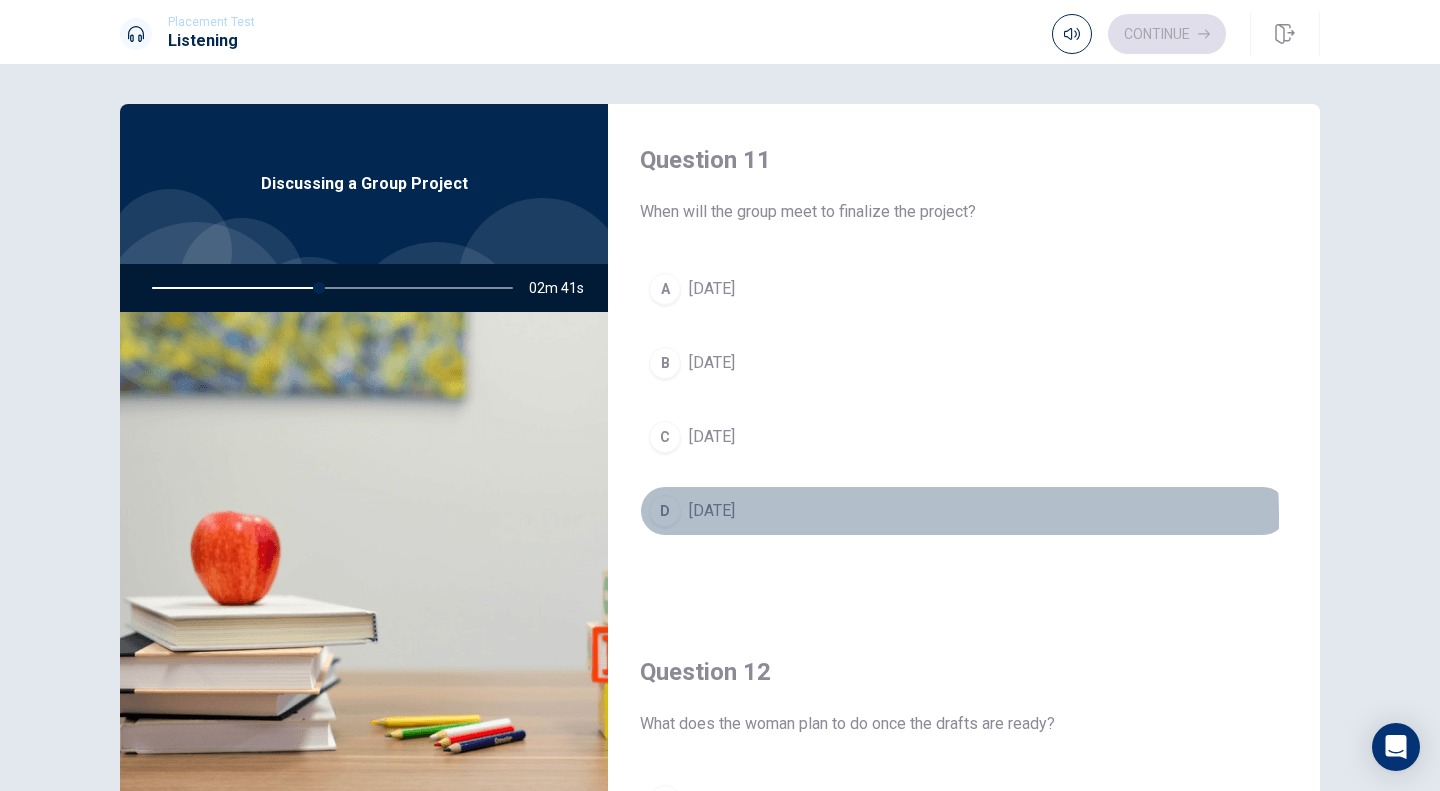 click on "[DATE]" at bounding box center (712, 511) 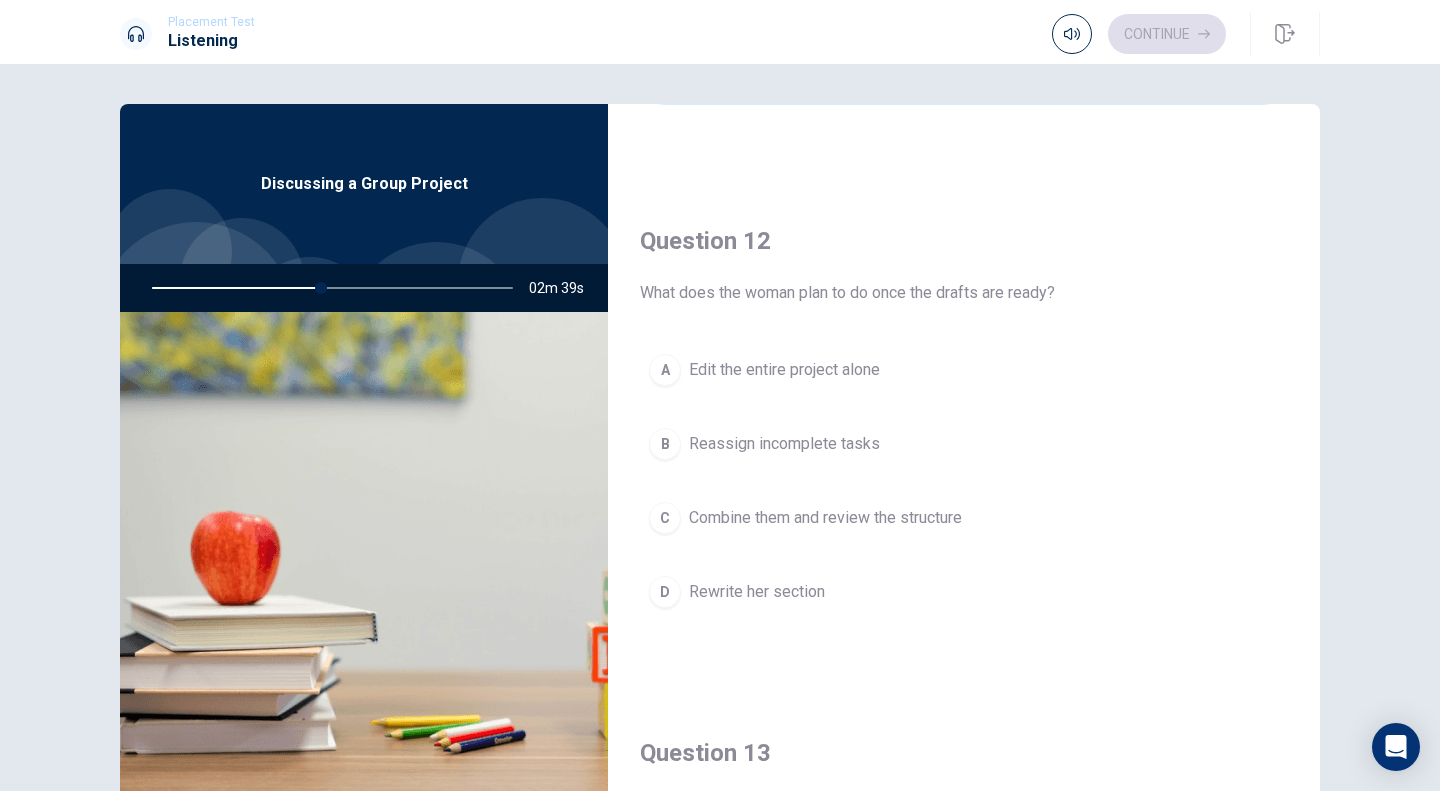 scroll, scrollTop: 432, scrollLeft: 0, axis: vertical 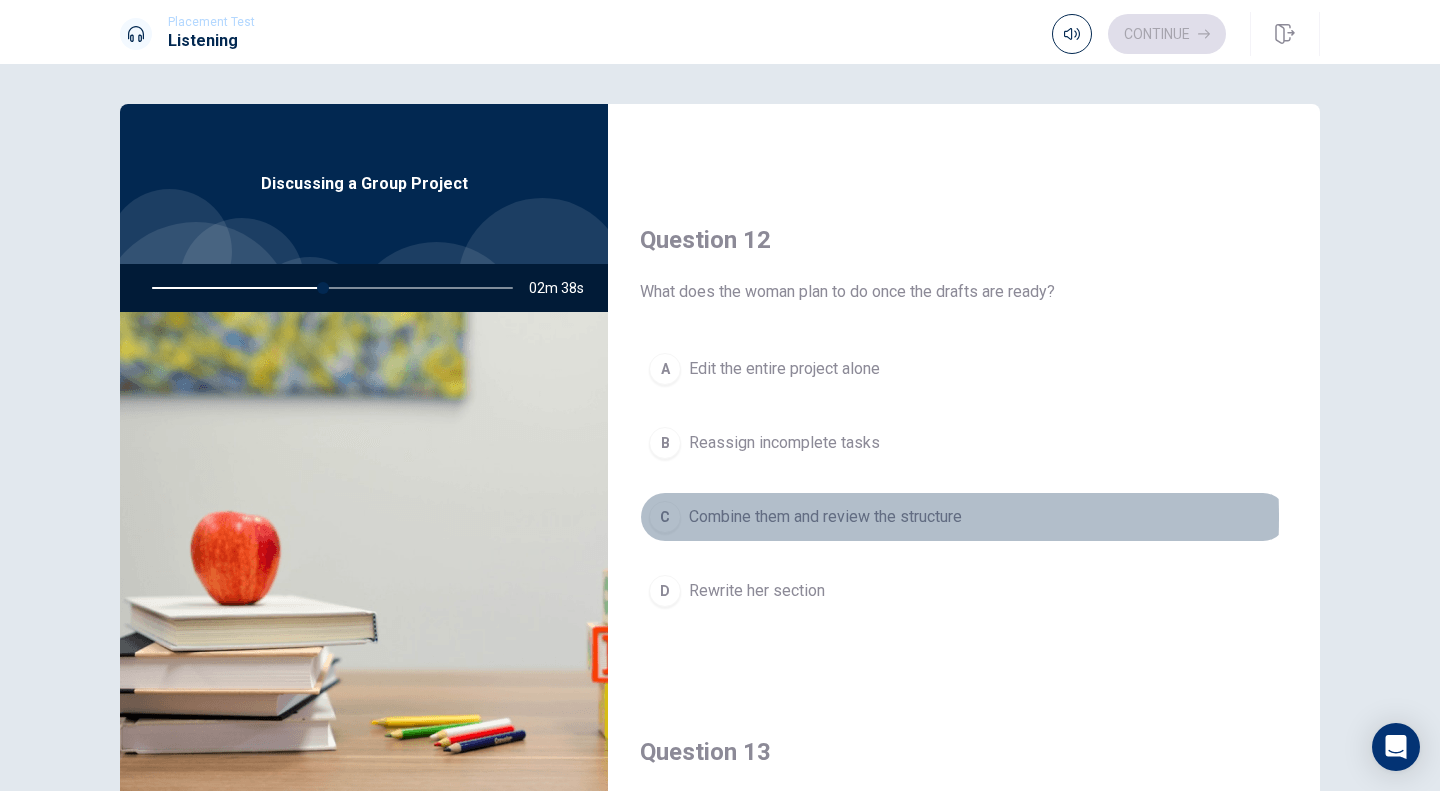 click on "Combine them and review the structure" at bounding box center (825, 517) 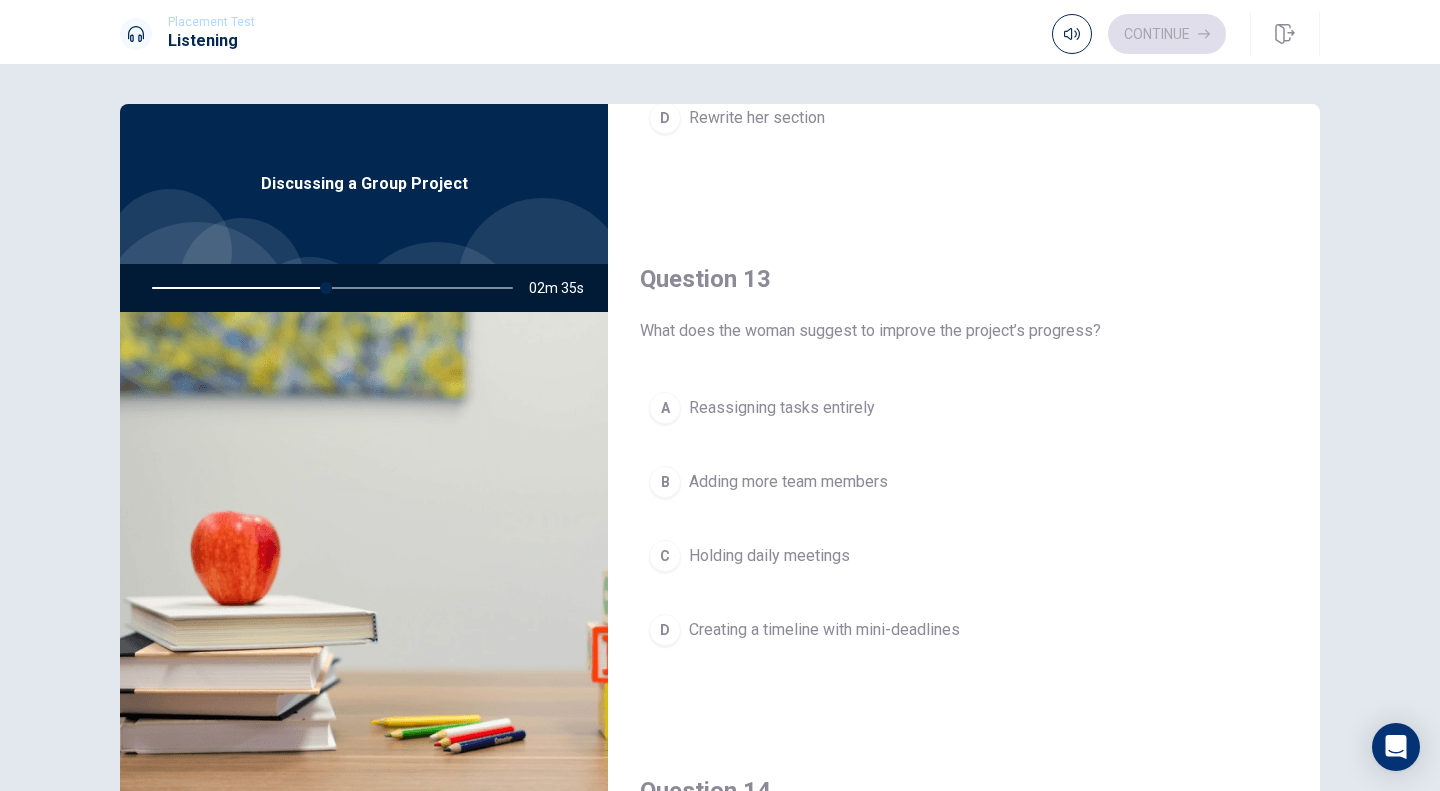 scroll, scrollTop: 906, scrollLeft: 0, axis: vertical 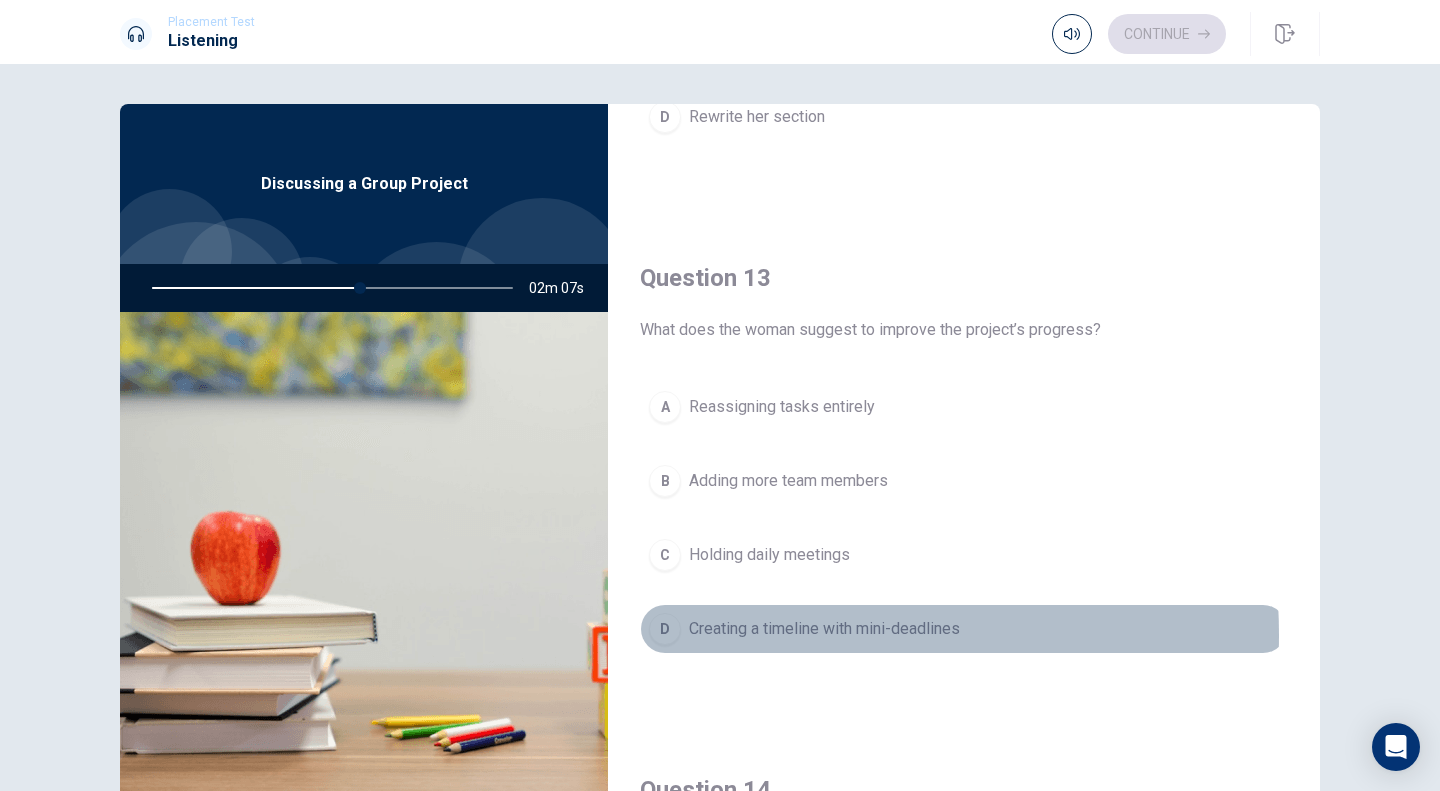 click on "Creating a timeline with mini-deadlines" at bounding box center (824, 629) 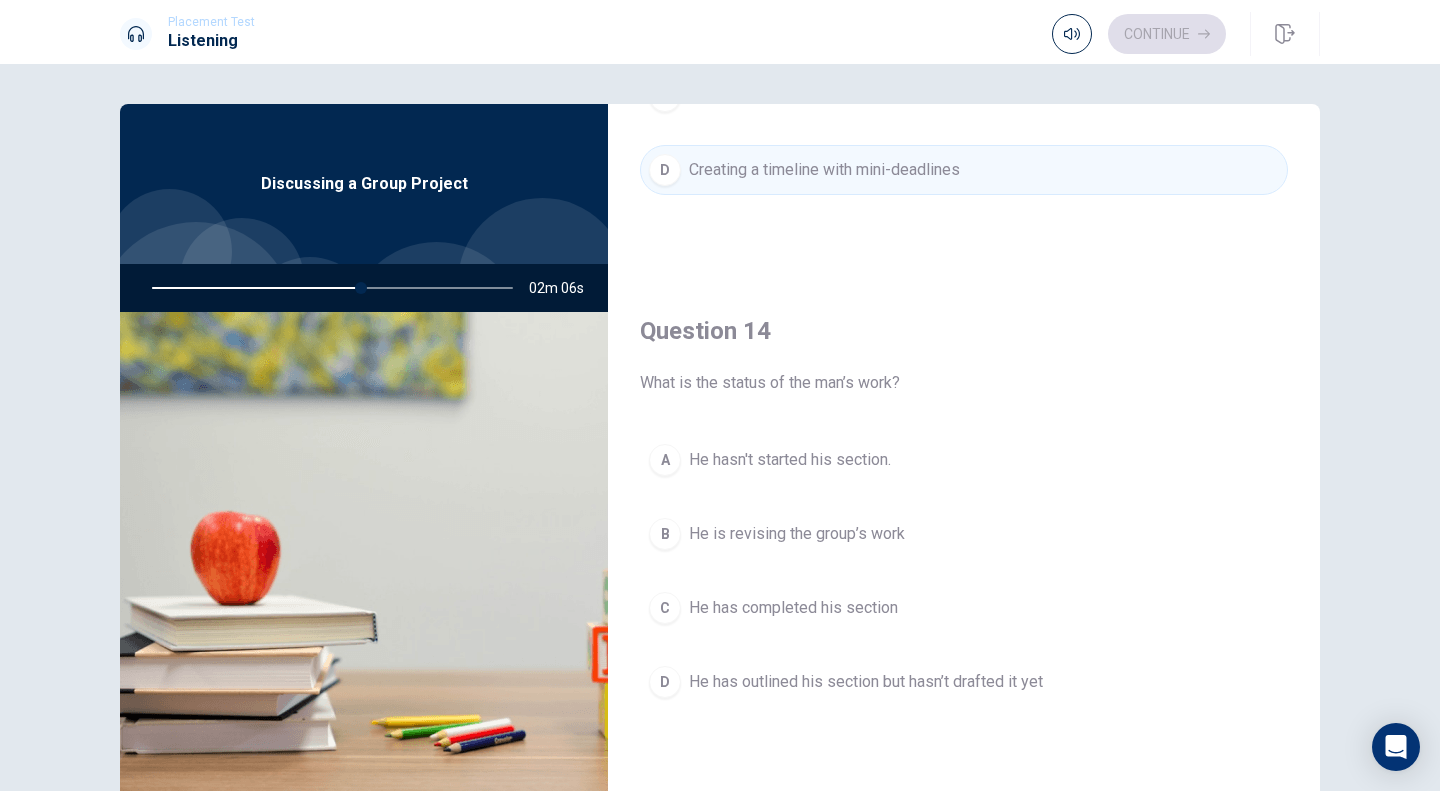 scroll, scrollTop: 1366, scrollLeft: 0, axis: vertical 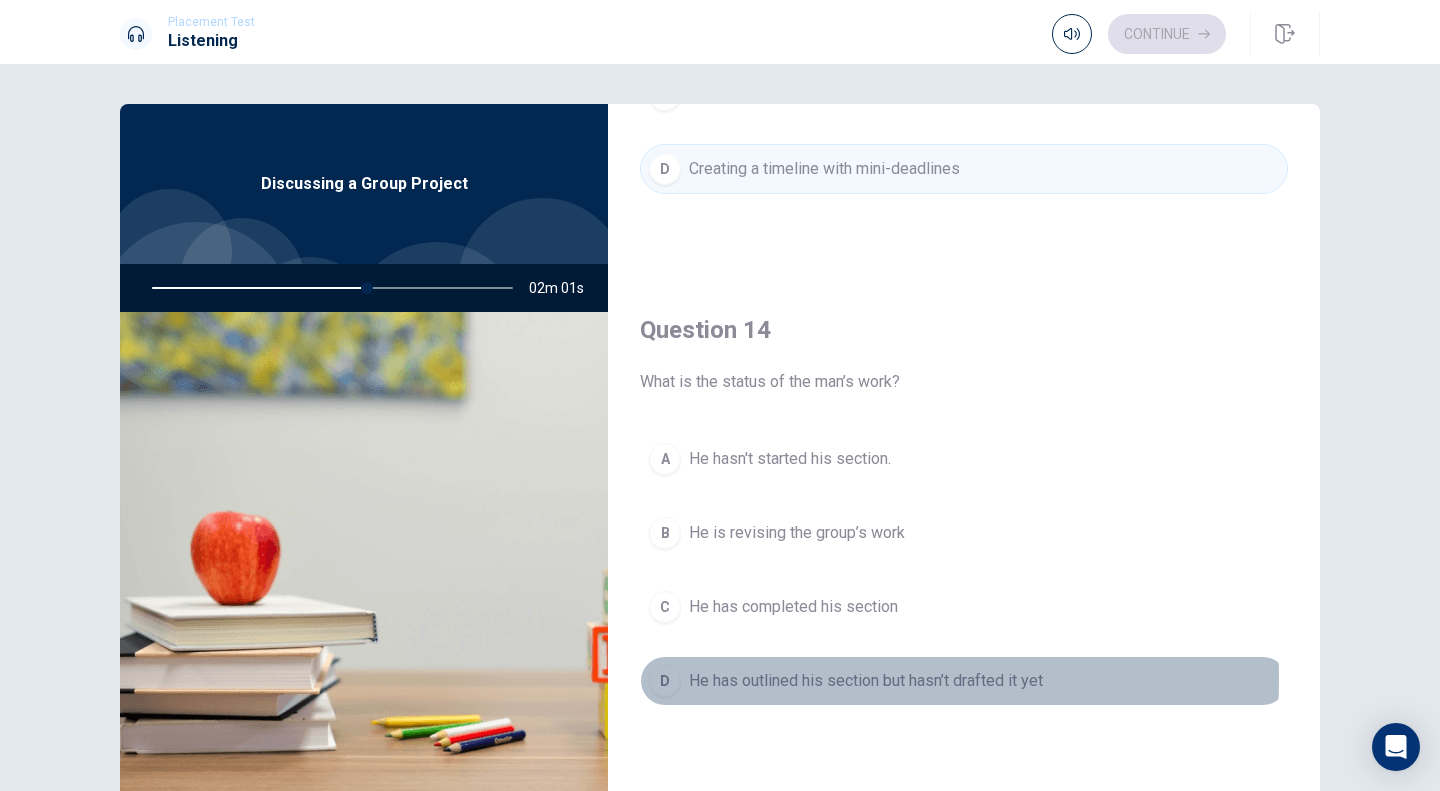 click on "He has outlined his section but hasn’t drafted it yet" at bounding box center [866, 681] 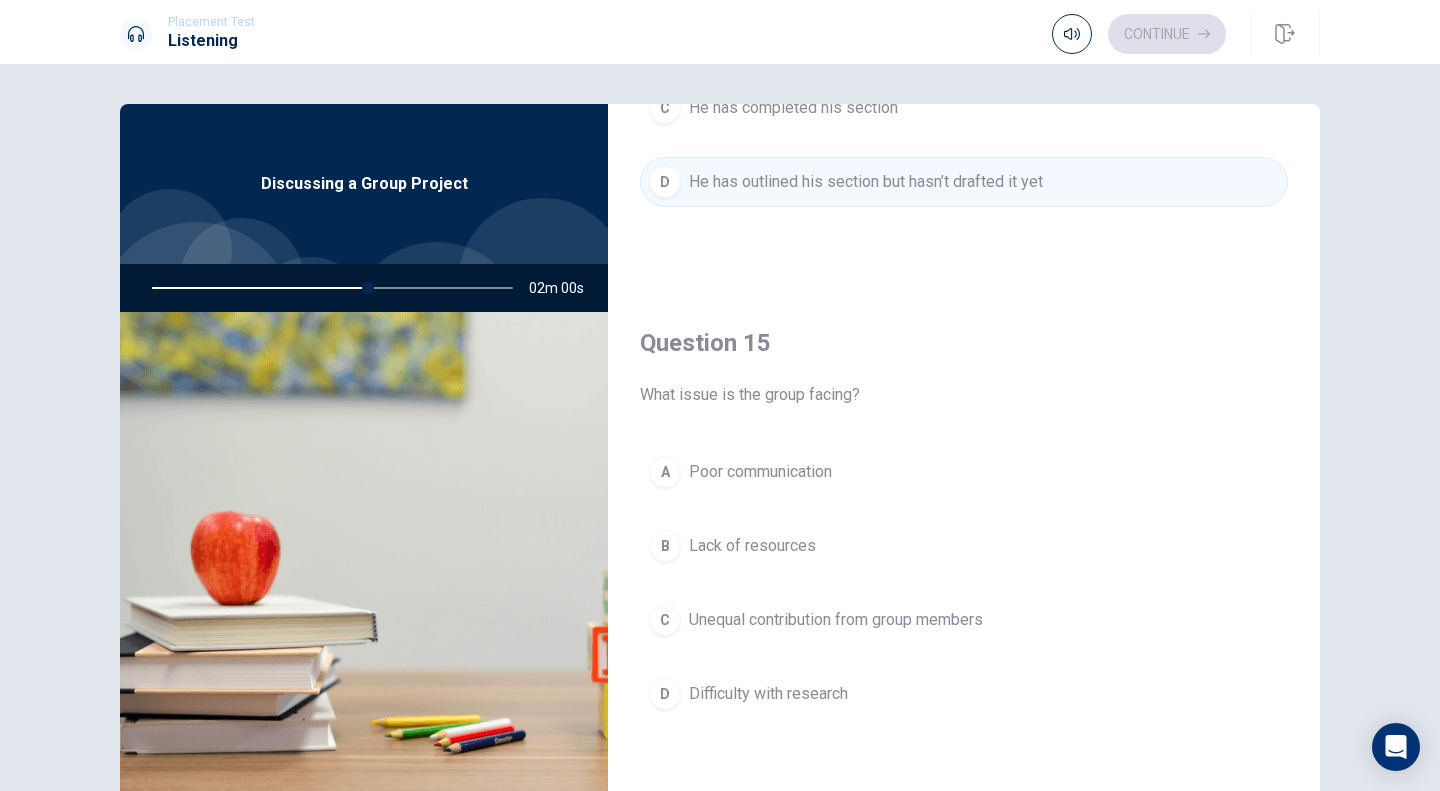 scroll, scrollTop: 1864, scrollLeft: 0, axis: vertical 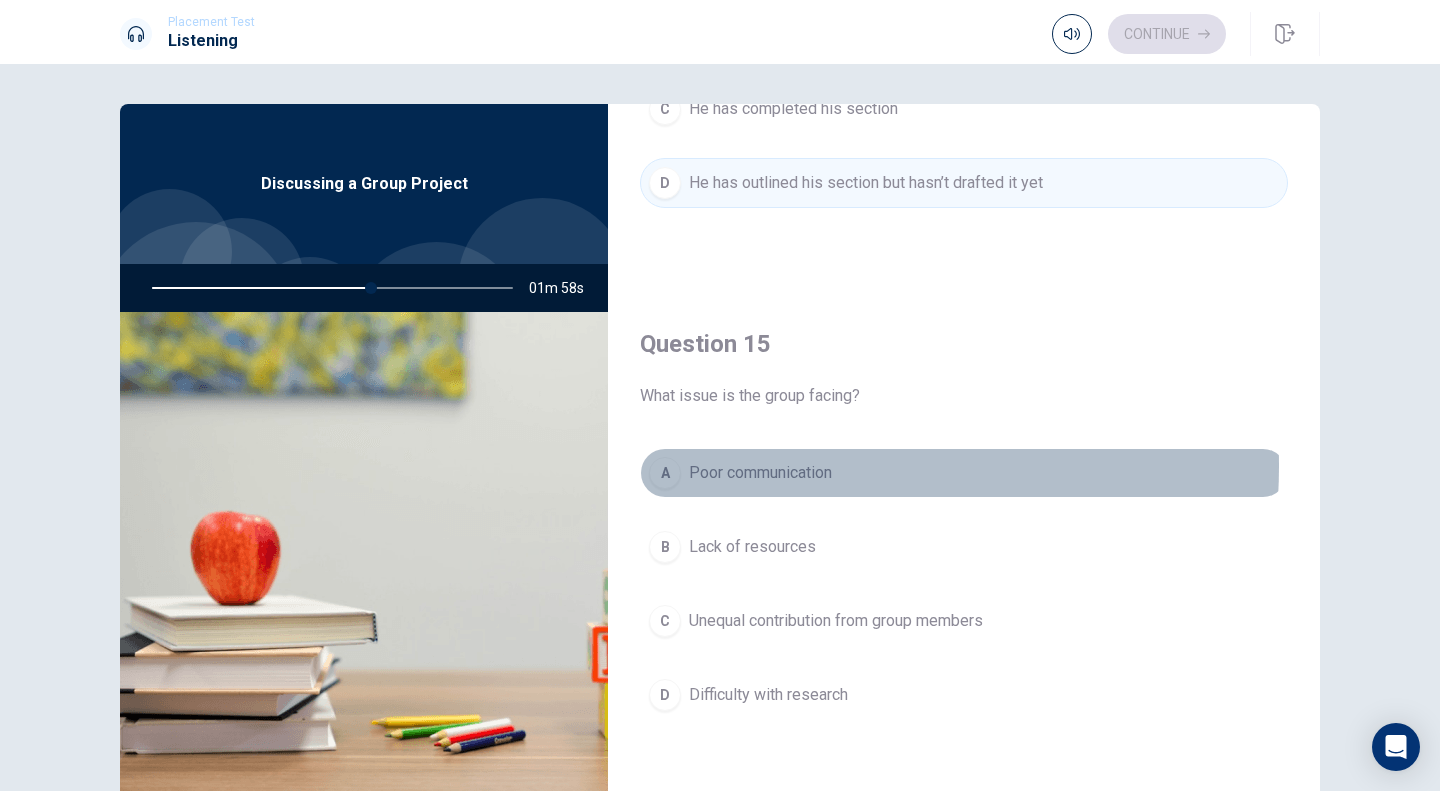 click on "Poor communication" at bounding box center [760, 473] 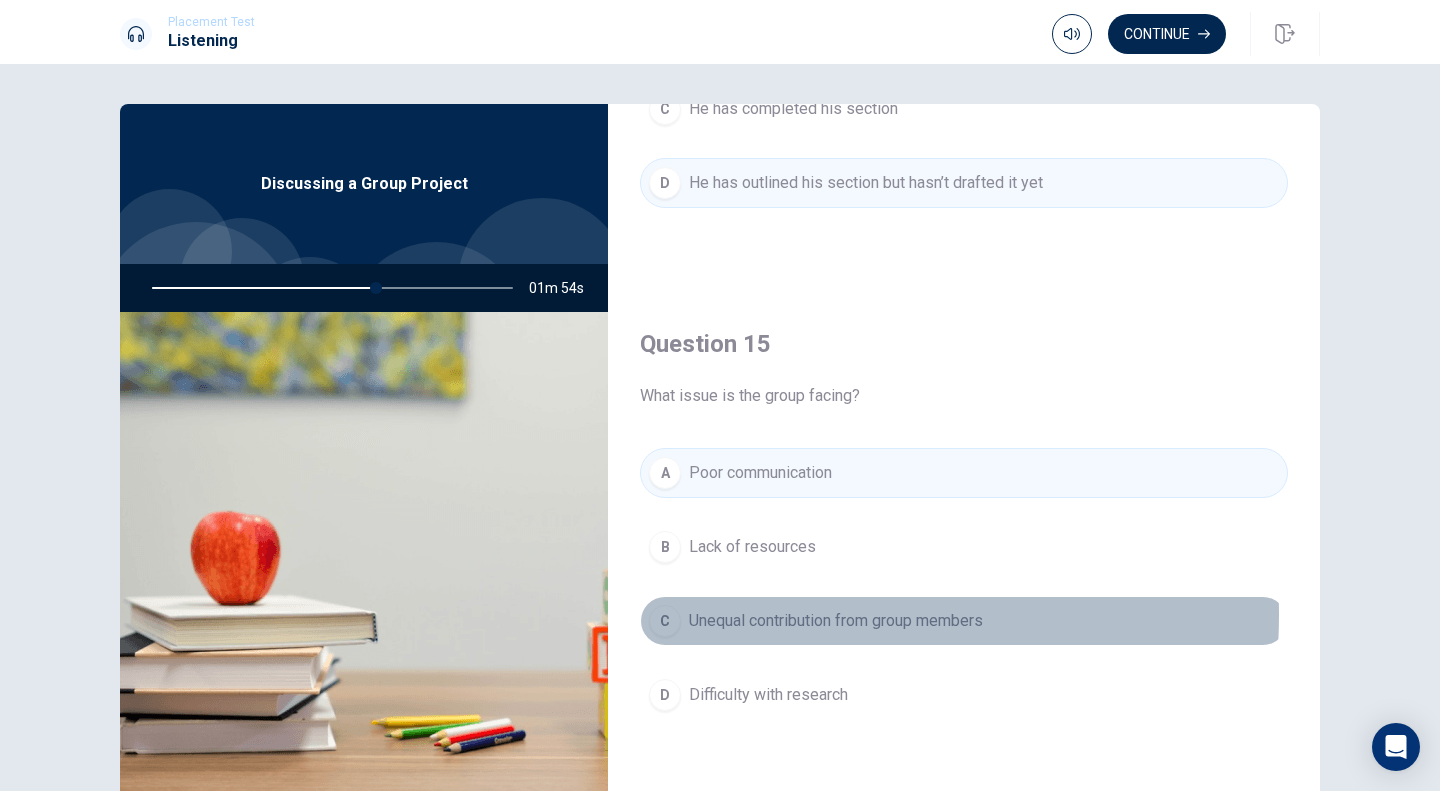 click on "Unequal contribution from group members" at bounding box center (836, 621) 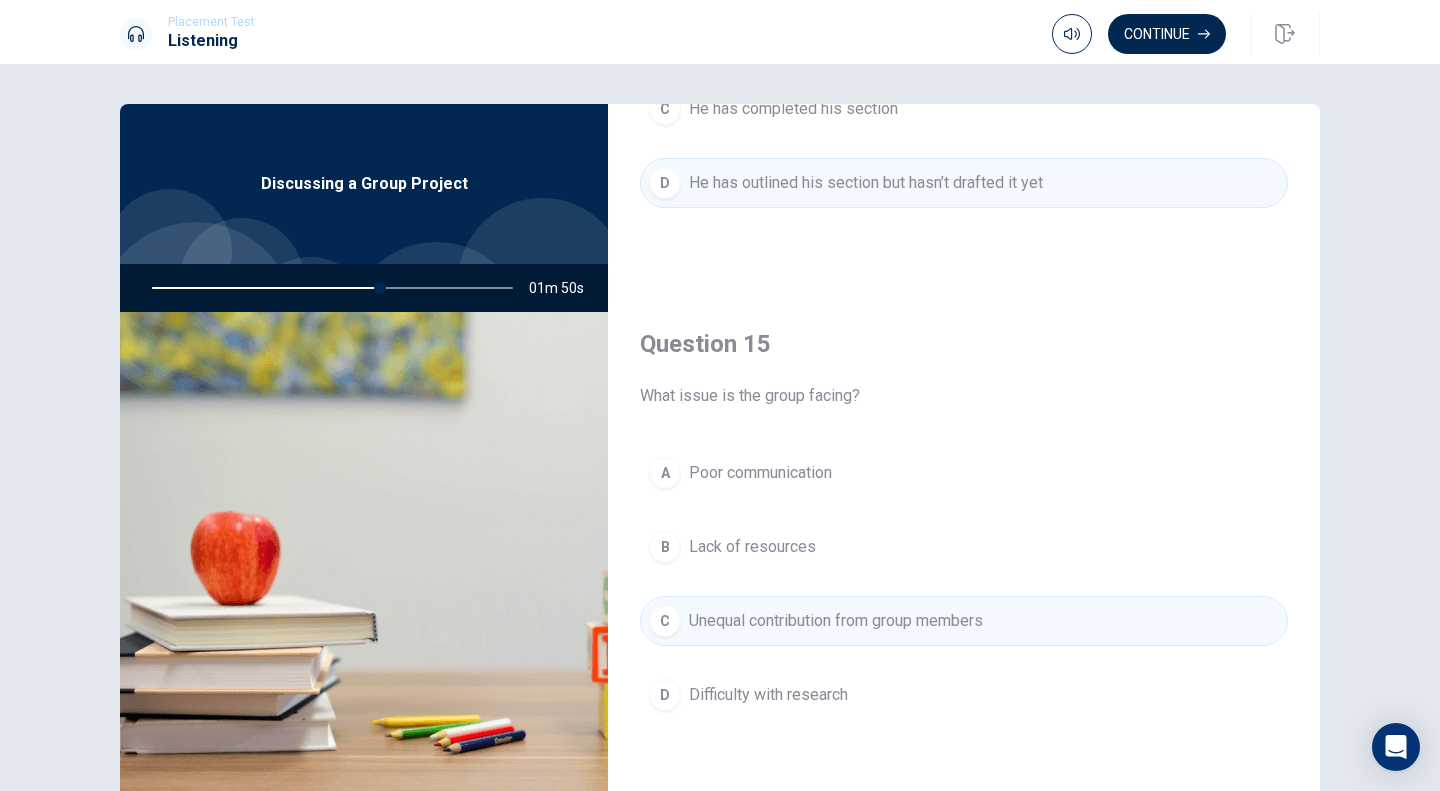 scroll, scrollTop: 1689, scrollLeft: 0, axis: vertical 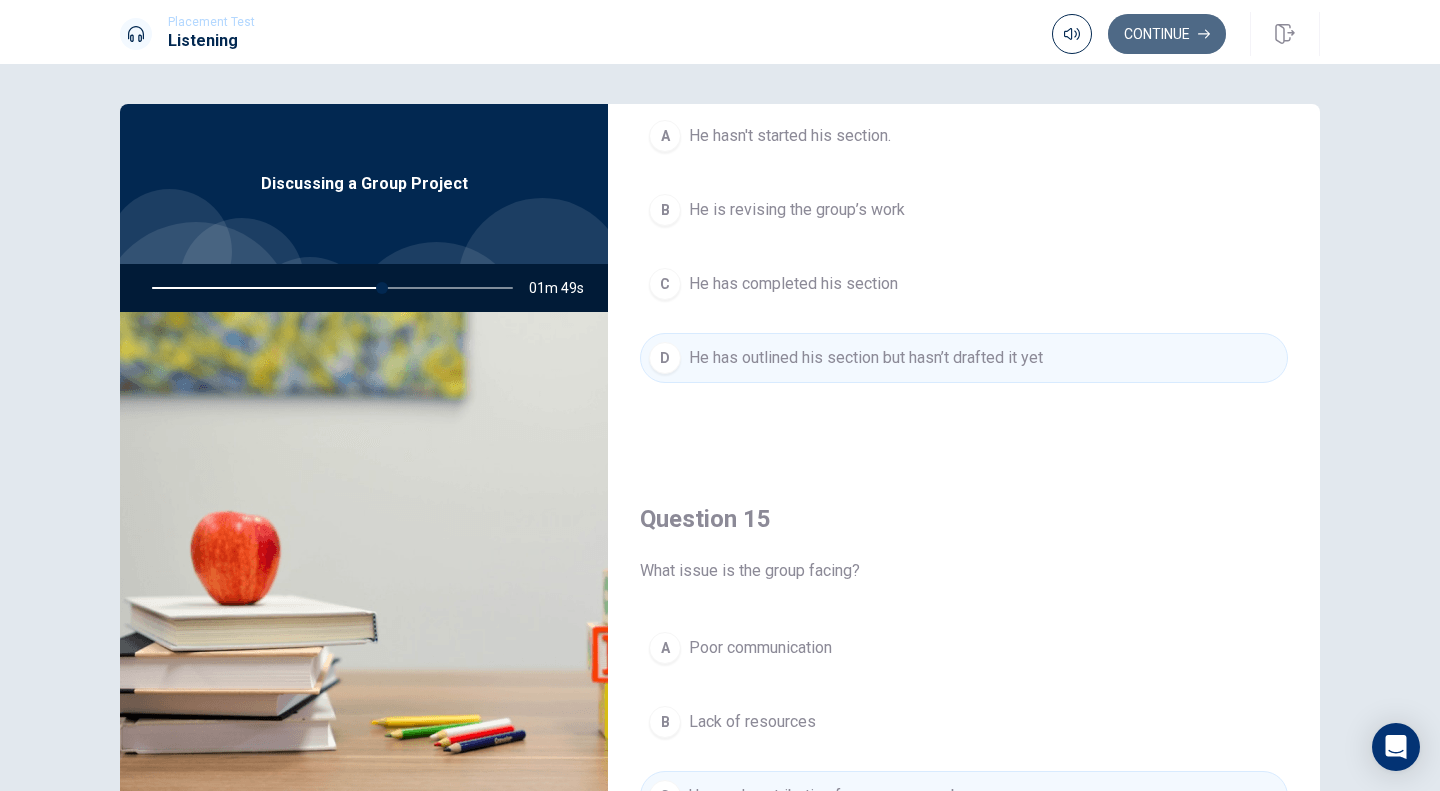 click on "Continue" at bounding box center [1167, 34] 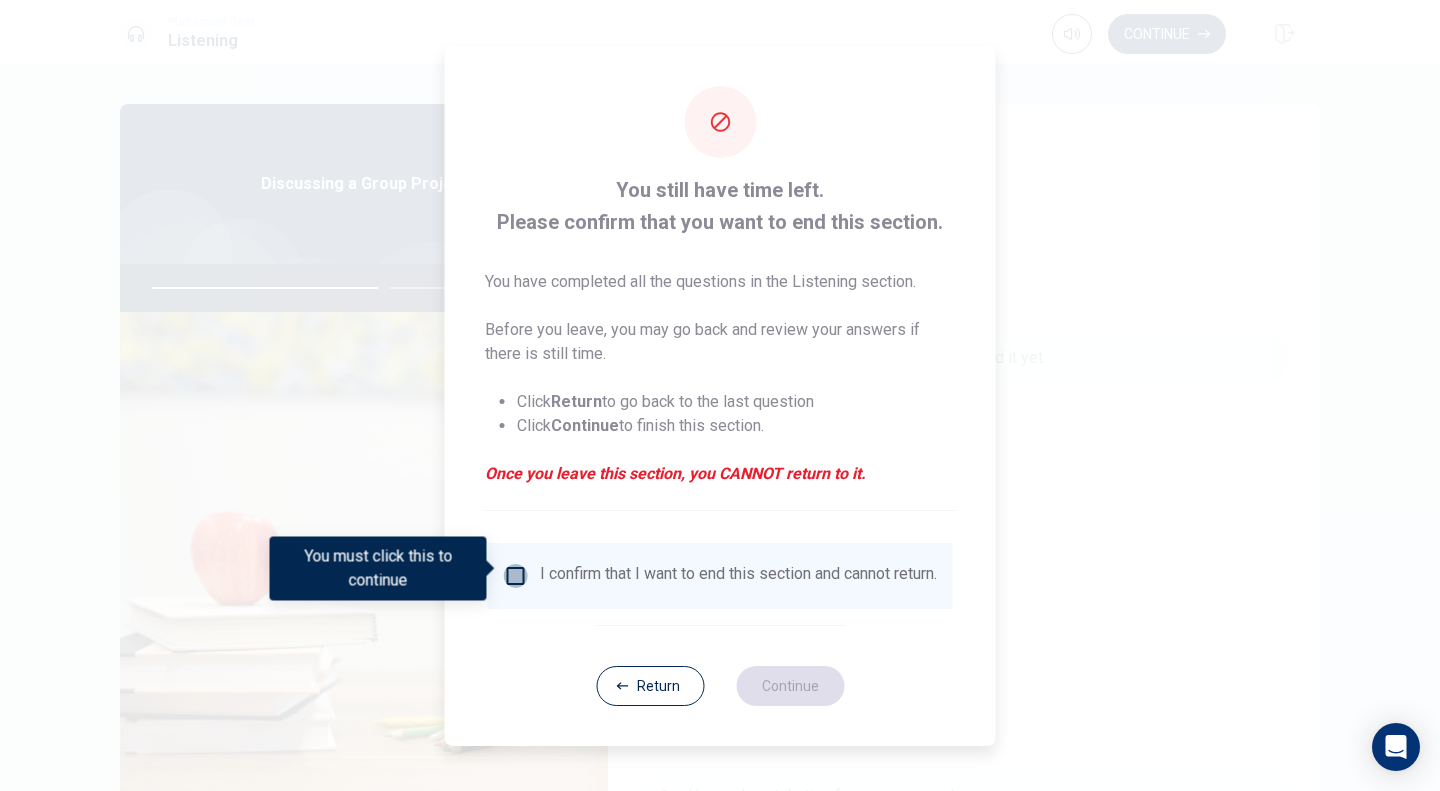 click at bounding box center (516, 576) 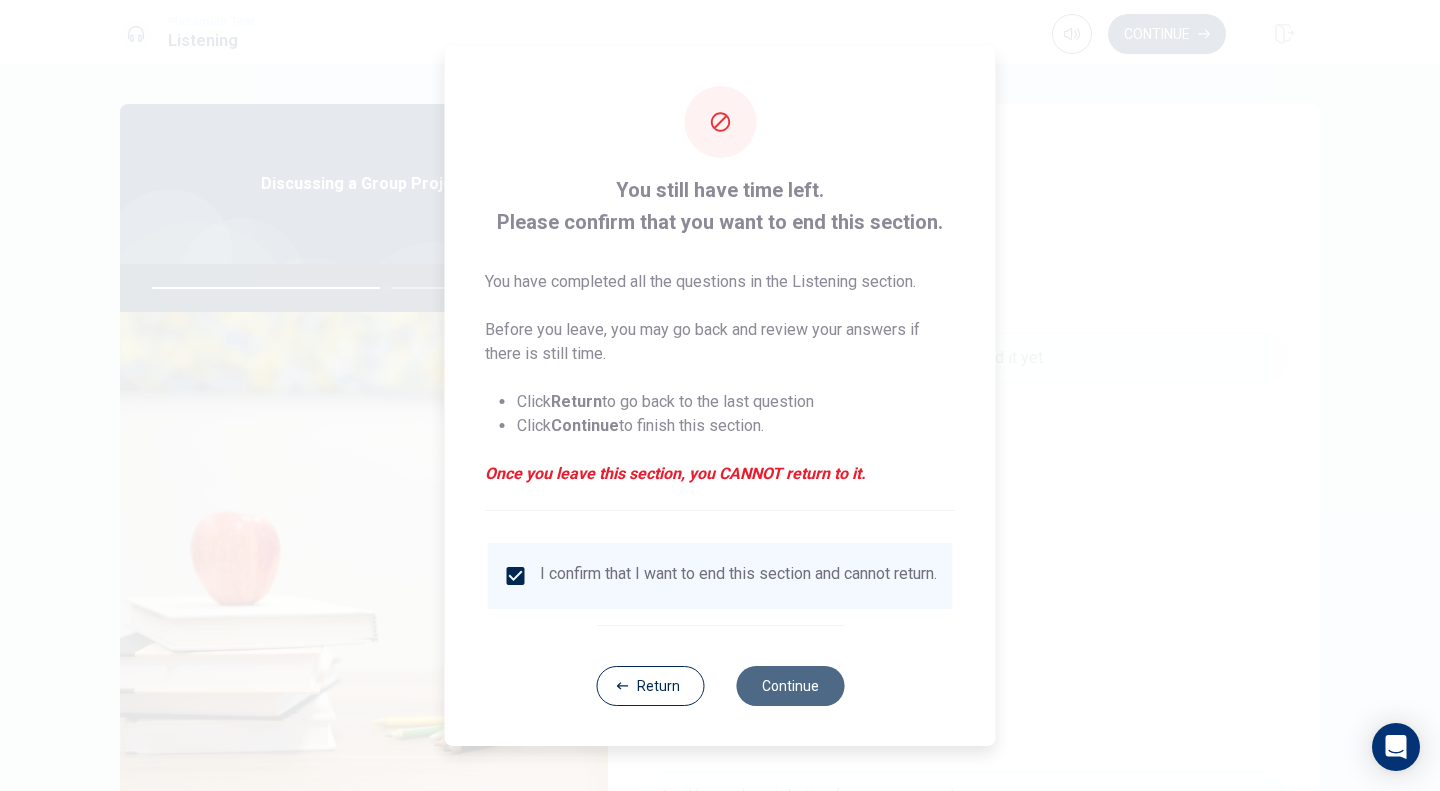 click on "Continue" at bounding box center [790, 686] 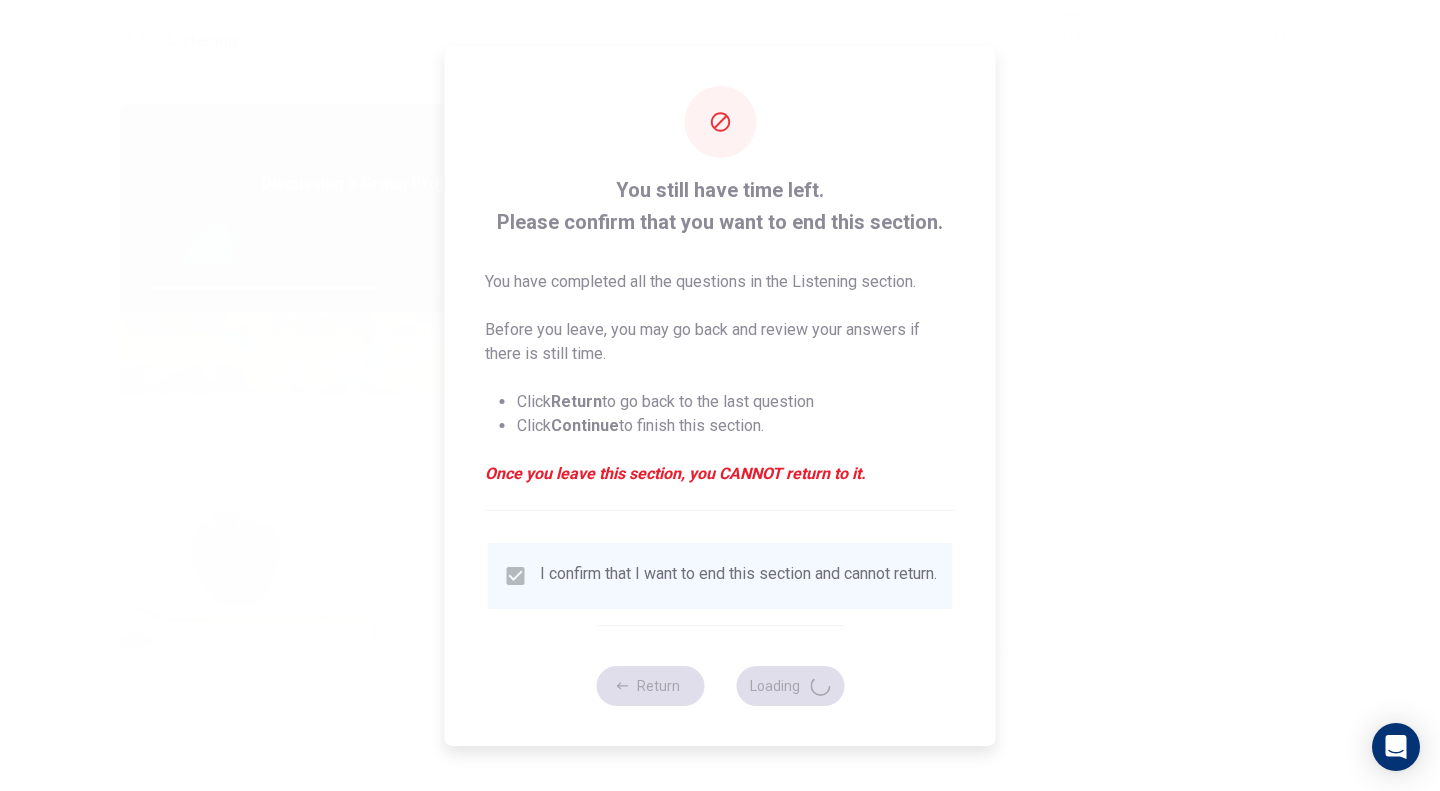 type on "66" 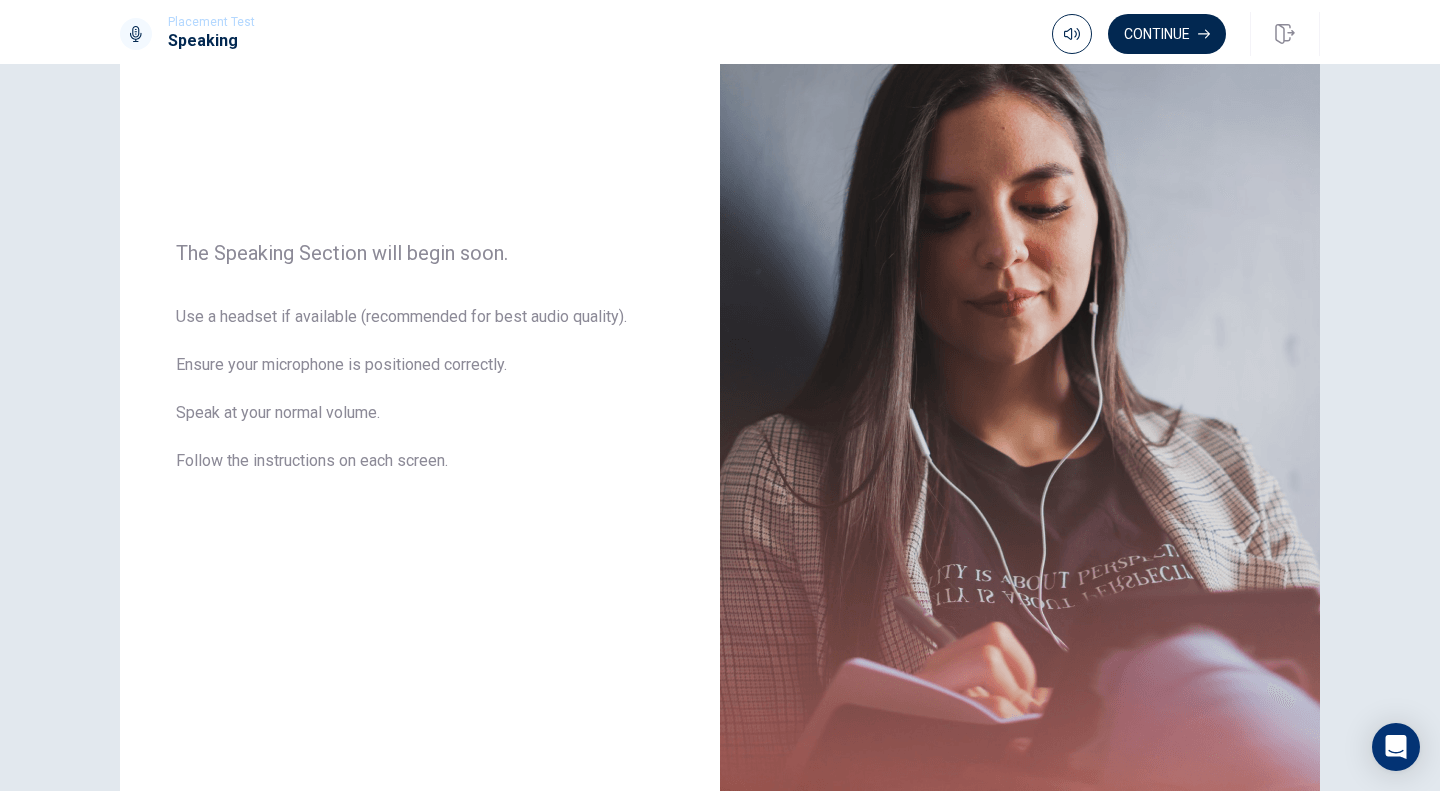 scroll, scrollTop: 289, scrollLeft: 0, axis: vertical 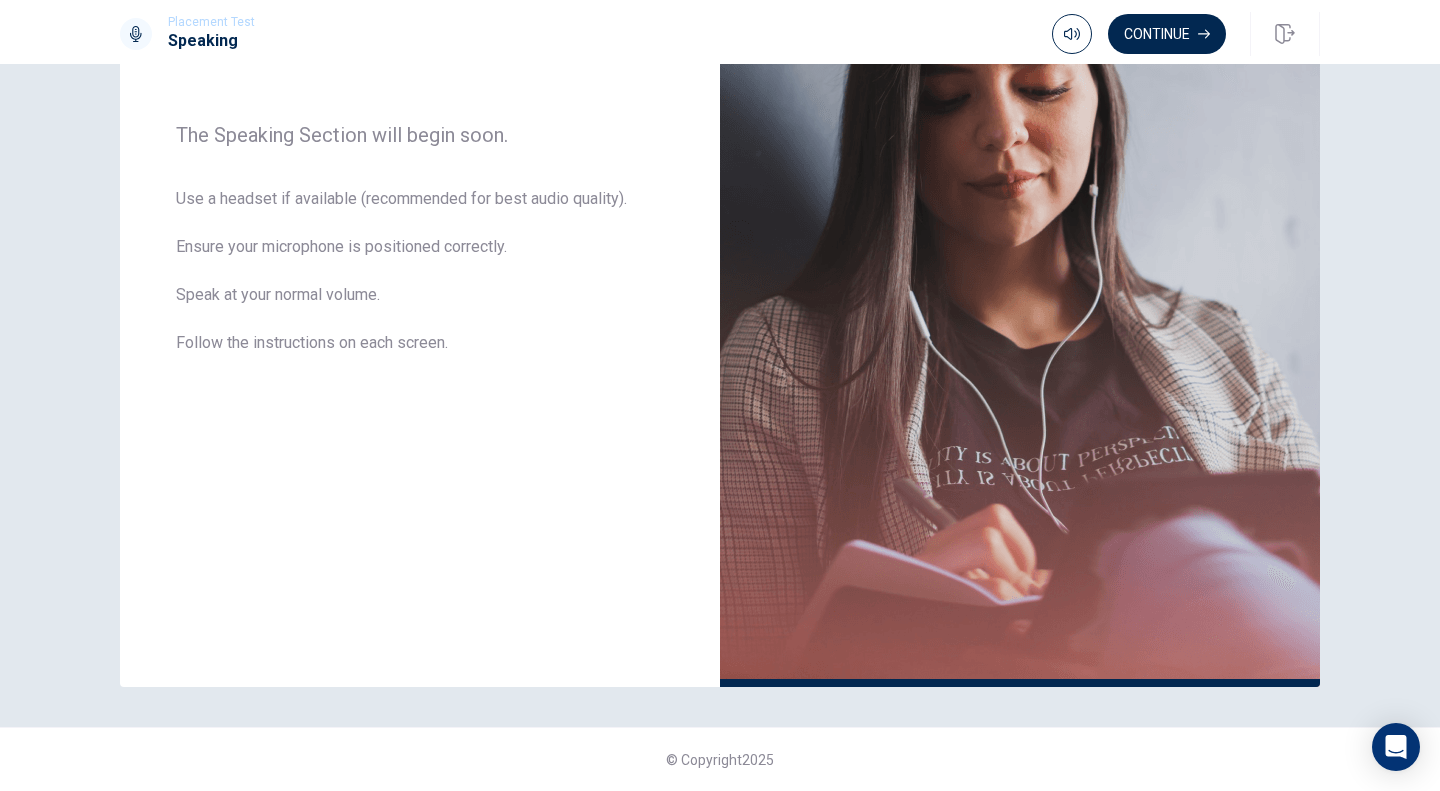 click 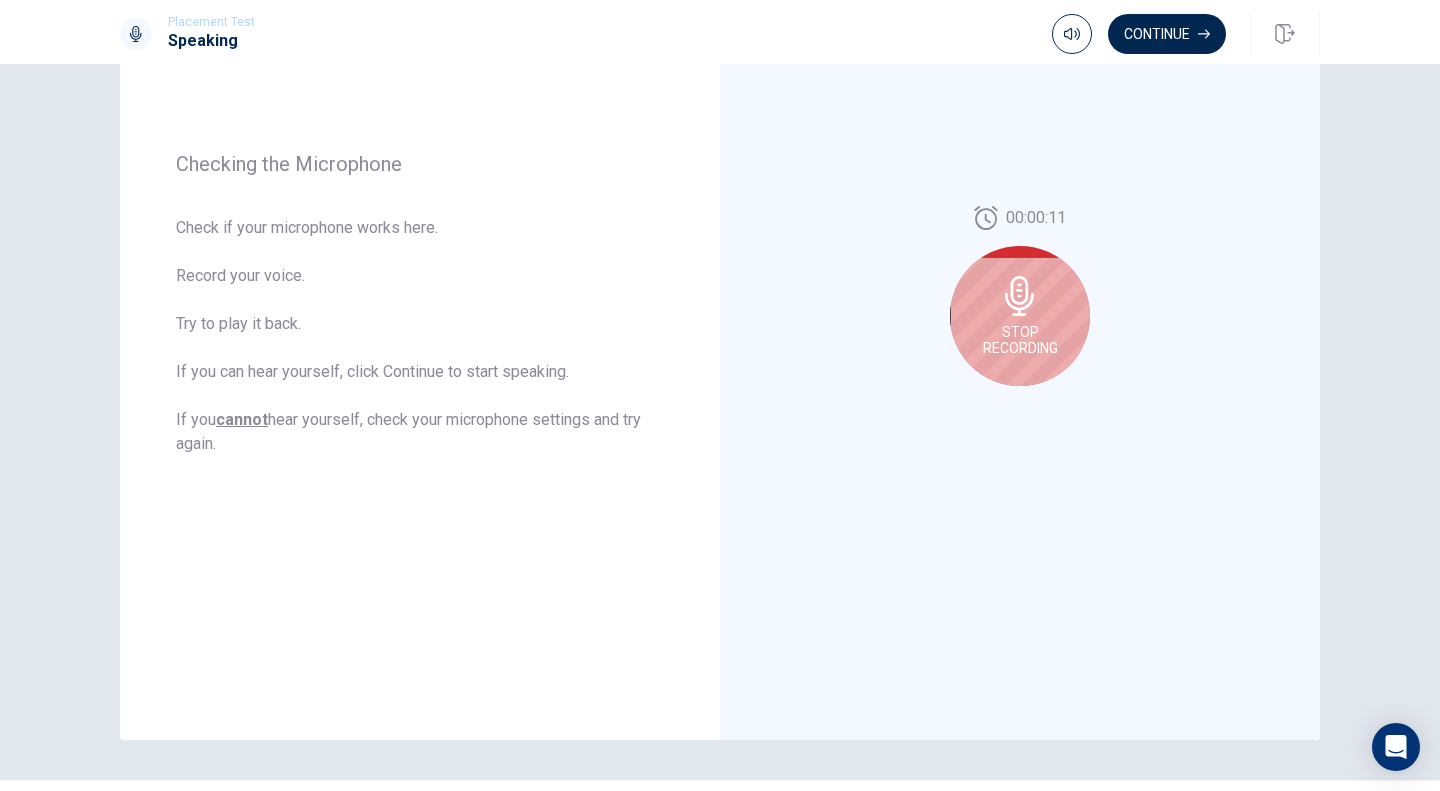 scroll, scrollTop: 238, scrollLeft: 0, axis: vertical 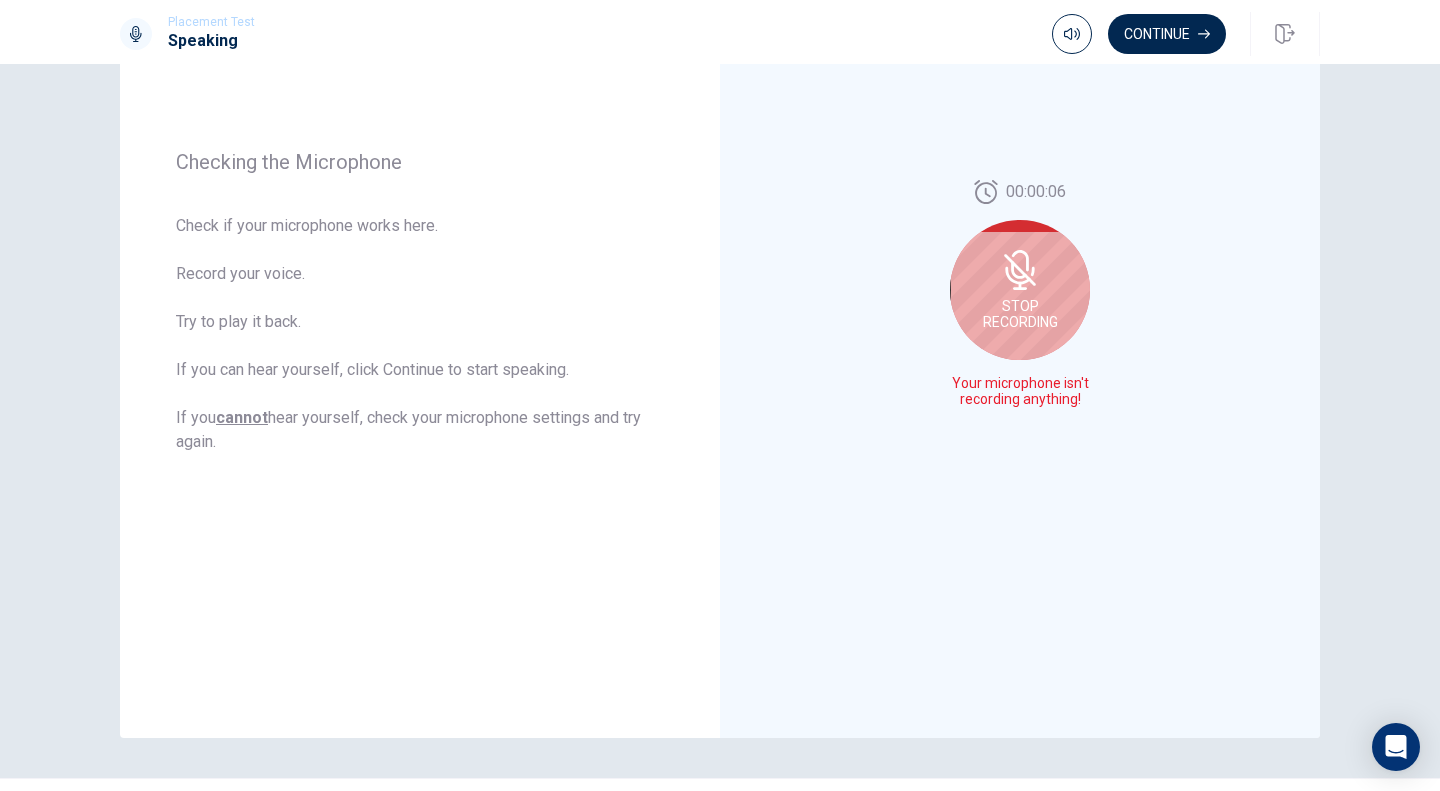 click 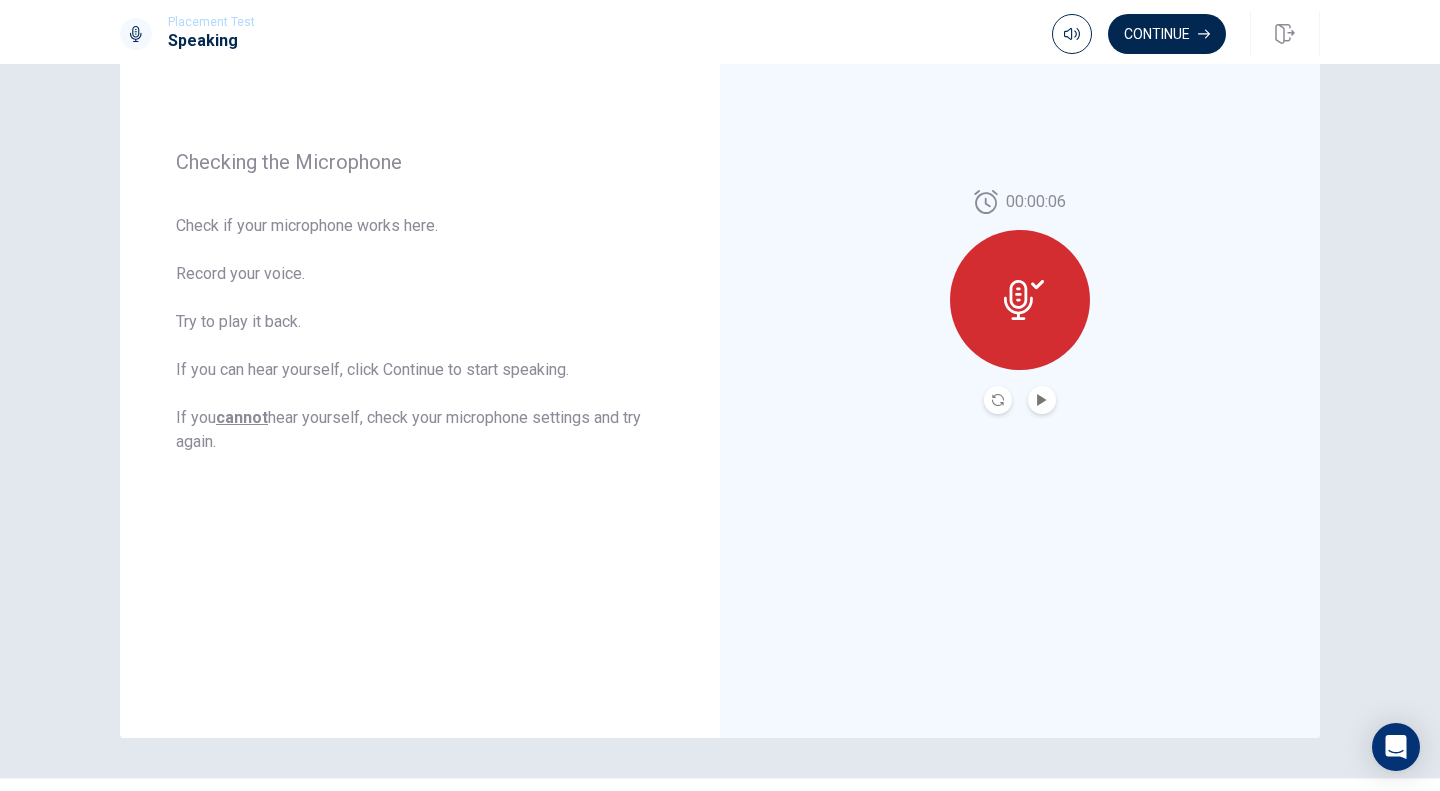 click 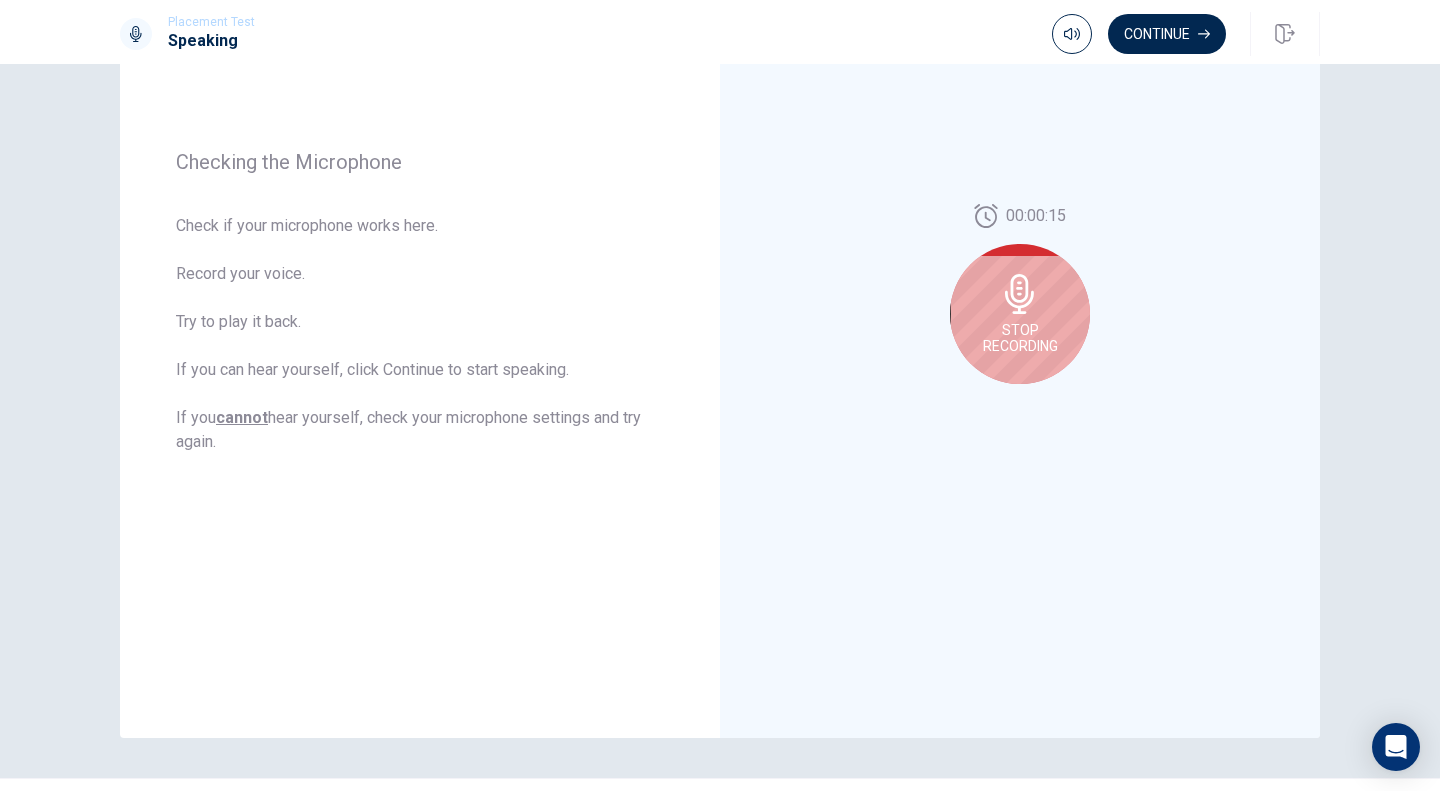 click on "Stop   Recording" at bounding box center (1020, 338) 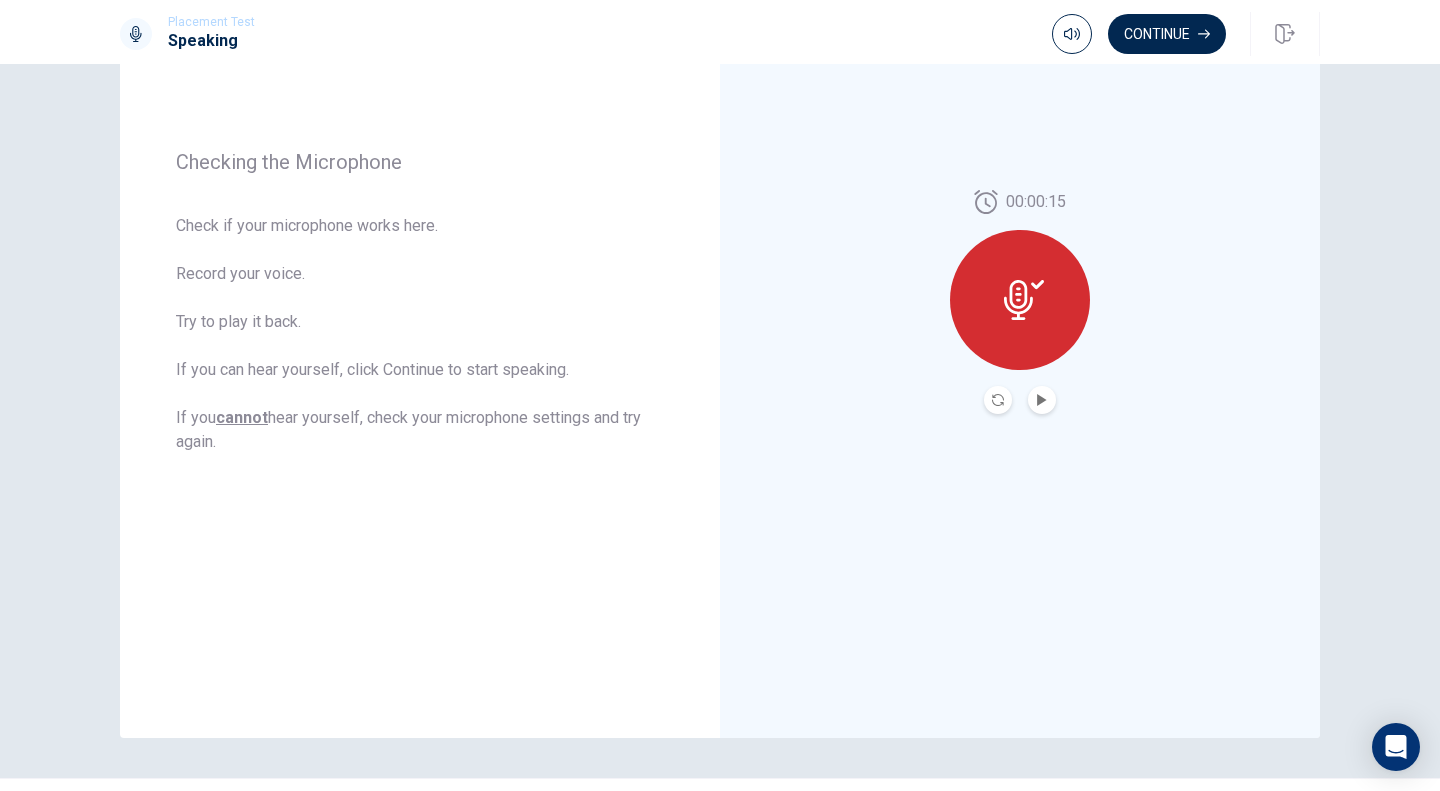 click 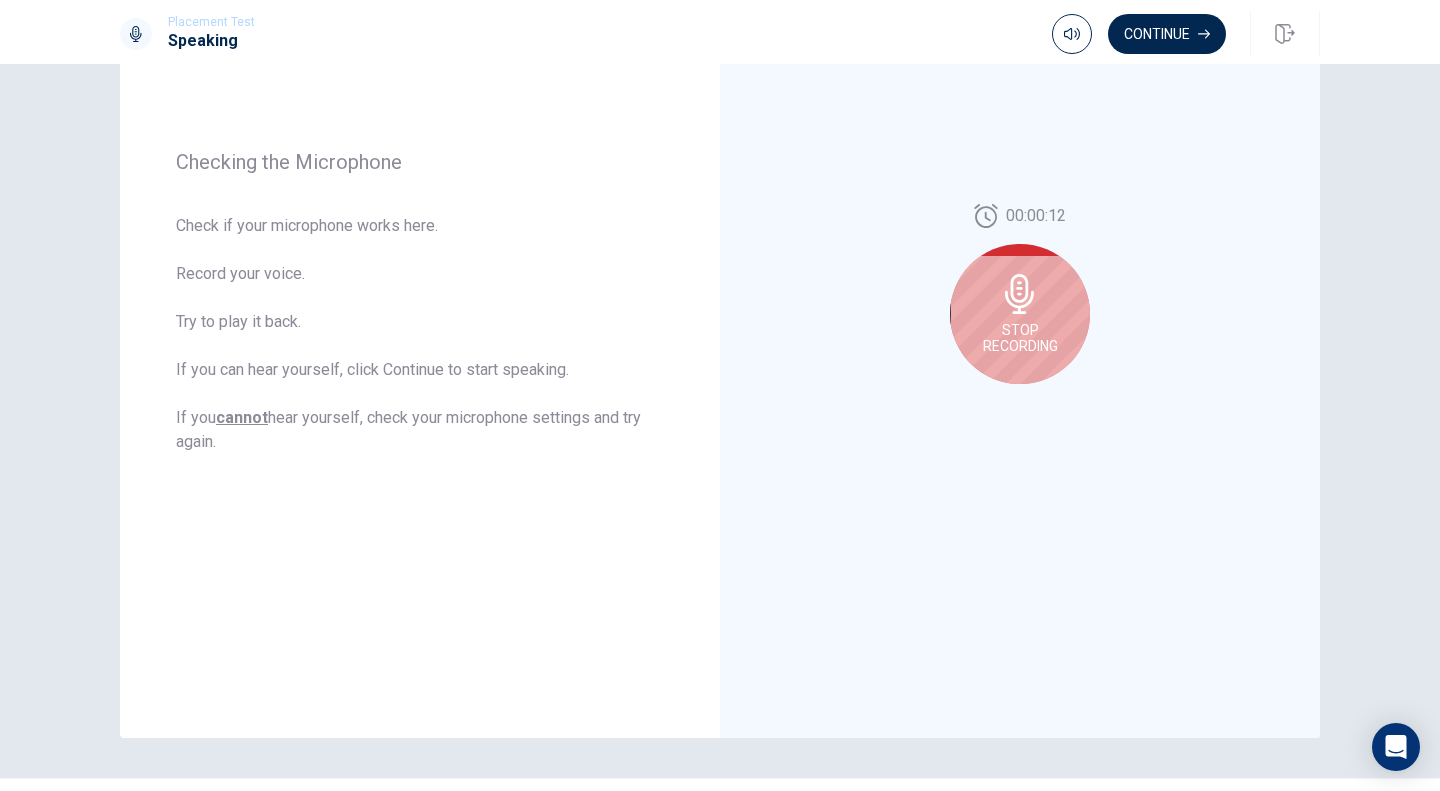 click on "Stop   Recording" at bounding box center (1020, 338) 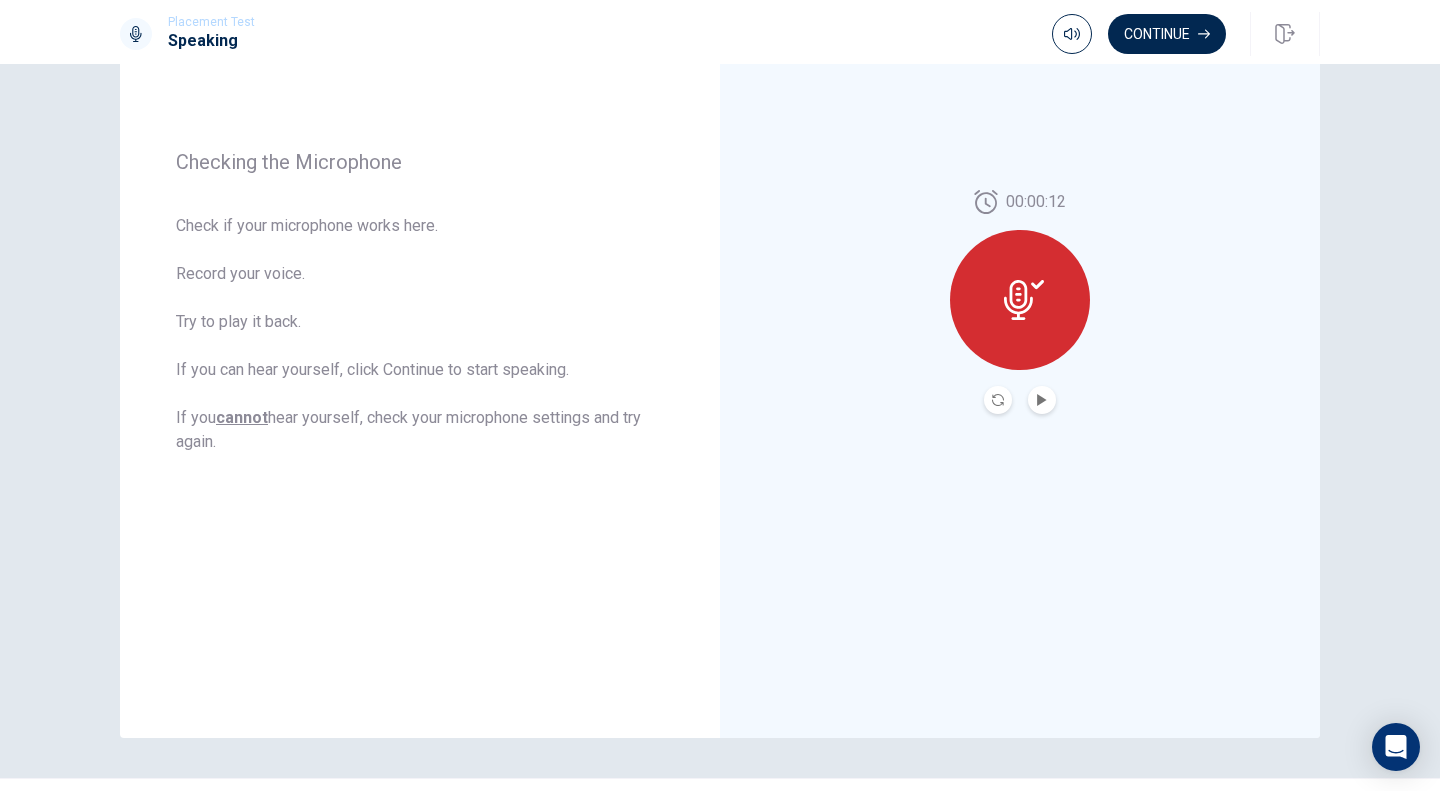 click 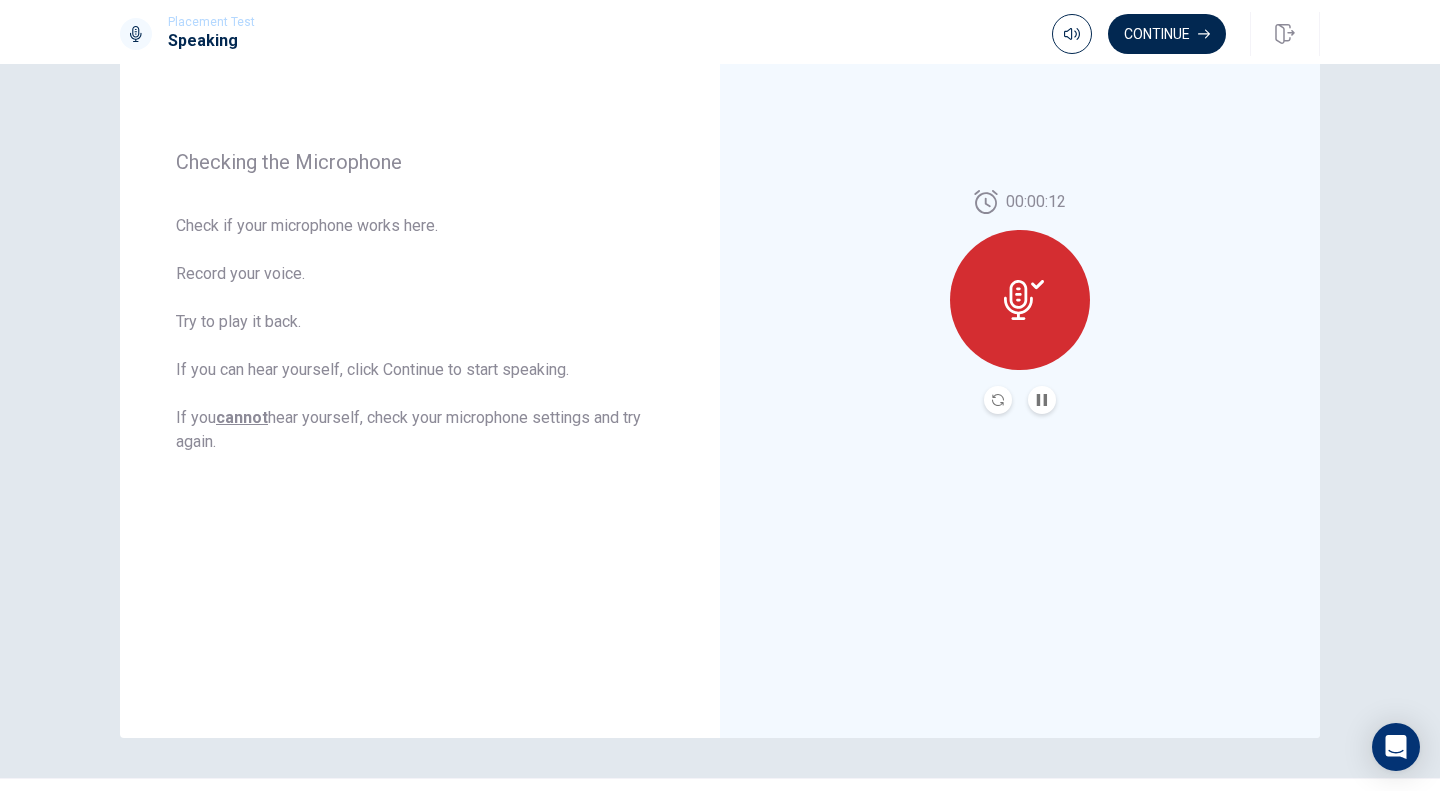 click 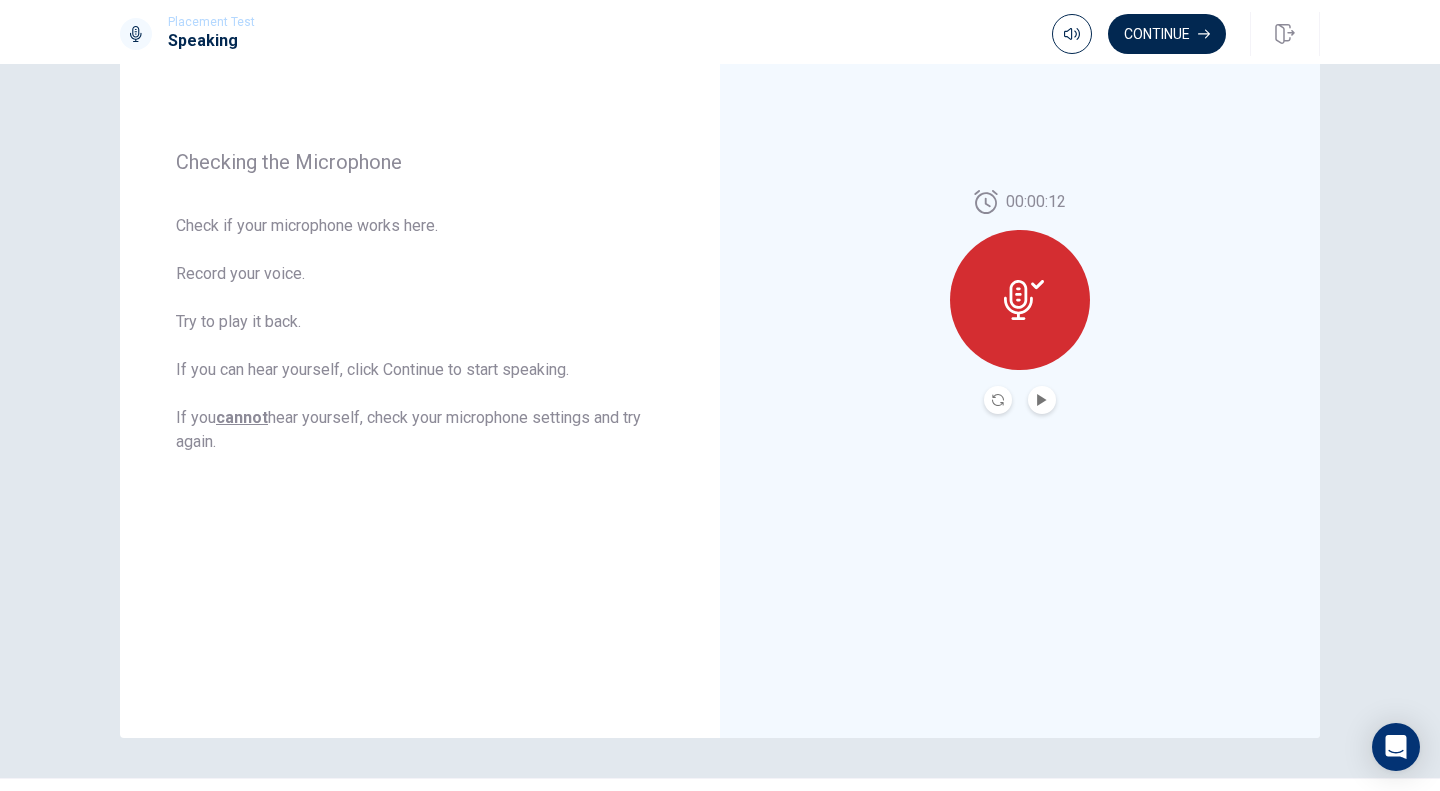 click on "Continue" at bounding box center [1167, 34] 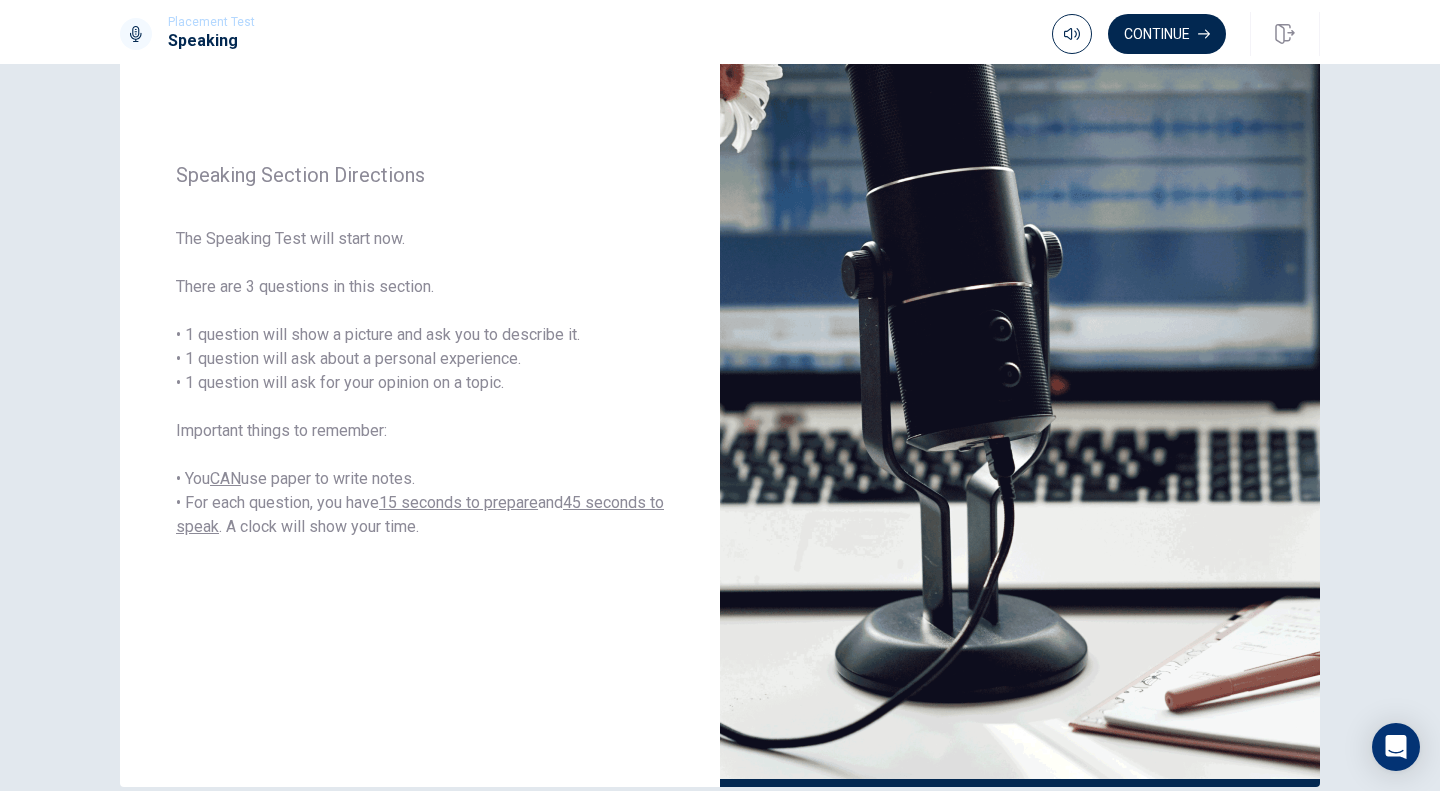 scroll, scrollTop: 132, scrollLeft: 0, axis: vertical 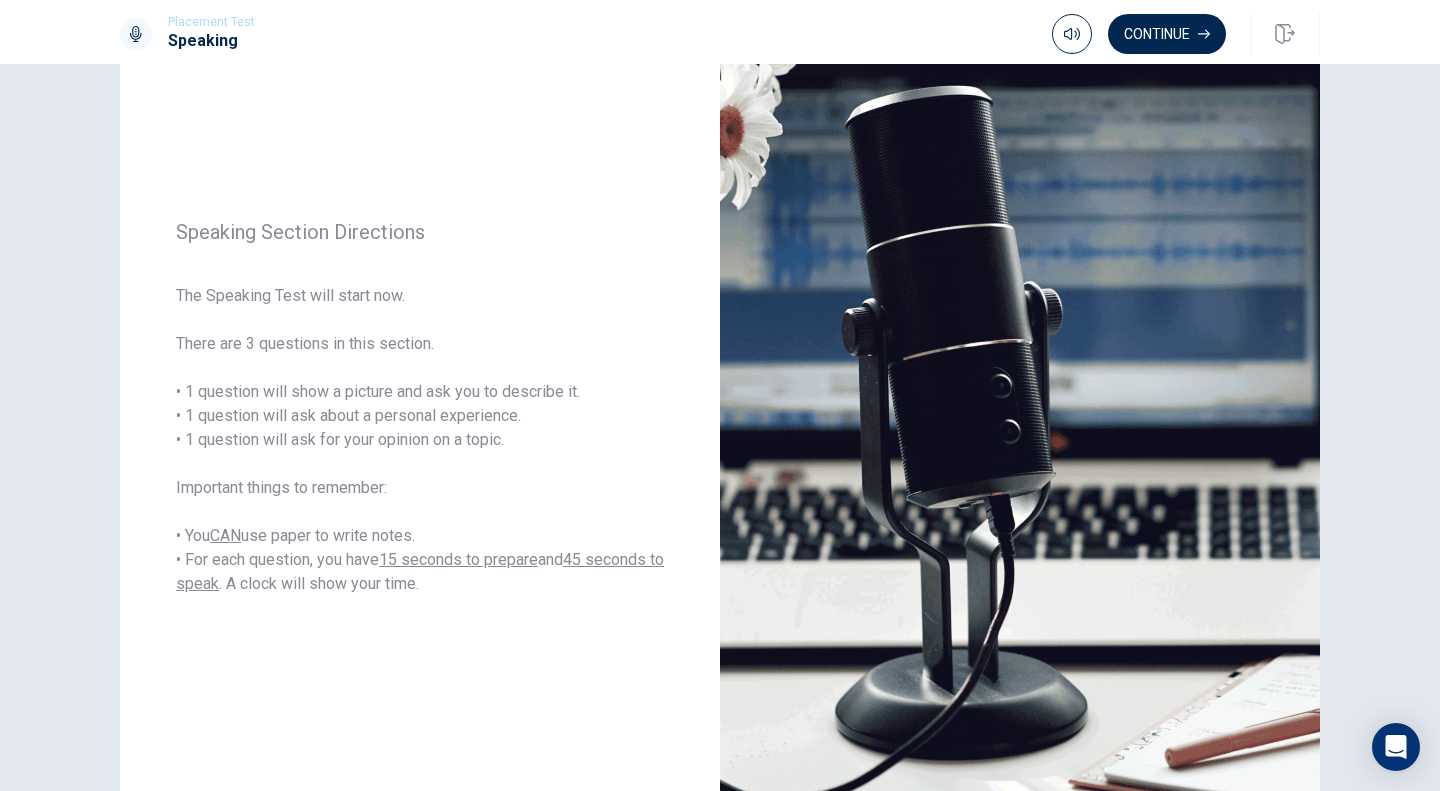 click on "Placement Test   Speaking Continue" at bounding box center (720, 32) 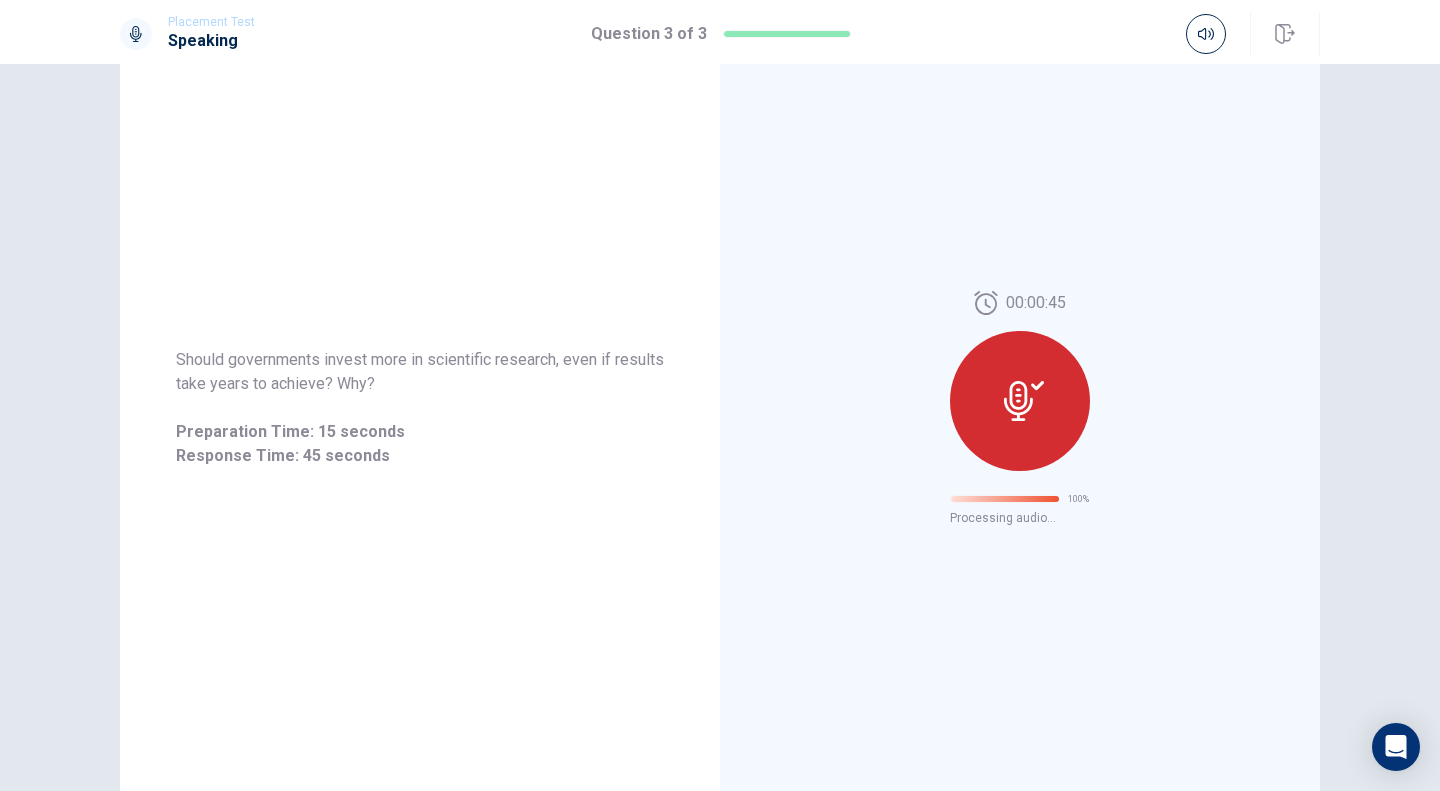 scroll, scrollTop: 0, scrollLeft: 0, axis: both 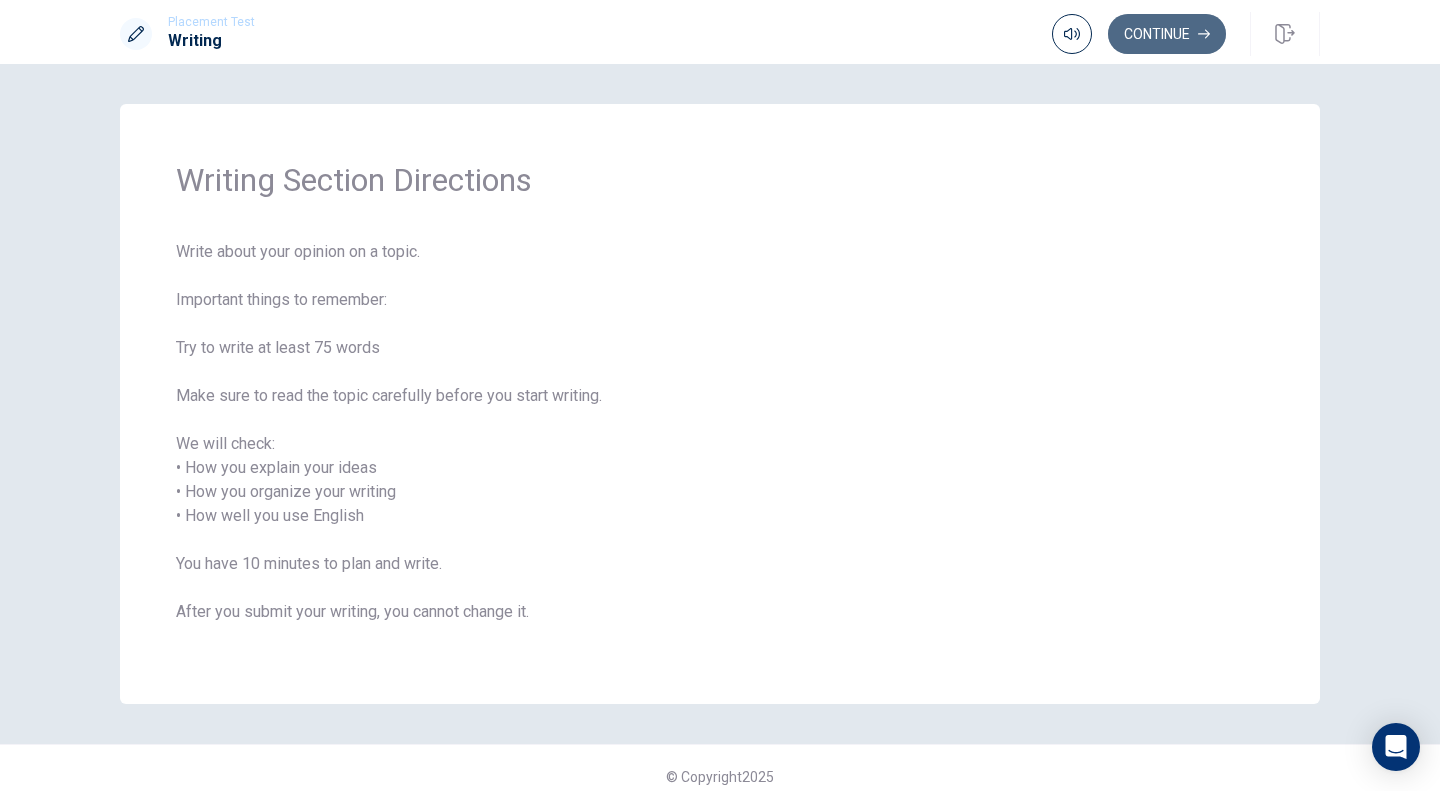 click on "Continue" at bounding box center (1167, 34) 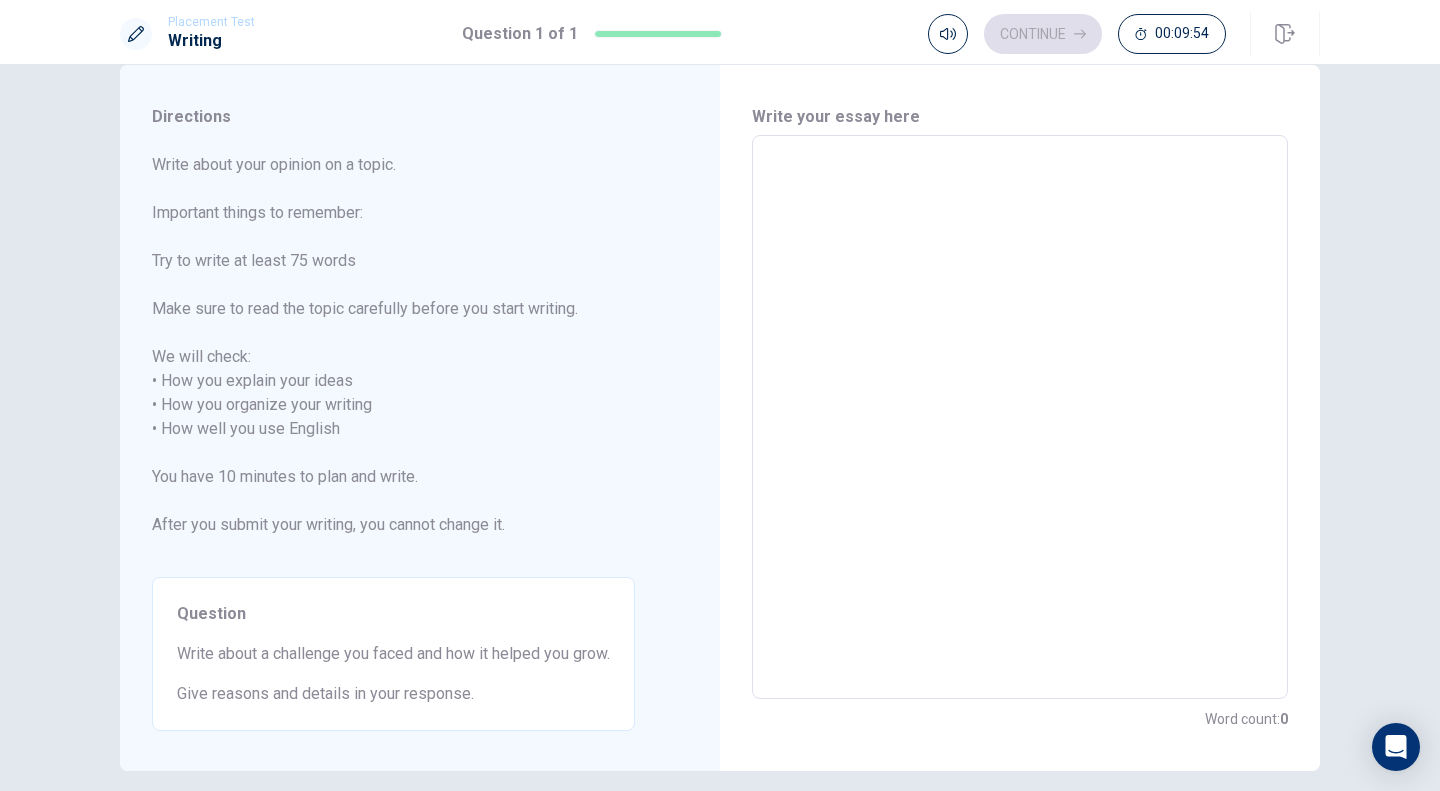 scroll, scrollTop: 38, scrollLeft: 0, axis: vertical 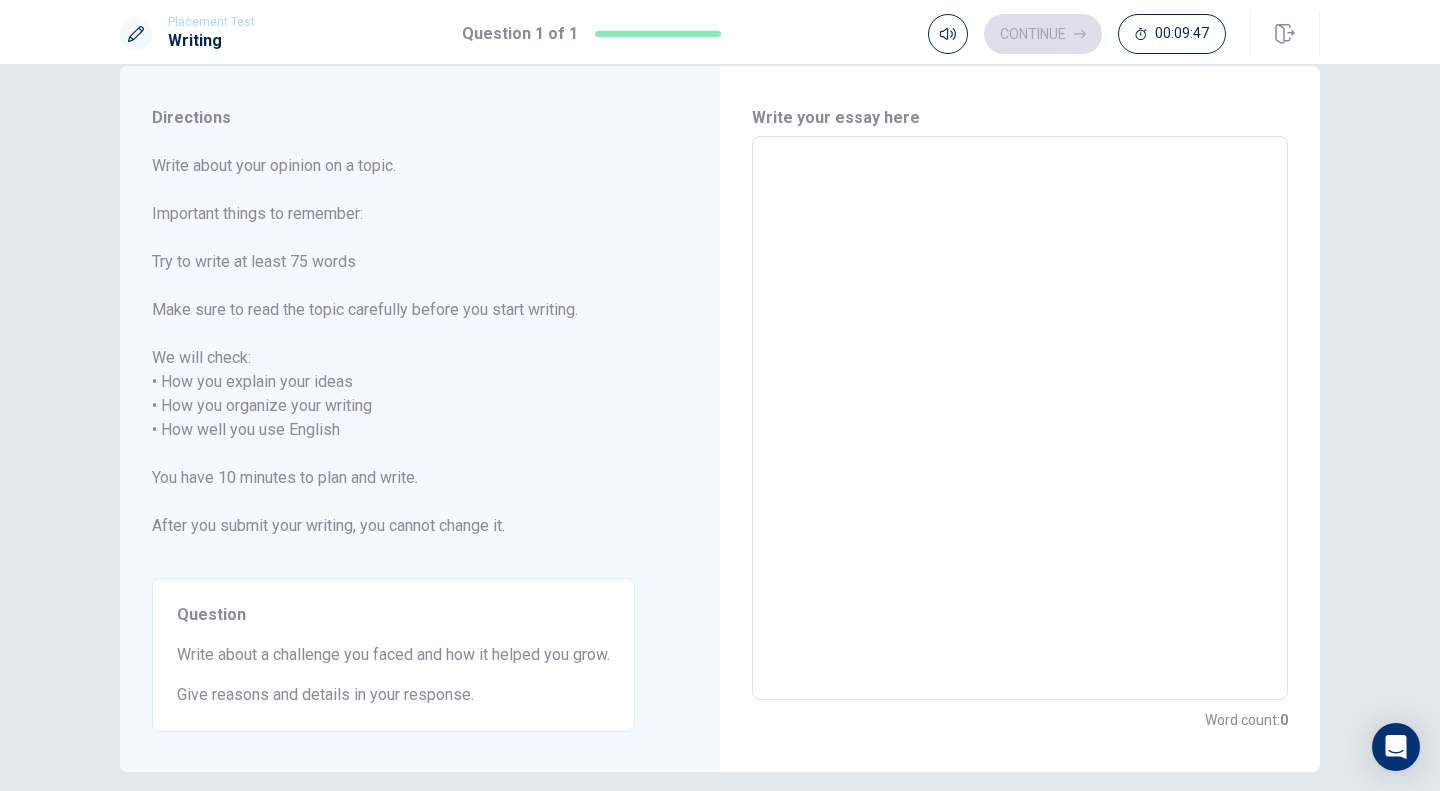 click at bounding box center (1020, 418) 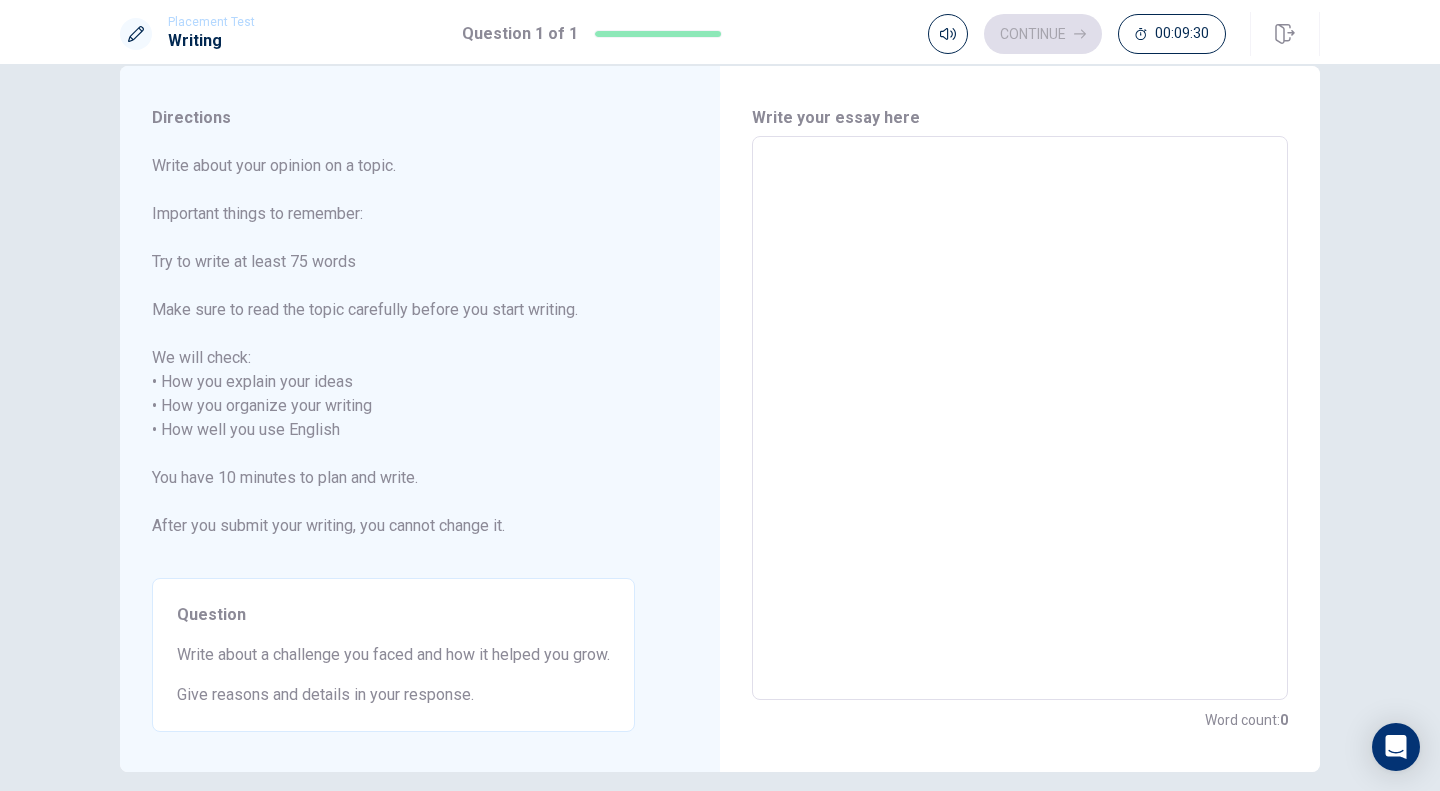 type on "m" 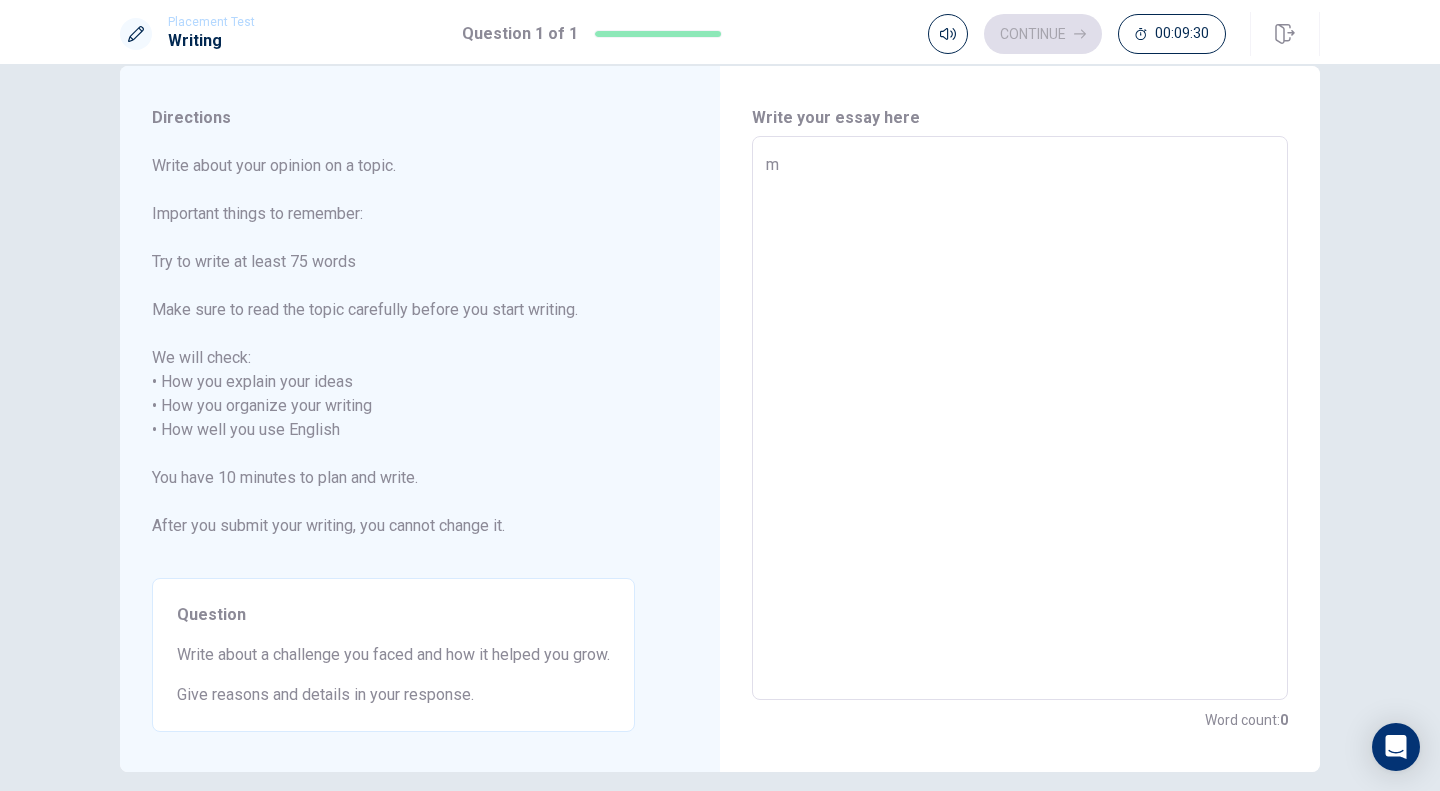 type on "x" 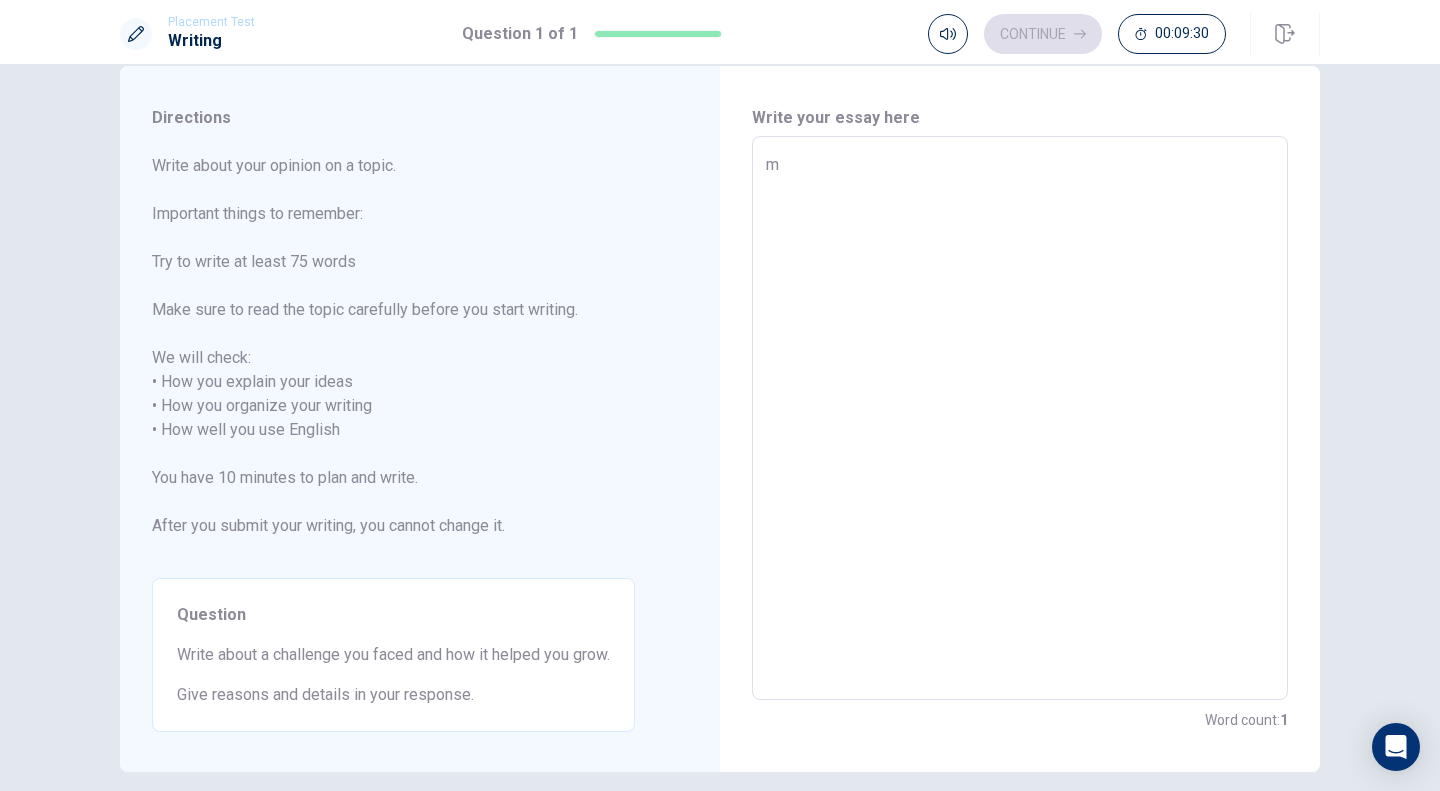 type on "my" 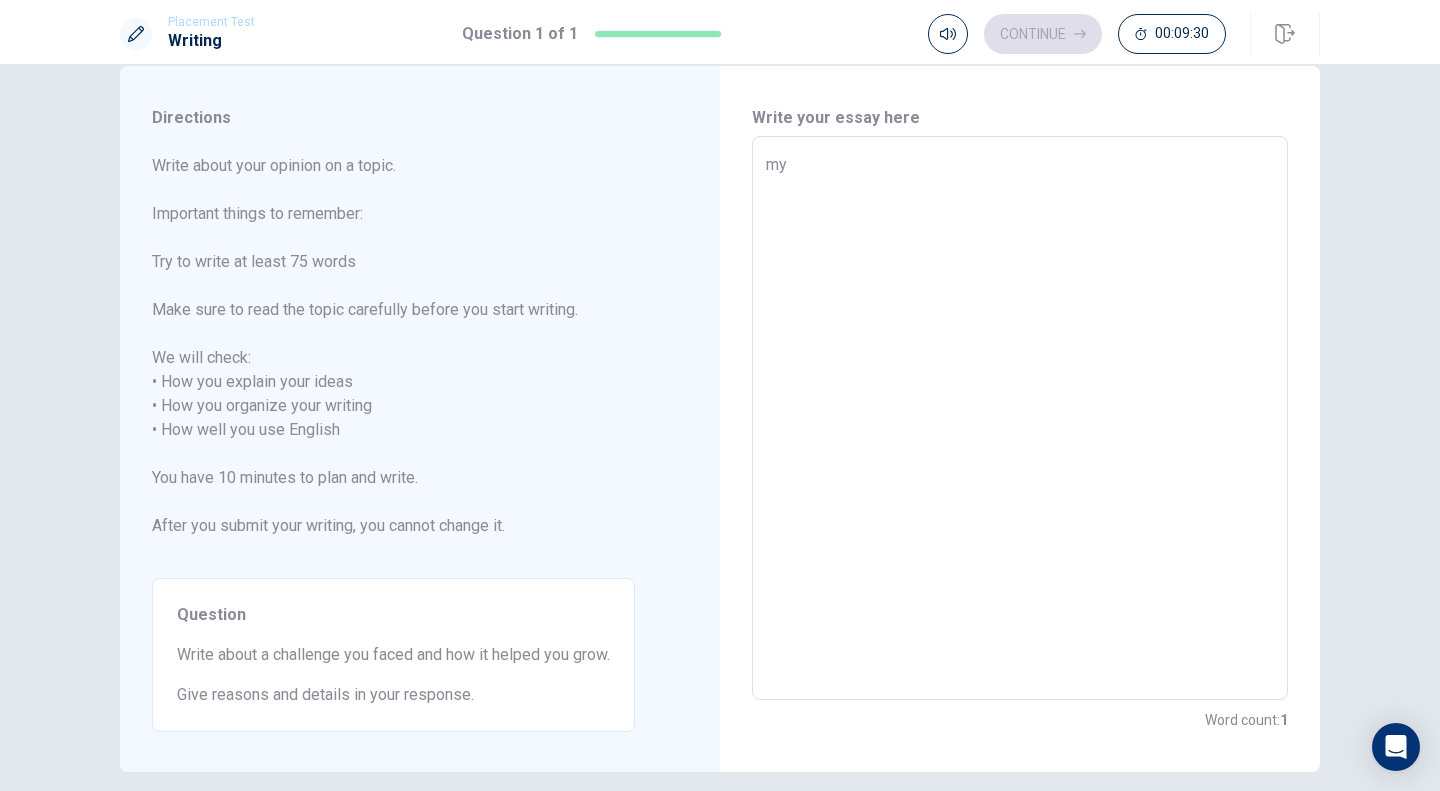 type on "x" 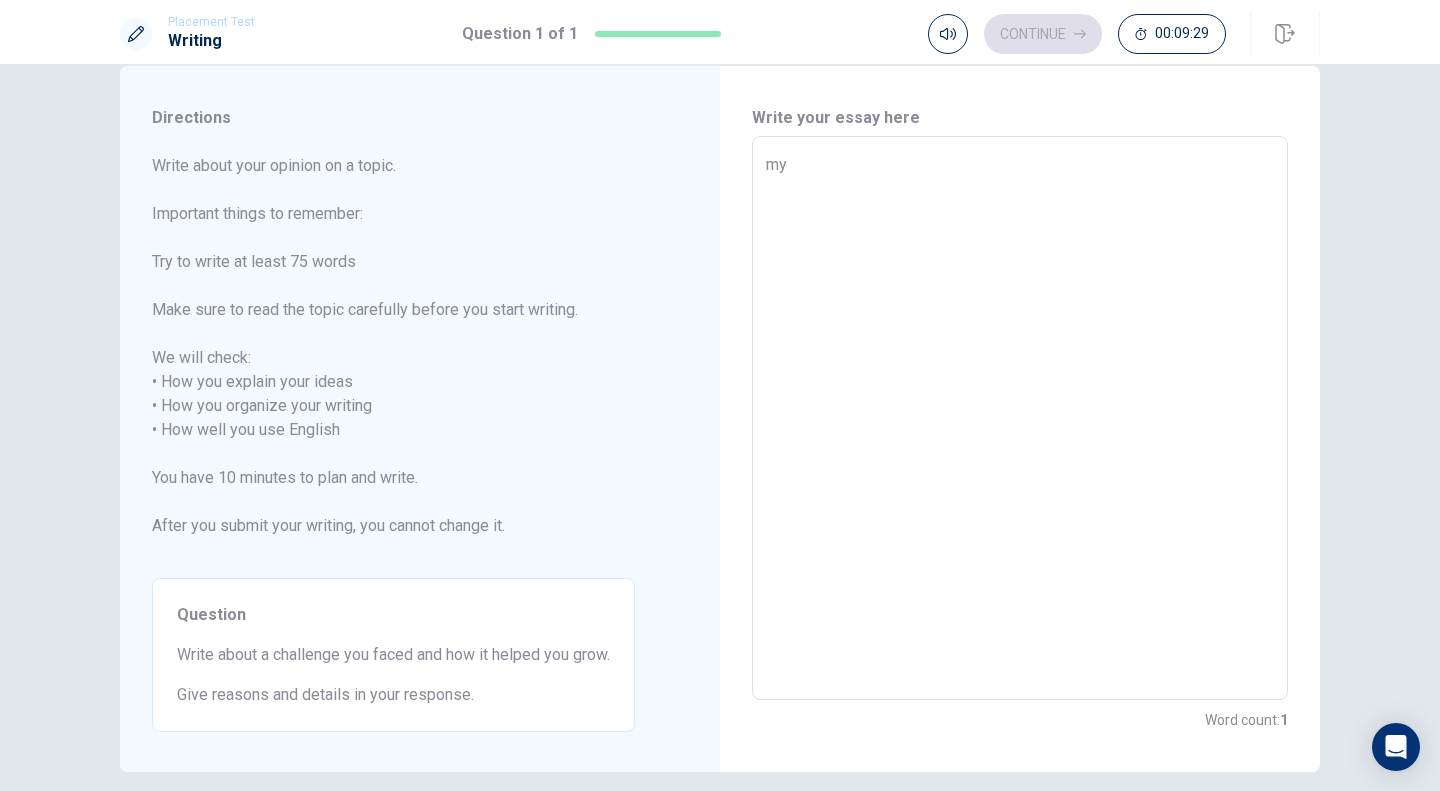 type on "my" 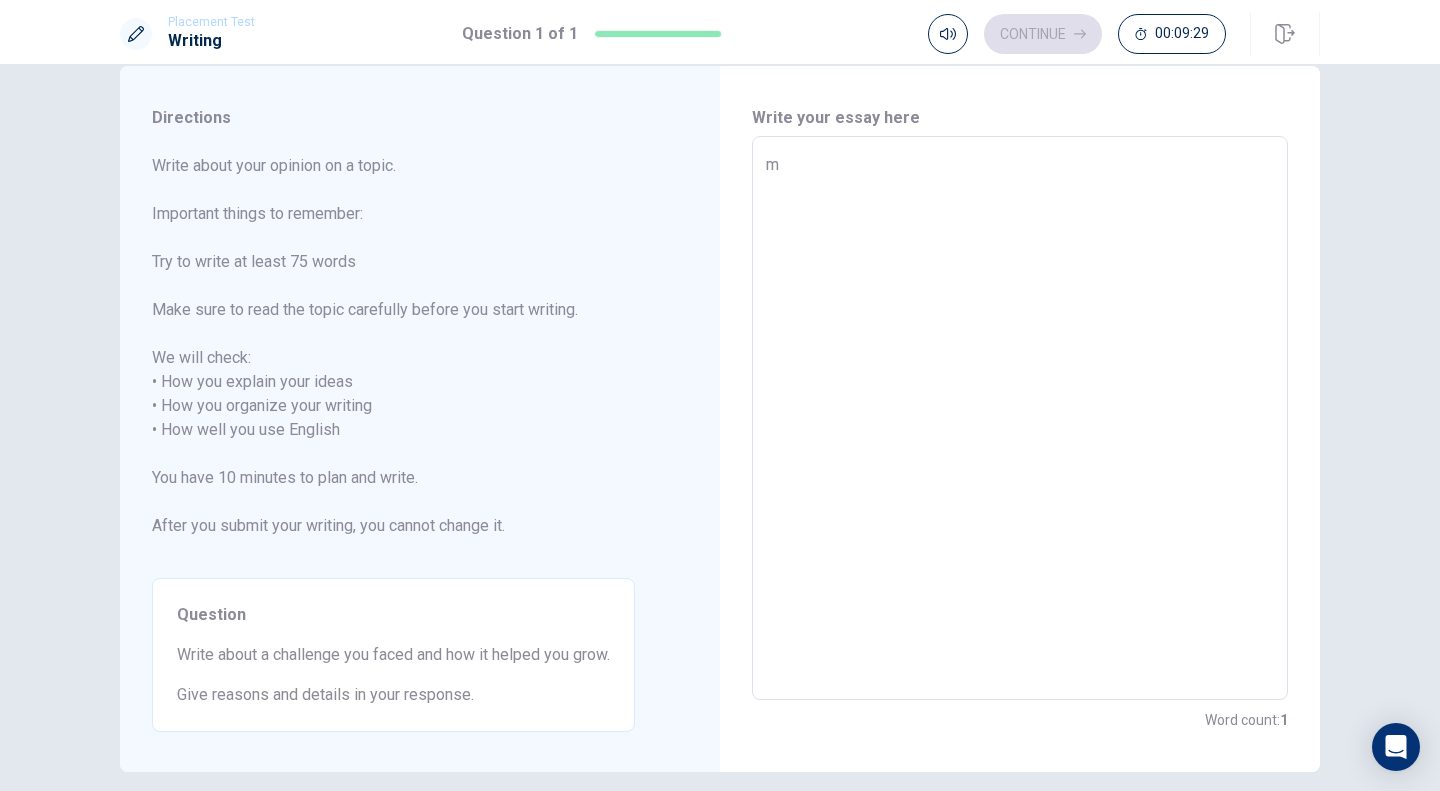 type on "x" 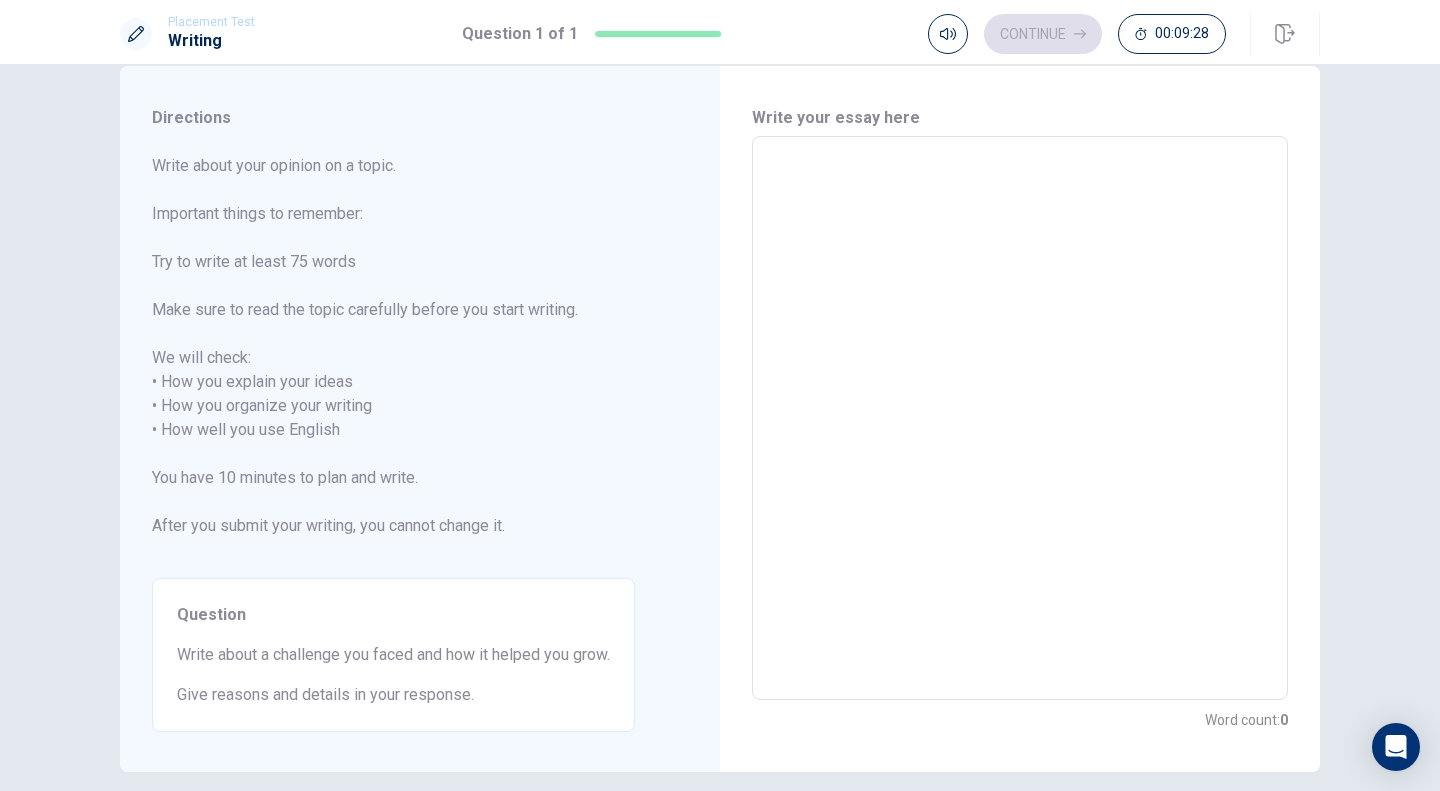 type on "B" 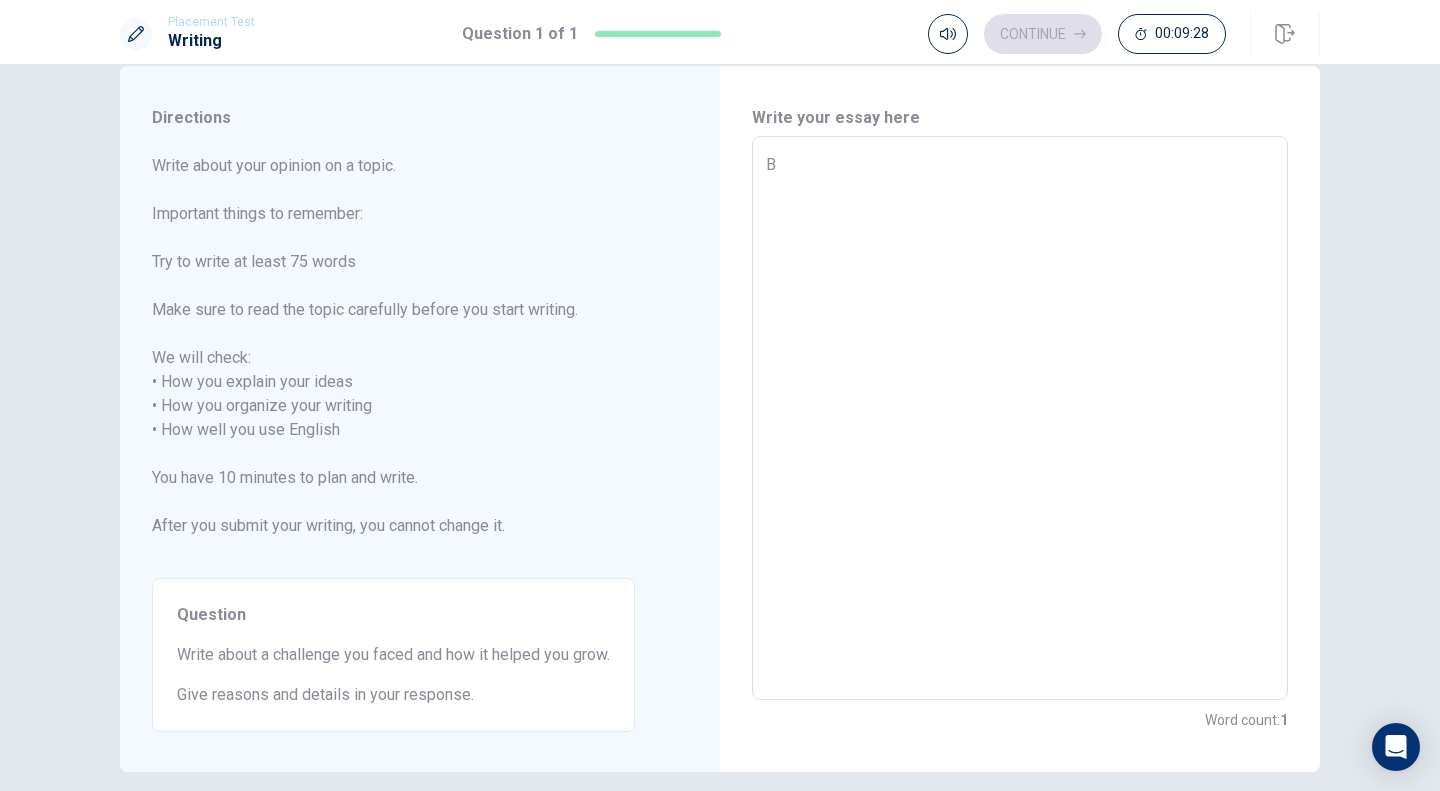 type on "x" 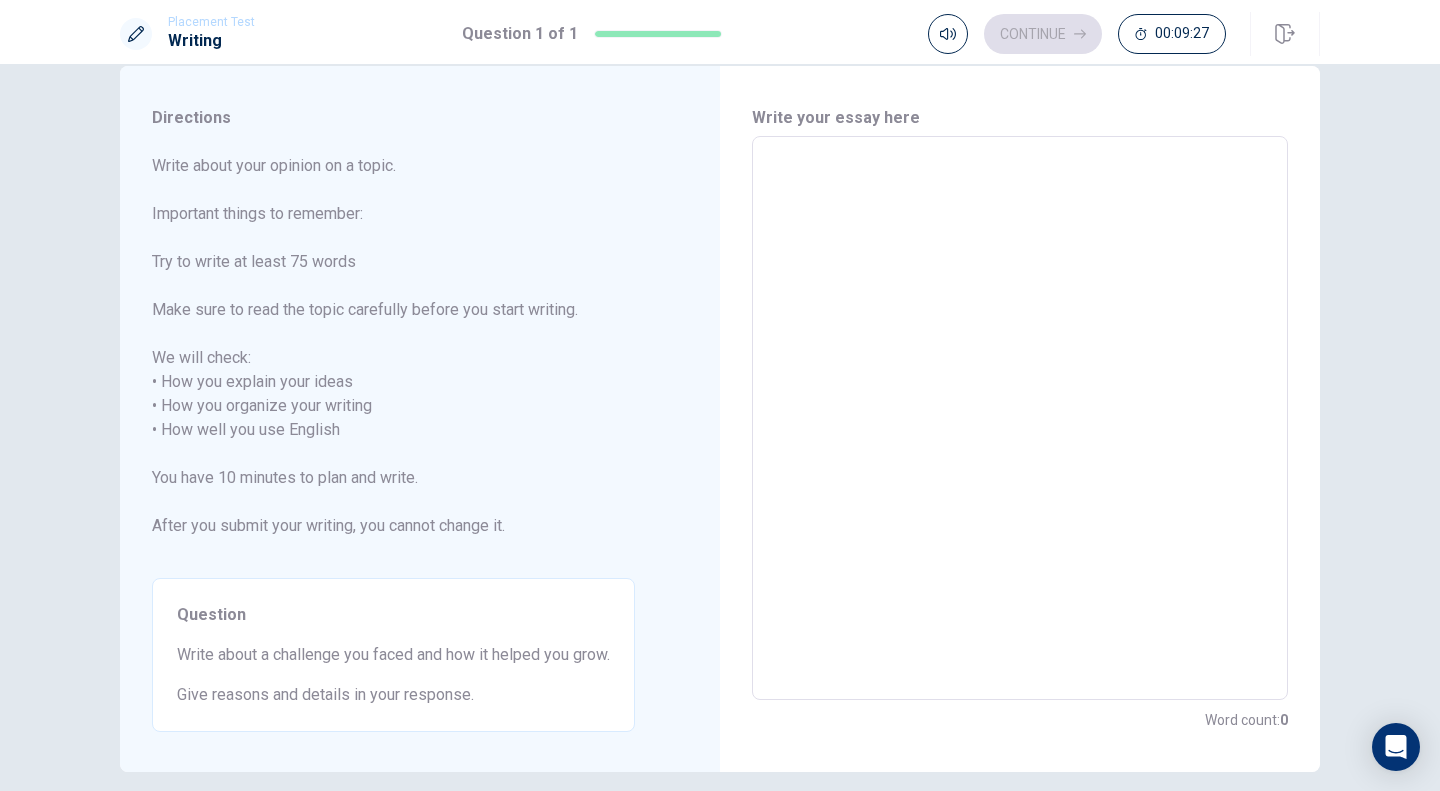type on "M" 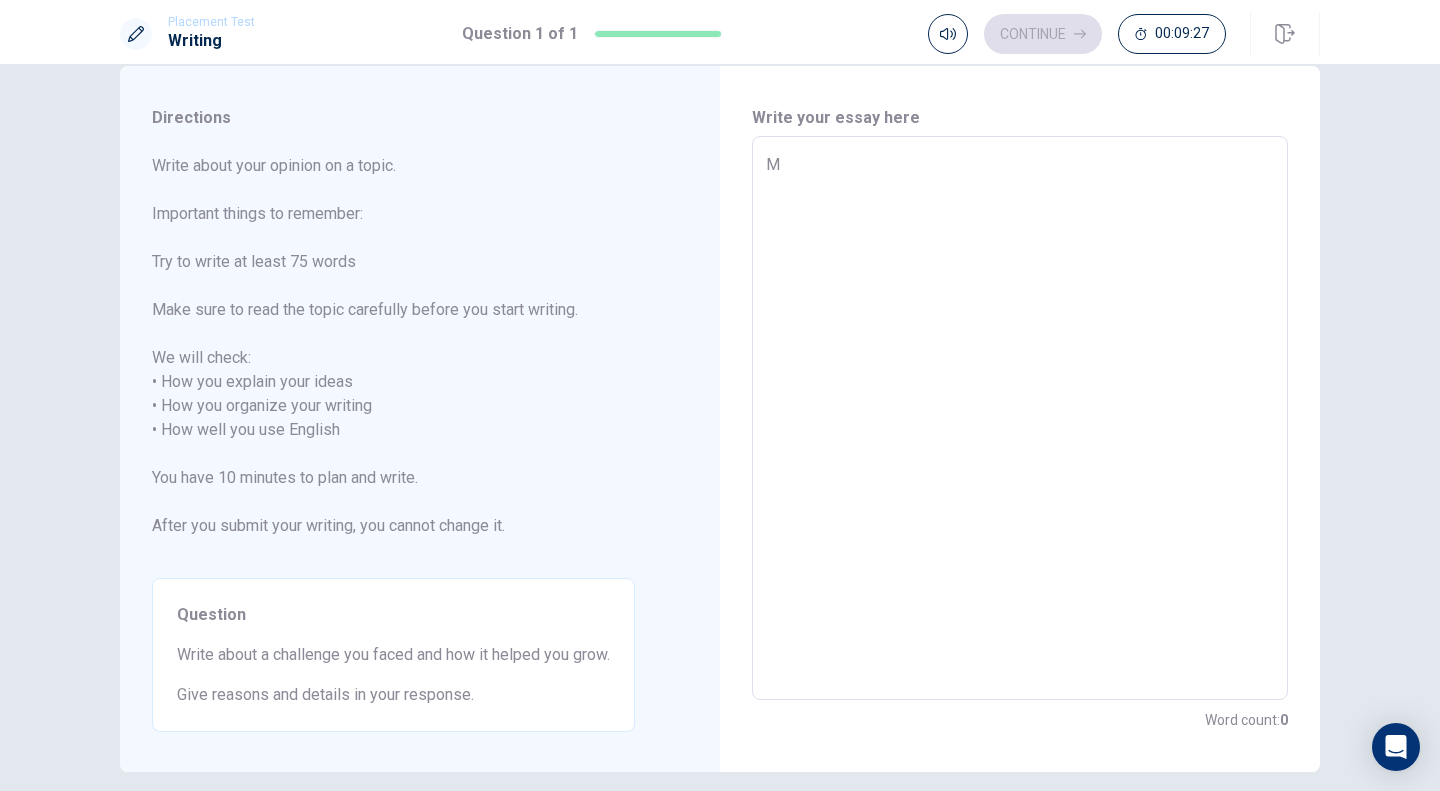 type on "x" 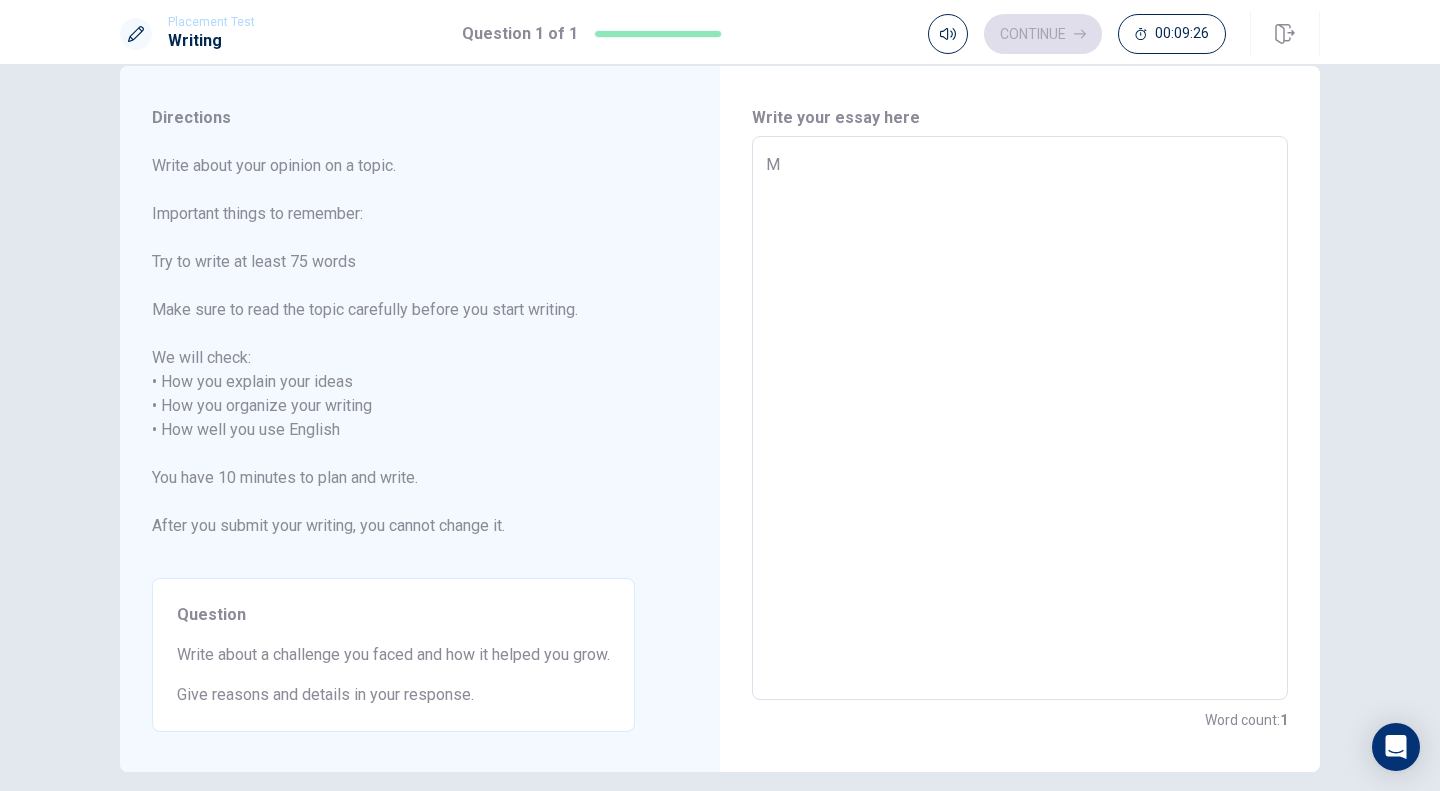 type on "My" 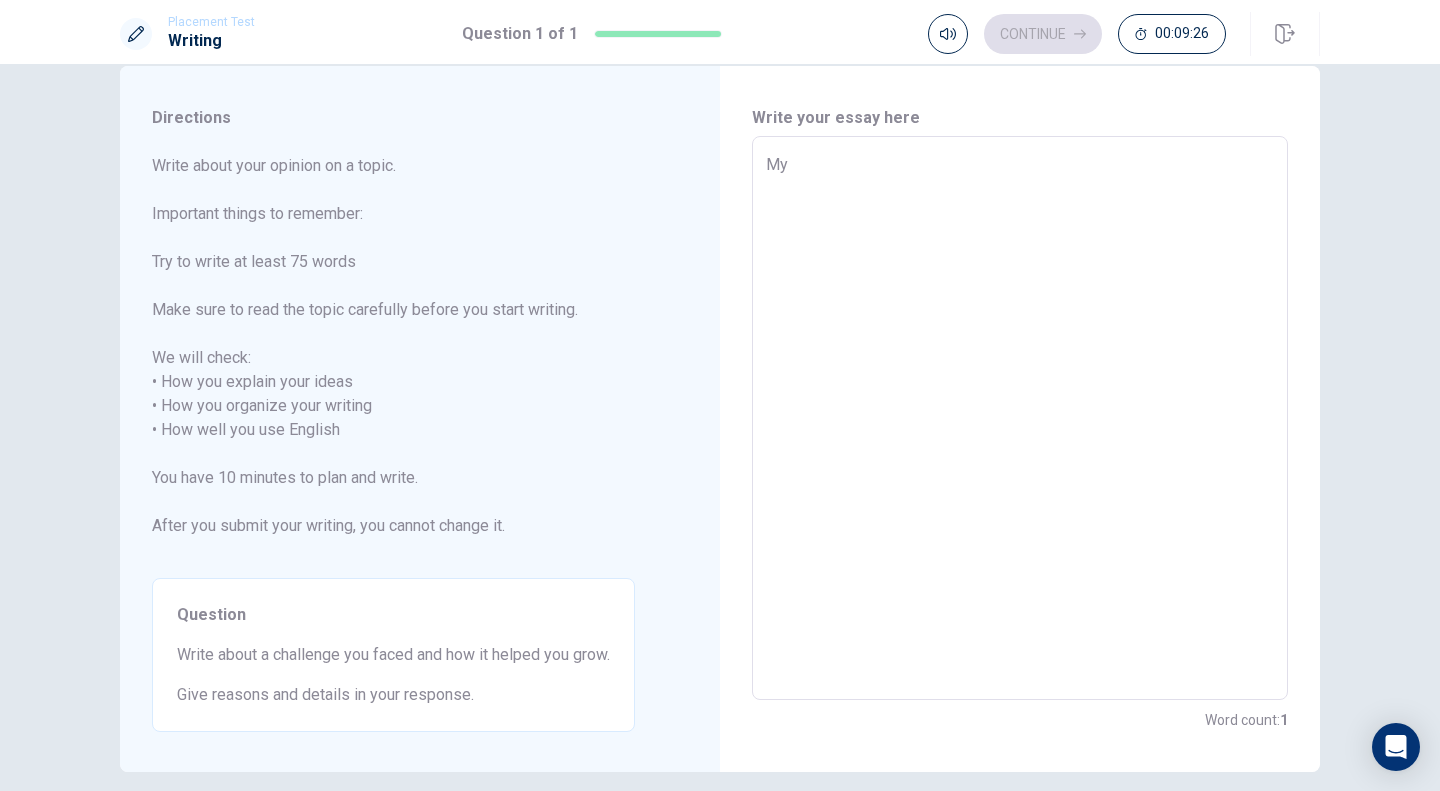 type on "x" 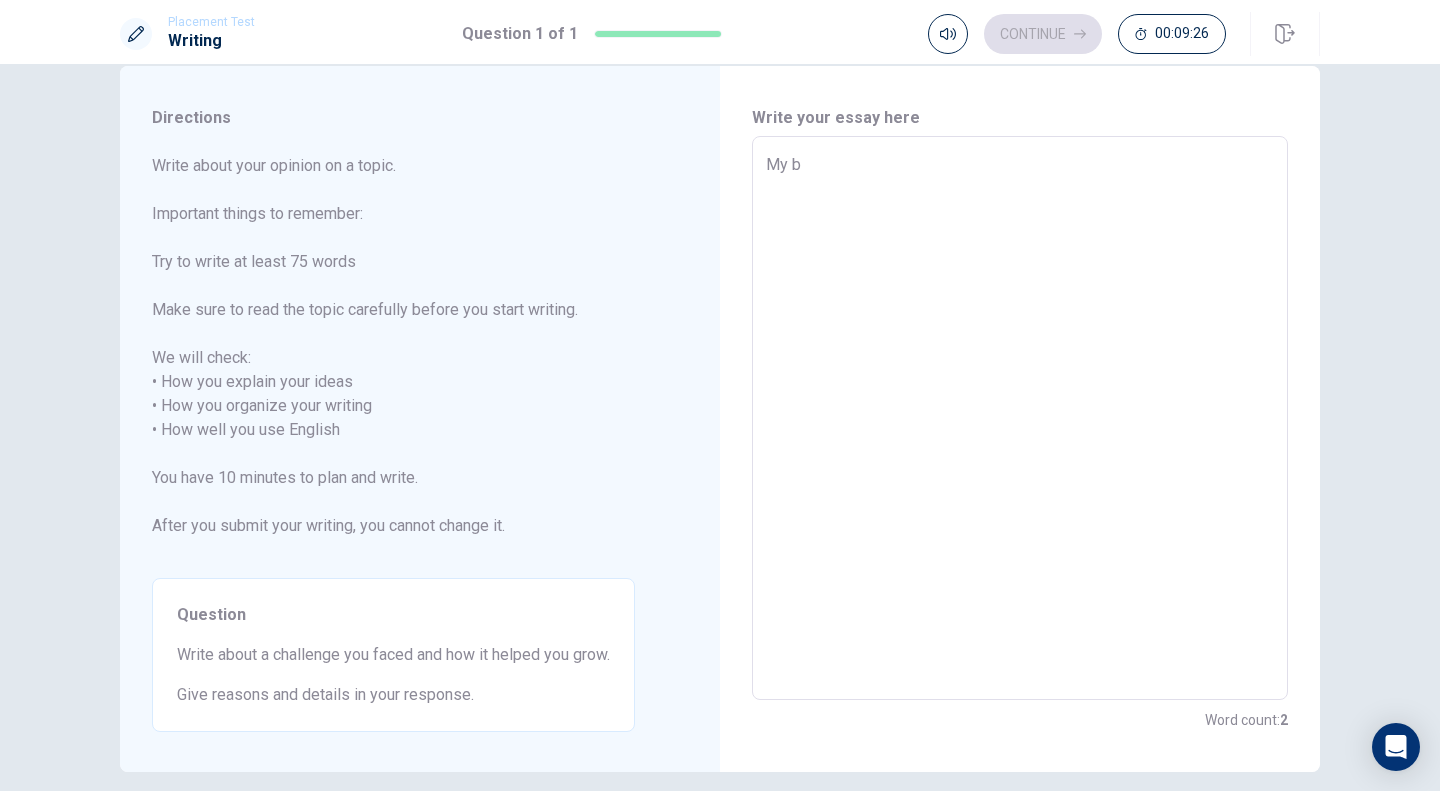 type on "x" 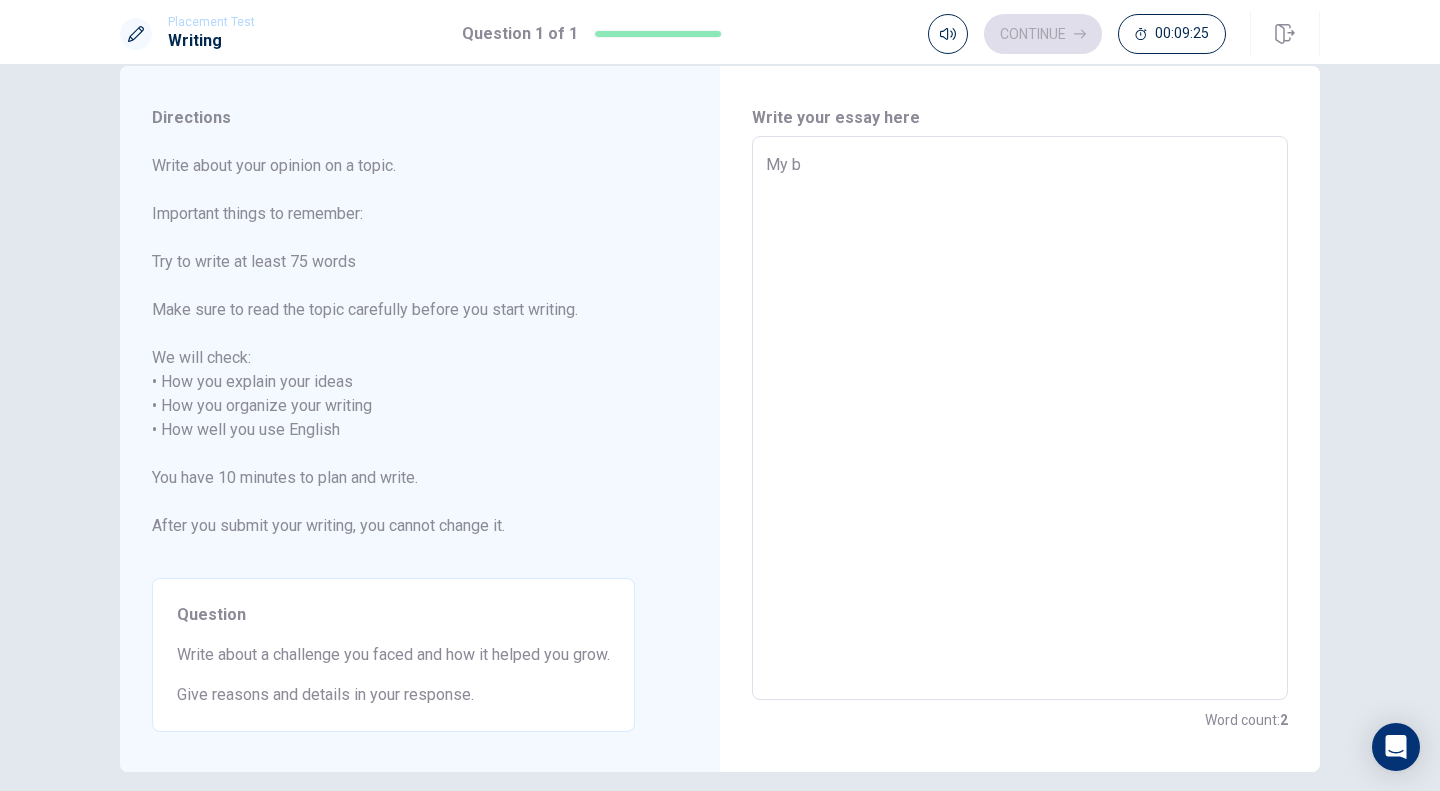 type on "My bi" 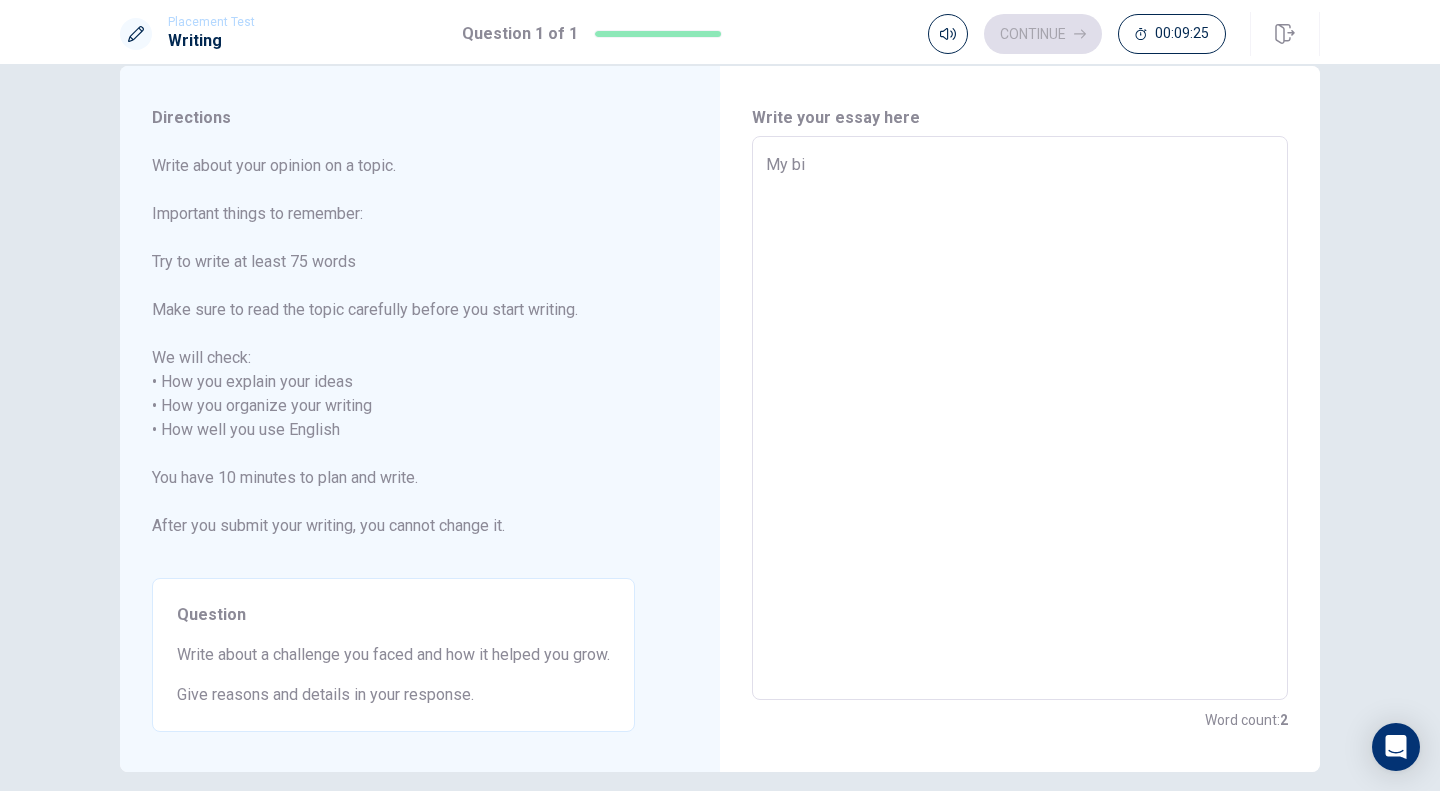type on "x" 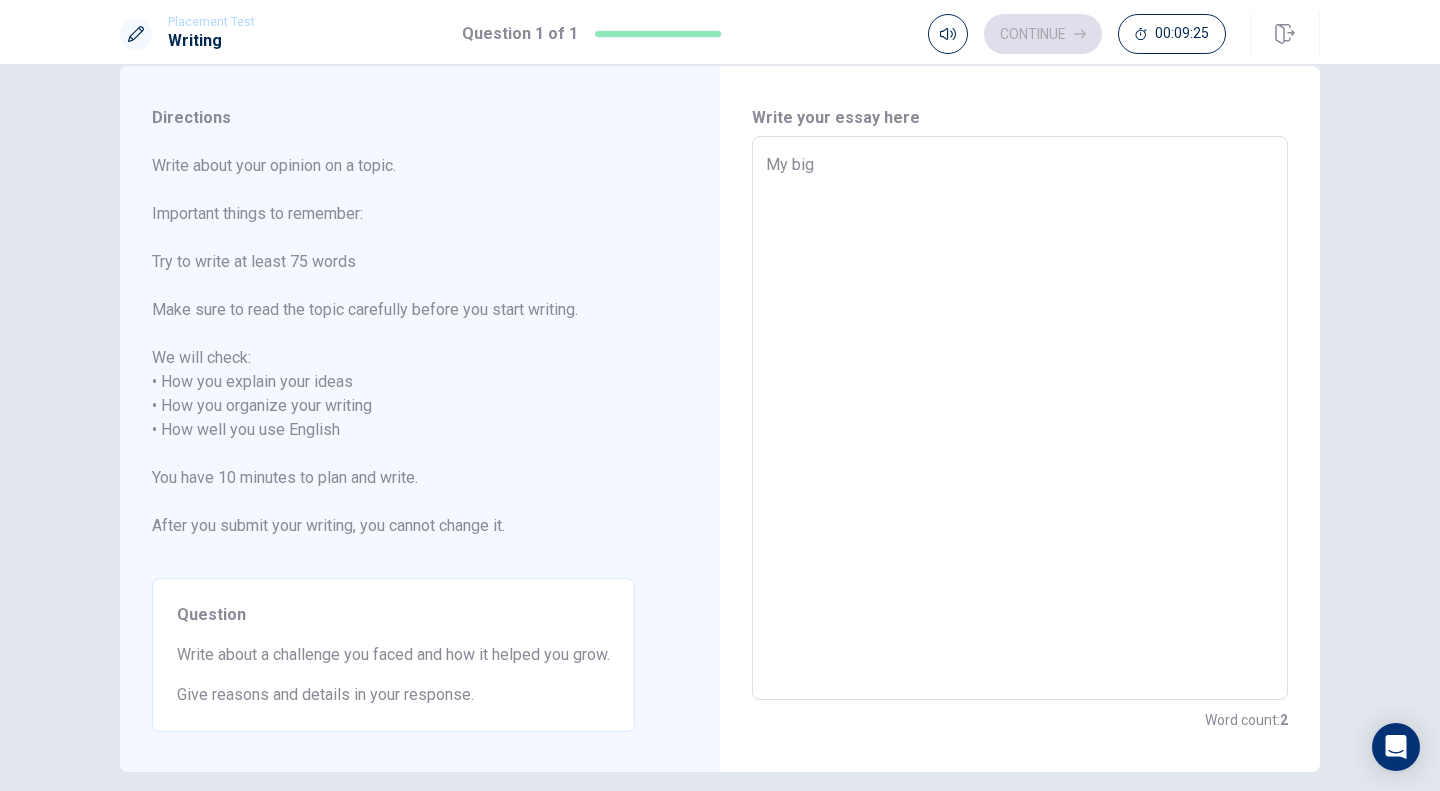 type on "x" 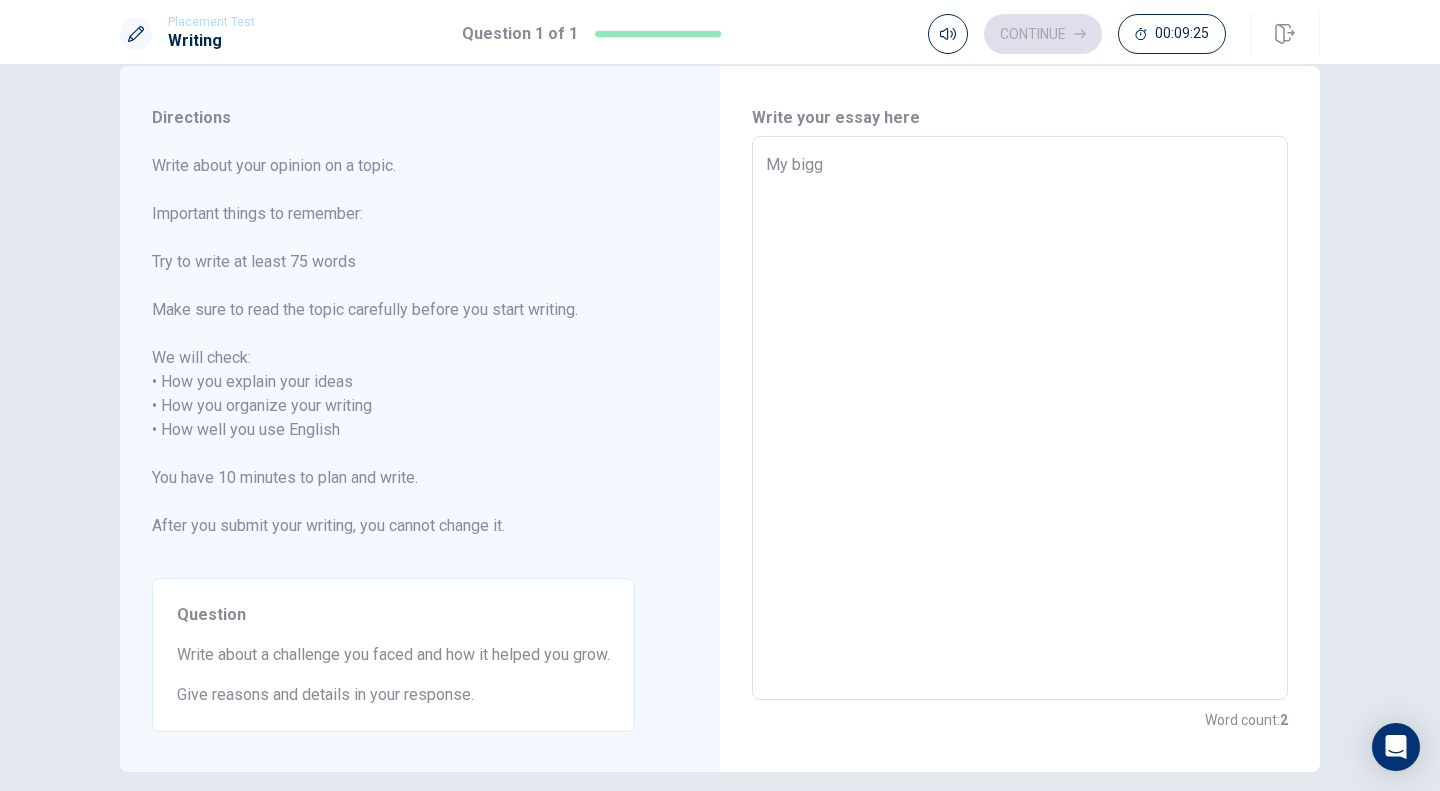 type on "x" 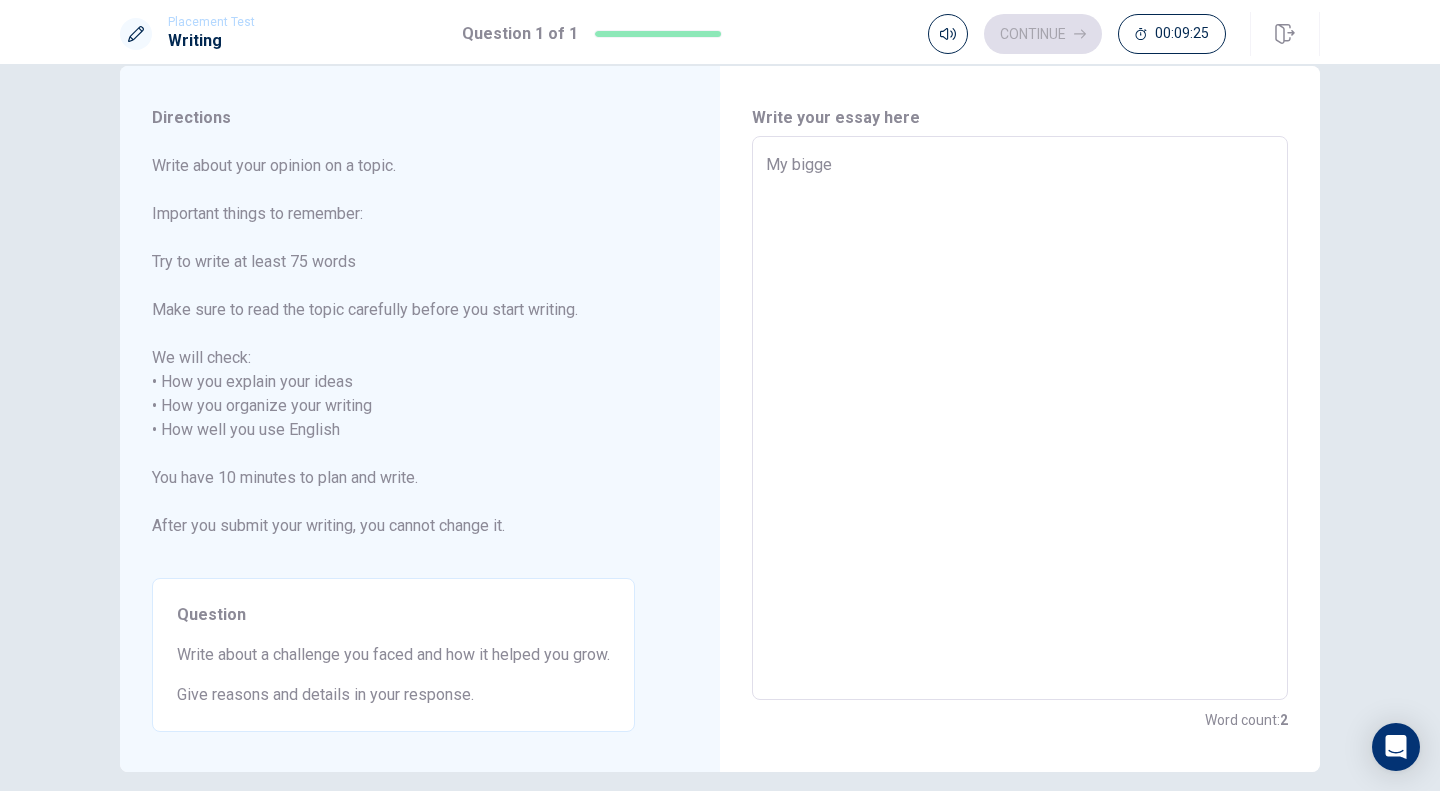 type on "x" 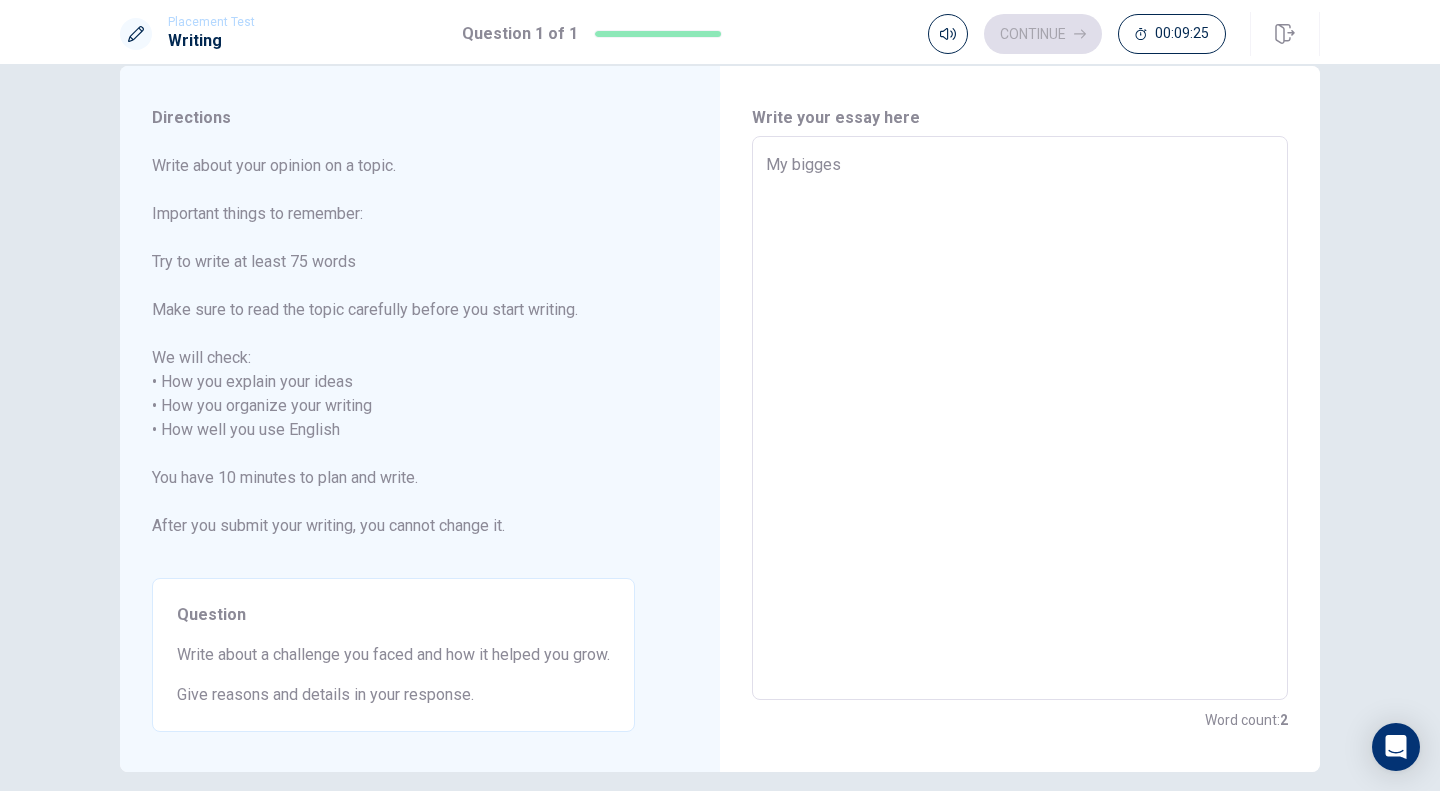 type on "x" 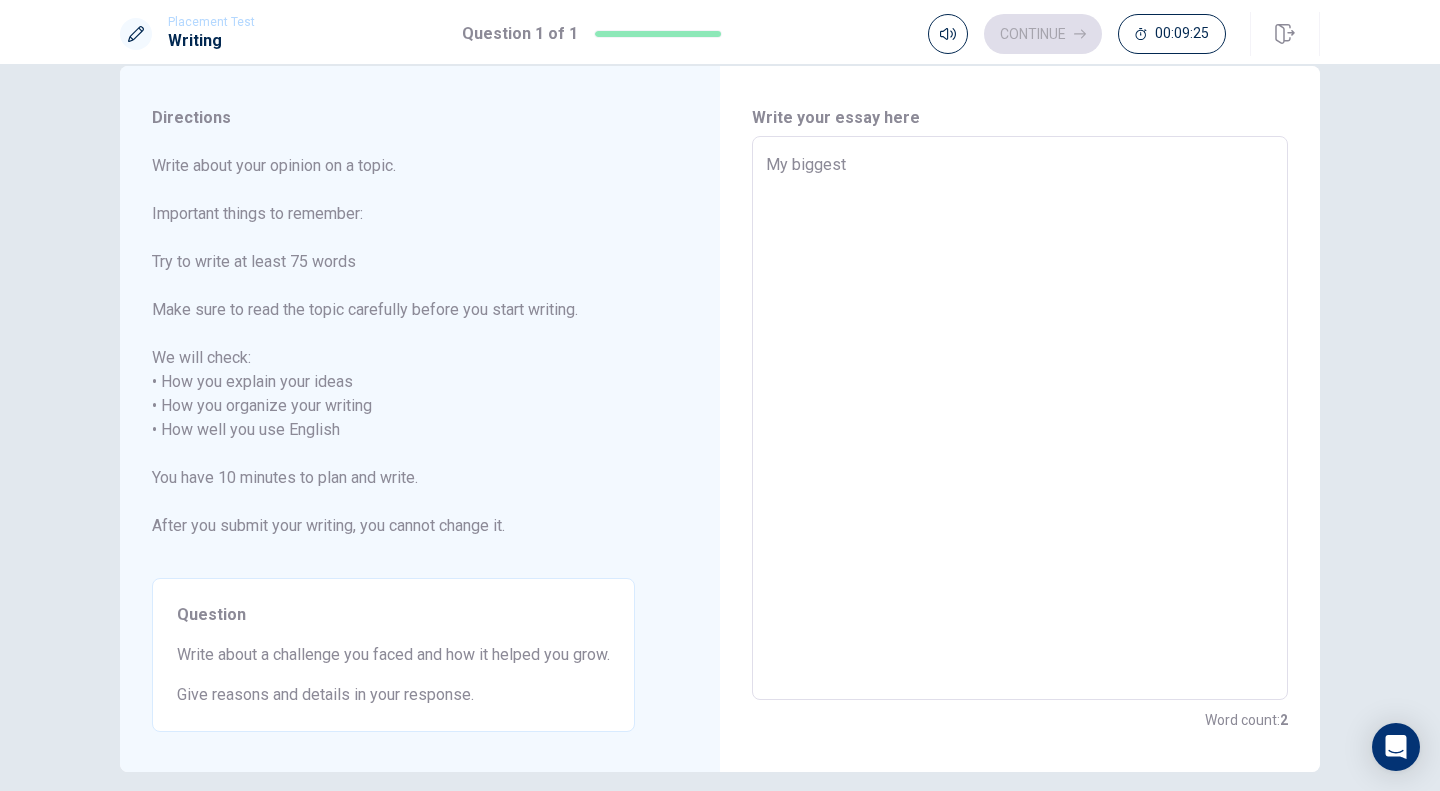 type on "x" 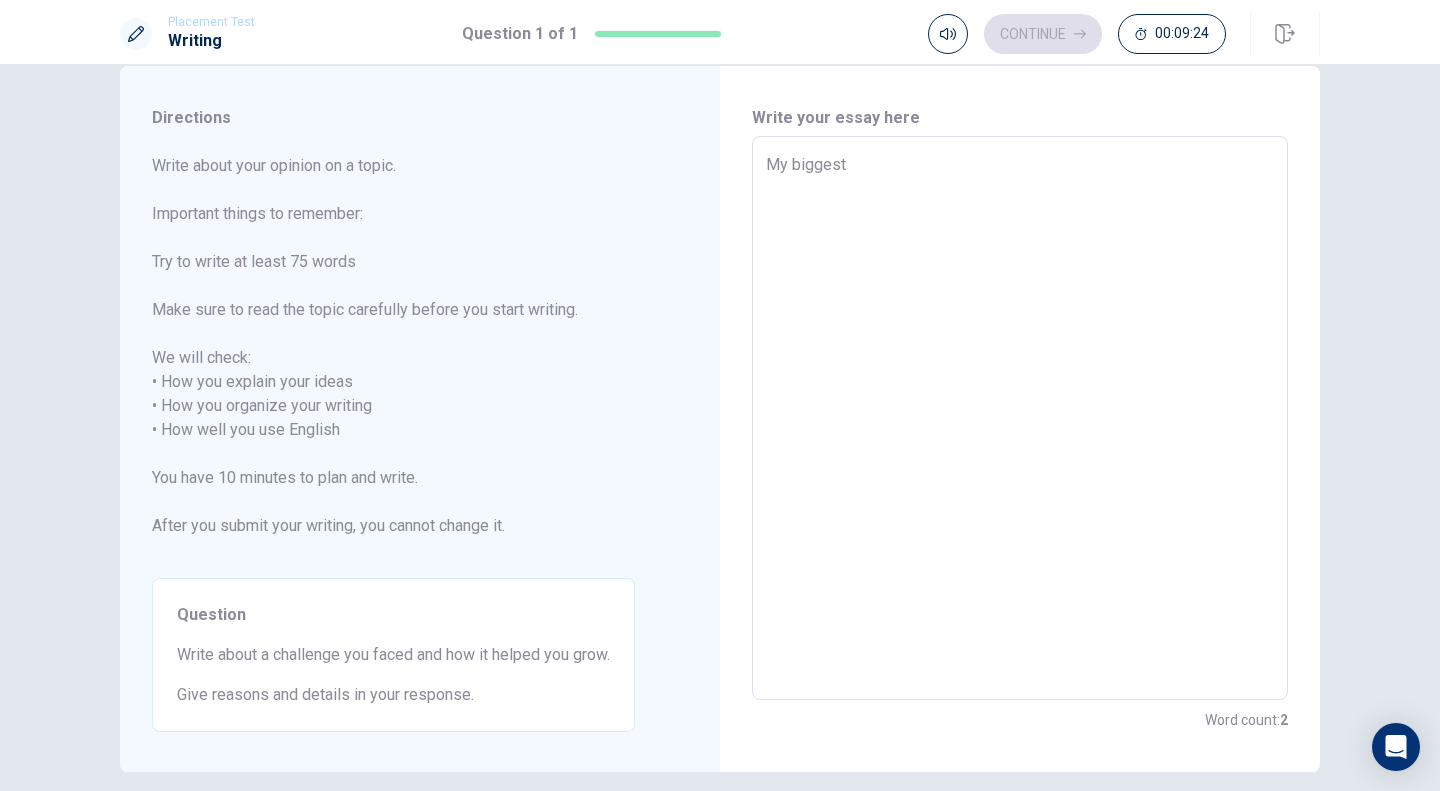 type on "My biggest" 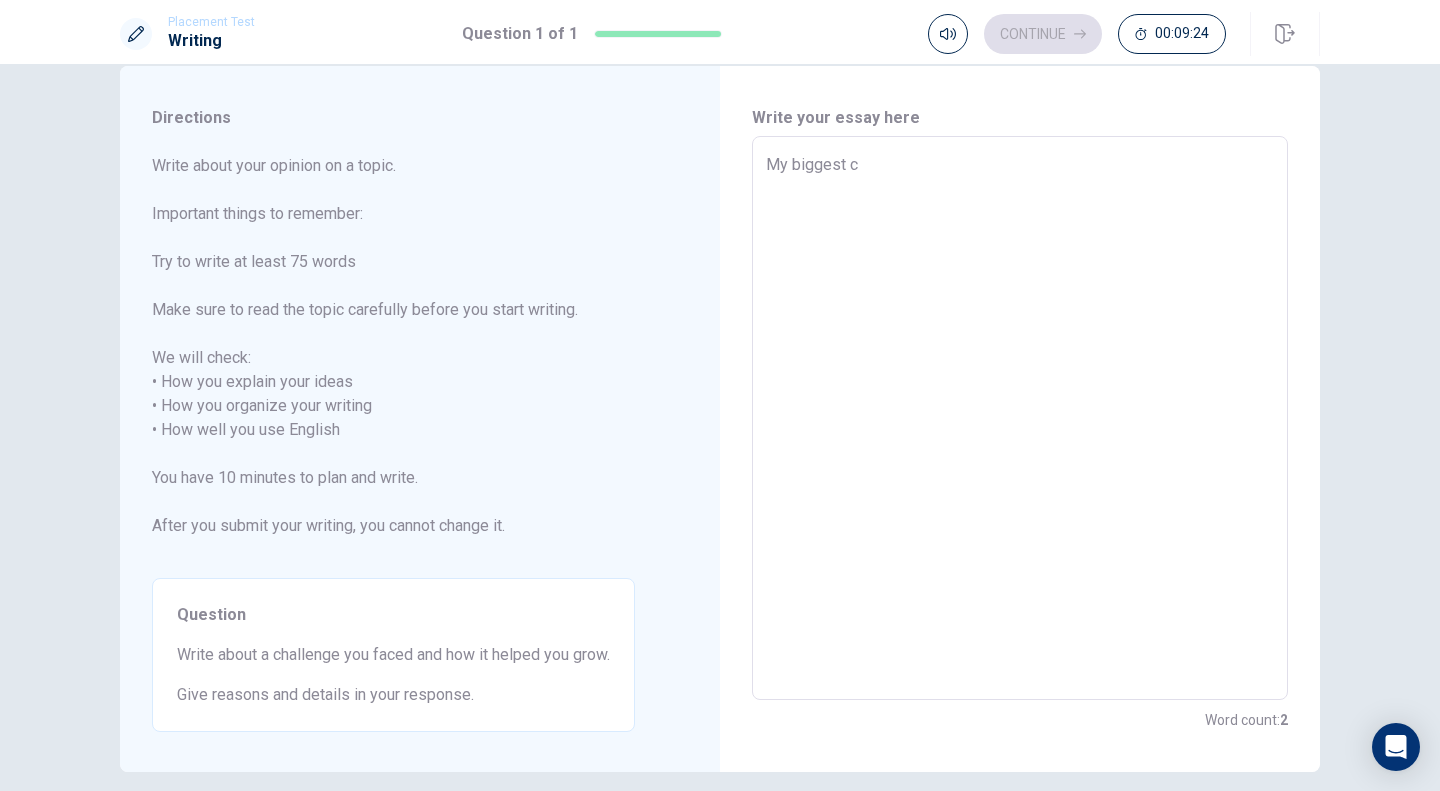 type on "x" 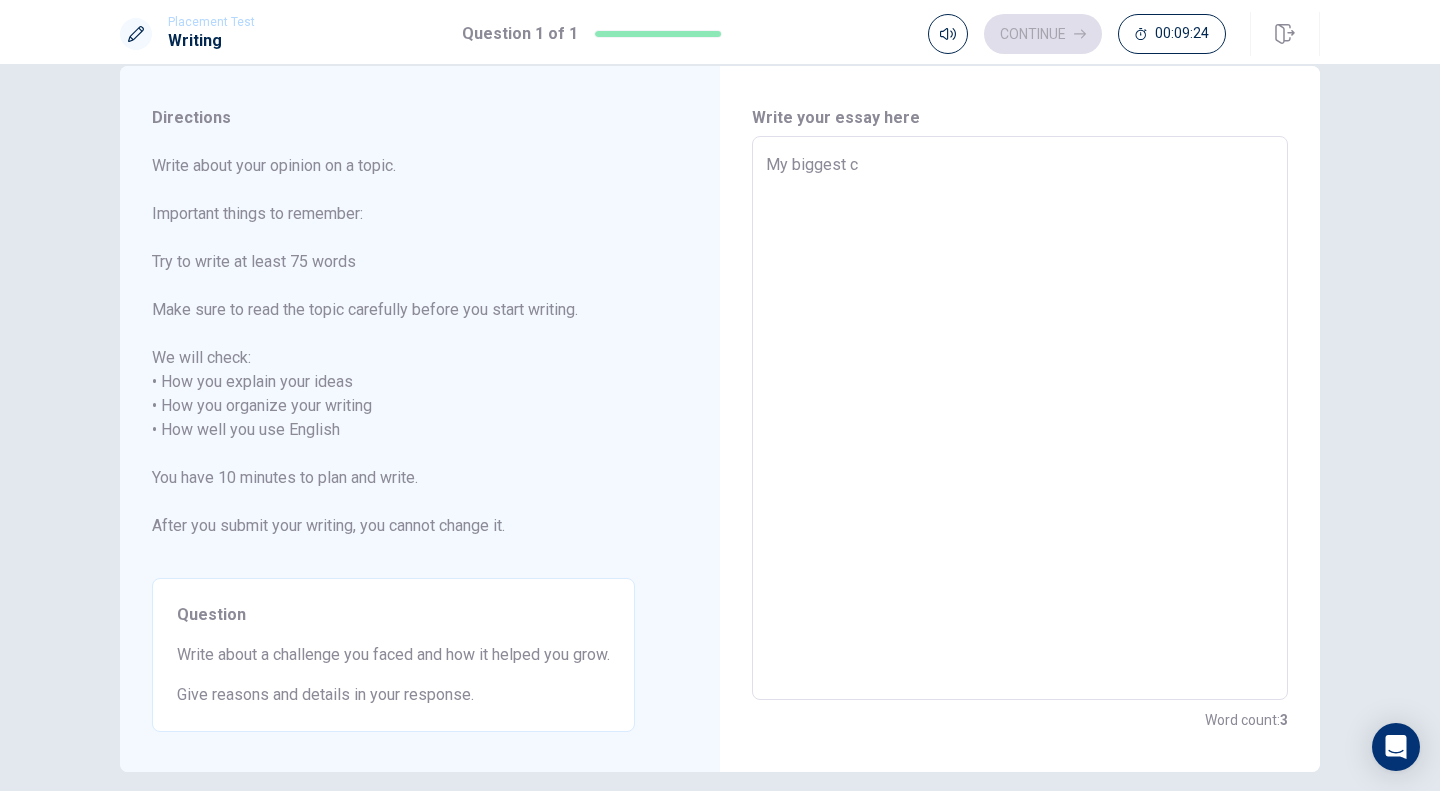 type on "My biggest ch" 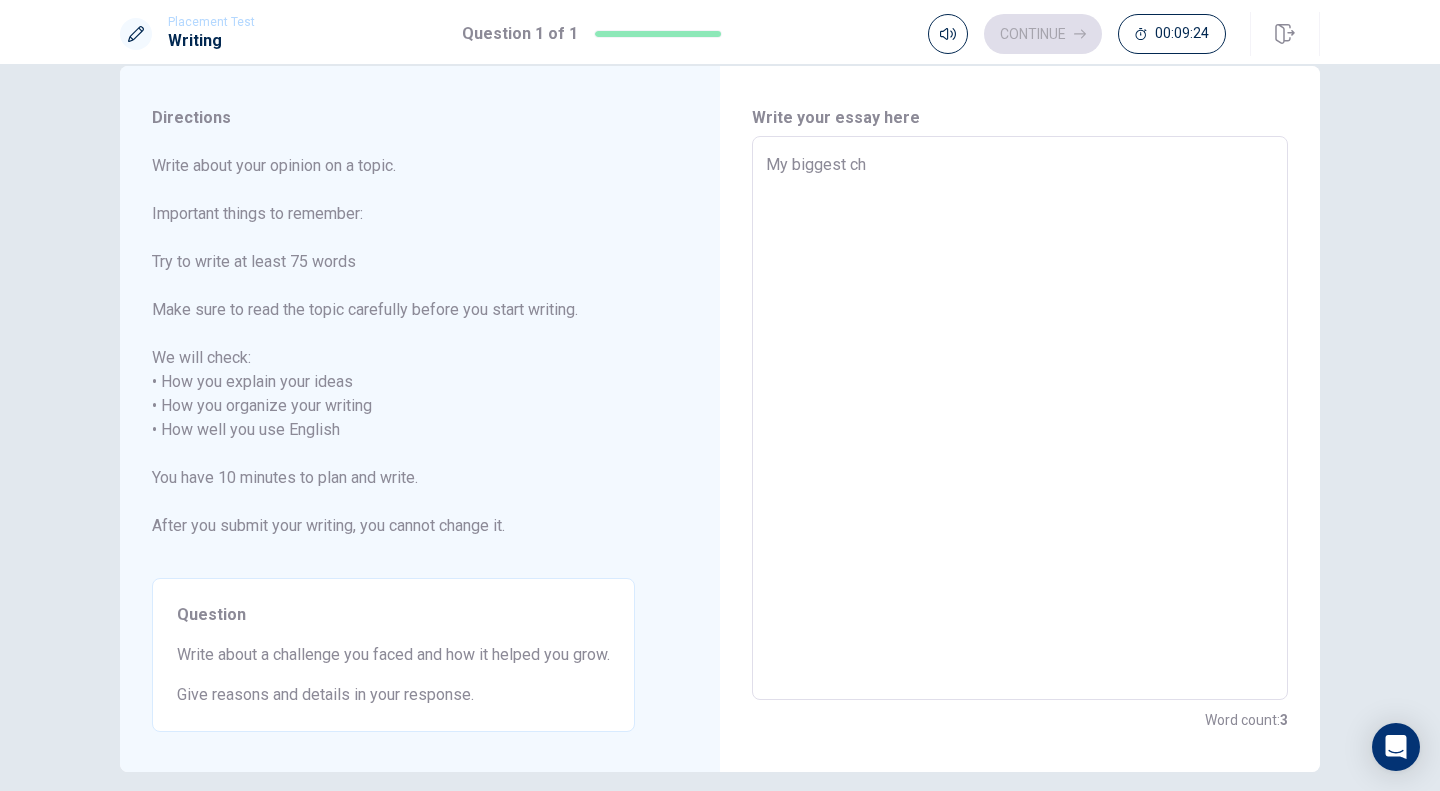 type on "x" 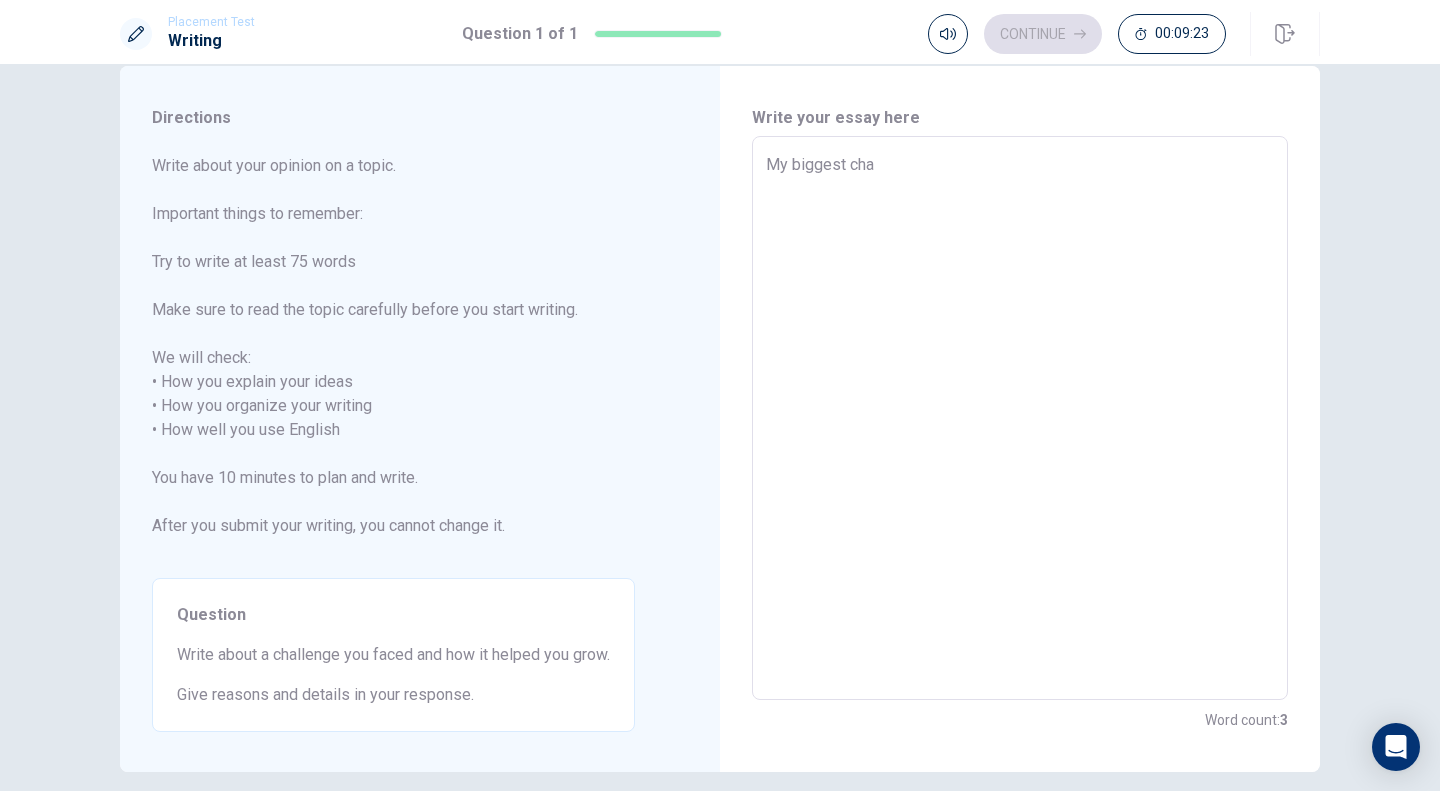 type on "x" 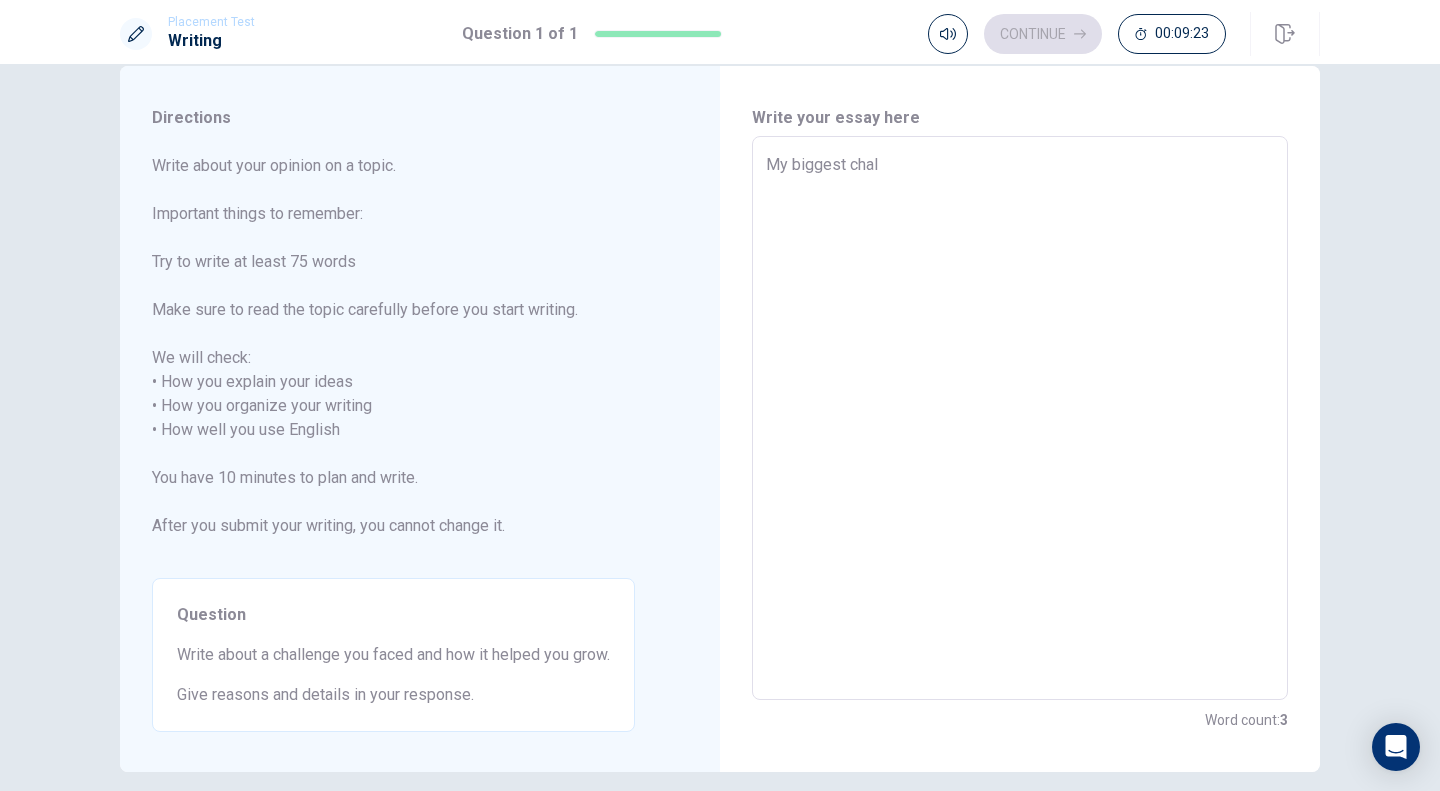 type on "x" 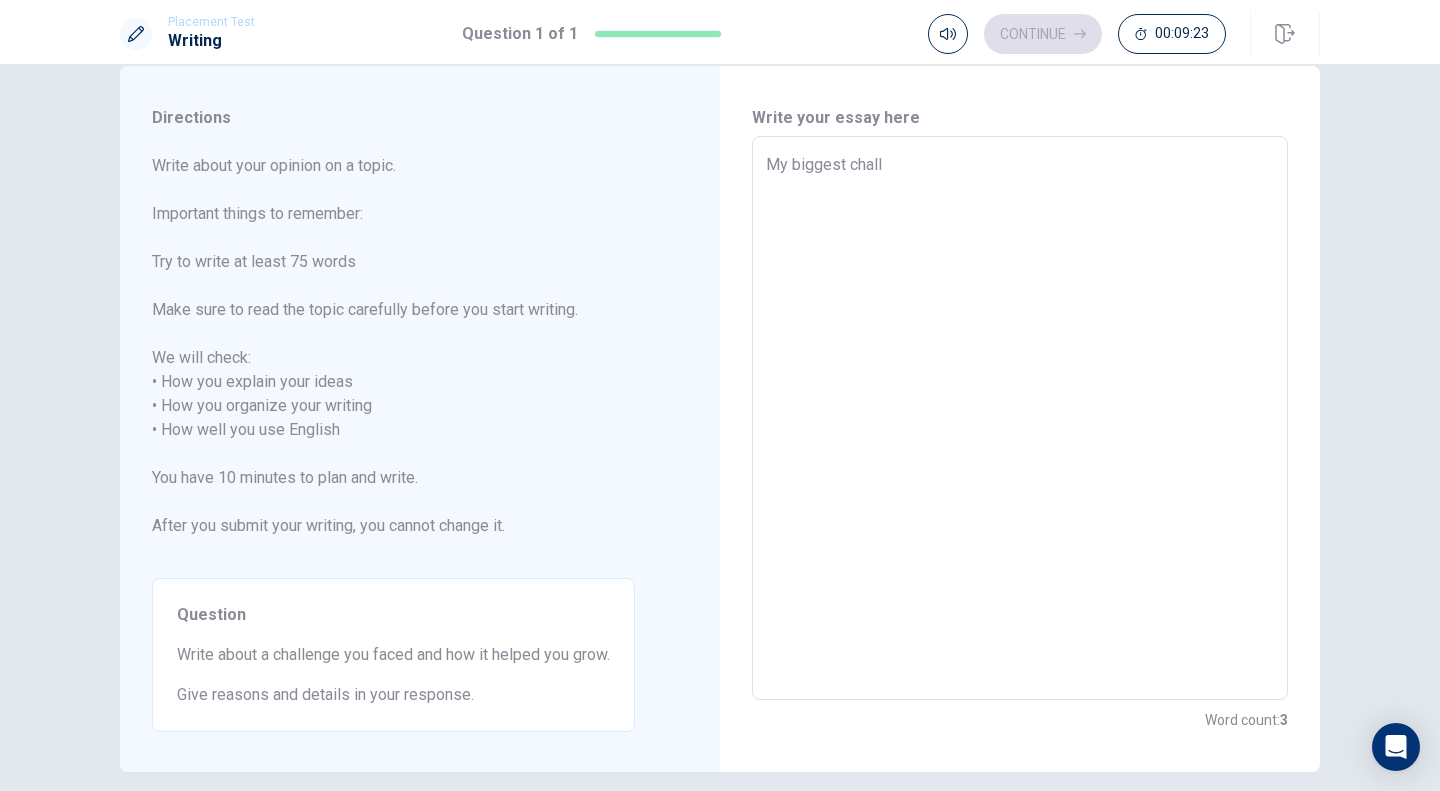 type on "x" 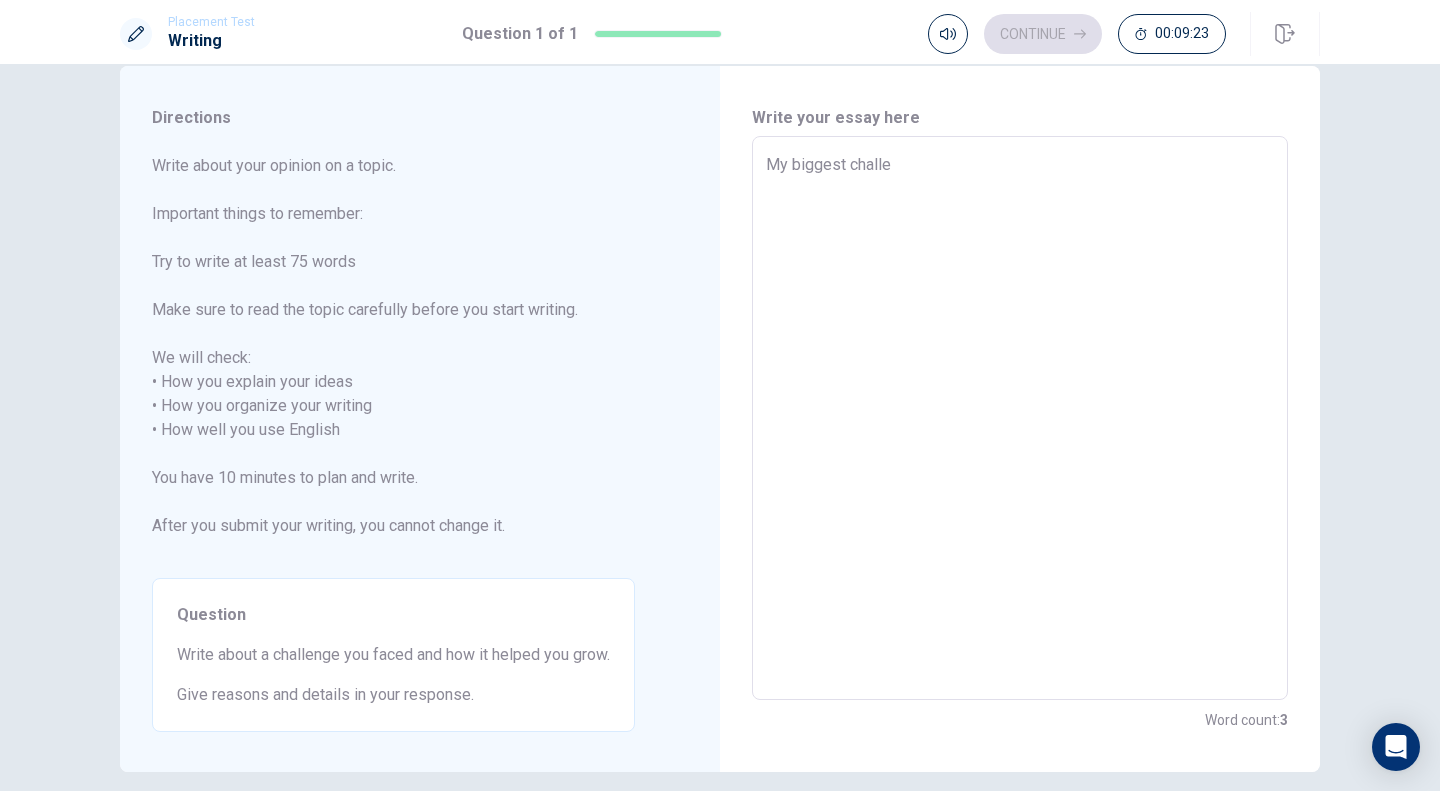 type on "x" 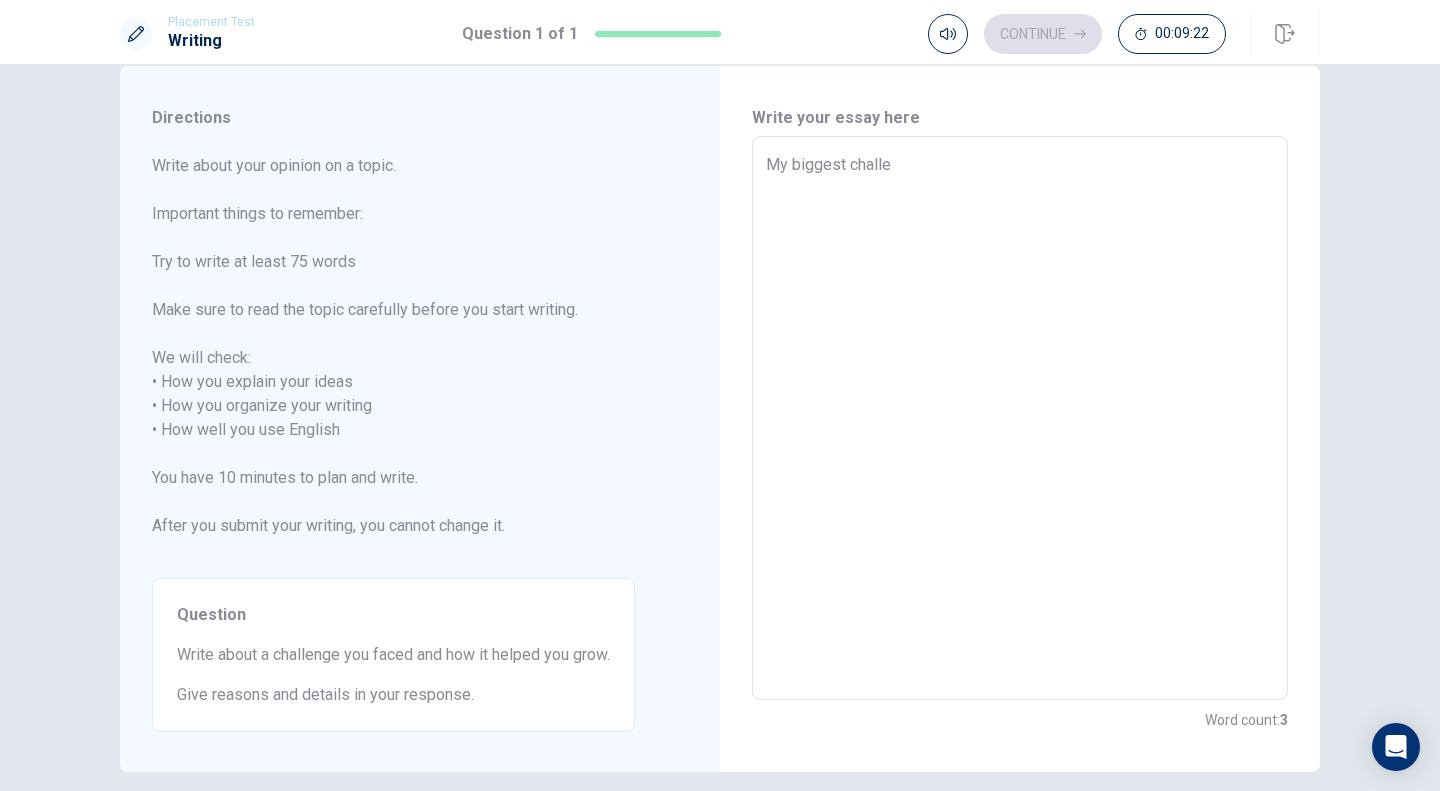 type on "My biggest challen" 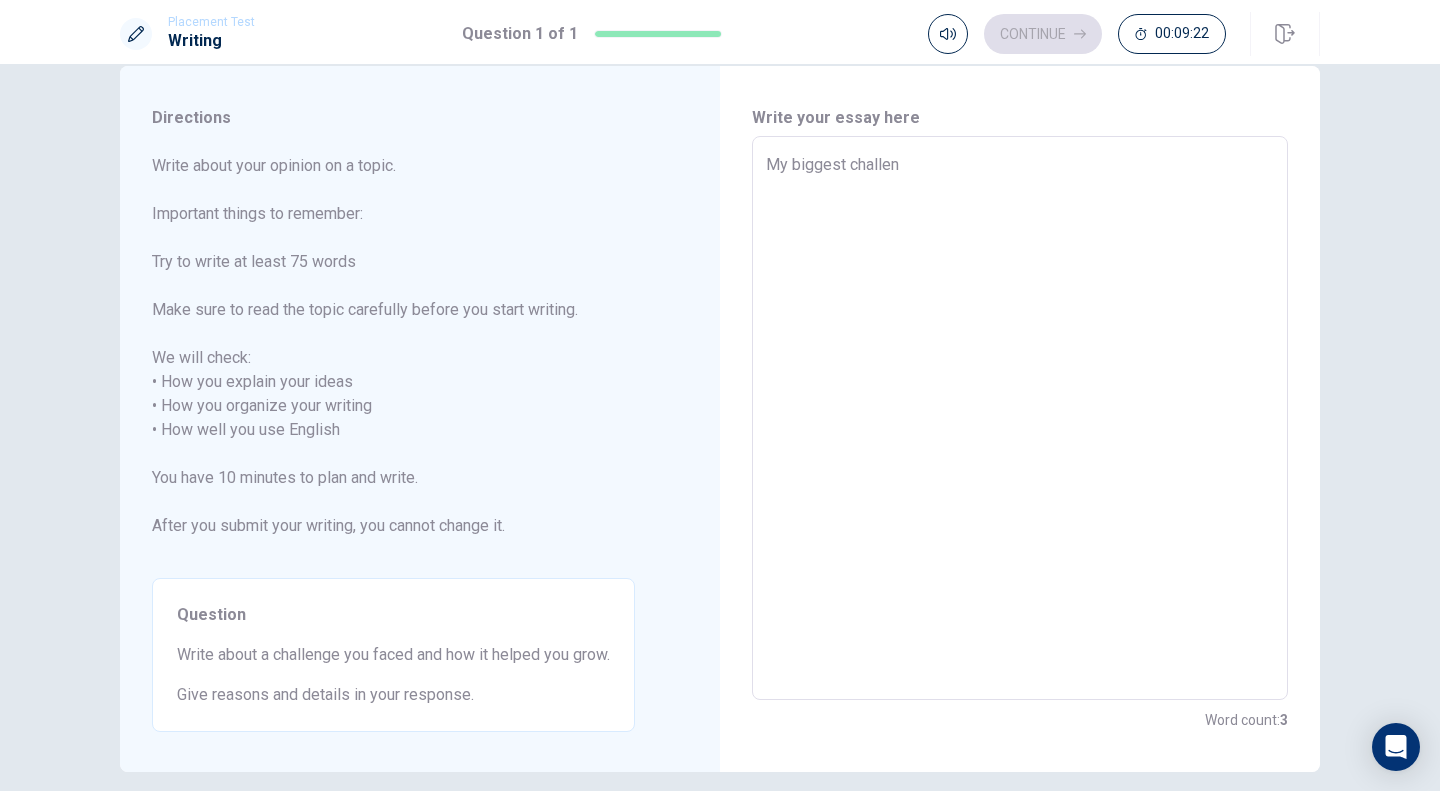 type on "x" 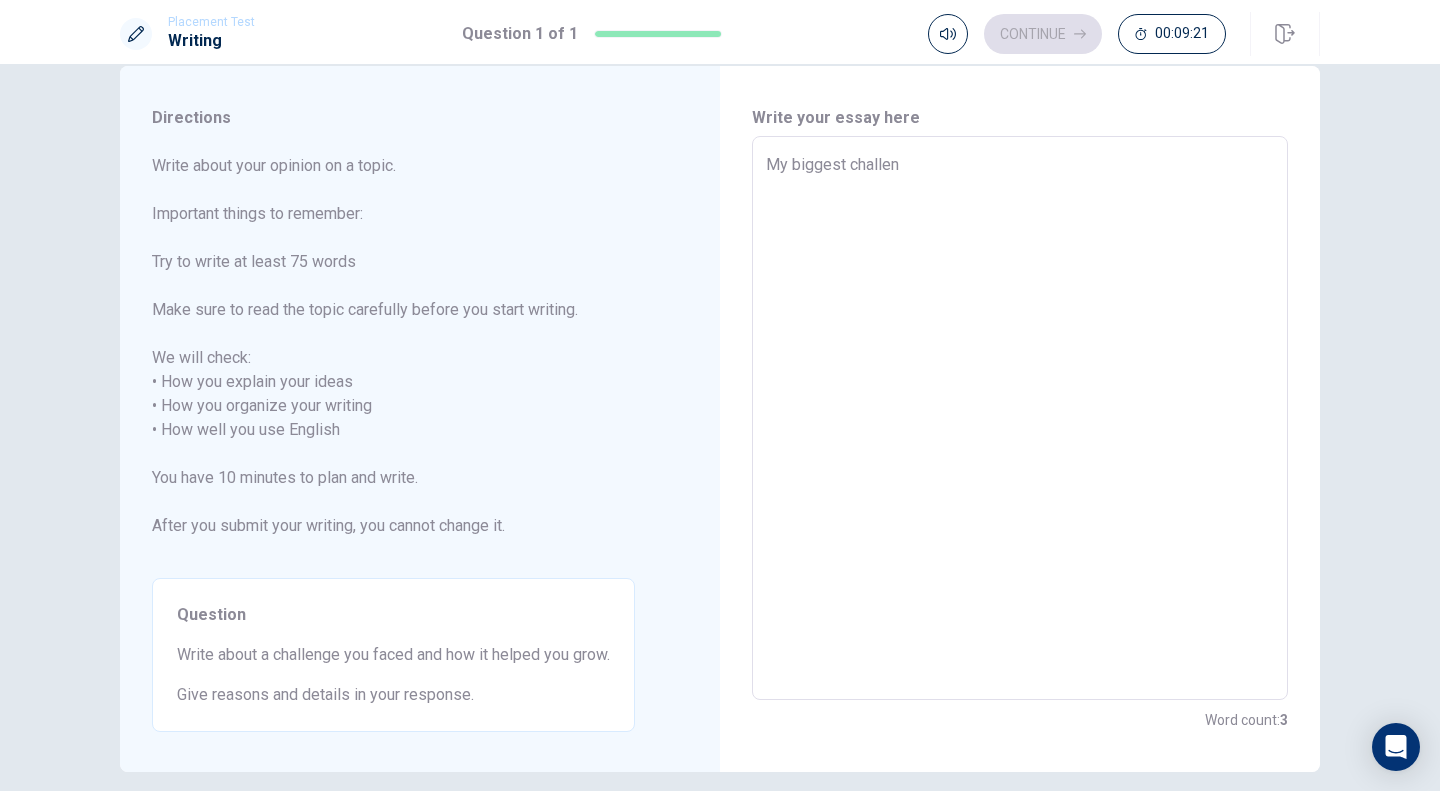 type on "My biggest challeng" 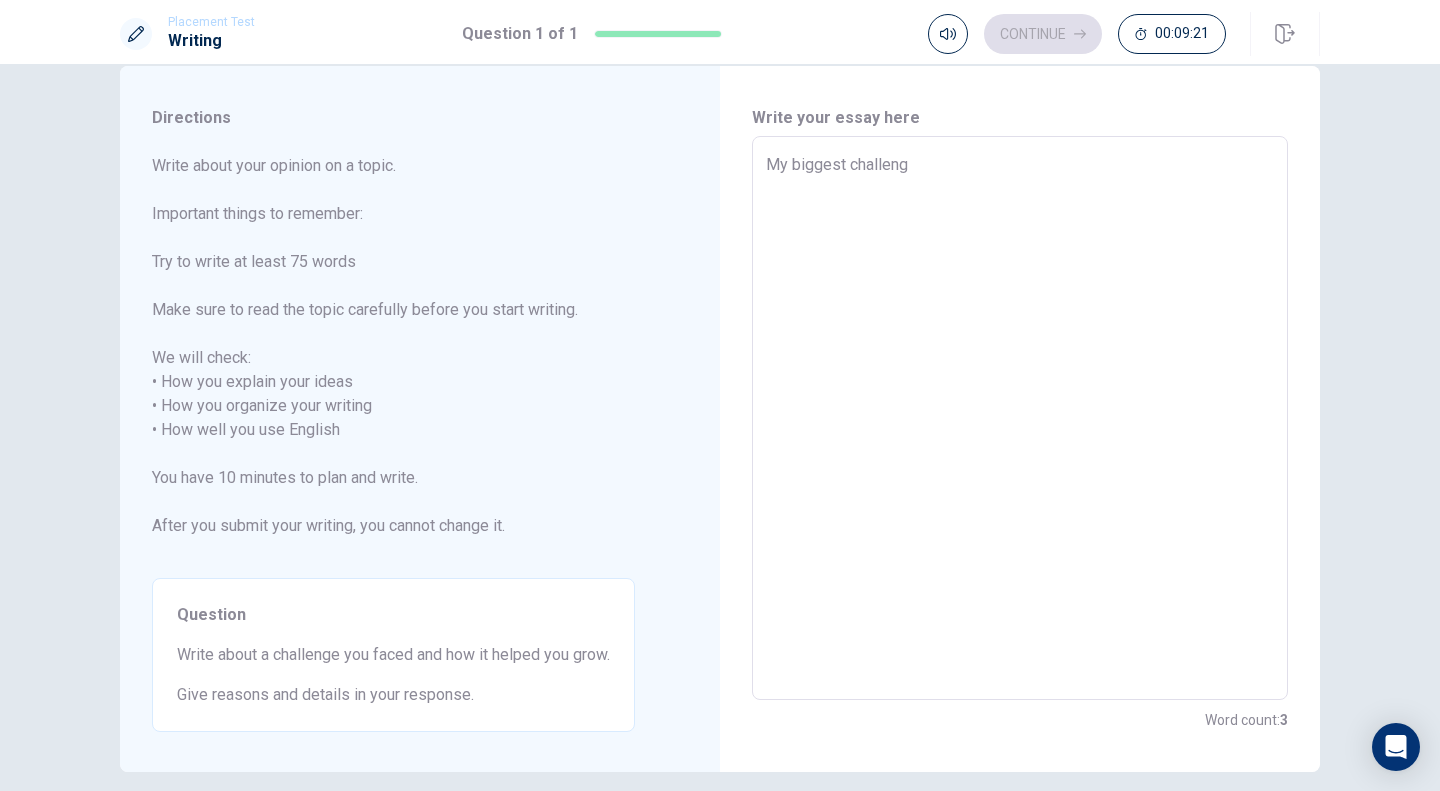 type on "x" 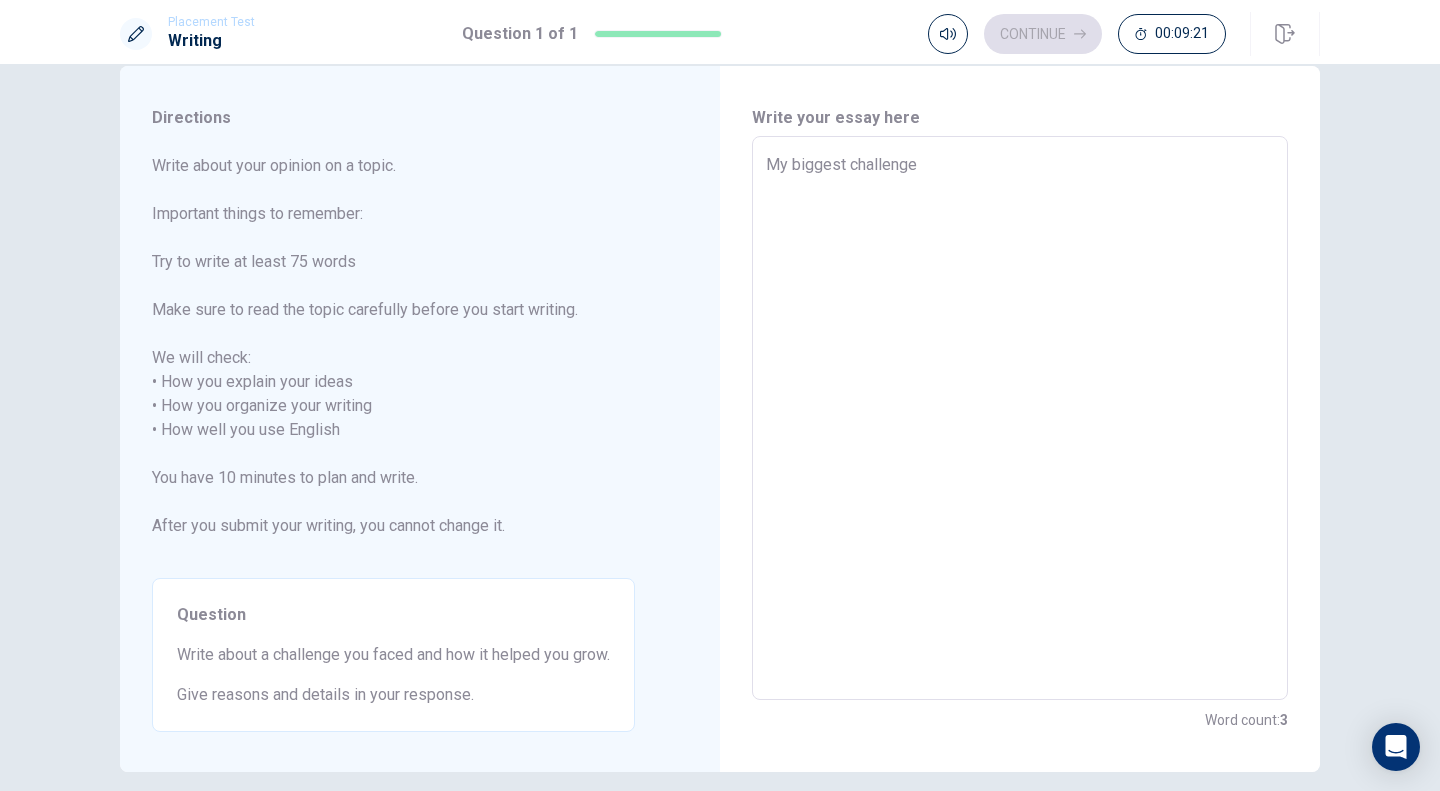 type on "x" 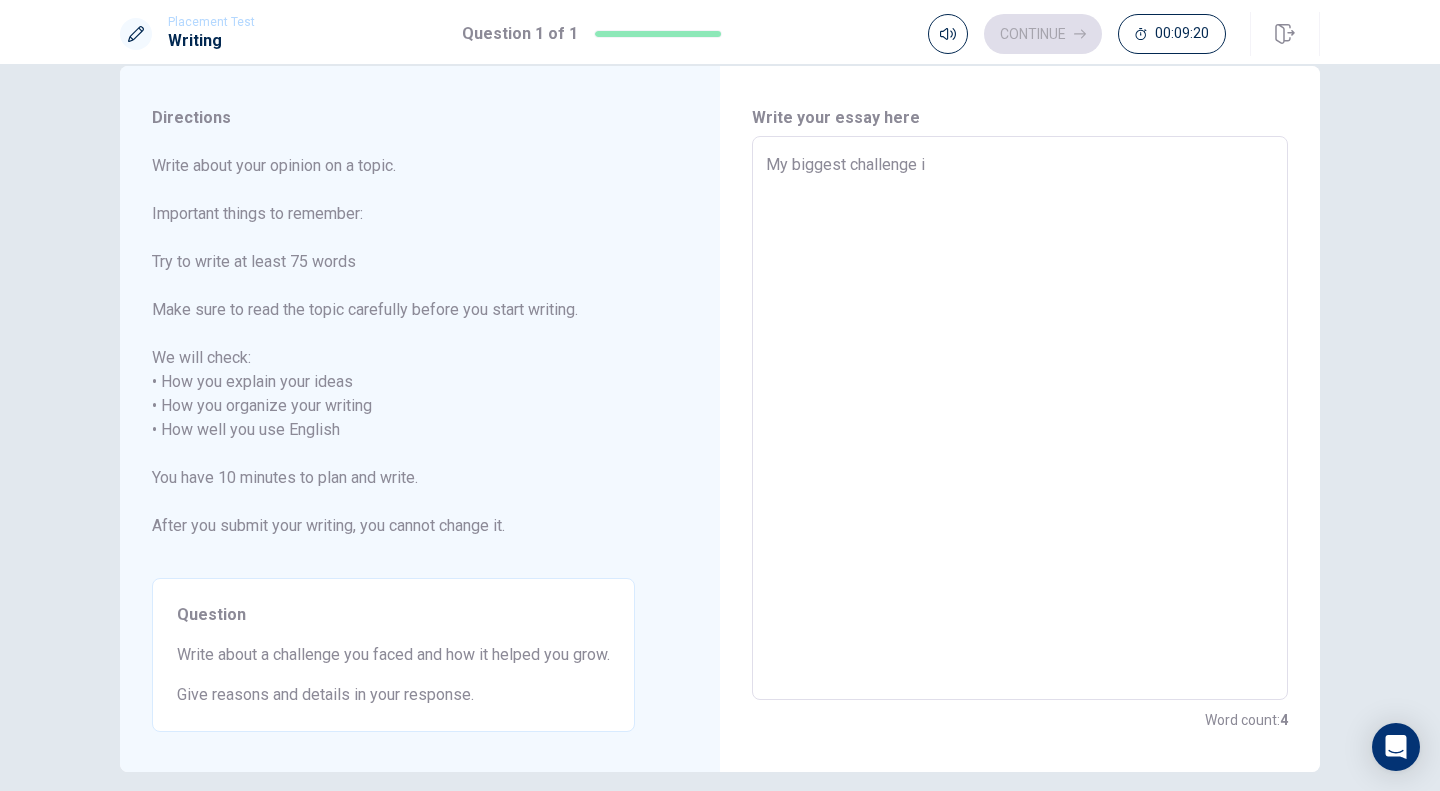 type on "x" 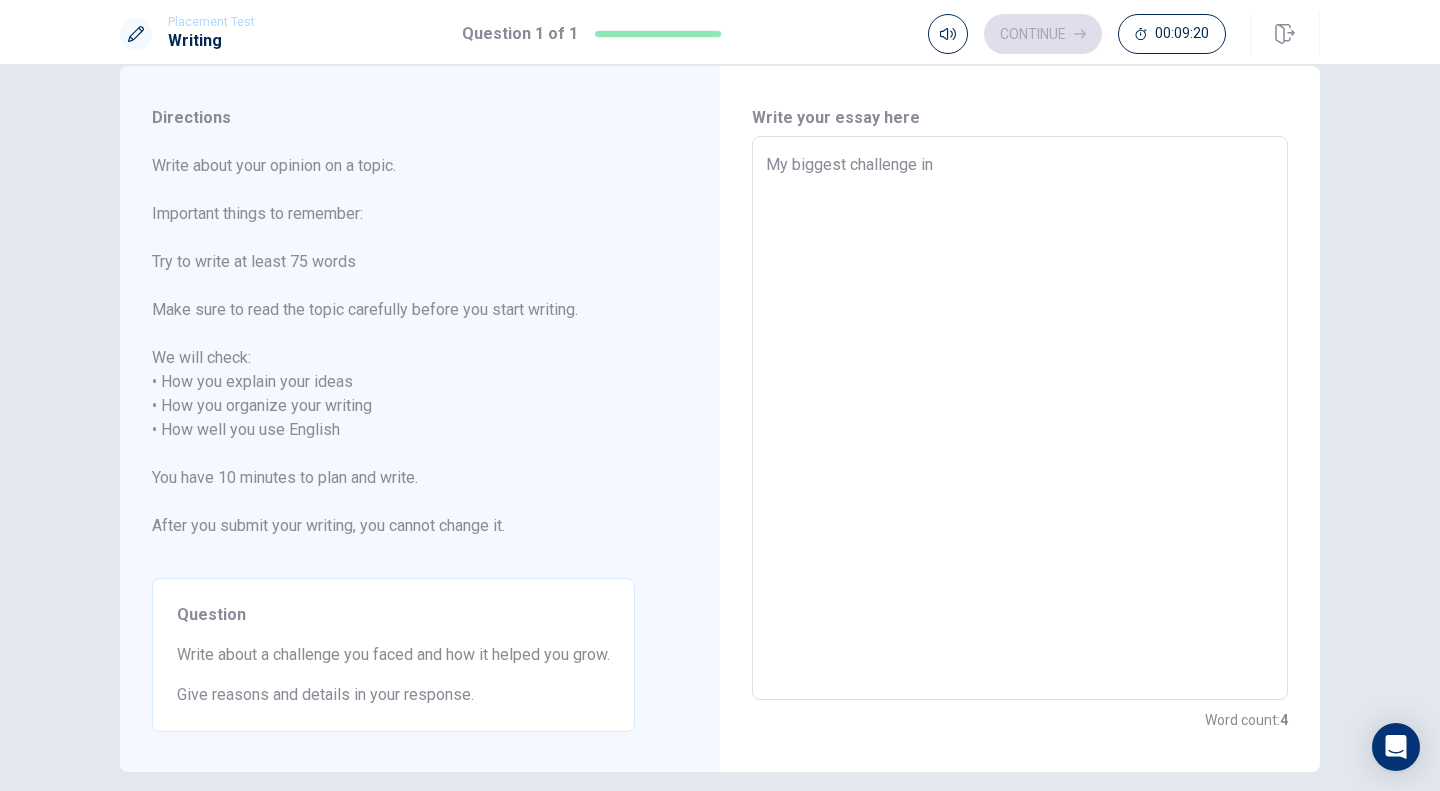 type on "x" 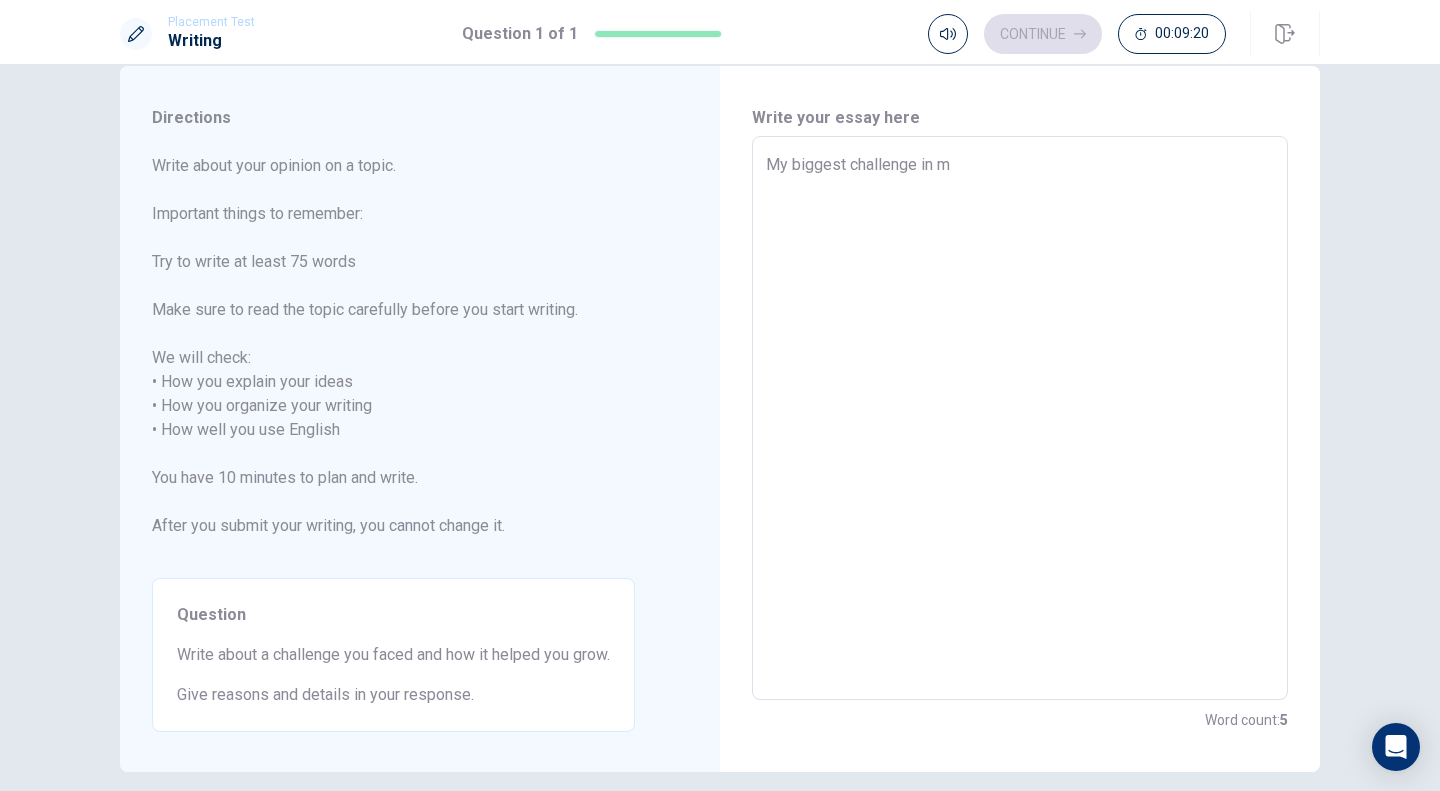 type on "x" 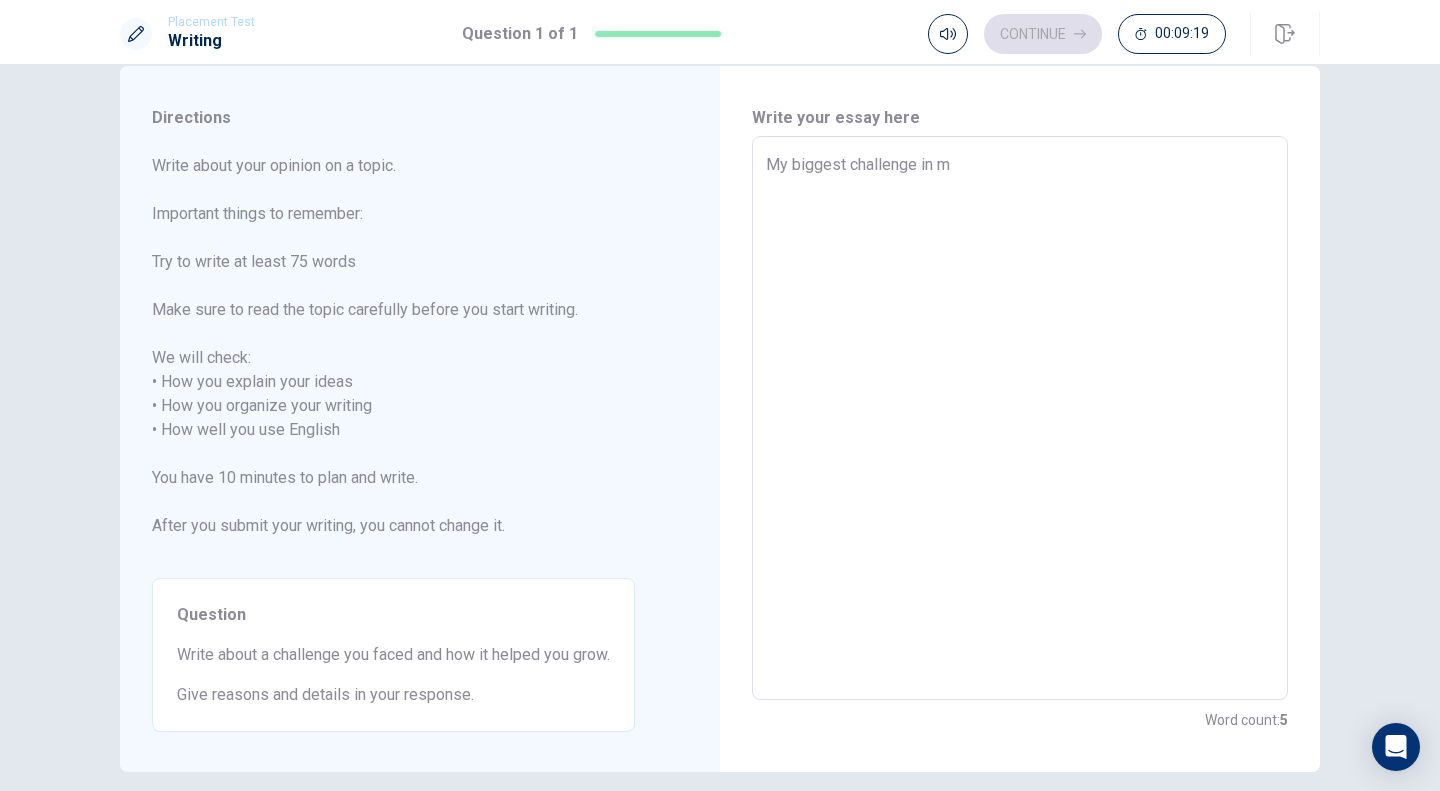 type on "My biggest challenge in my" 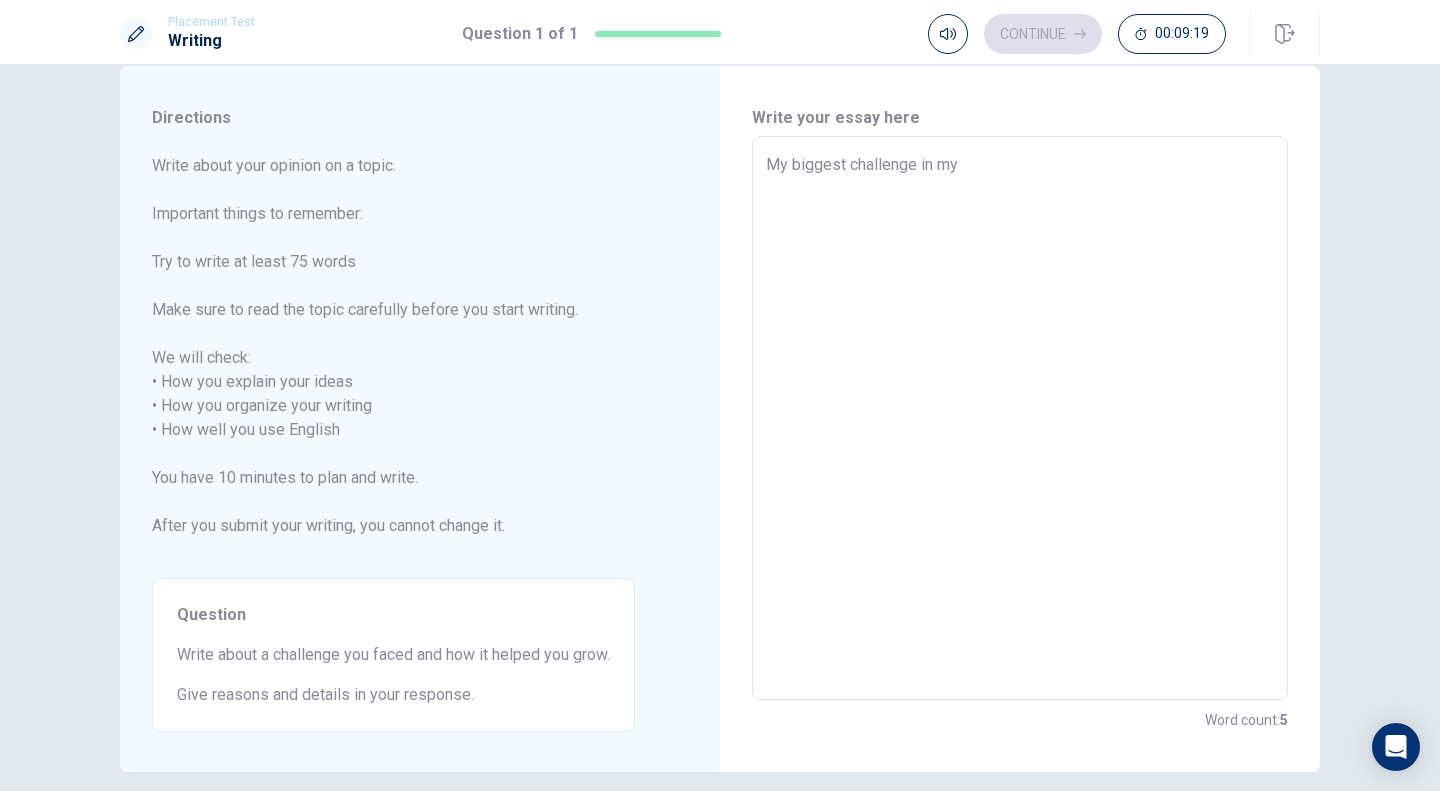 type on "x" 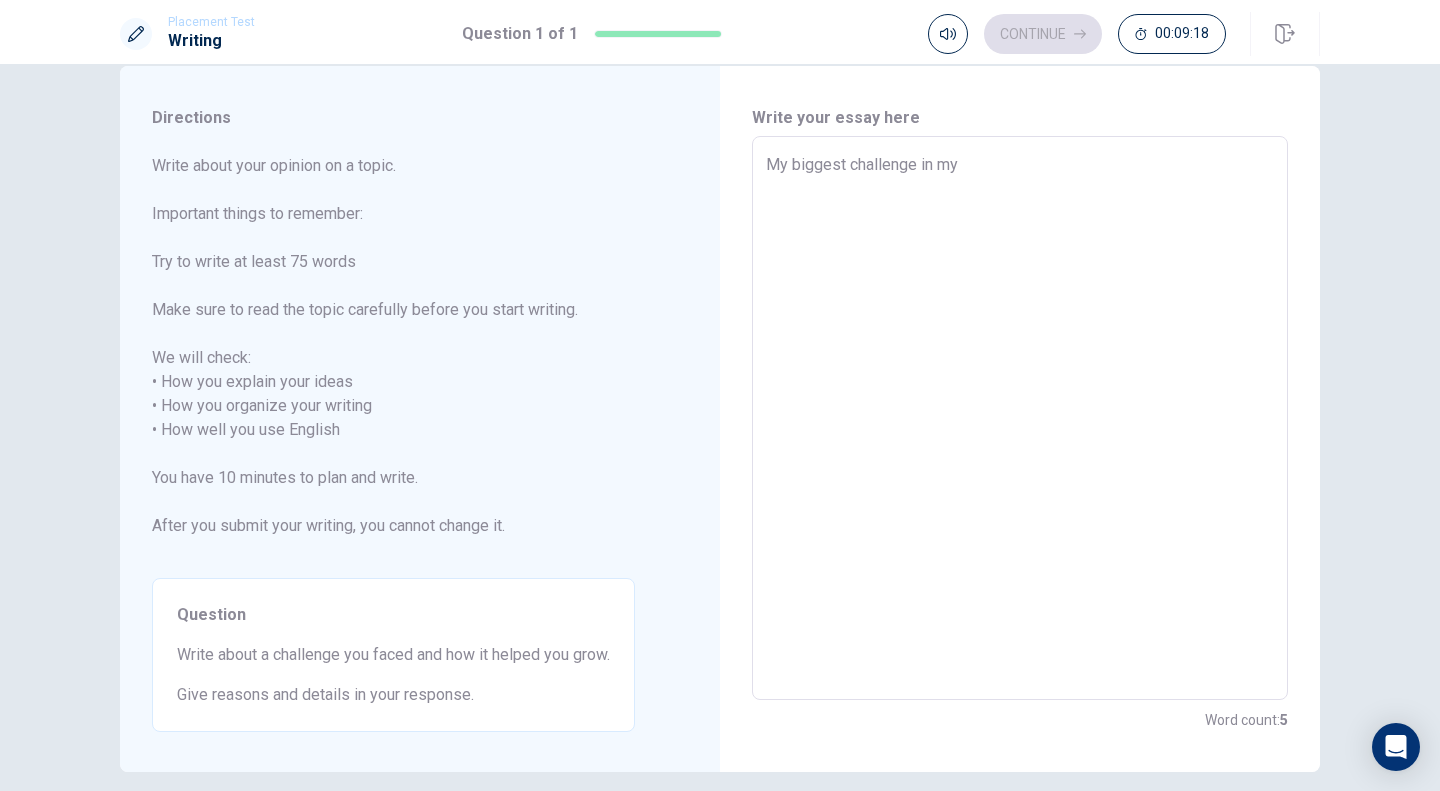 type on "My biggest challenge in my l" 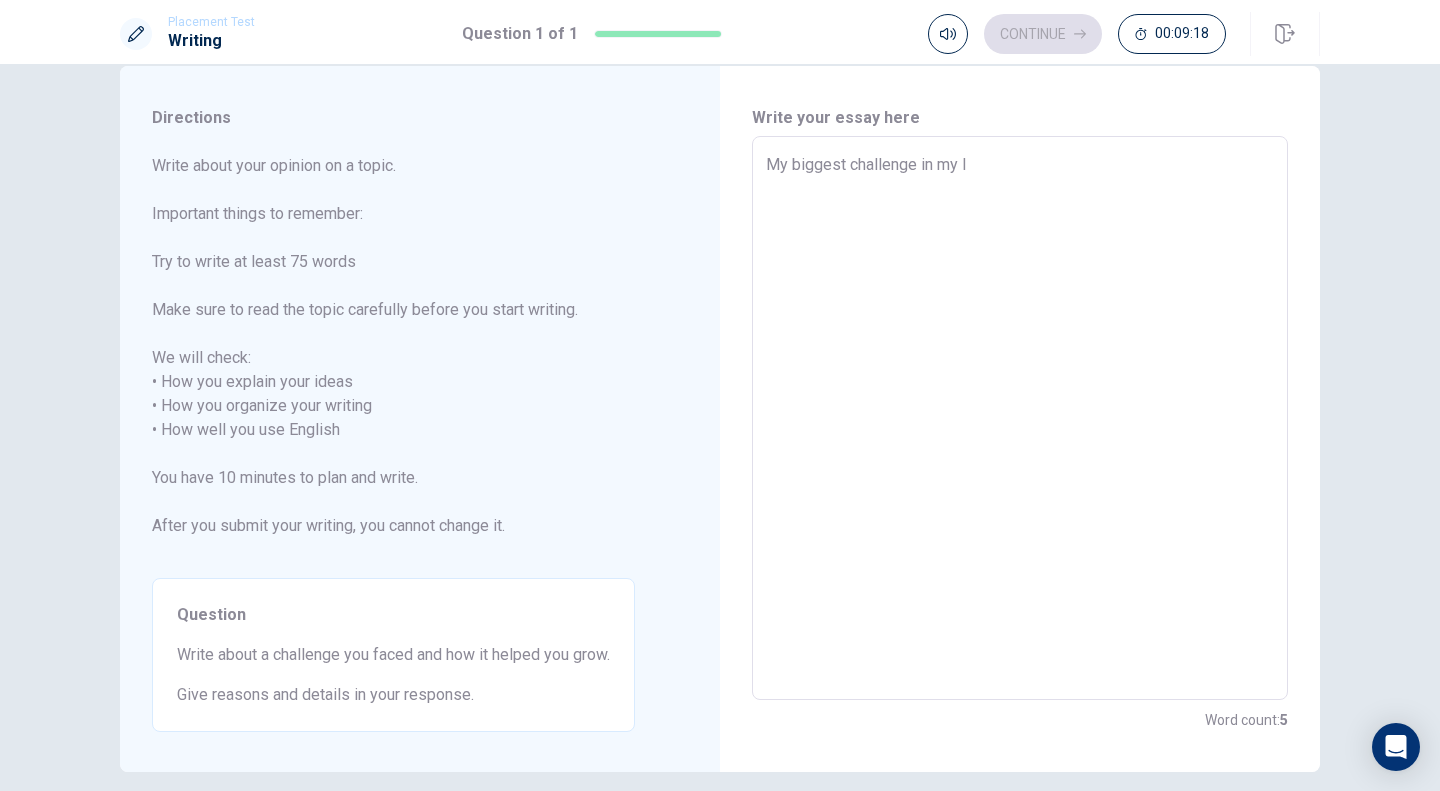 type on "x" 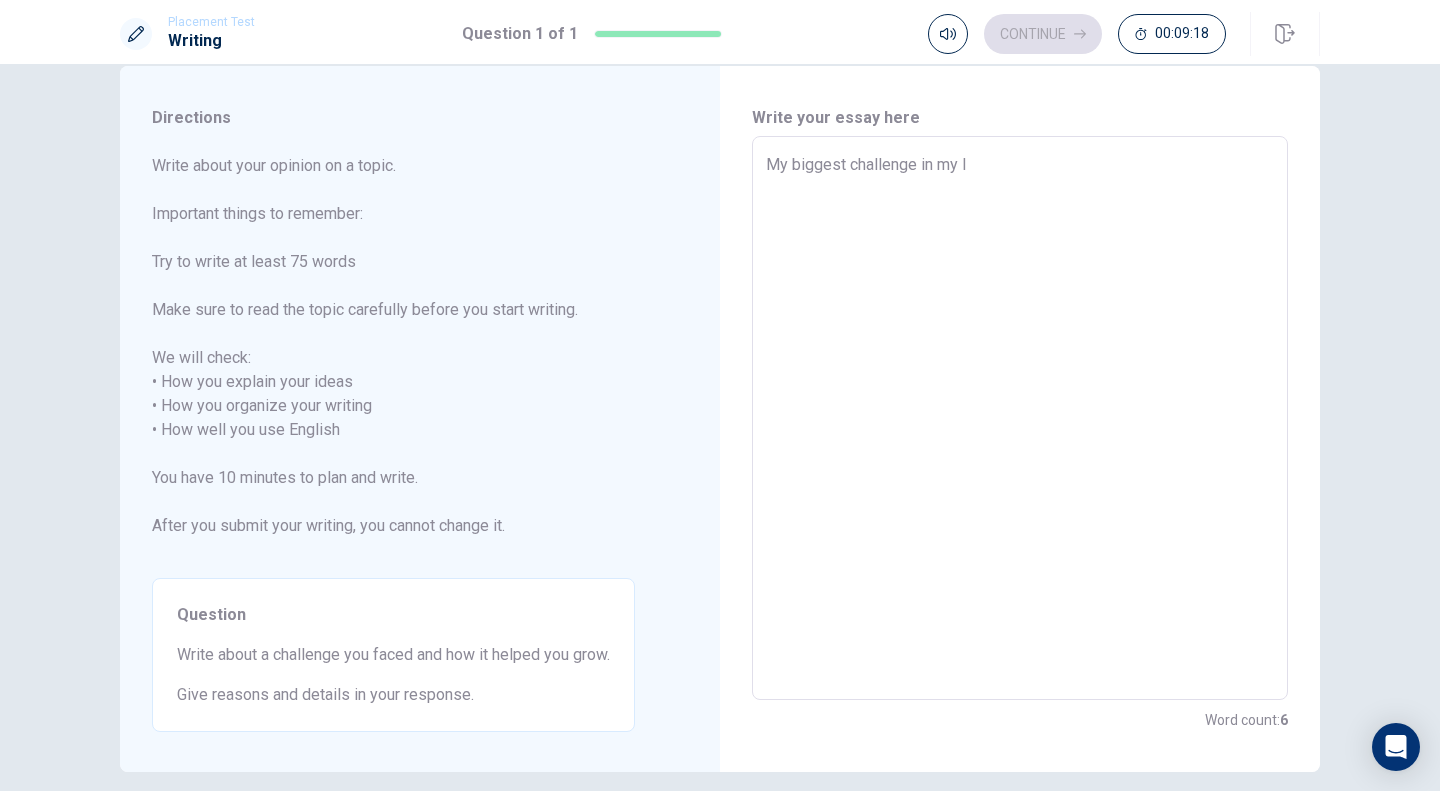 type on "My biggest challenge in my li" 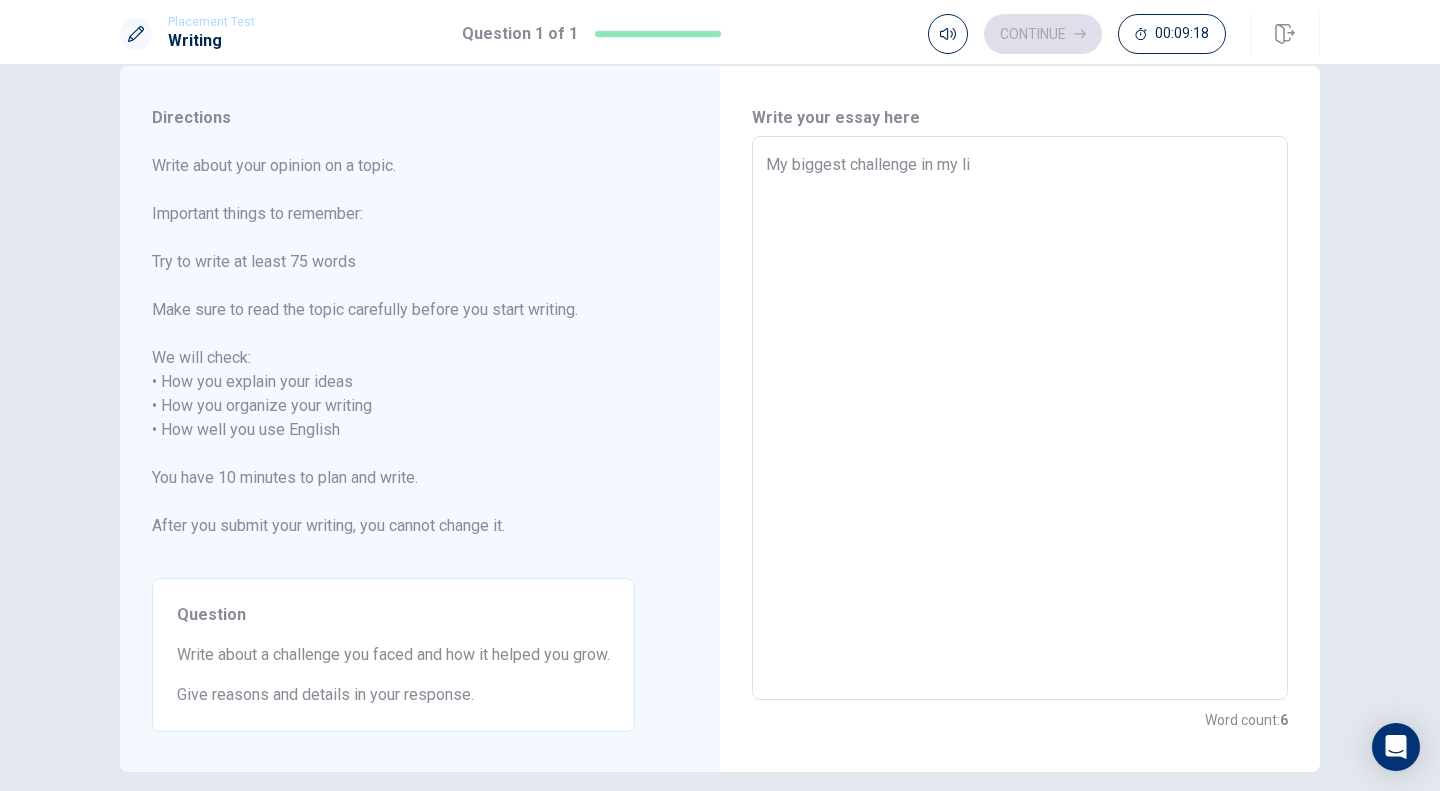 type on "x" 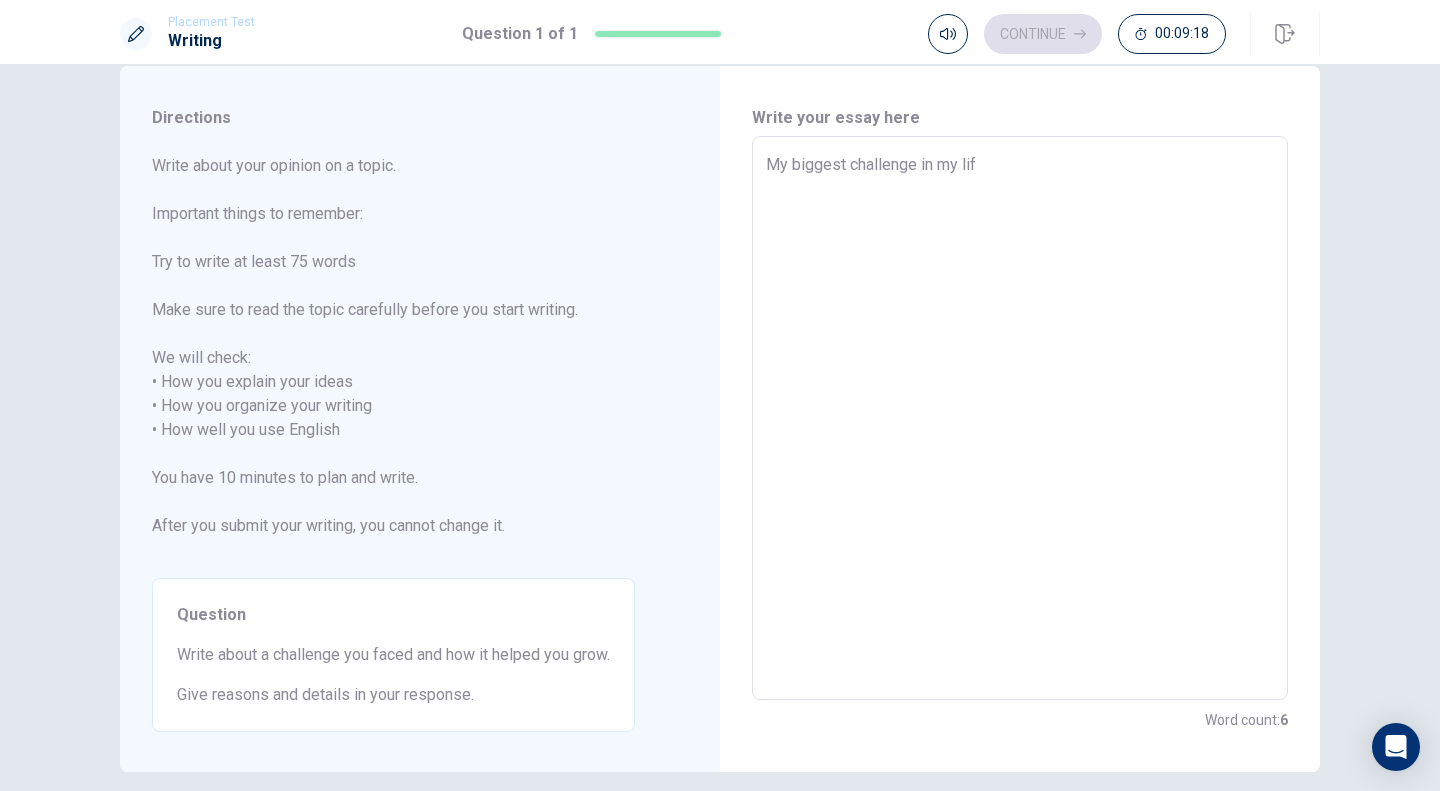 type on "x" 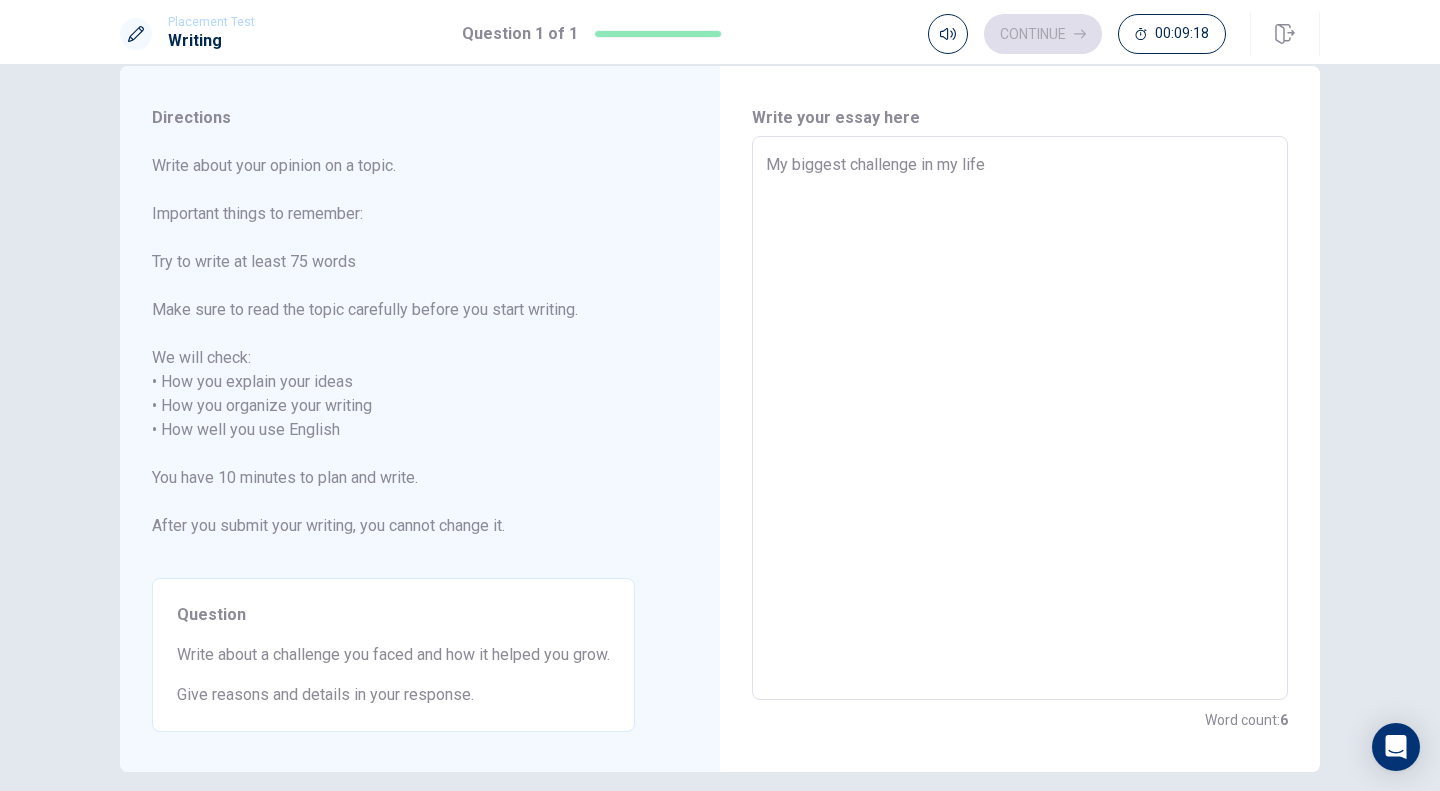 type on "x" 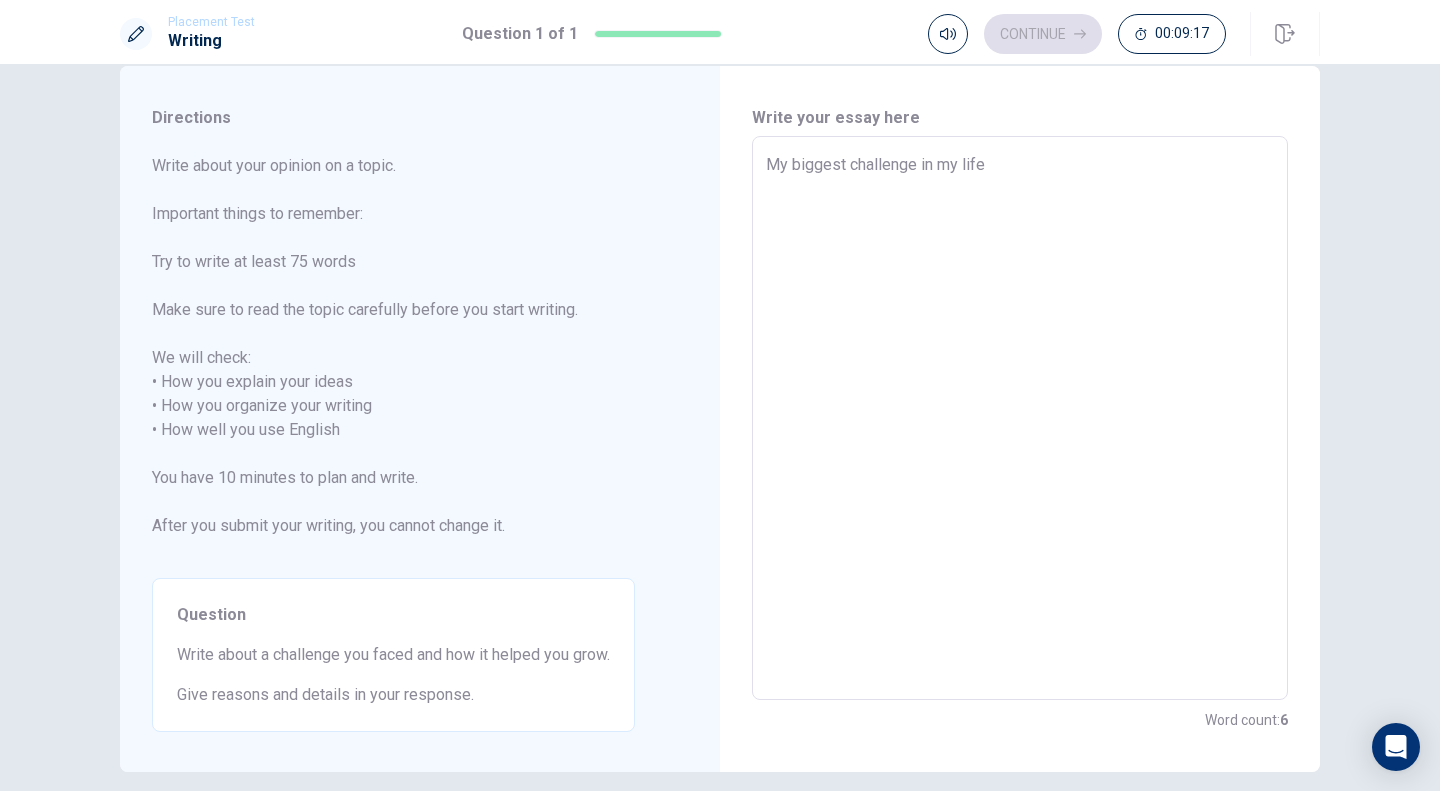 type on "My biggest challenge in my life" 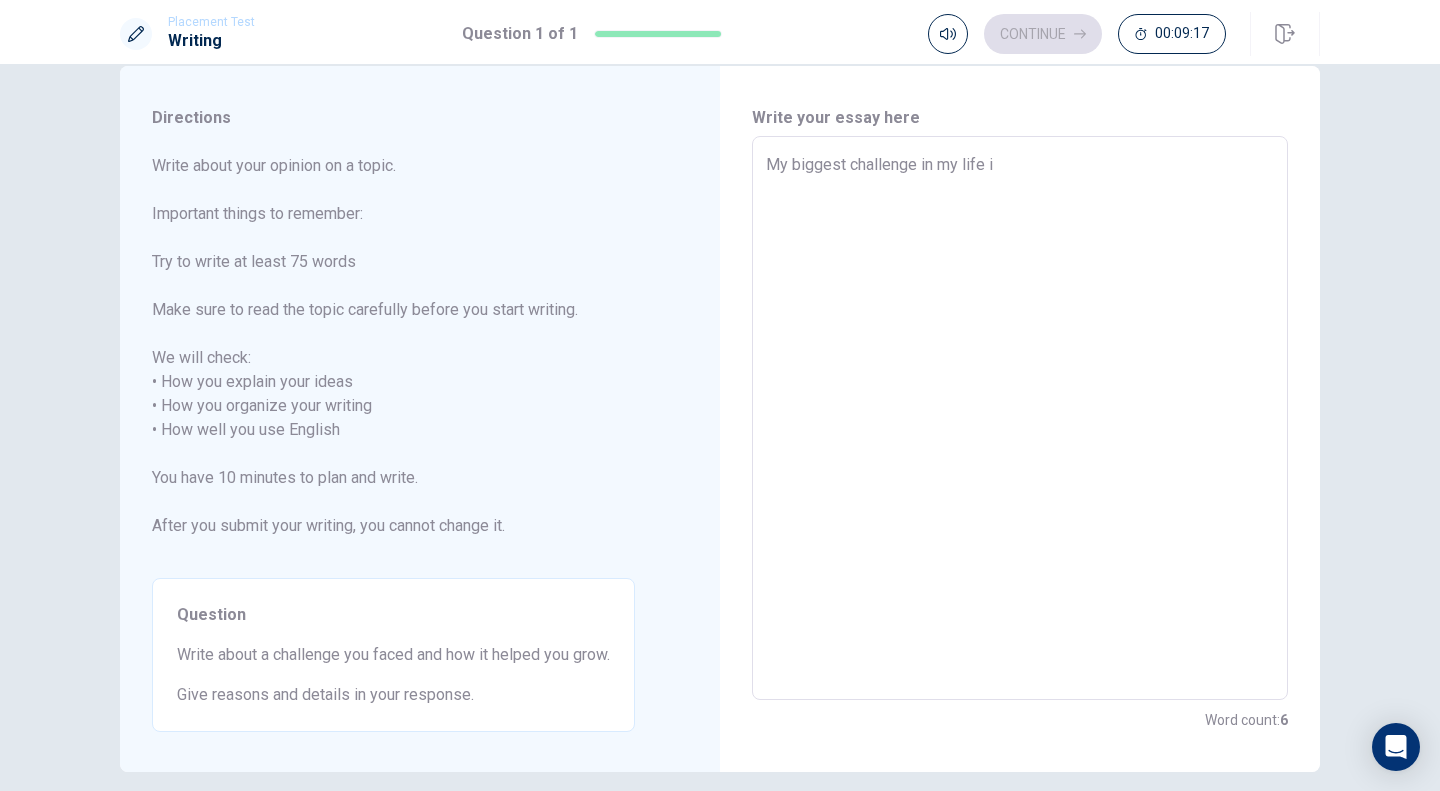 type on "x" 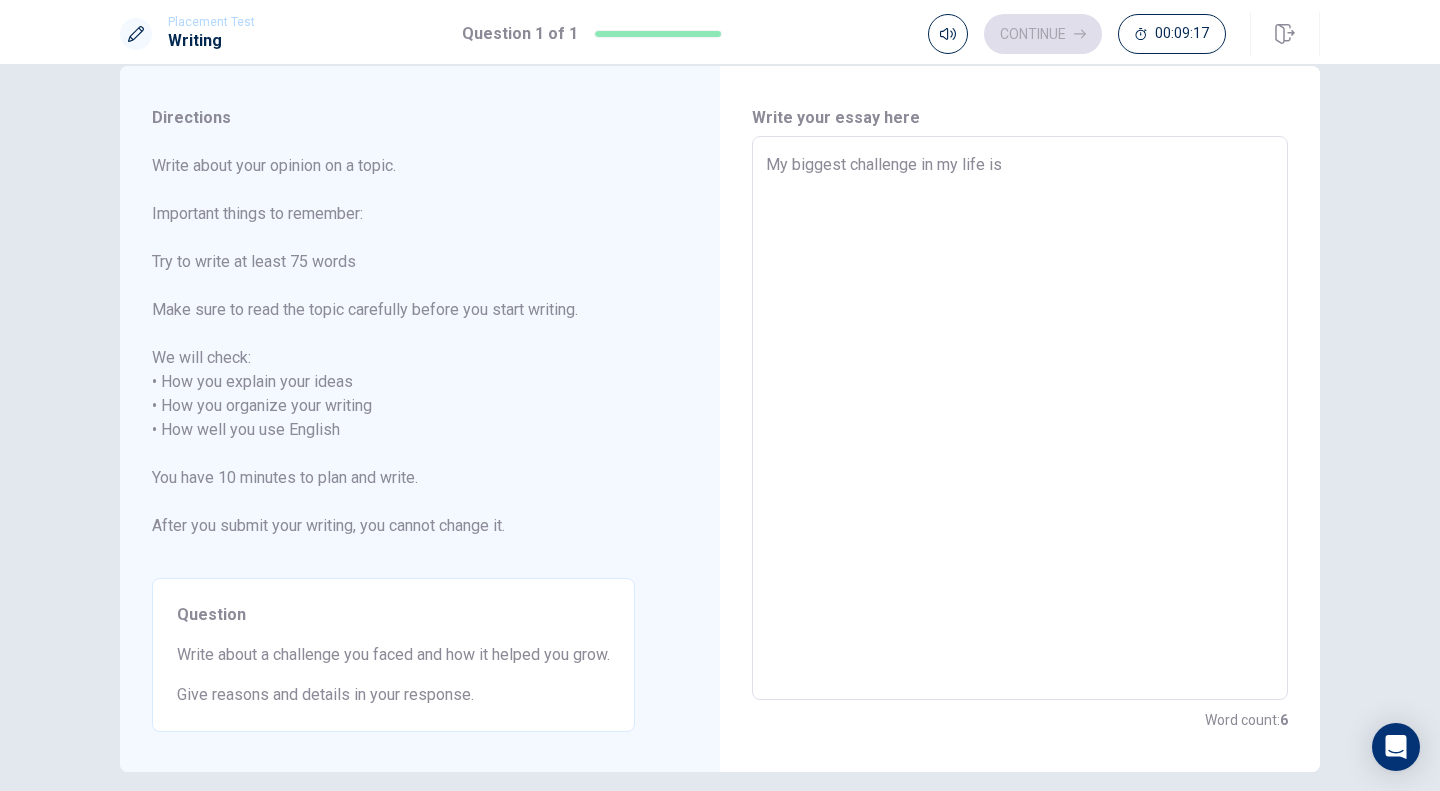 type on "x" 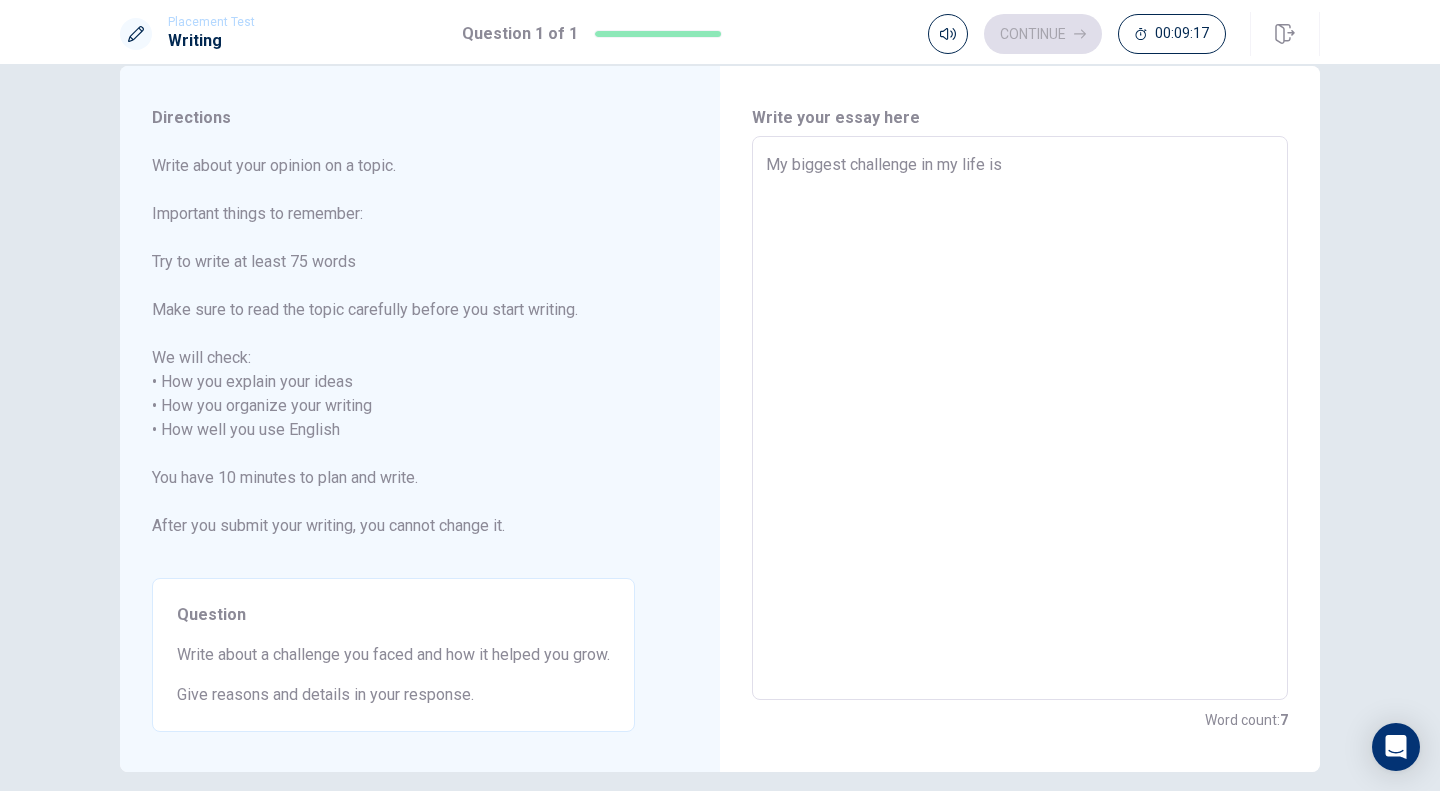 type on "My biggest challenge in my life is" 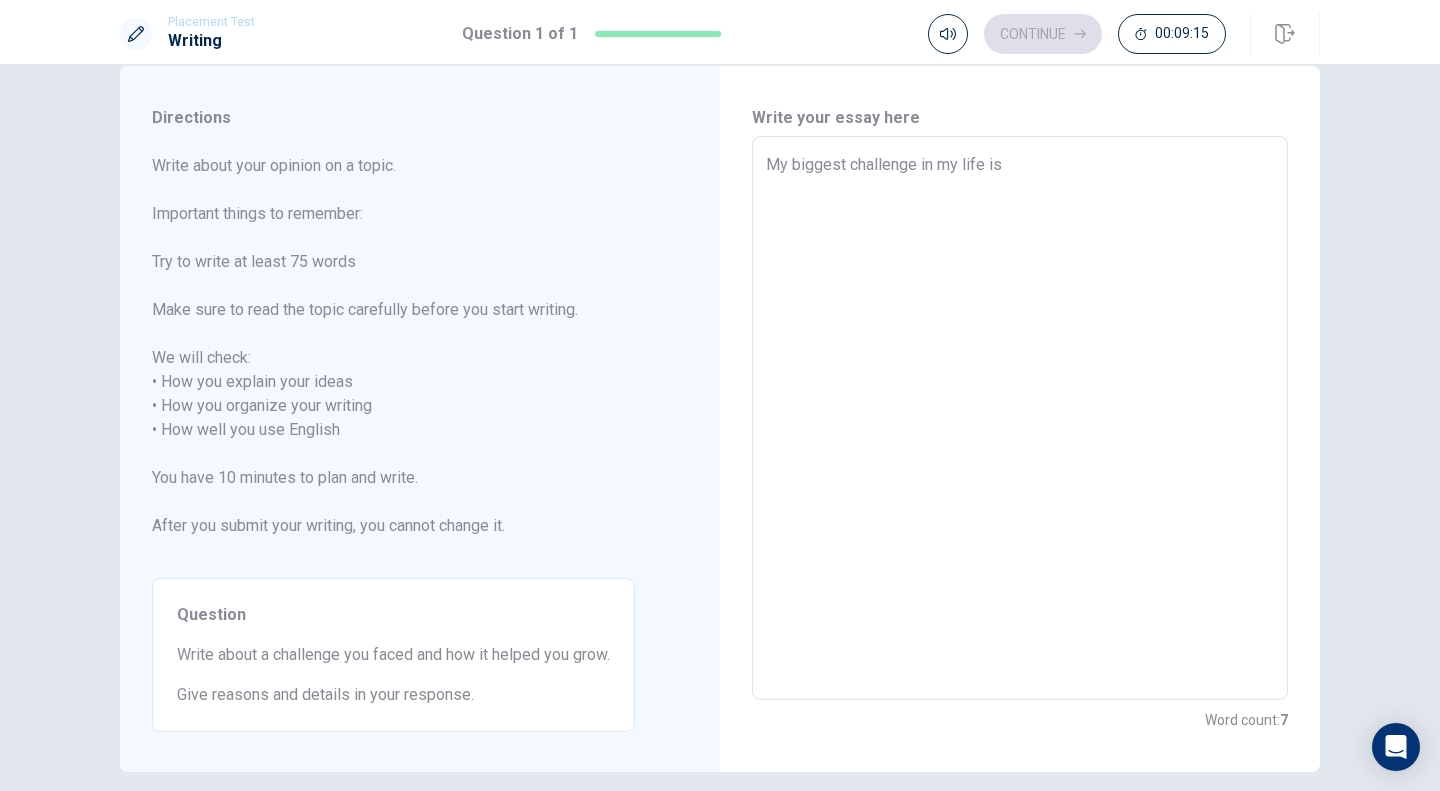 type on "x" 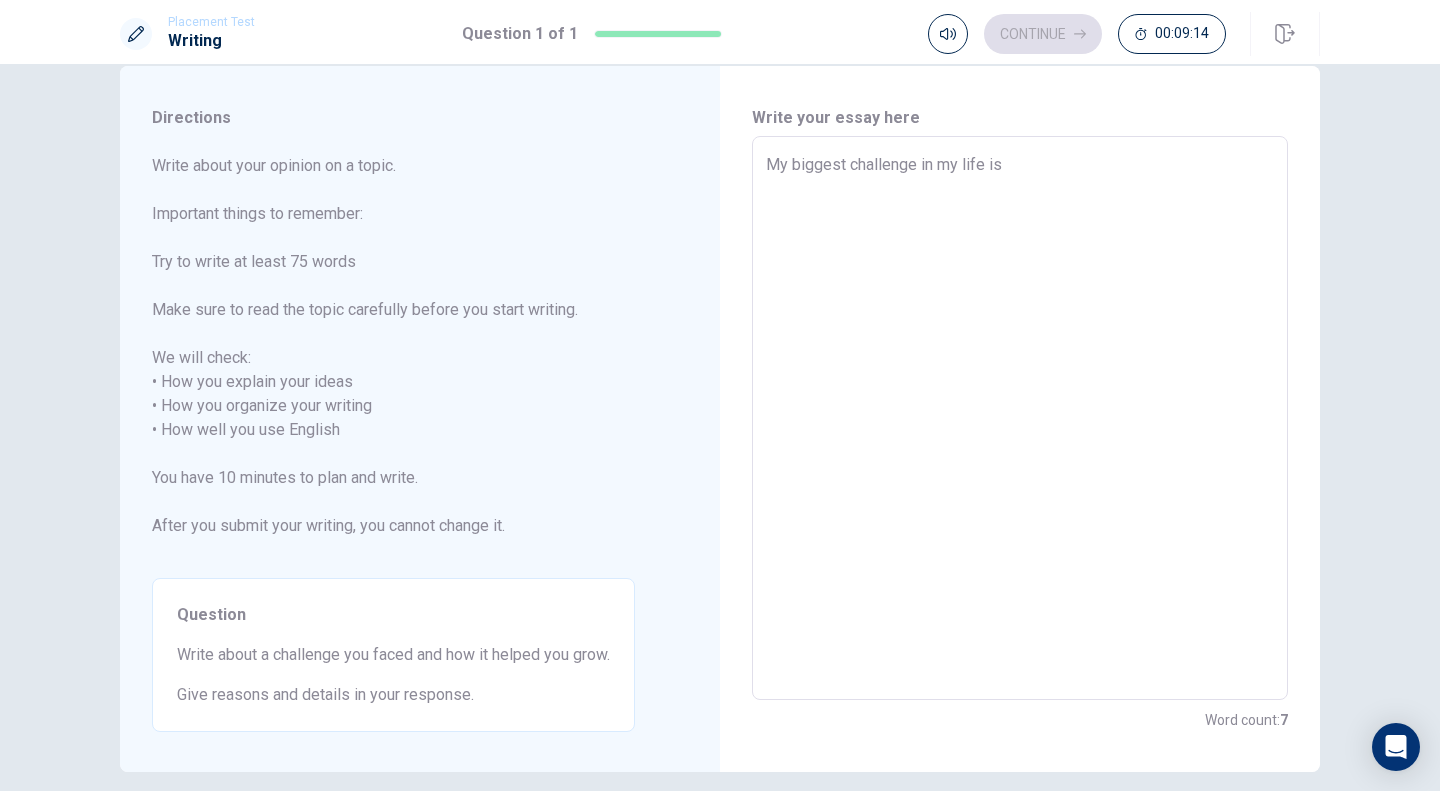 type on "My biggest challenge in my life is i" 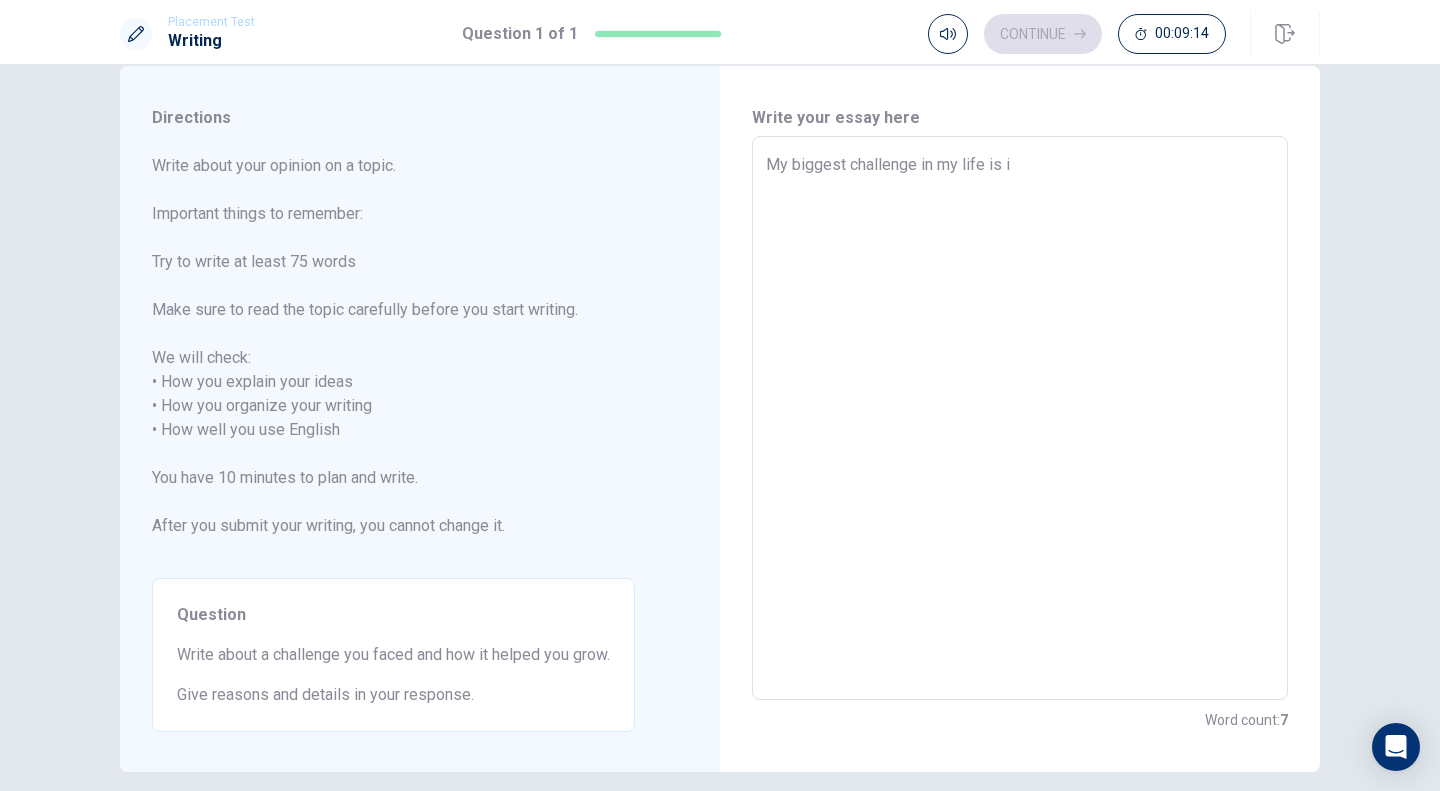 type on "x" 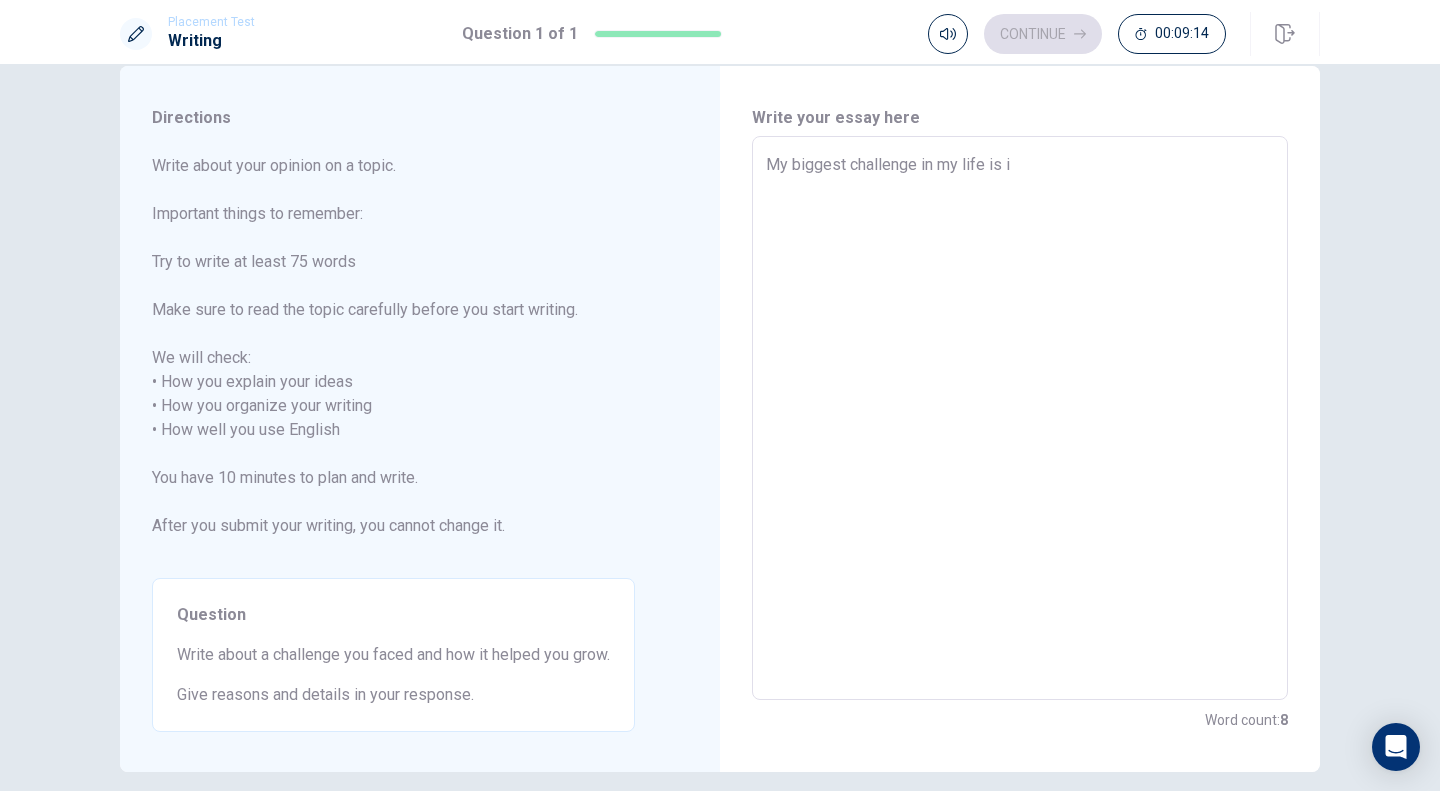 type on "My biggest challenge in my life is in" 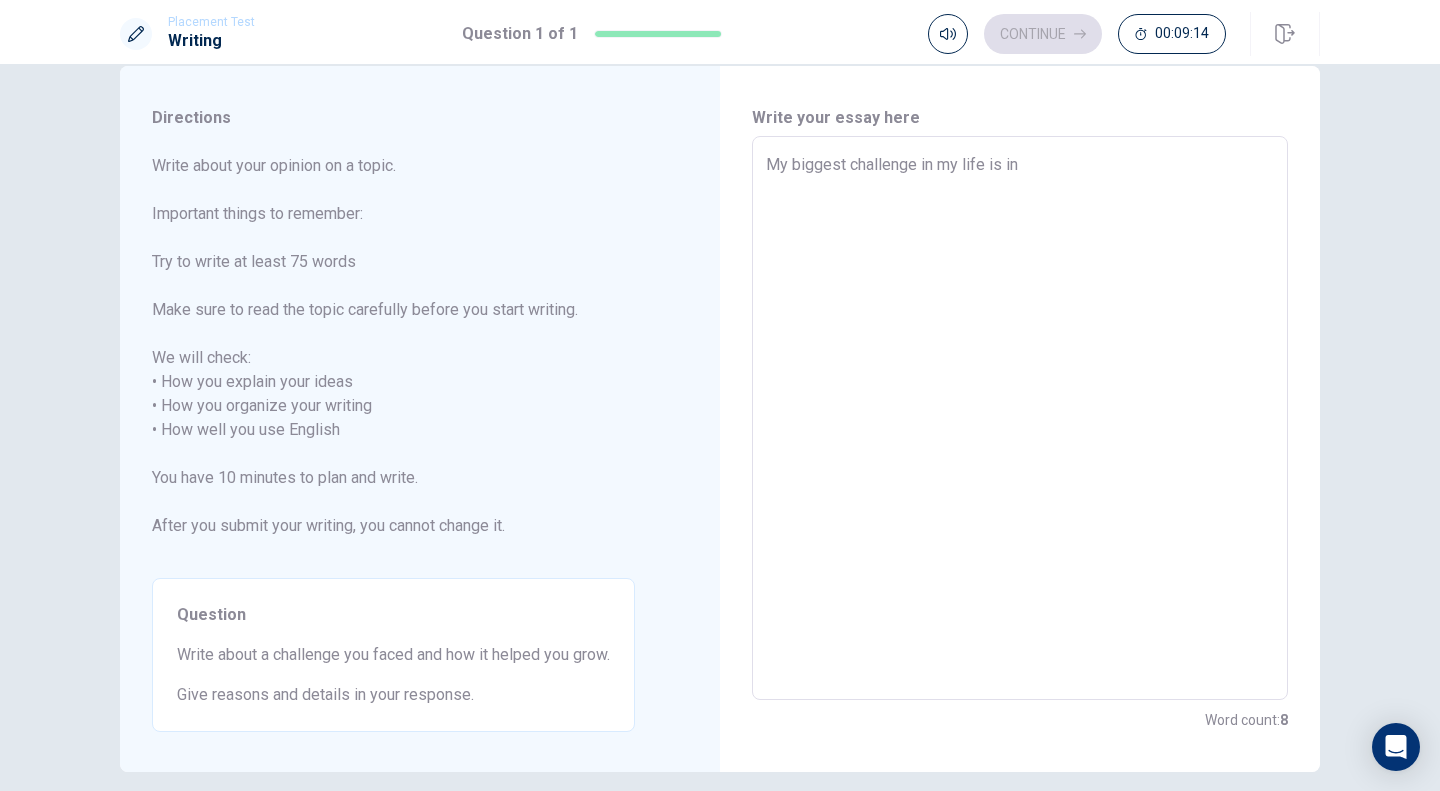 type on "x" 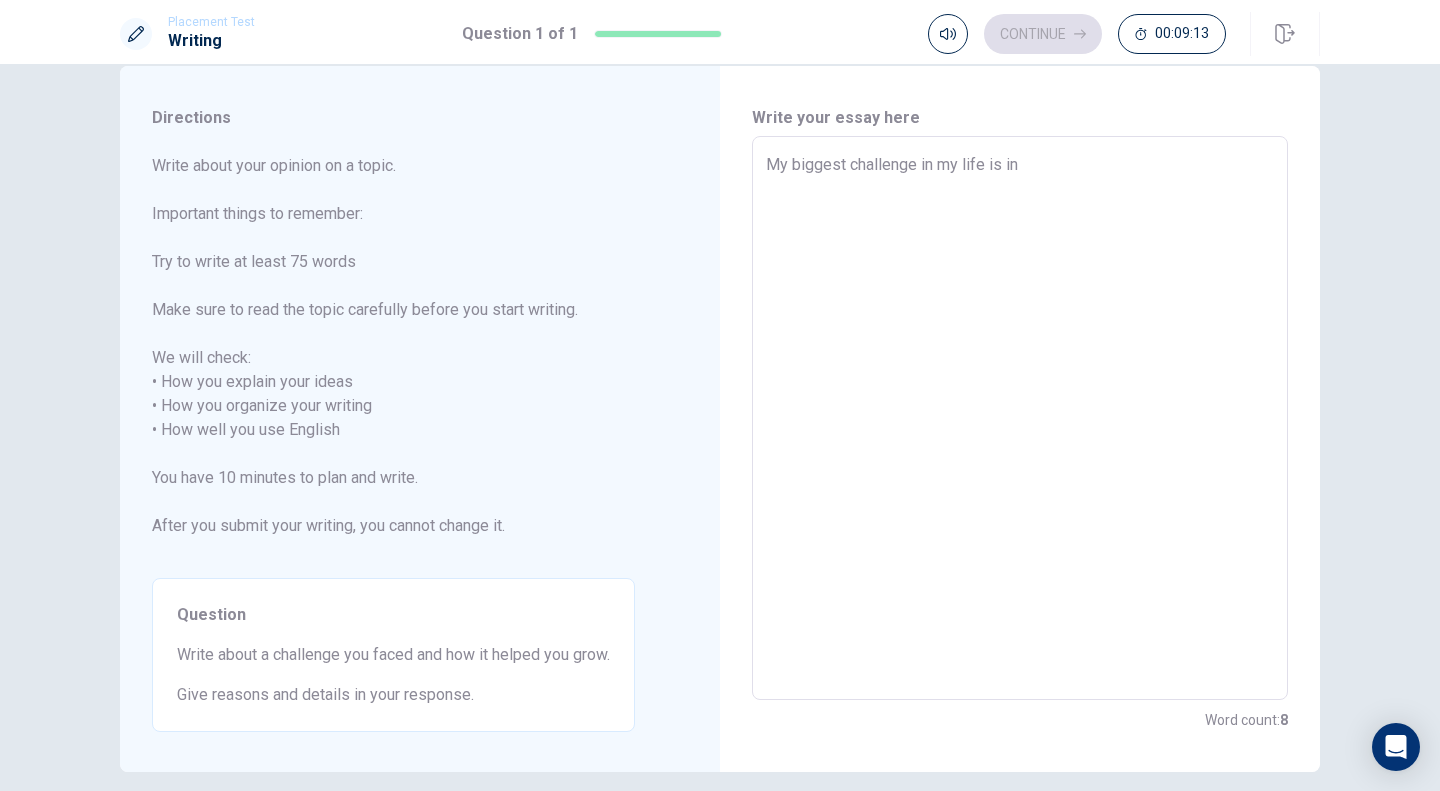 type on "My biggest challenge in my life is inj" 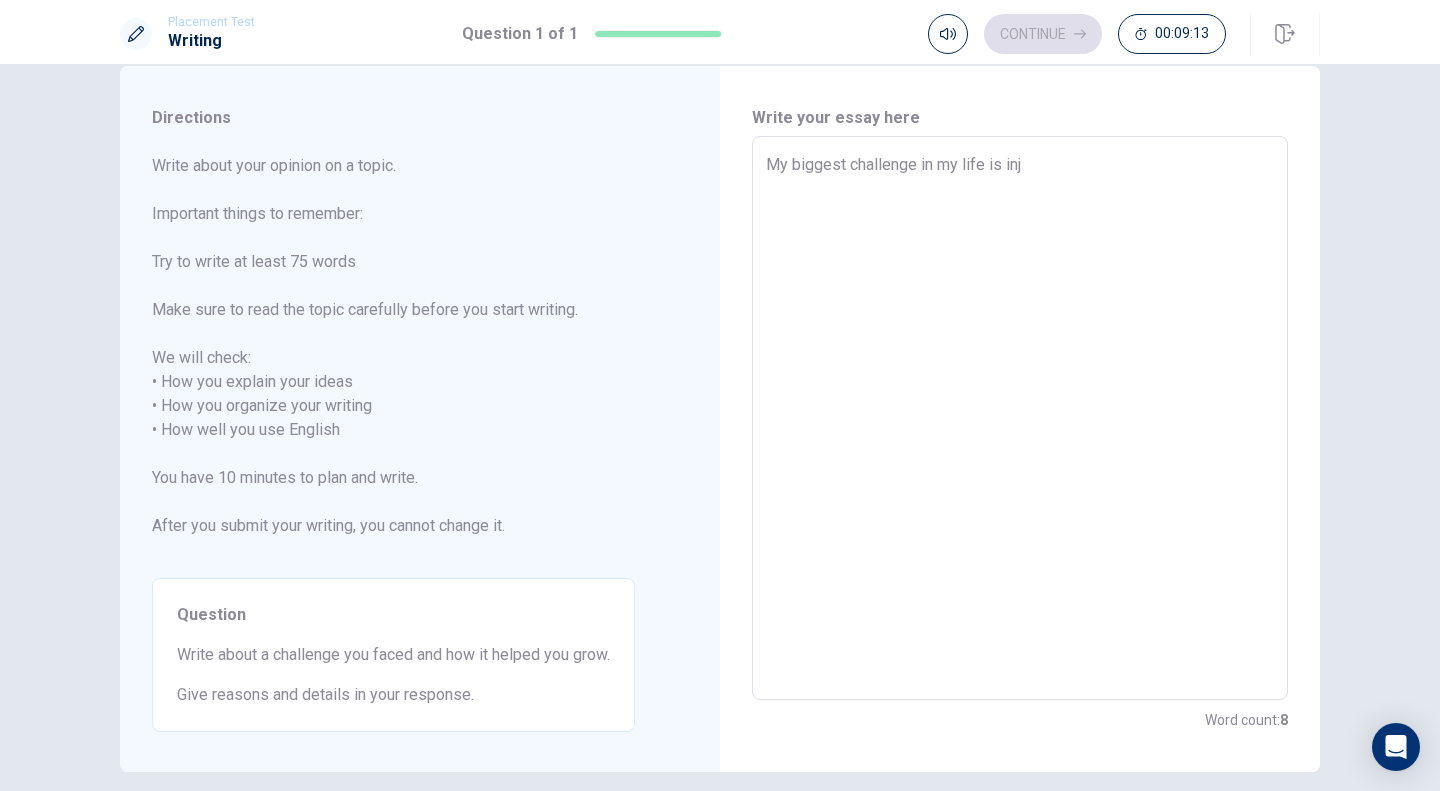 type on "x" 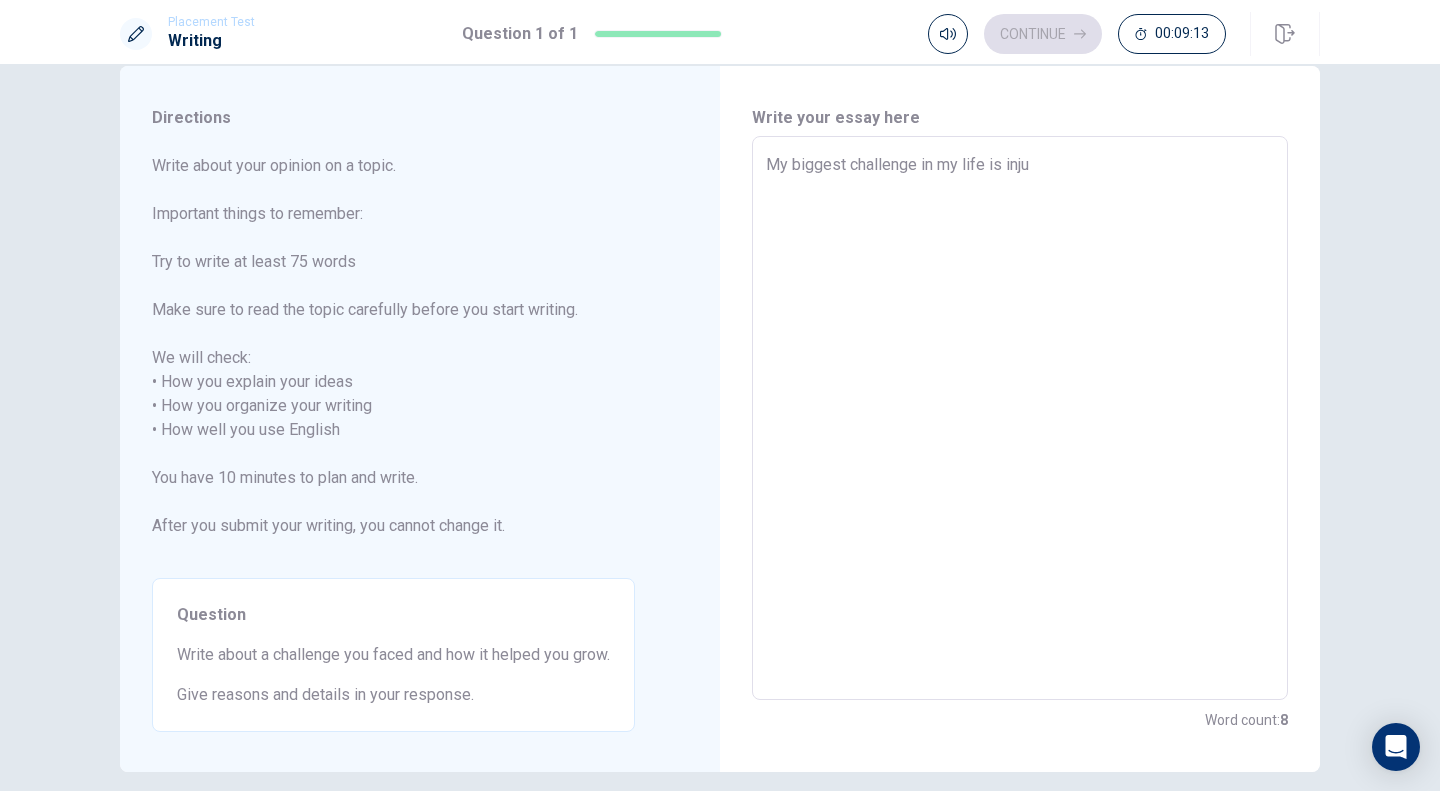 type on "x" 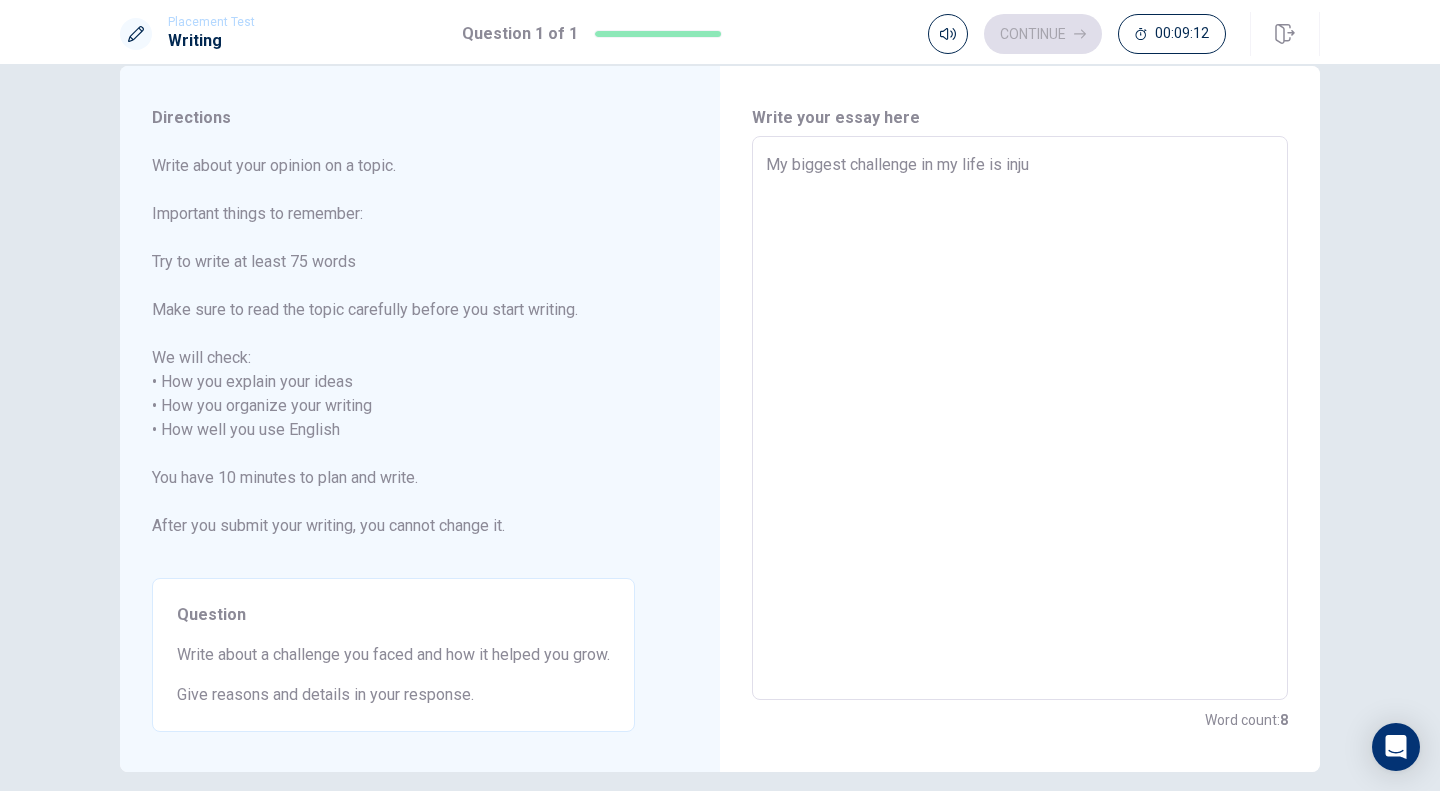 type on "My biggest challenge in my life is injur" 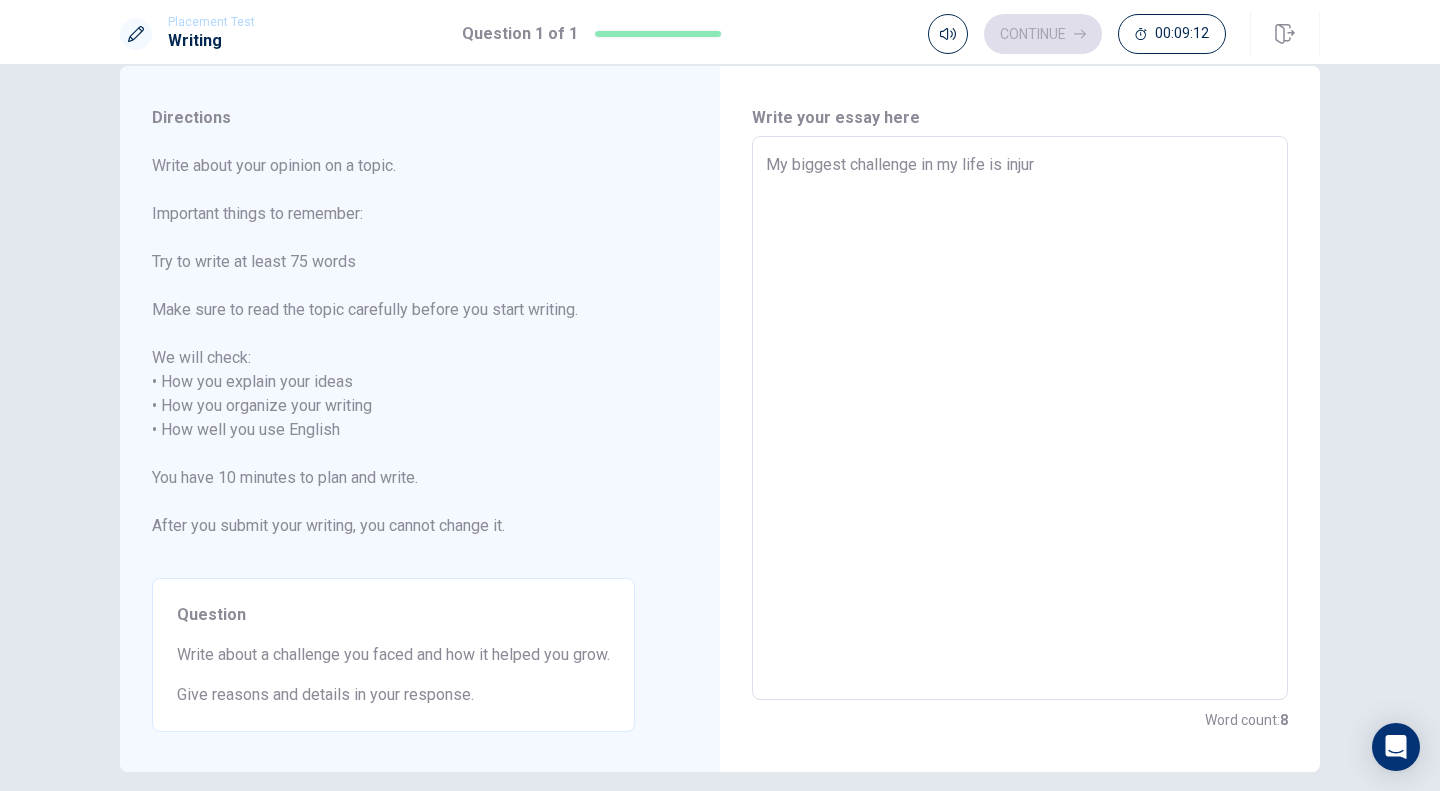 type on "x" 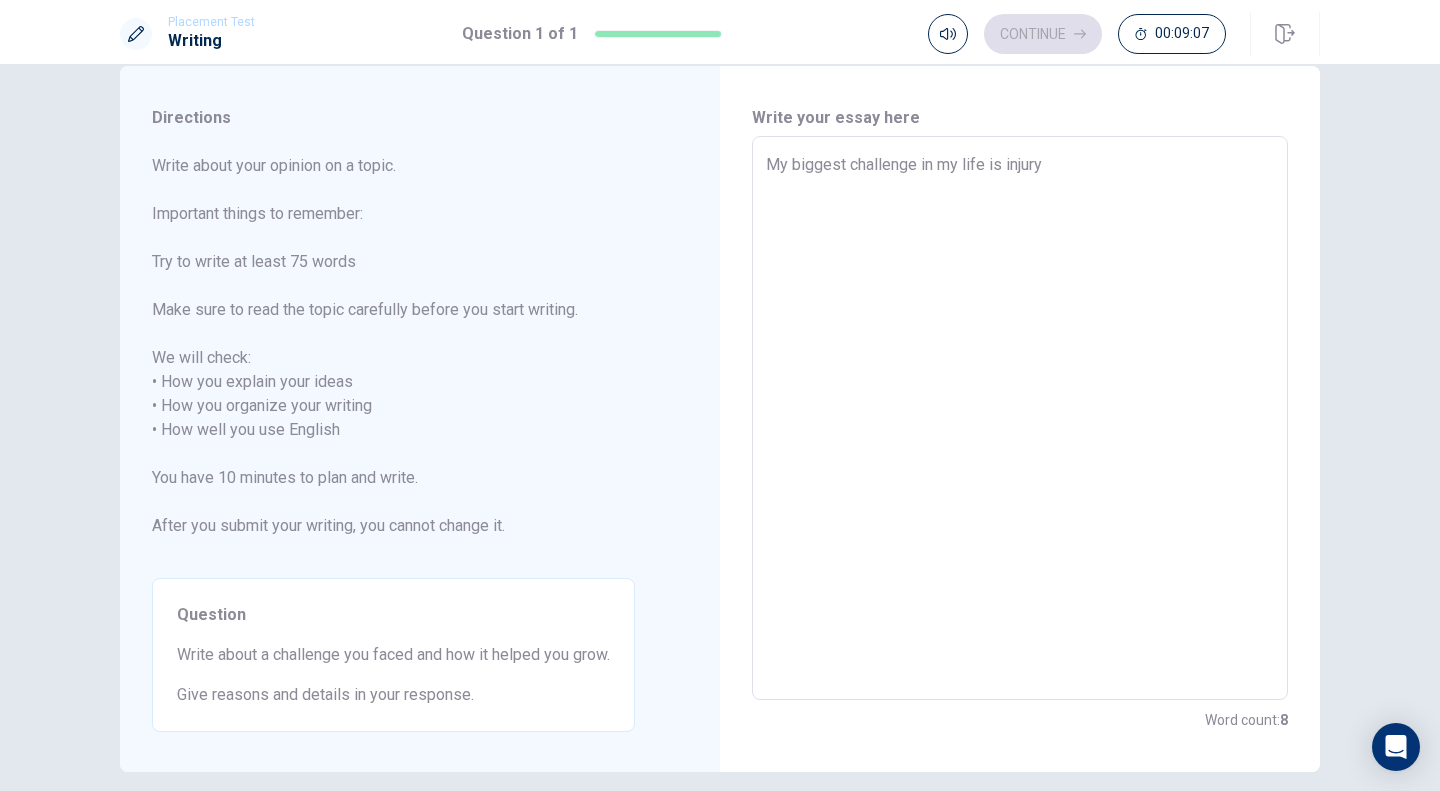 type on "x" 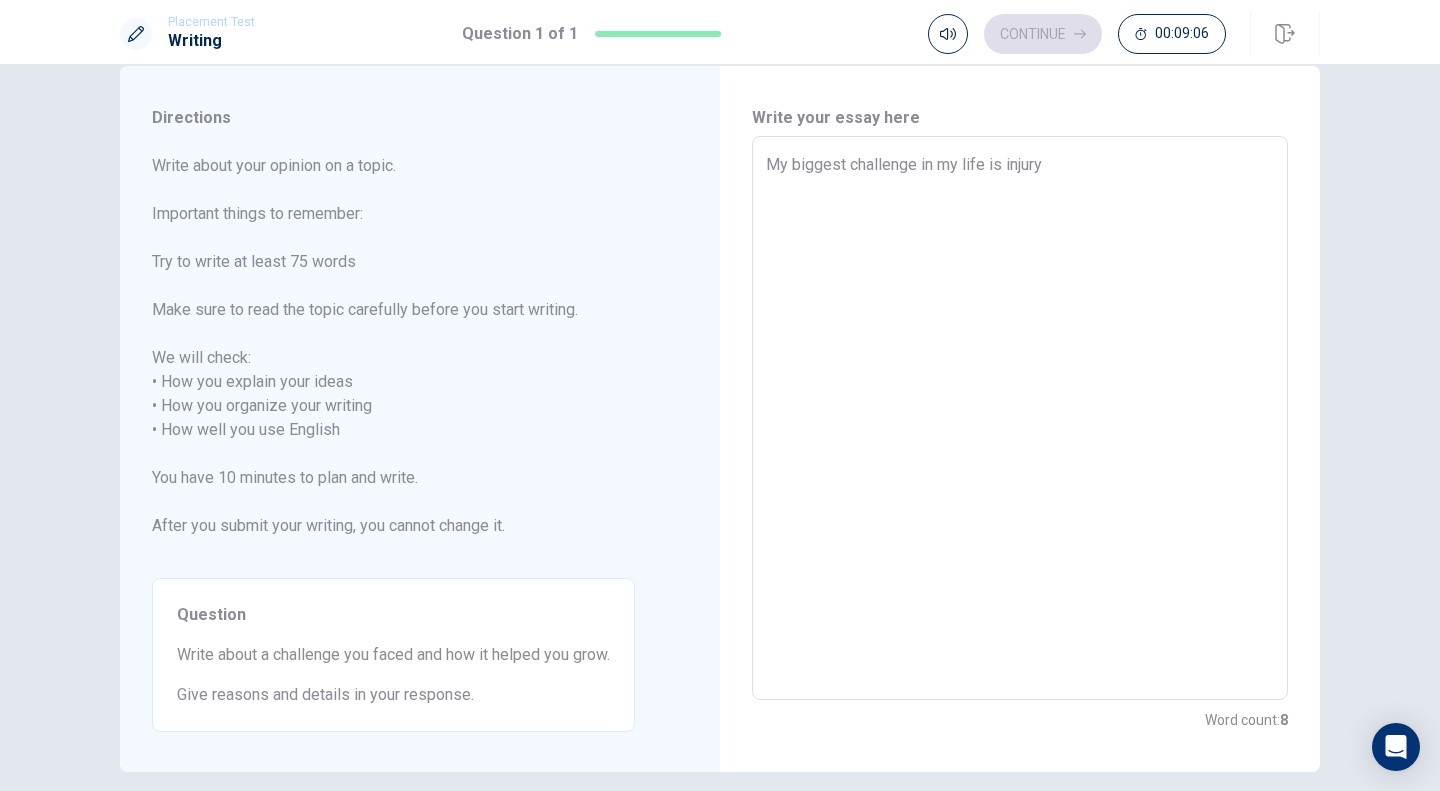 type on "My biggest challenge in my life is injur" 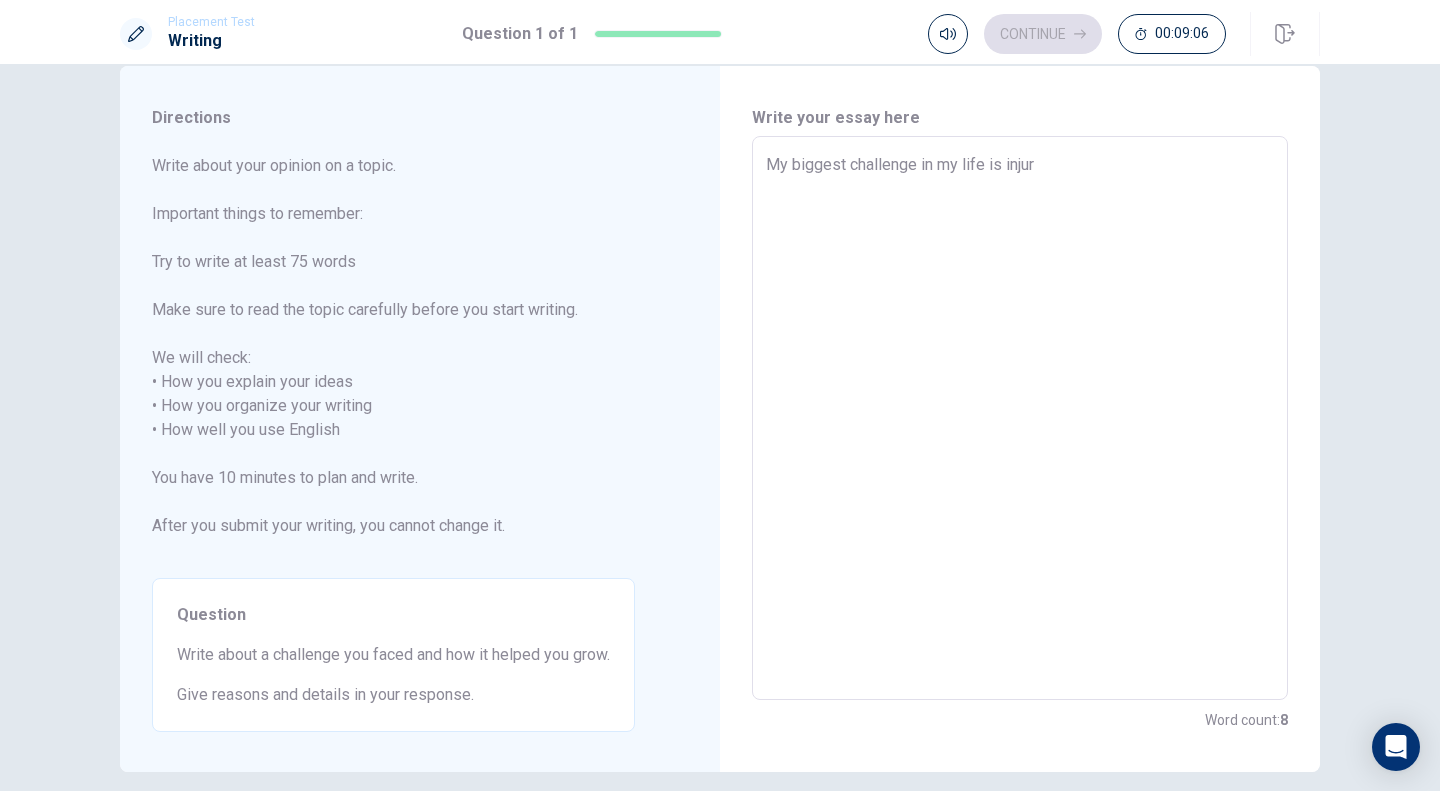 type on "x" 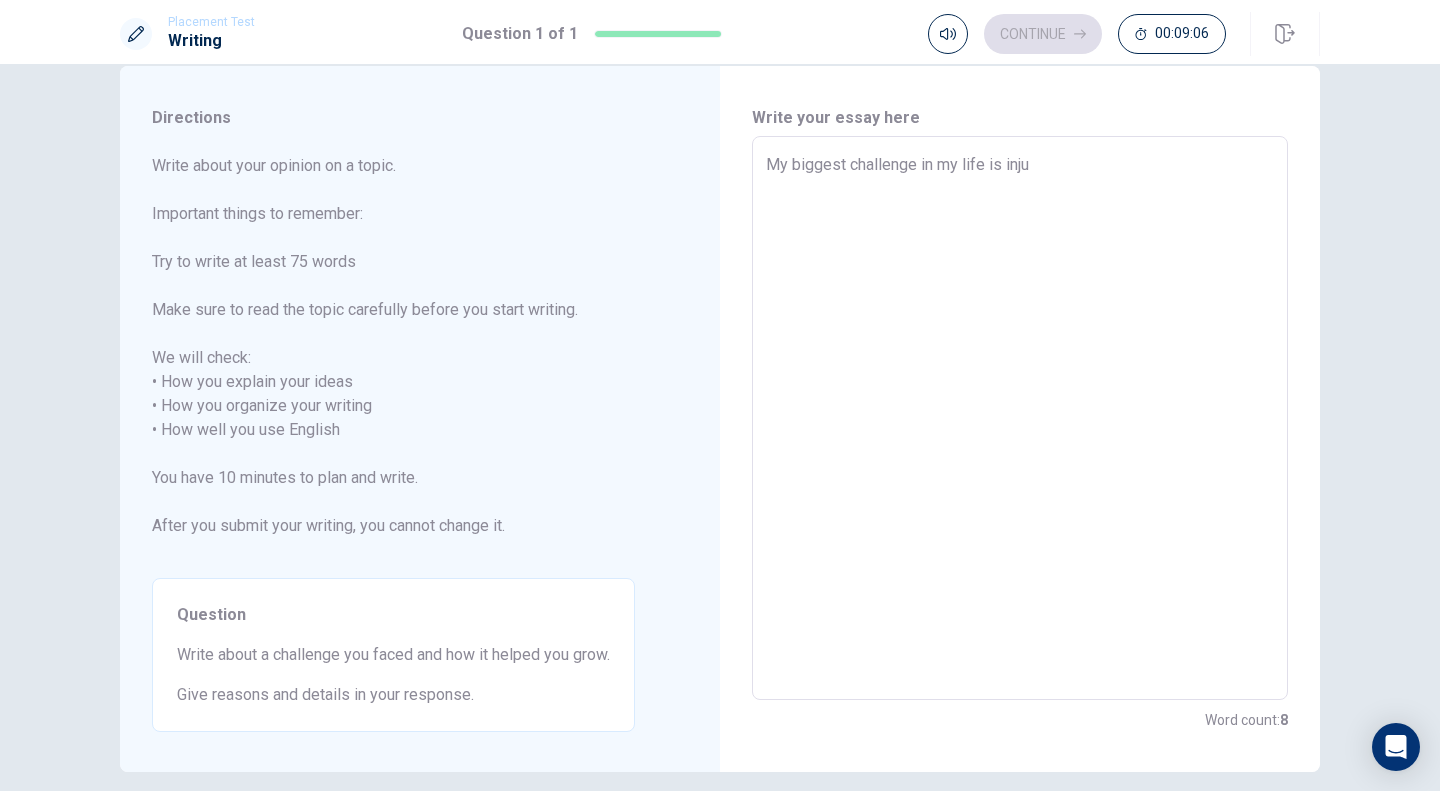 type on "My biggest challenge in my life is inj" 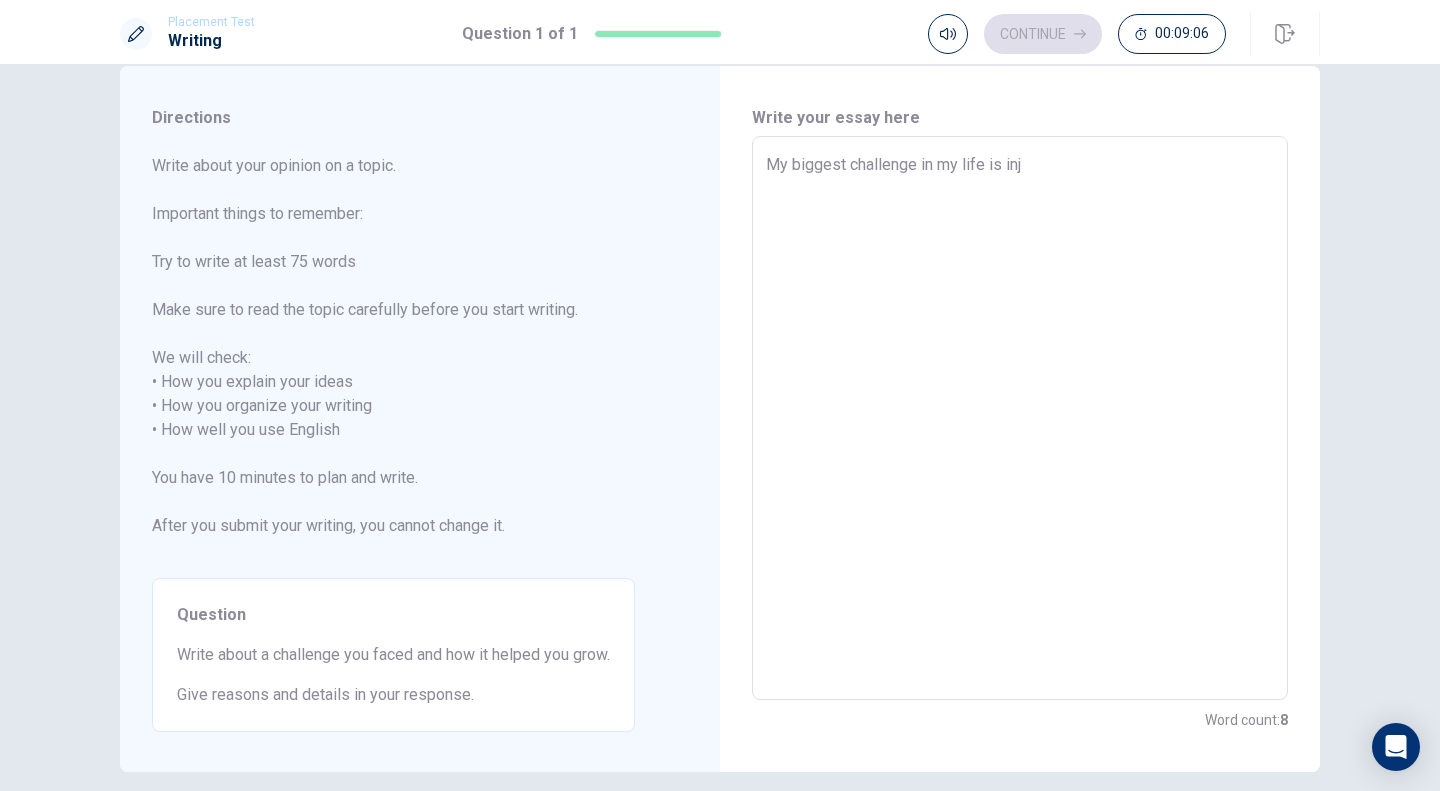 type on "x" 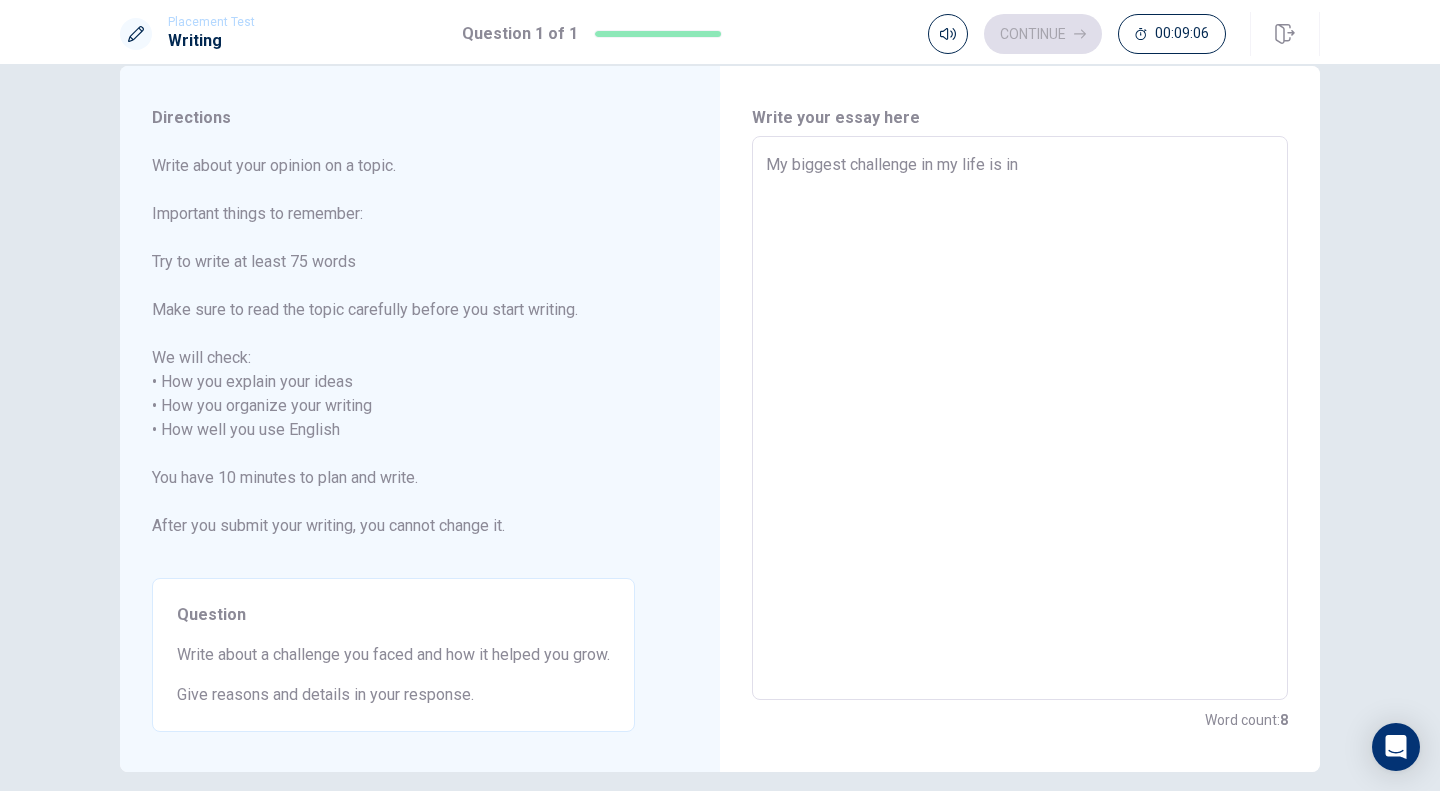 type on "x" 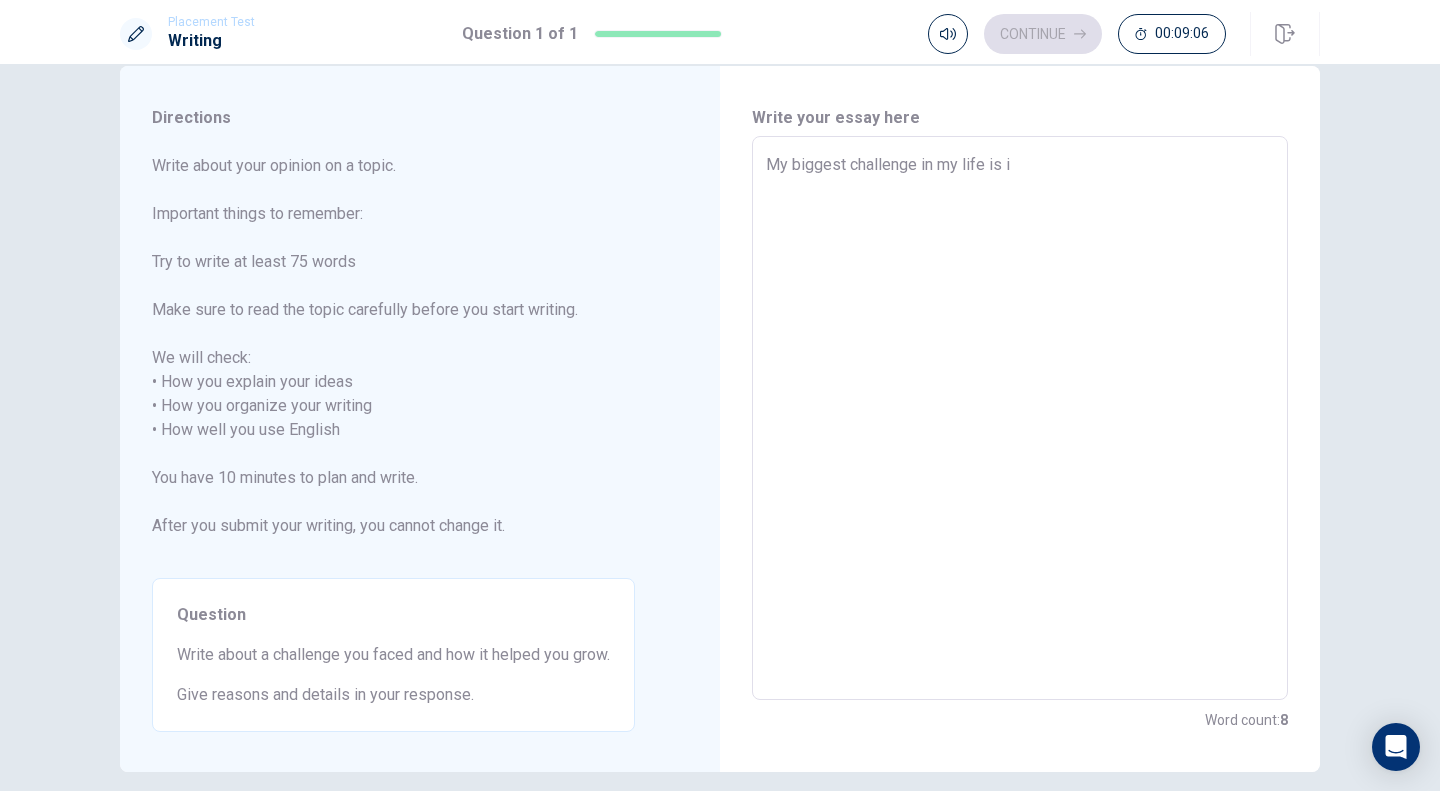 type on "x" 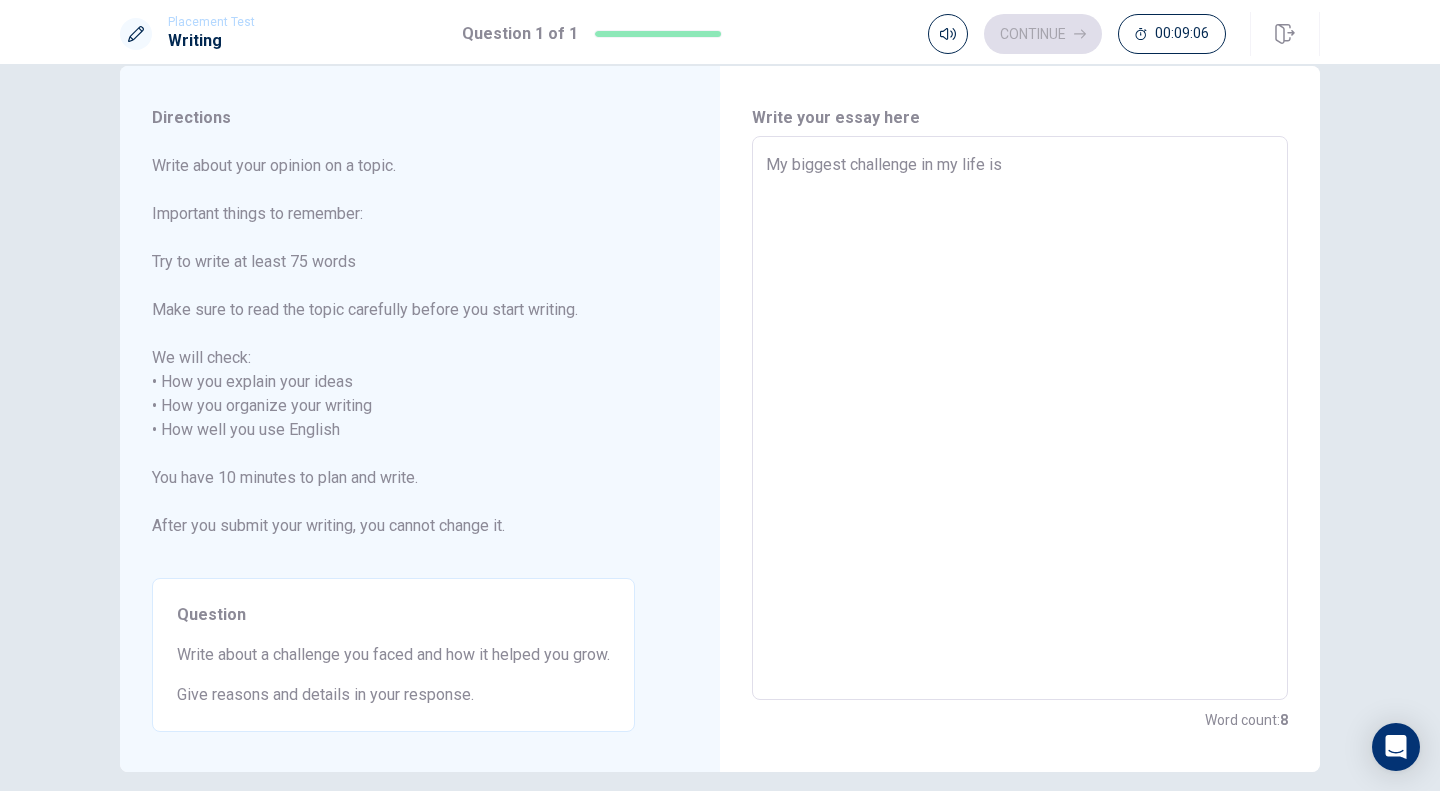 type on "x" 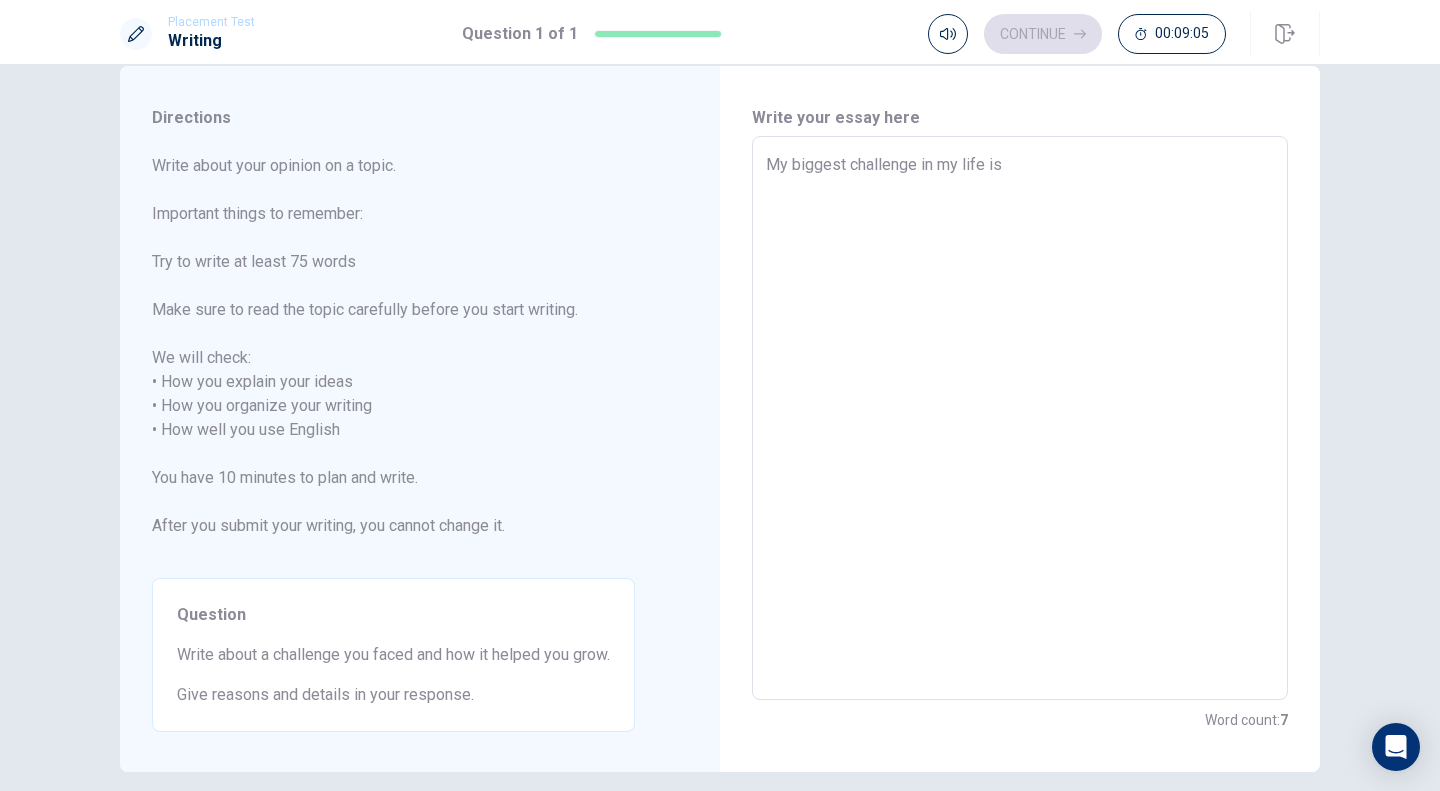 type on "My biggest challenge in my life is" 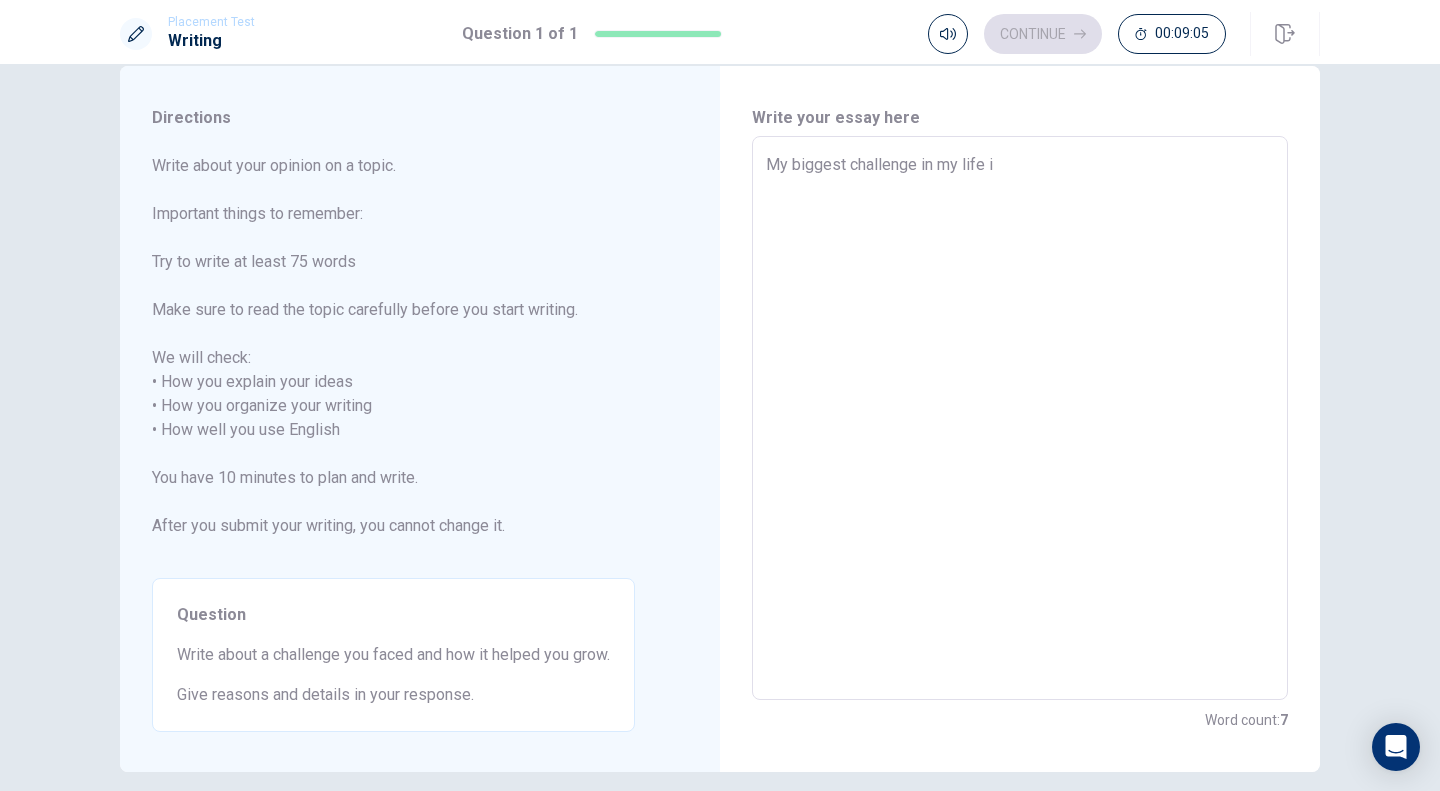 type on "x" 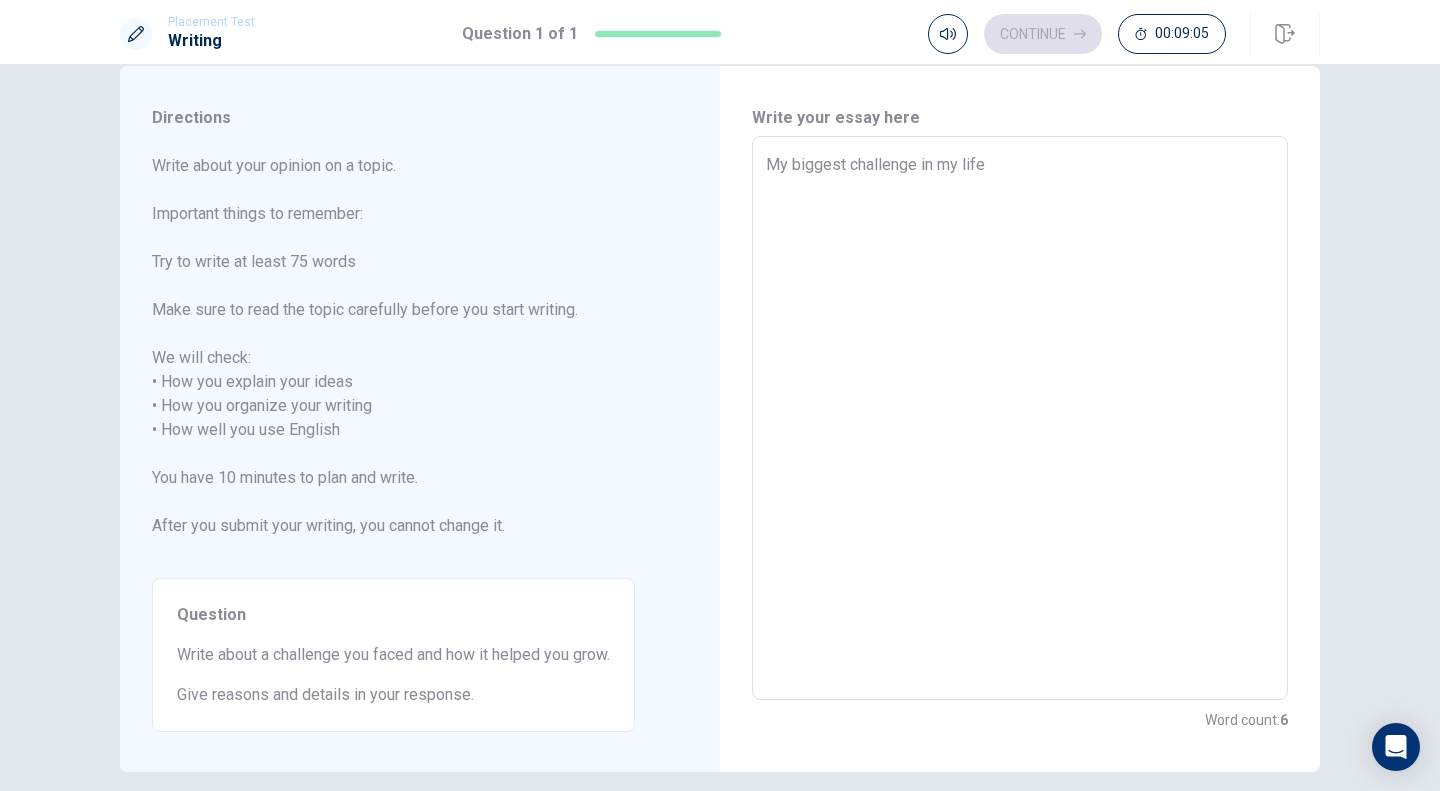 type on "x" 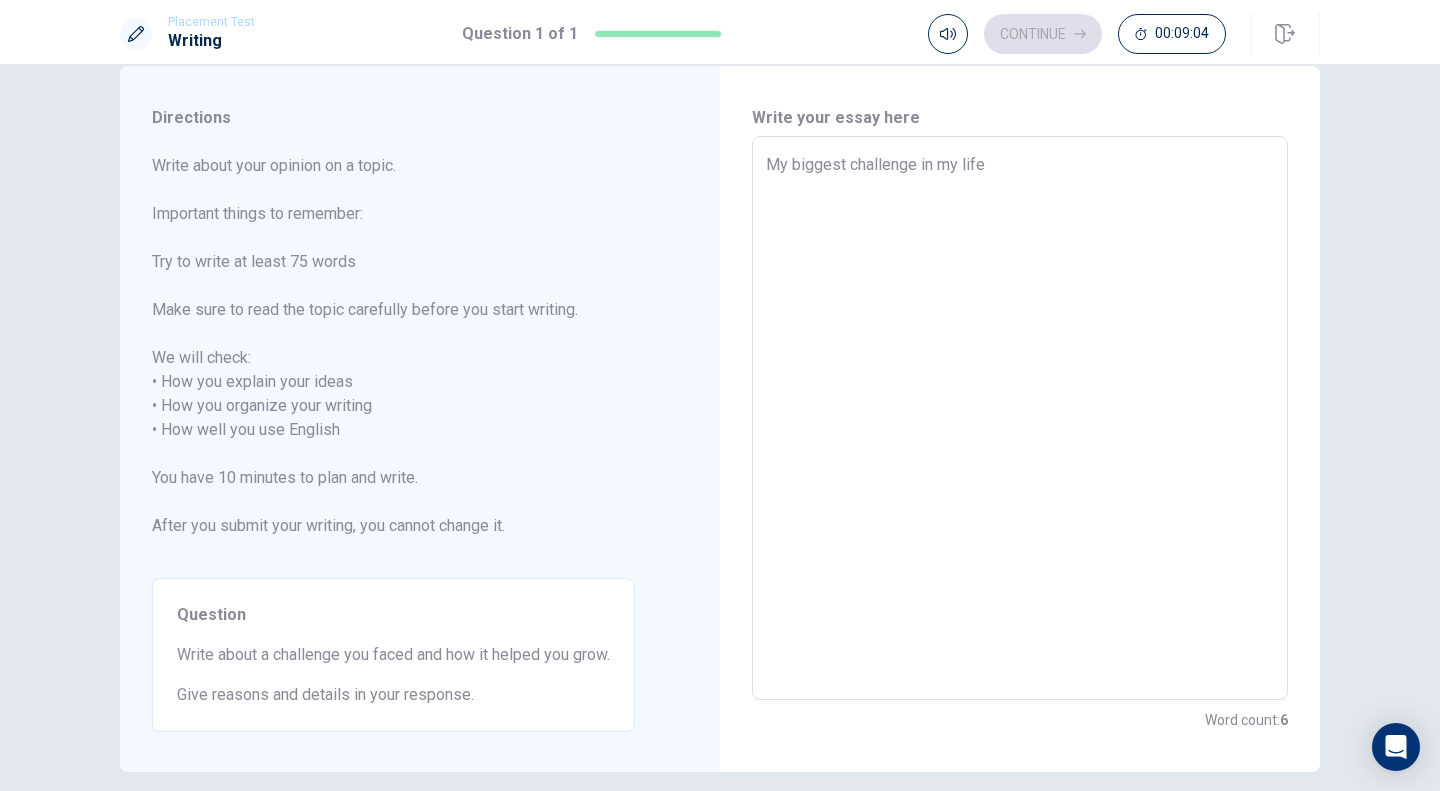 type on "My biggest challenge in my life w" 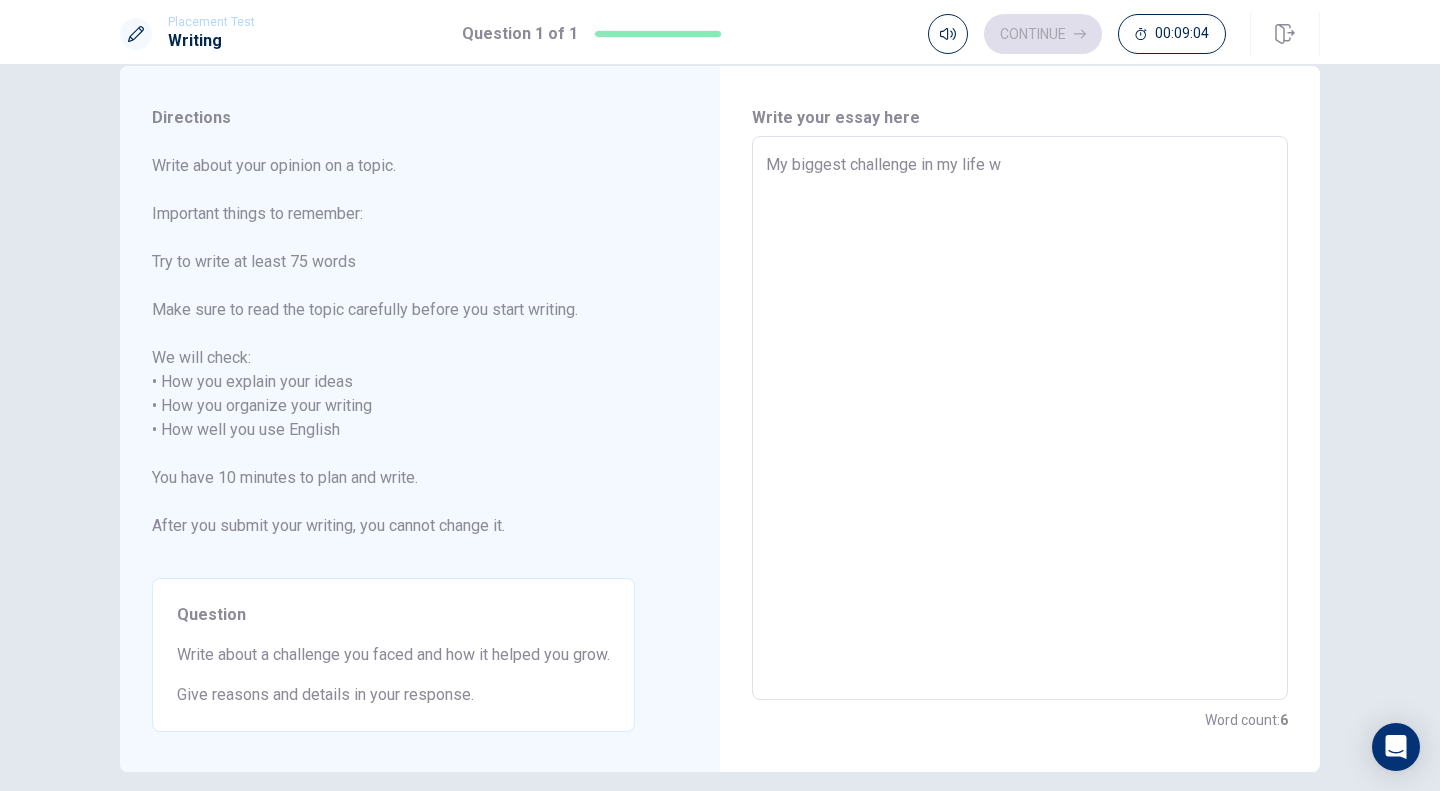 type on "x" 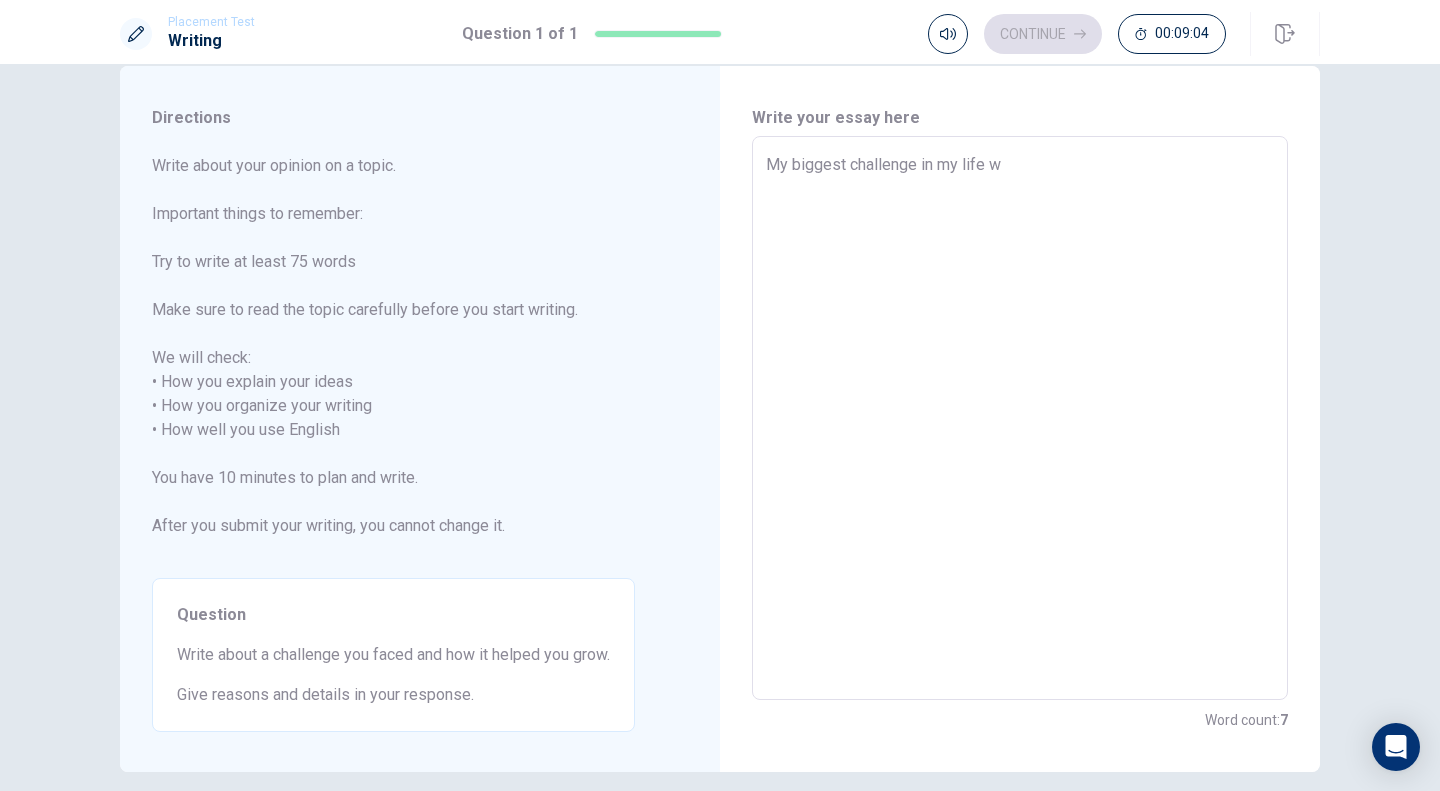 type on "My biggest challenge in my life wa" 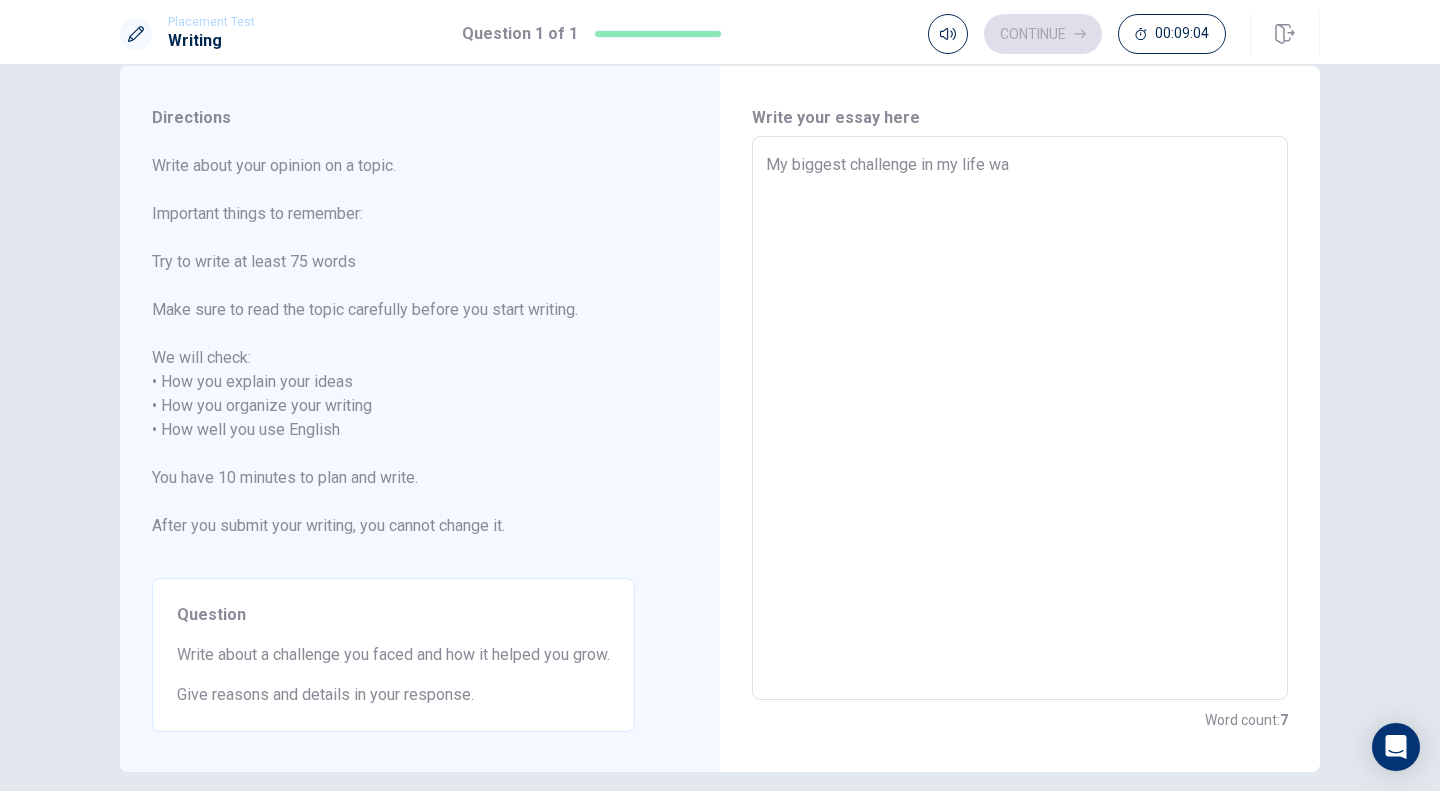 type on "x" 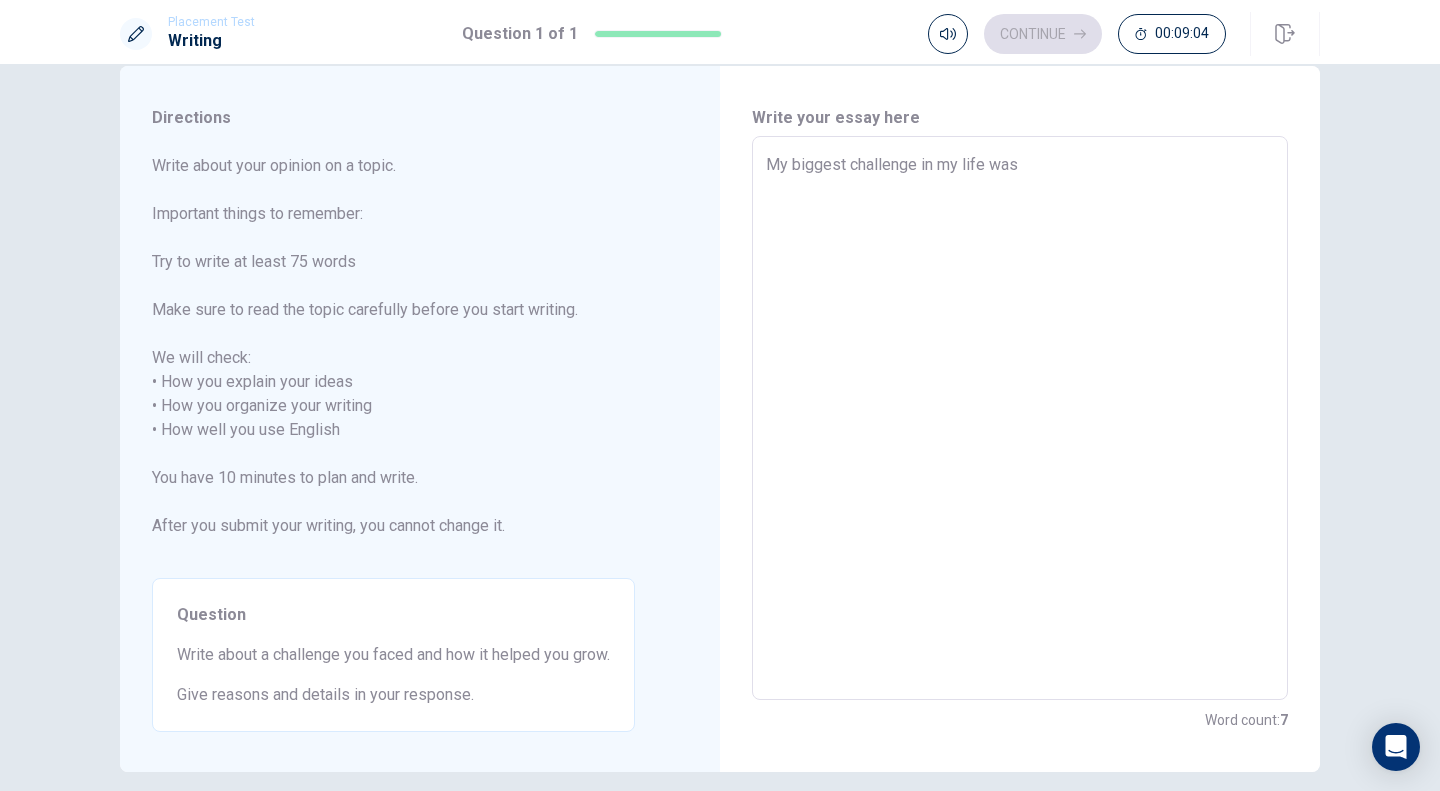 type on "x" 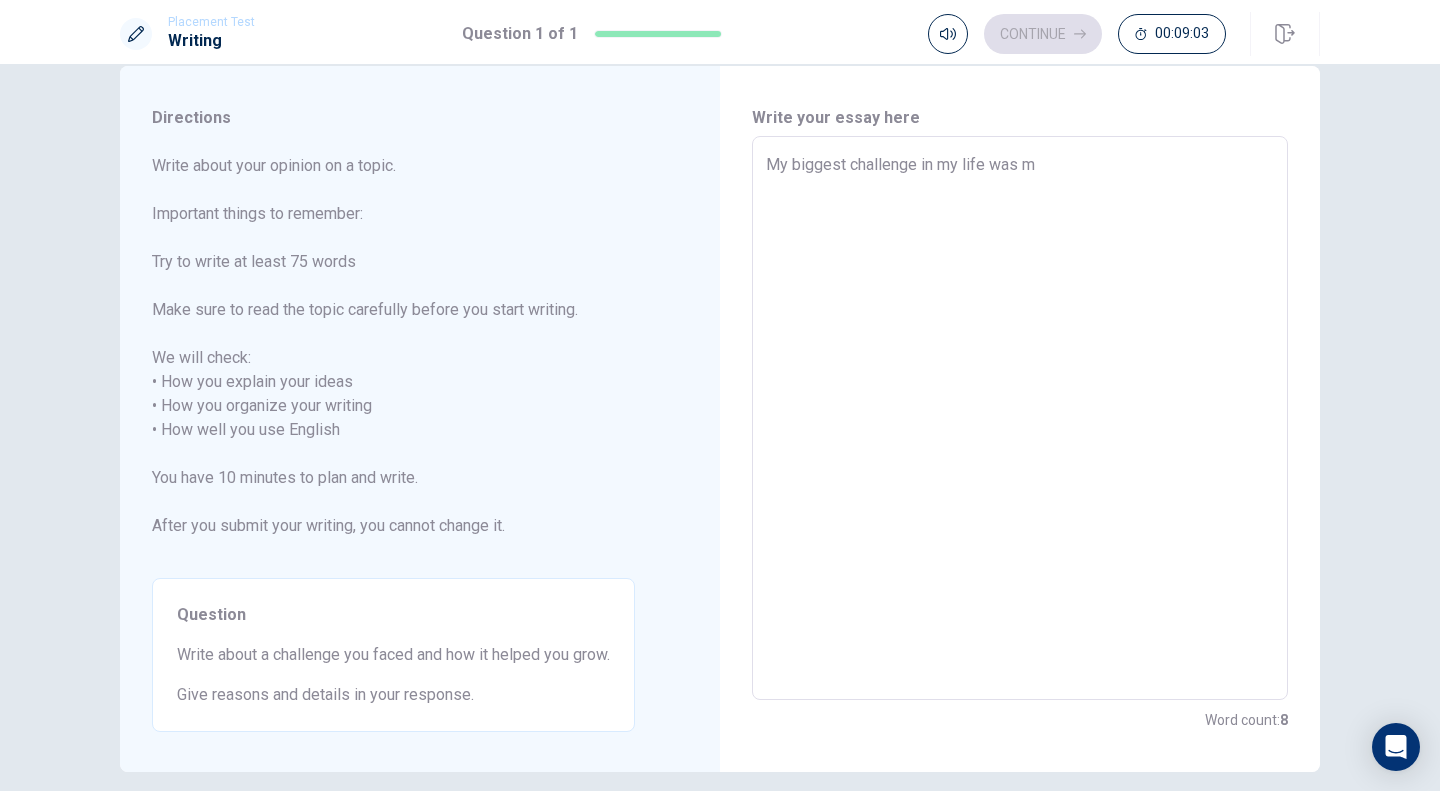 type on "x" 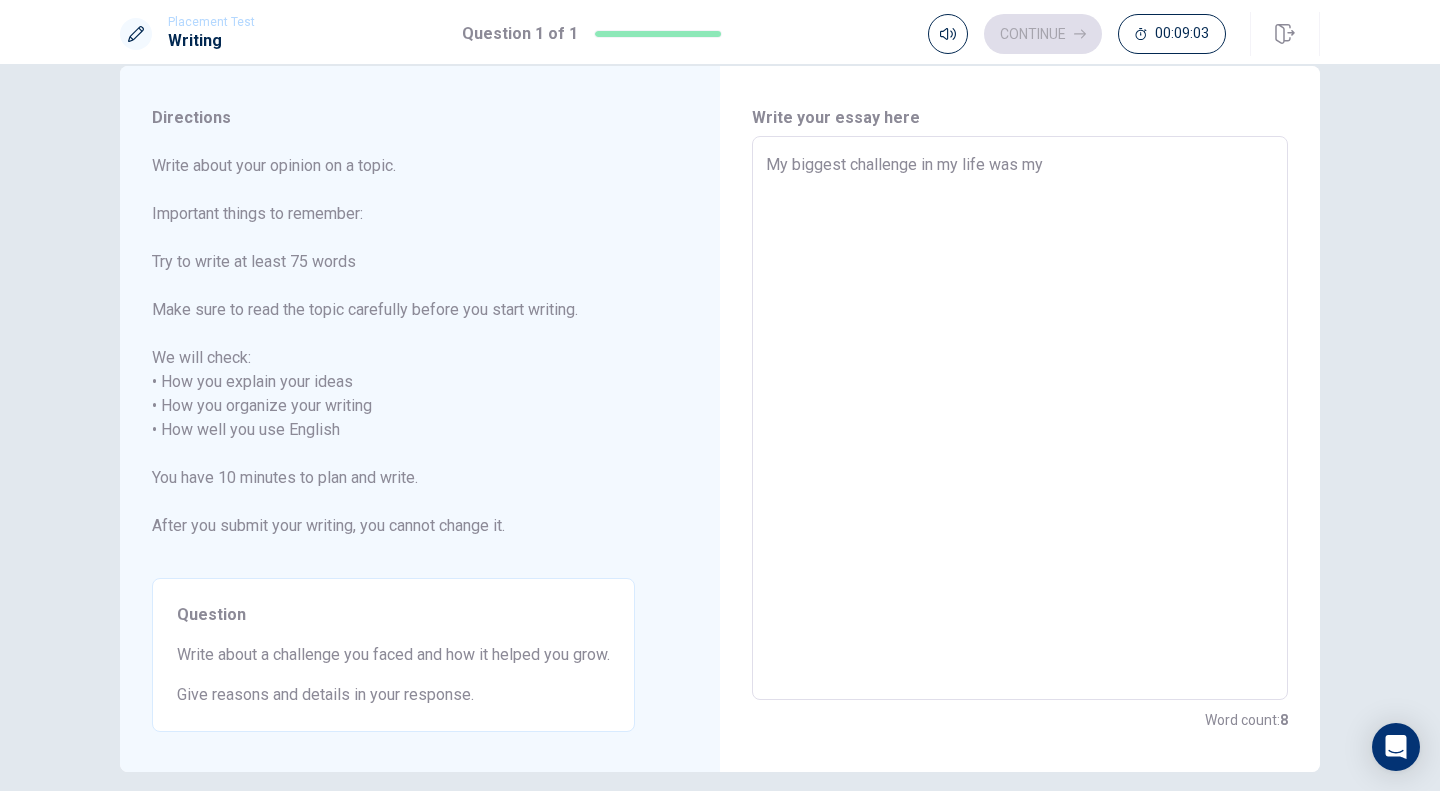 type on "x" 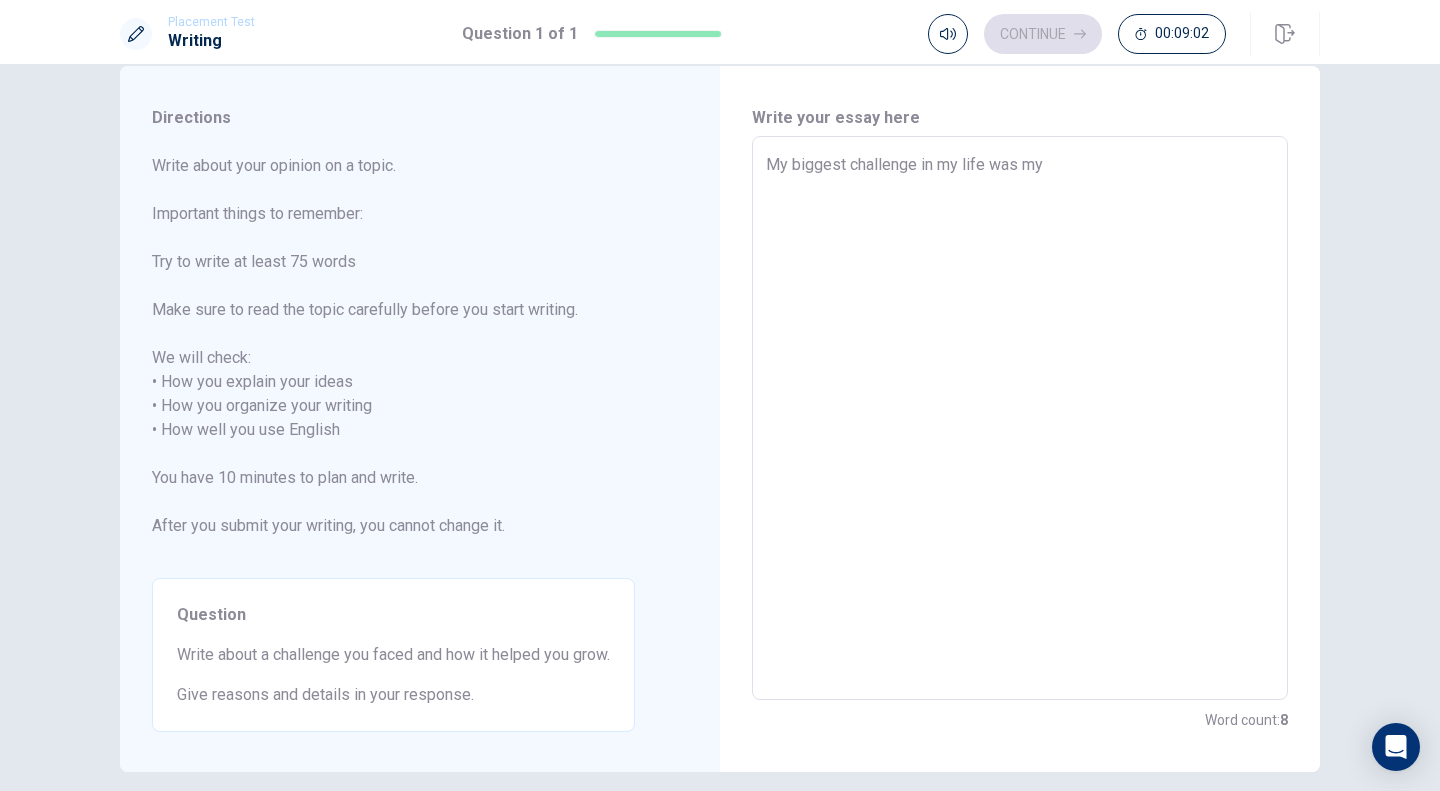 type on "x" 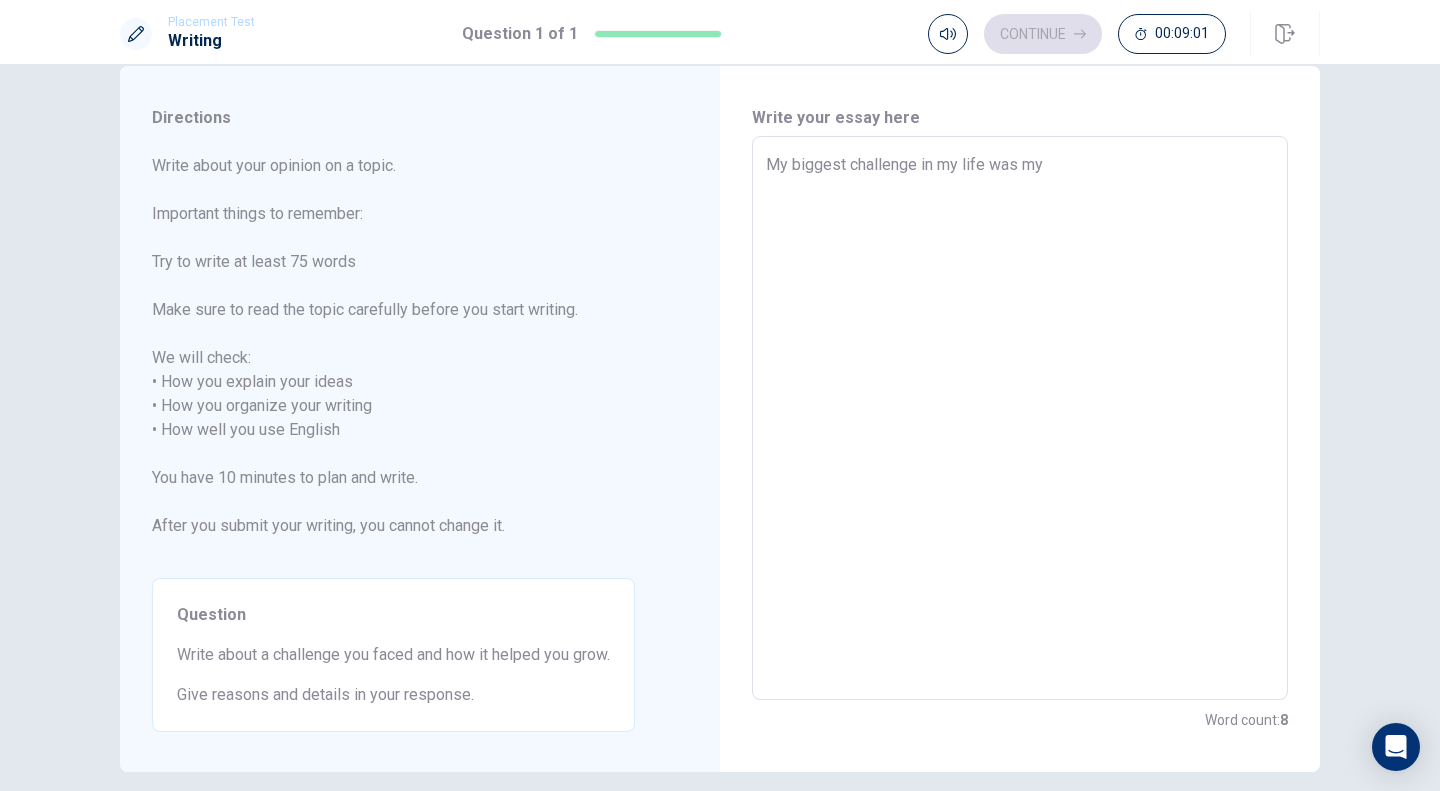 type on "My biggest challenge in my life was my i" 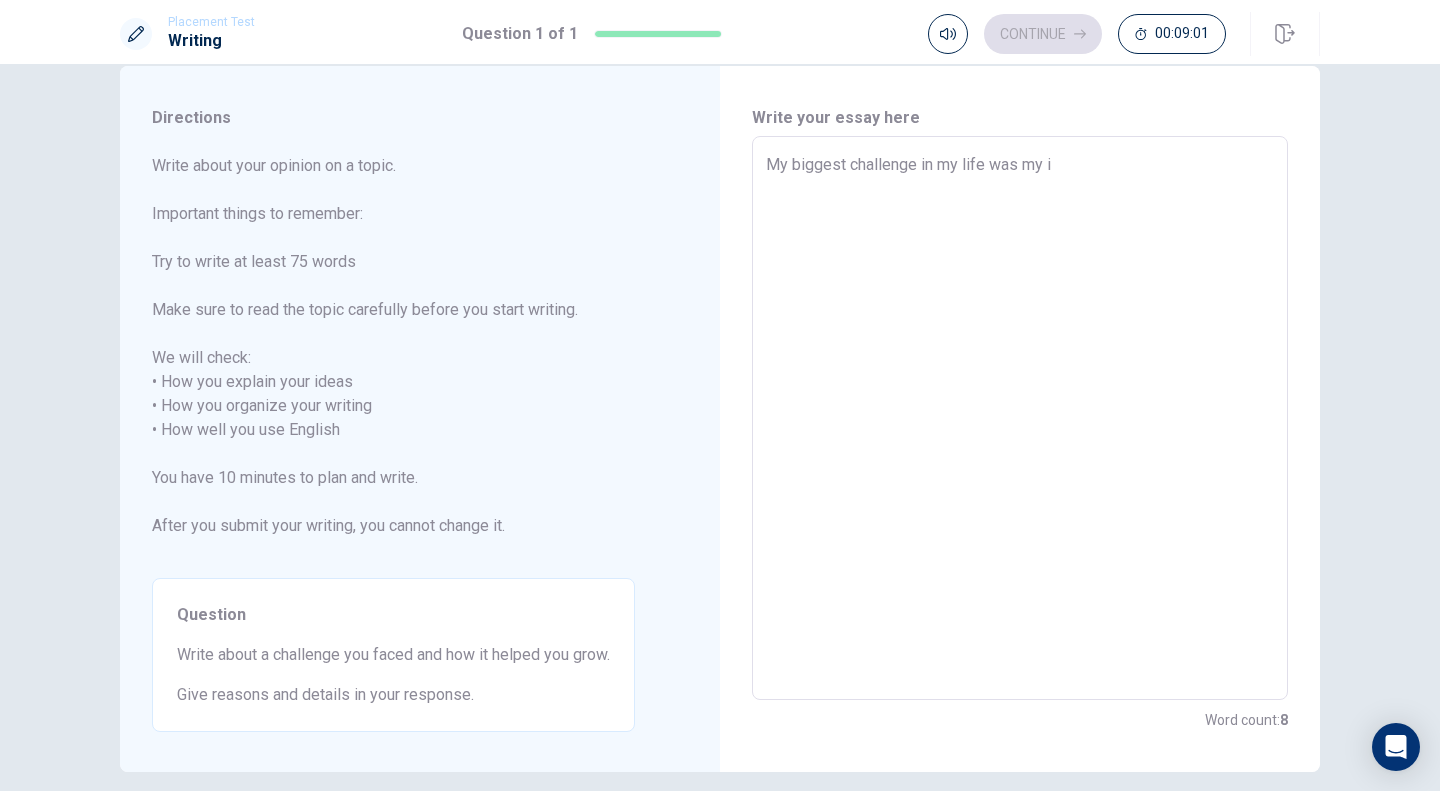 type on "x" 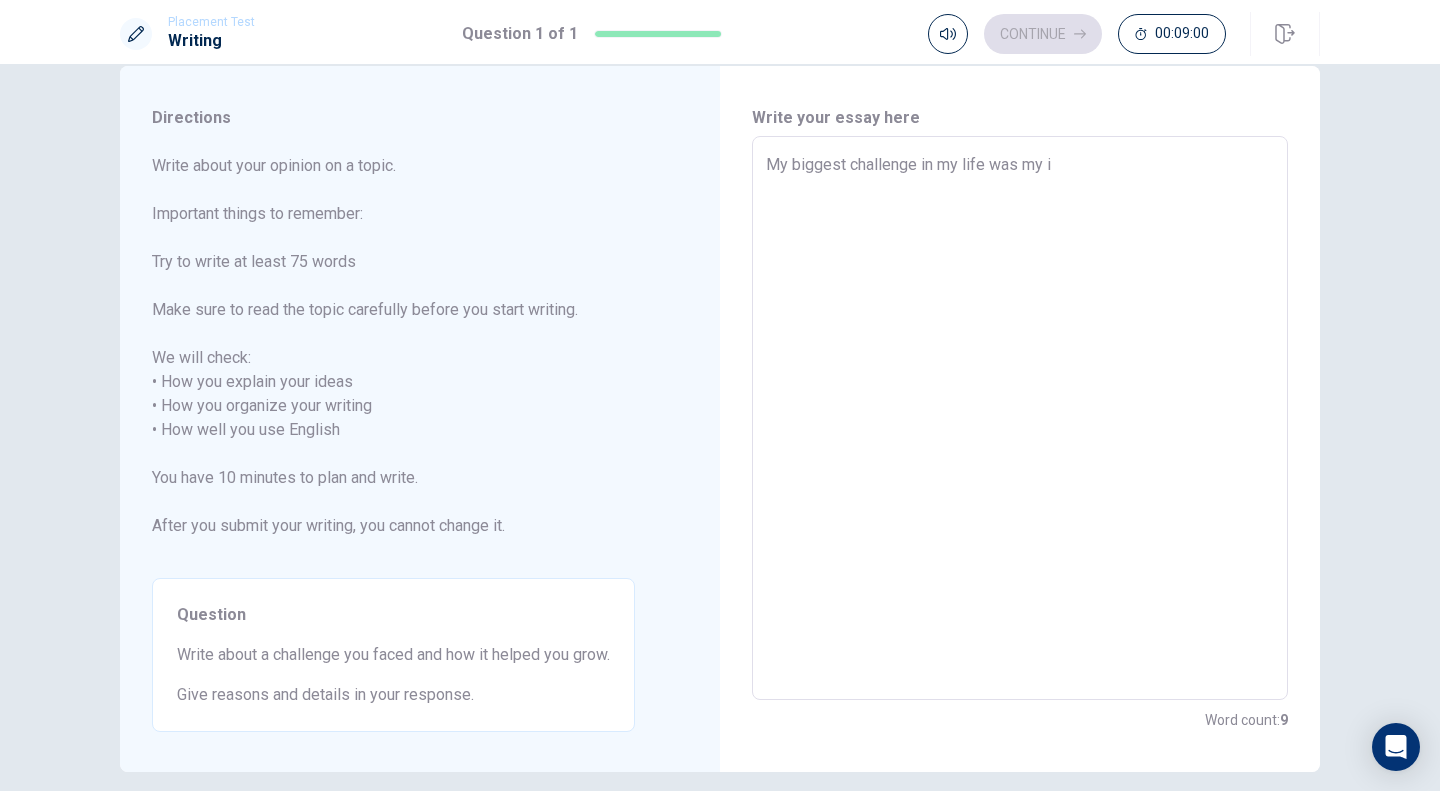 type on "My biggest challenge in my life was my in" 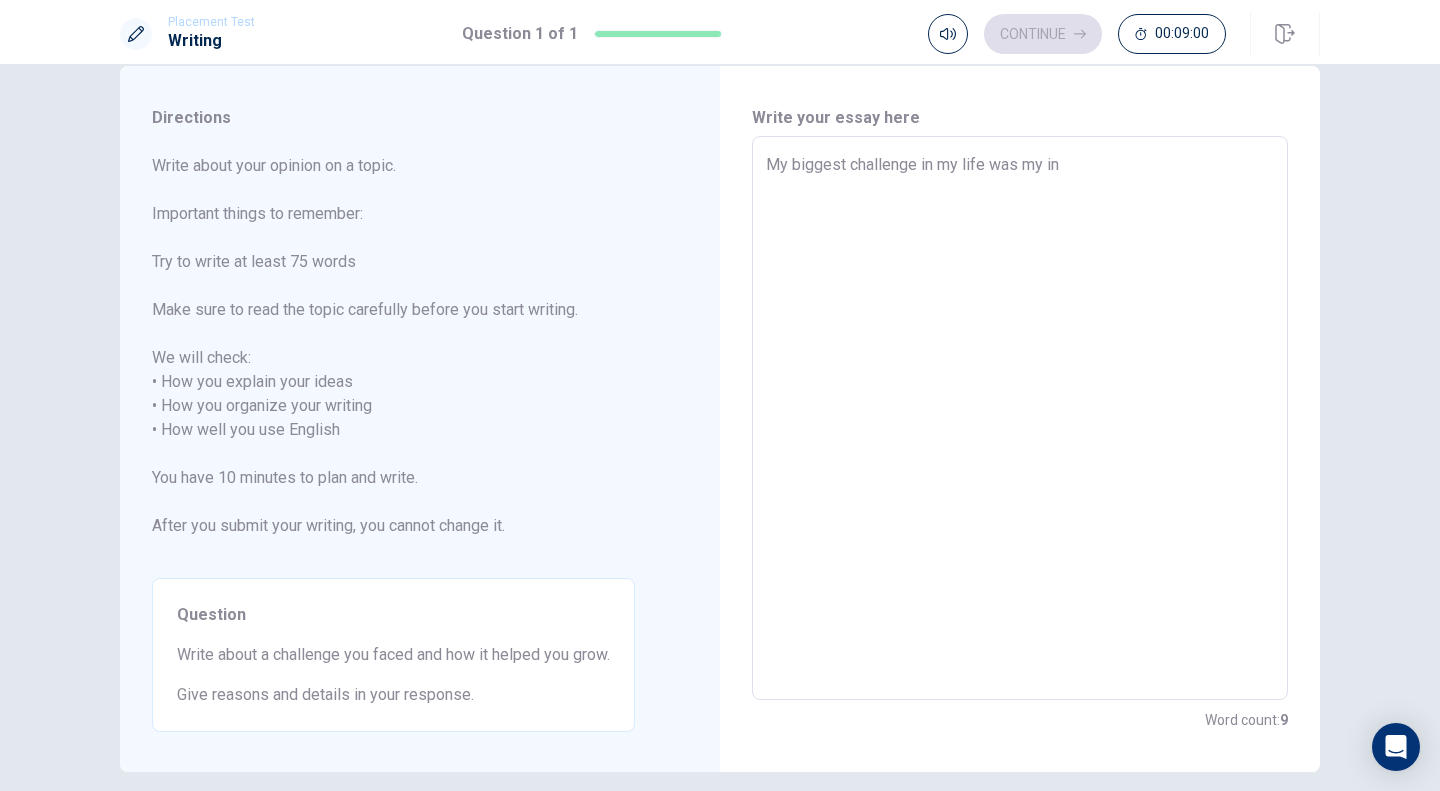 type on "x" 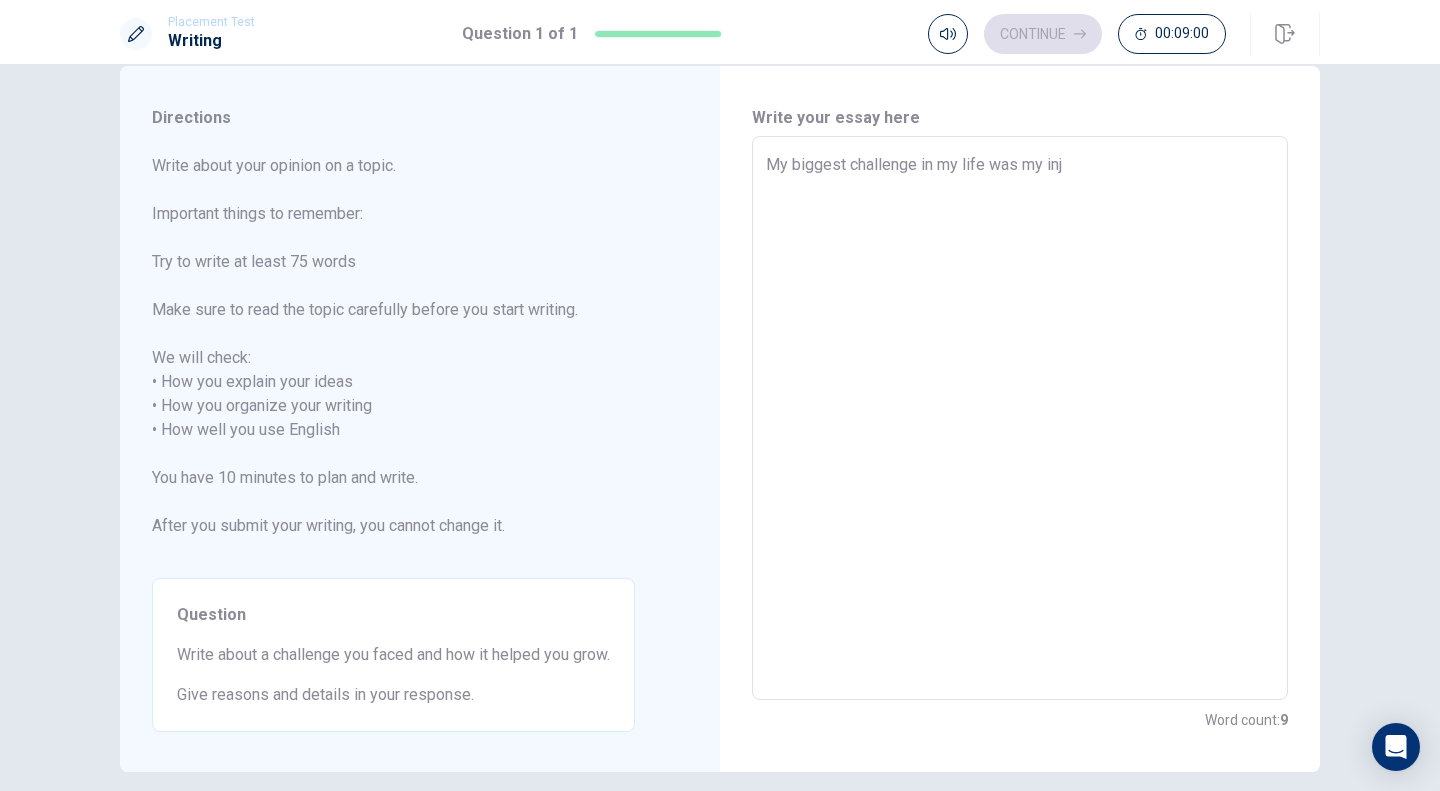 type on "x" 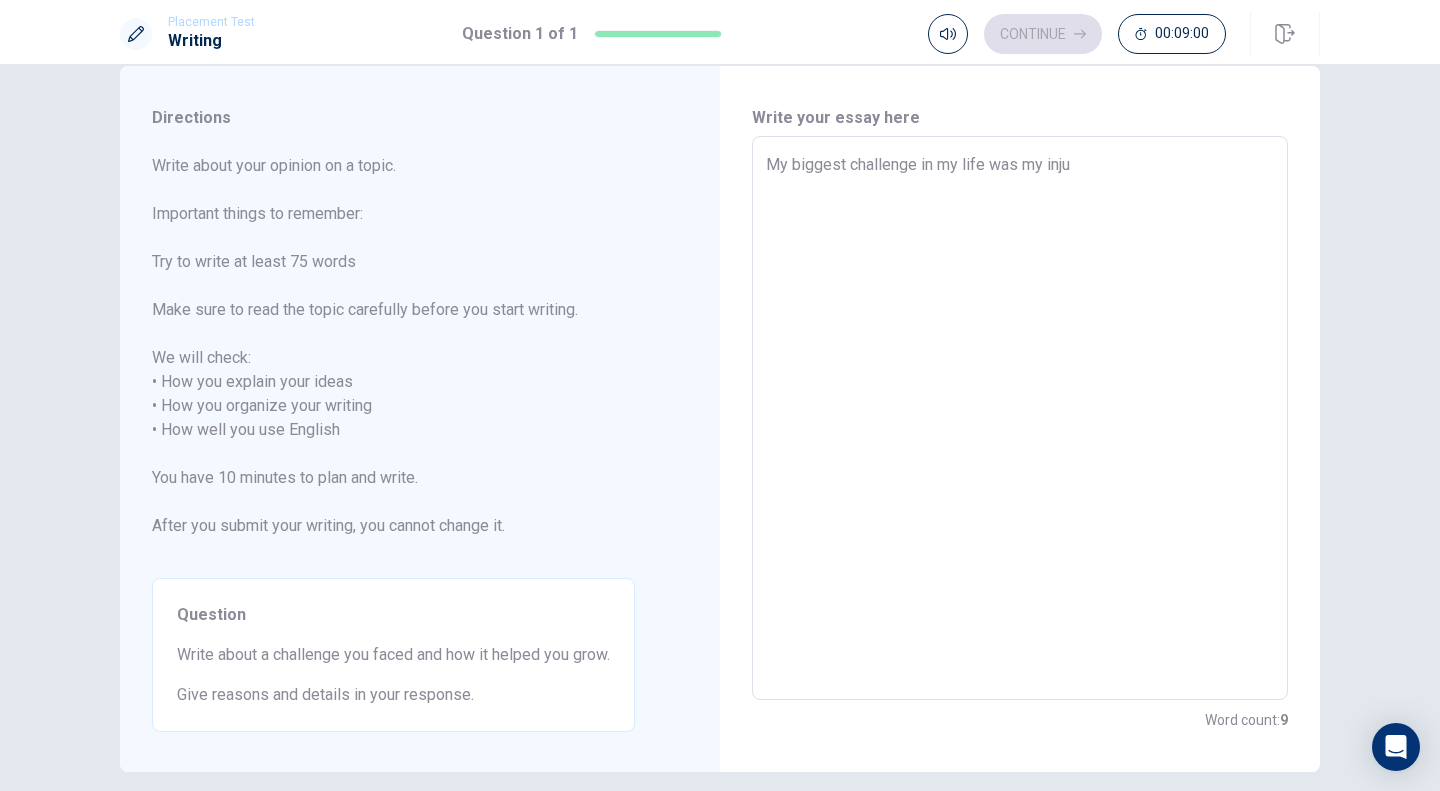 type on "x" 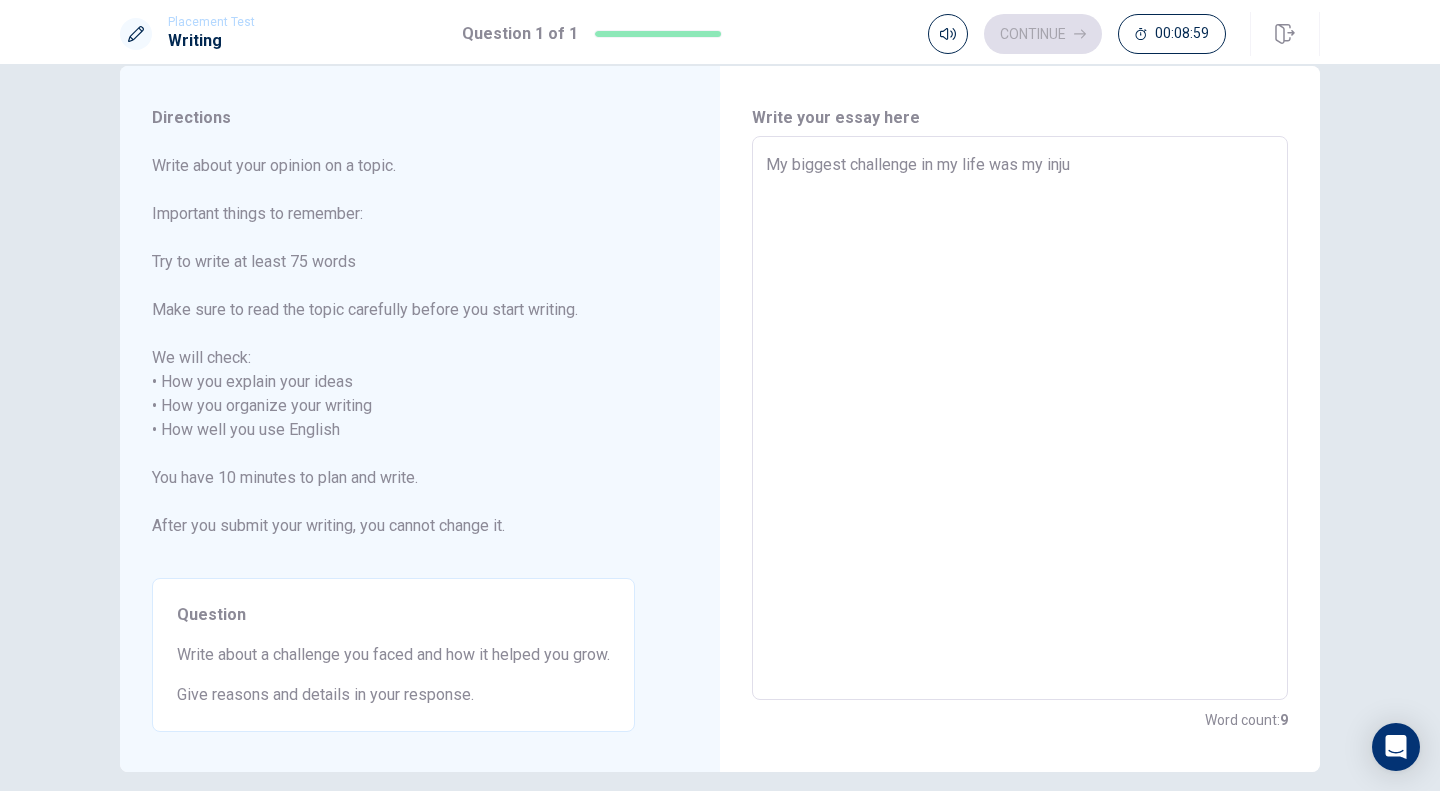 type on "My biggest challenge in my life was my injur" 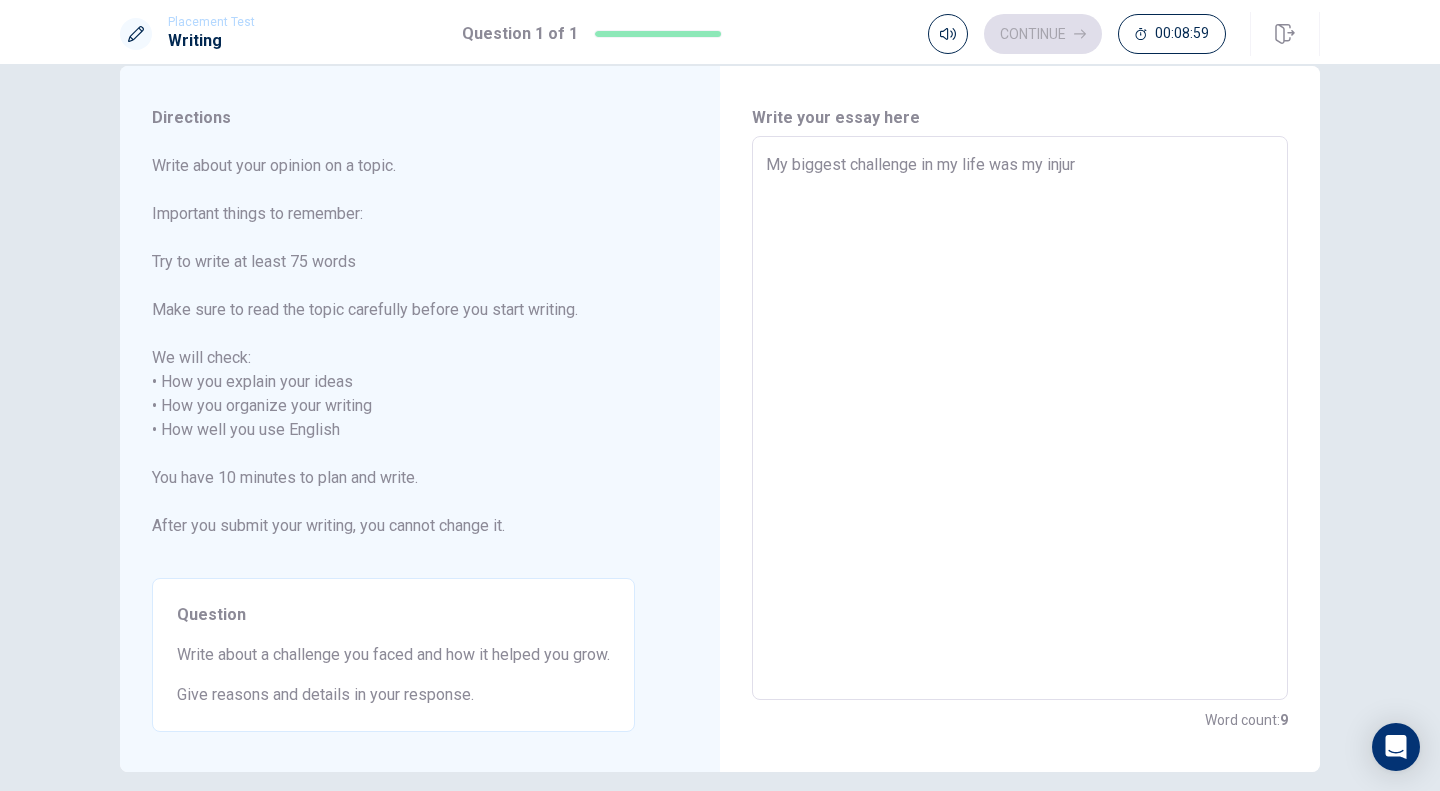 type on "x" 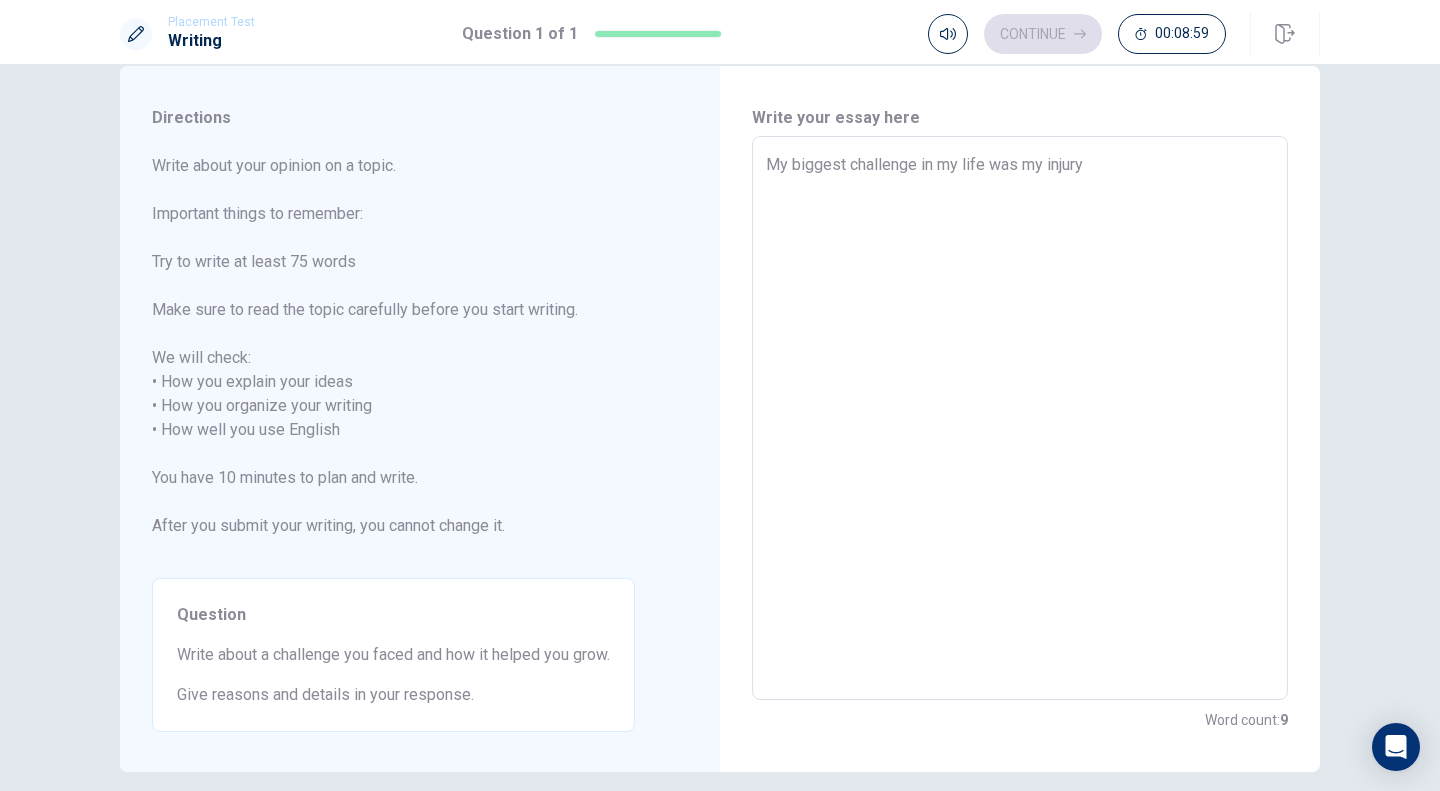 type on "x" 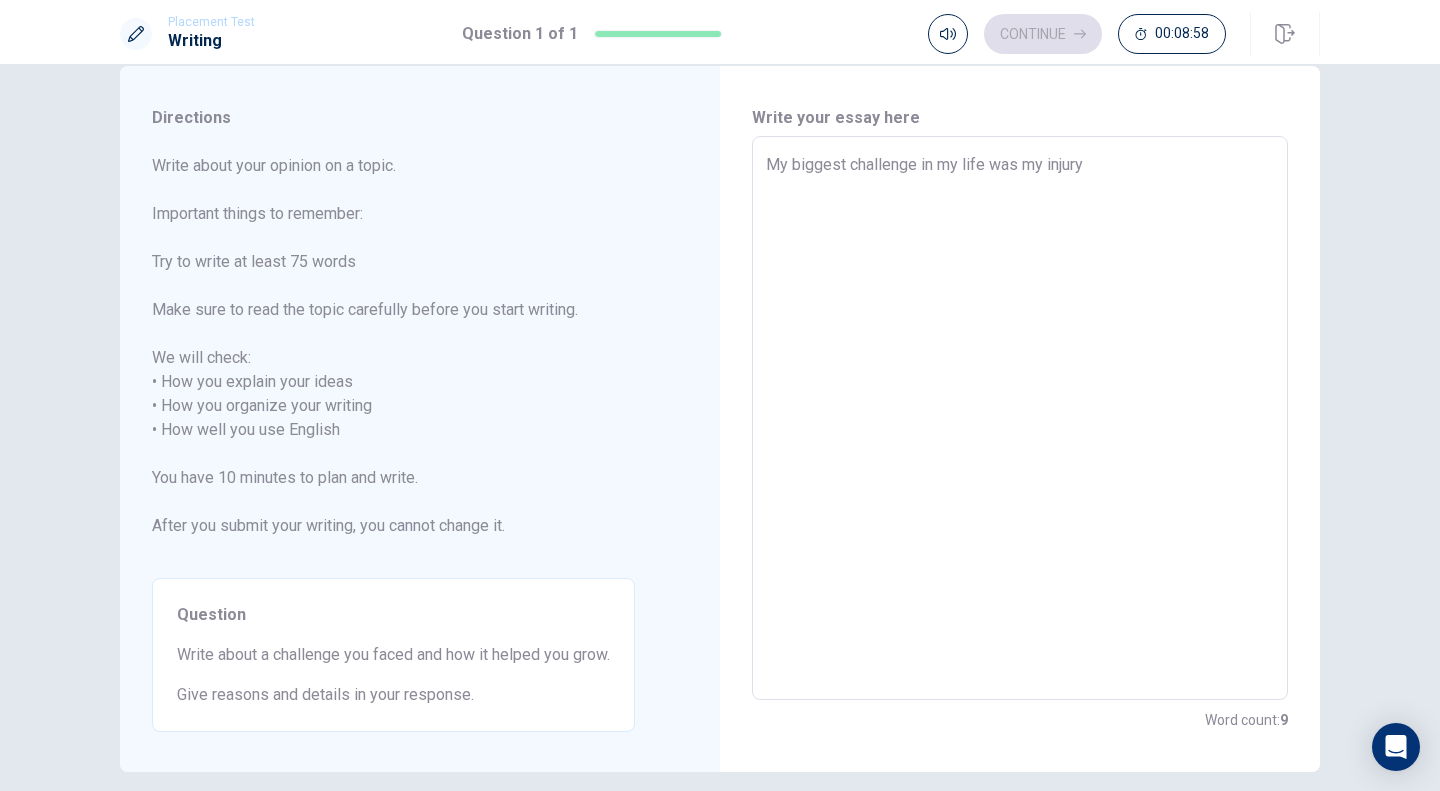 type on "My biggest challenge in my life was my injury." 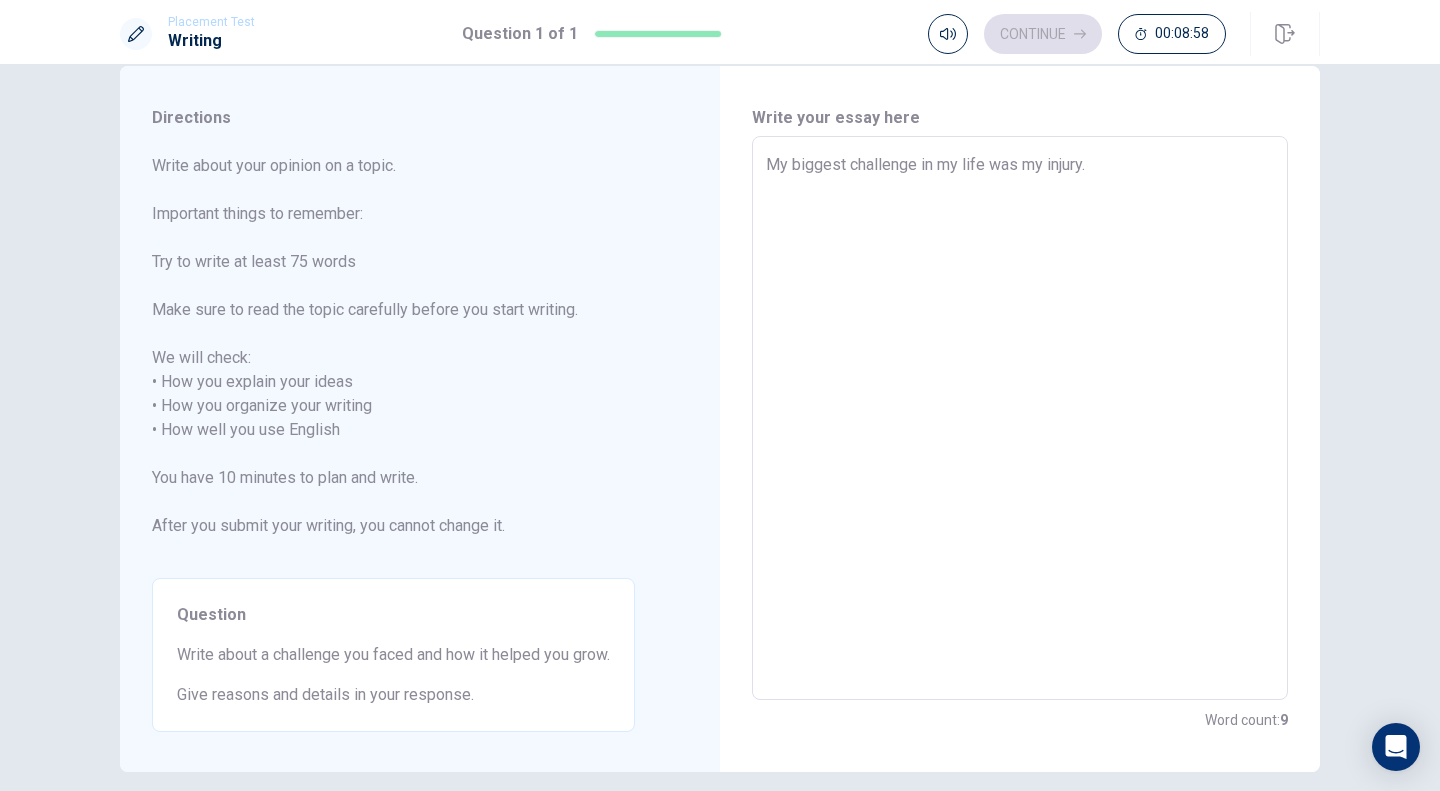 type on "x" 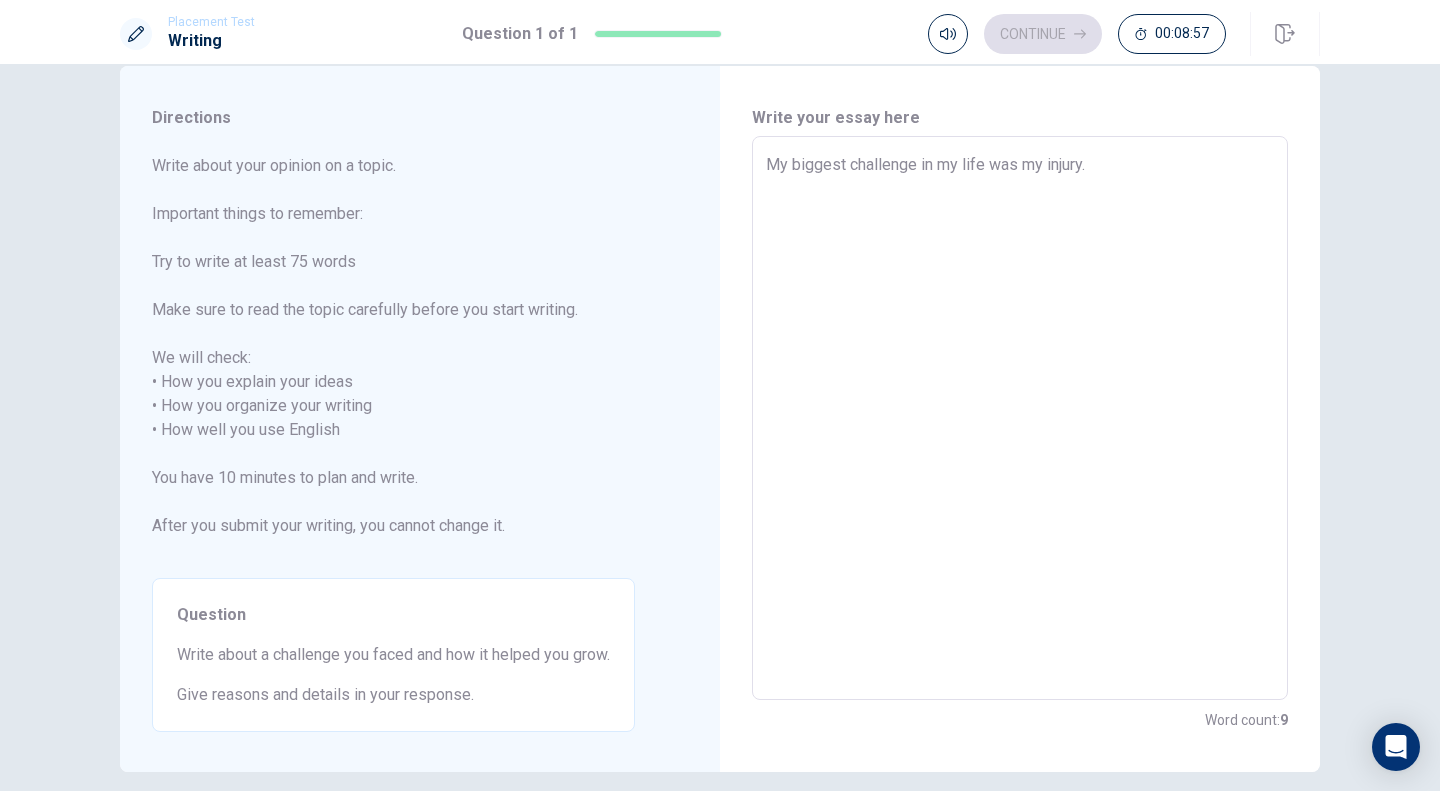 type on "x" 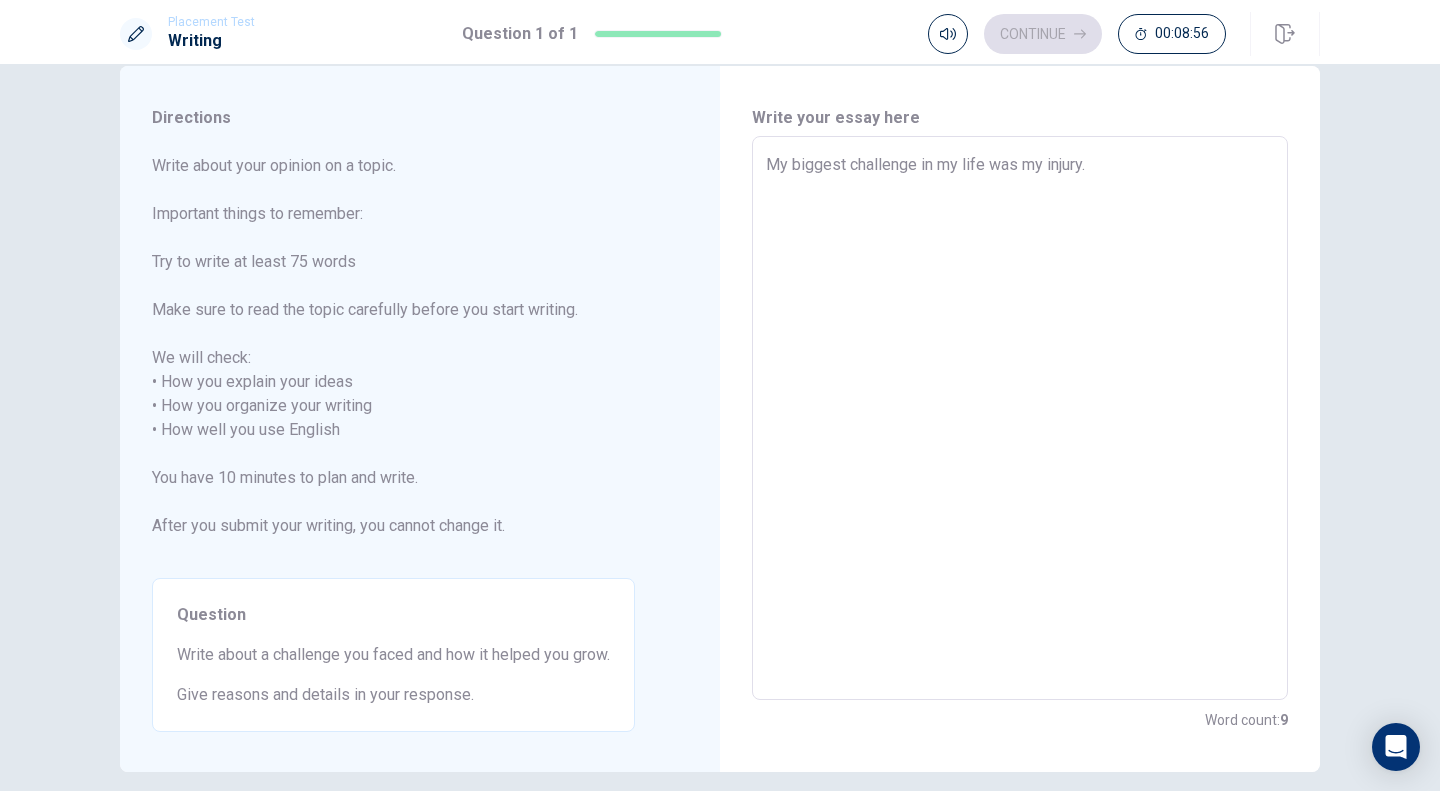 type on "My biggest challenge in my life was my injury" 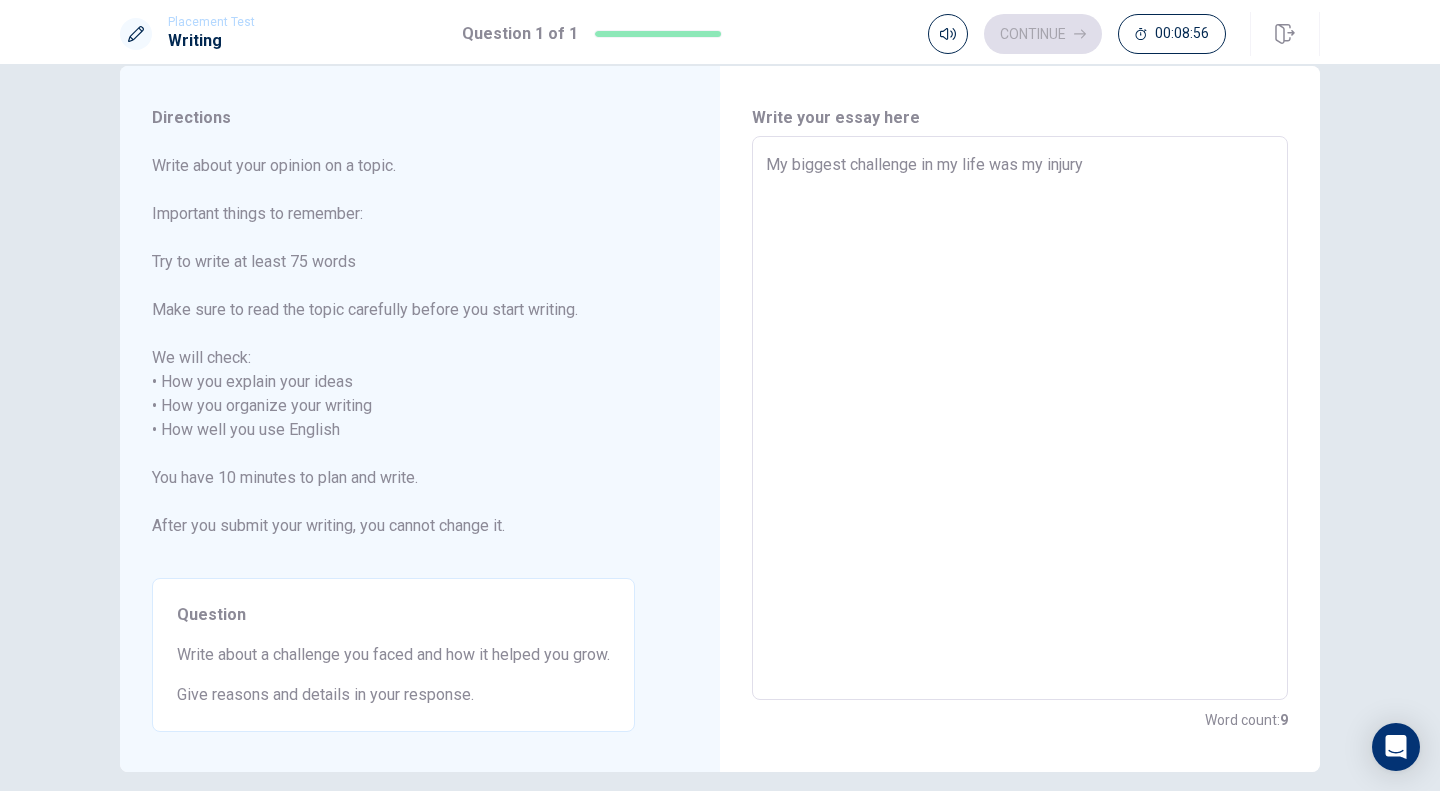 type on "x" 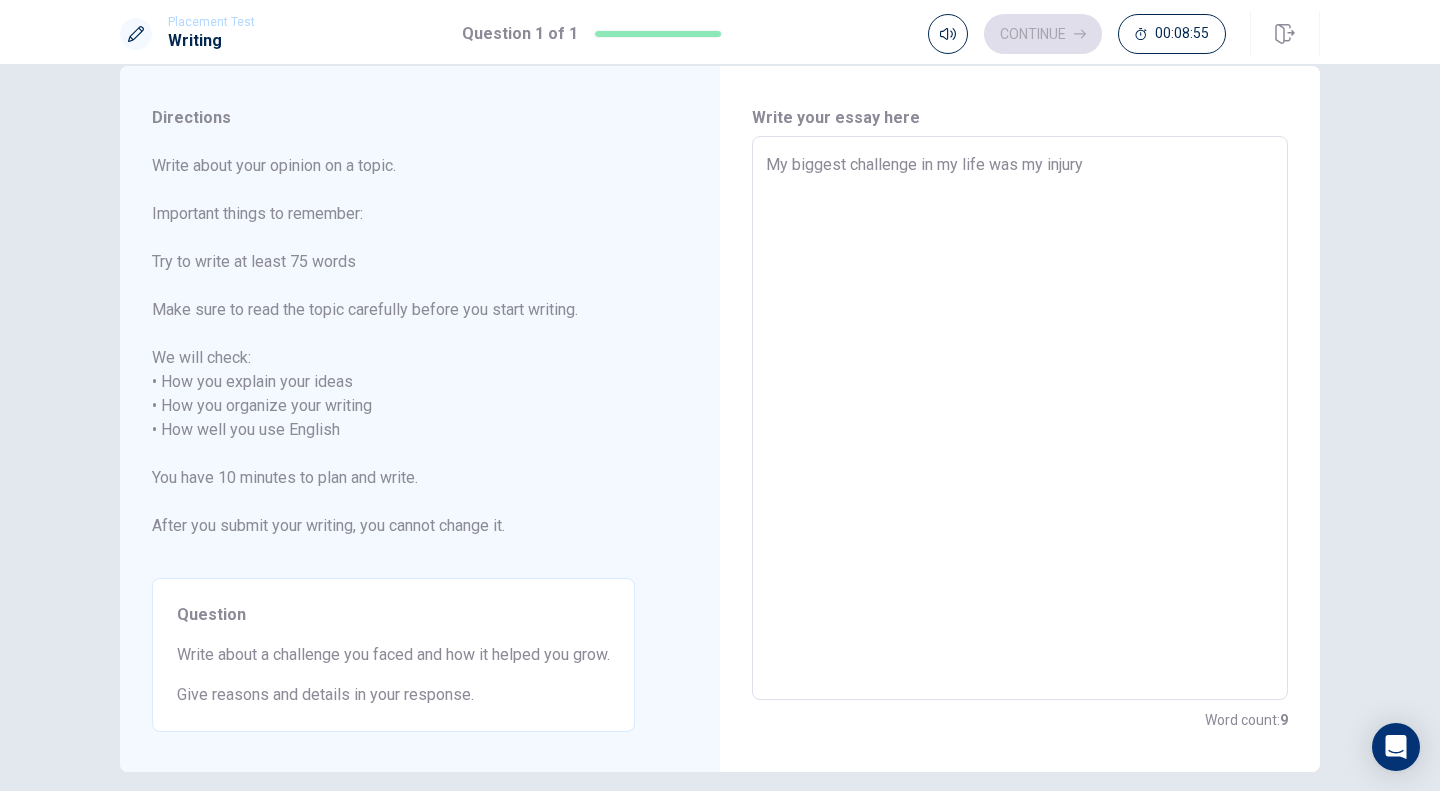 type on "My biggest challenge in my life was my injury e" 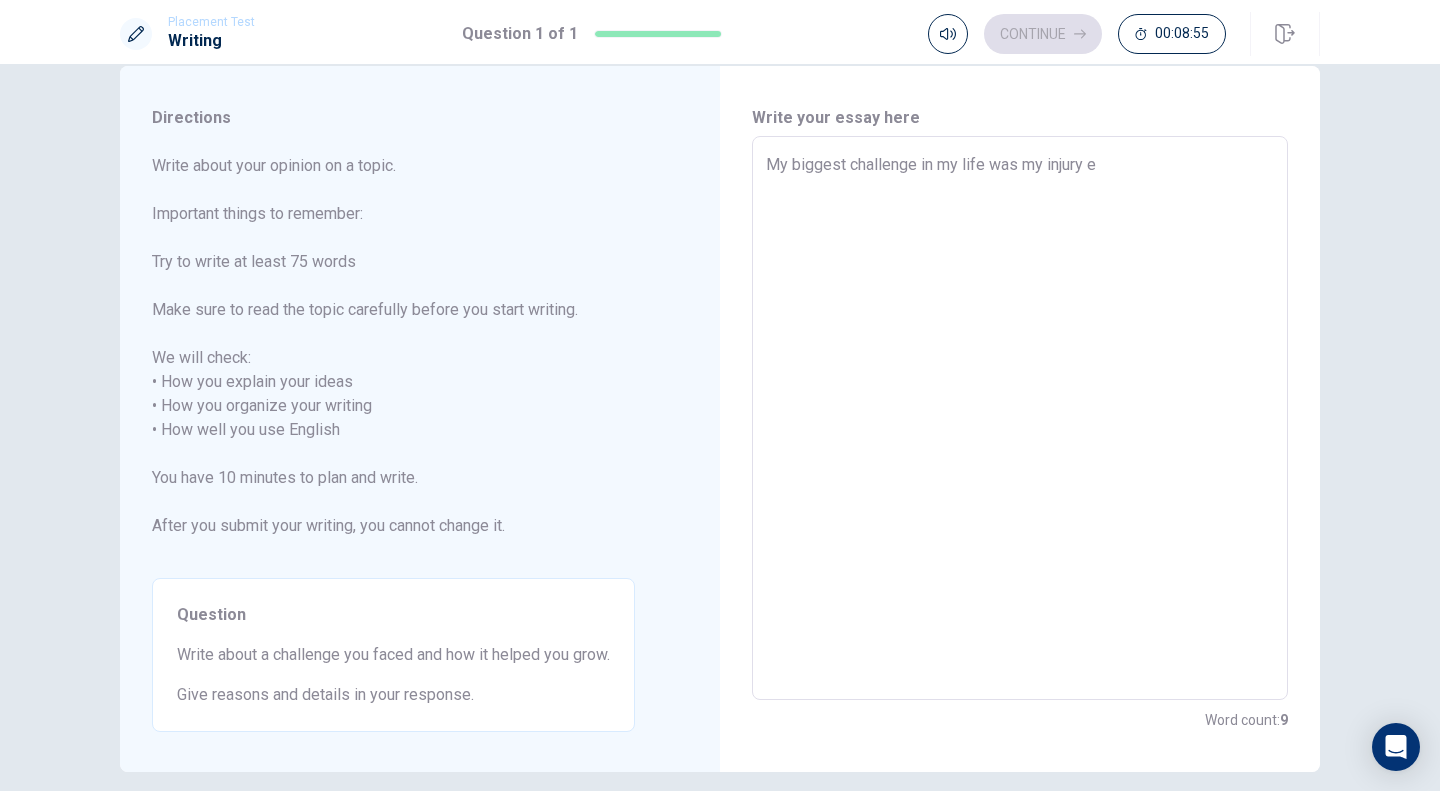 type on "x" 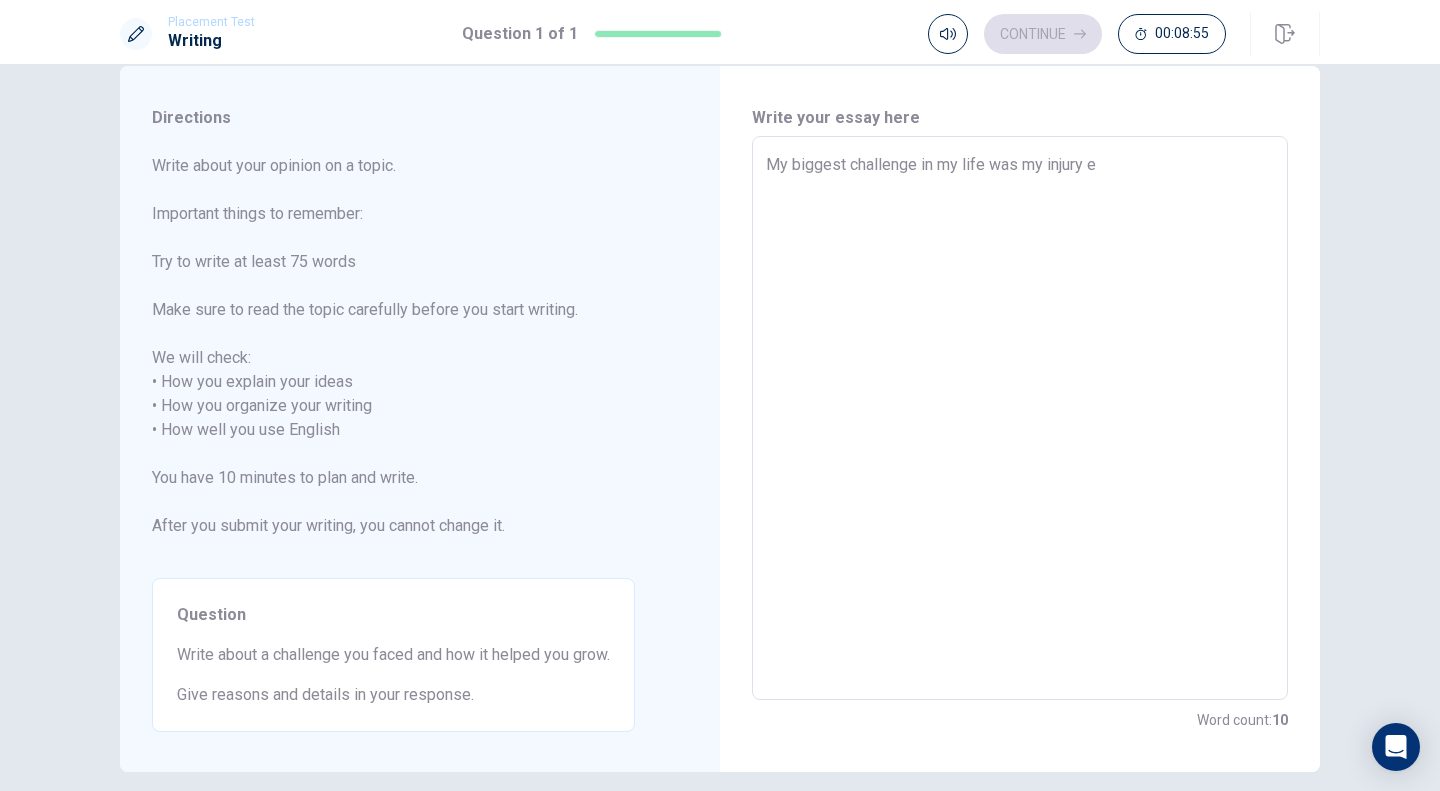 type on "My biggest challenge in my life was my injury eh" 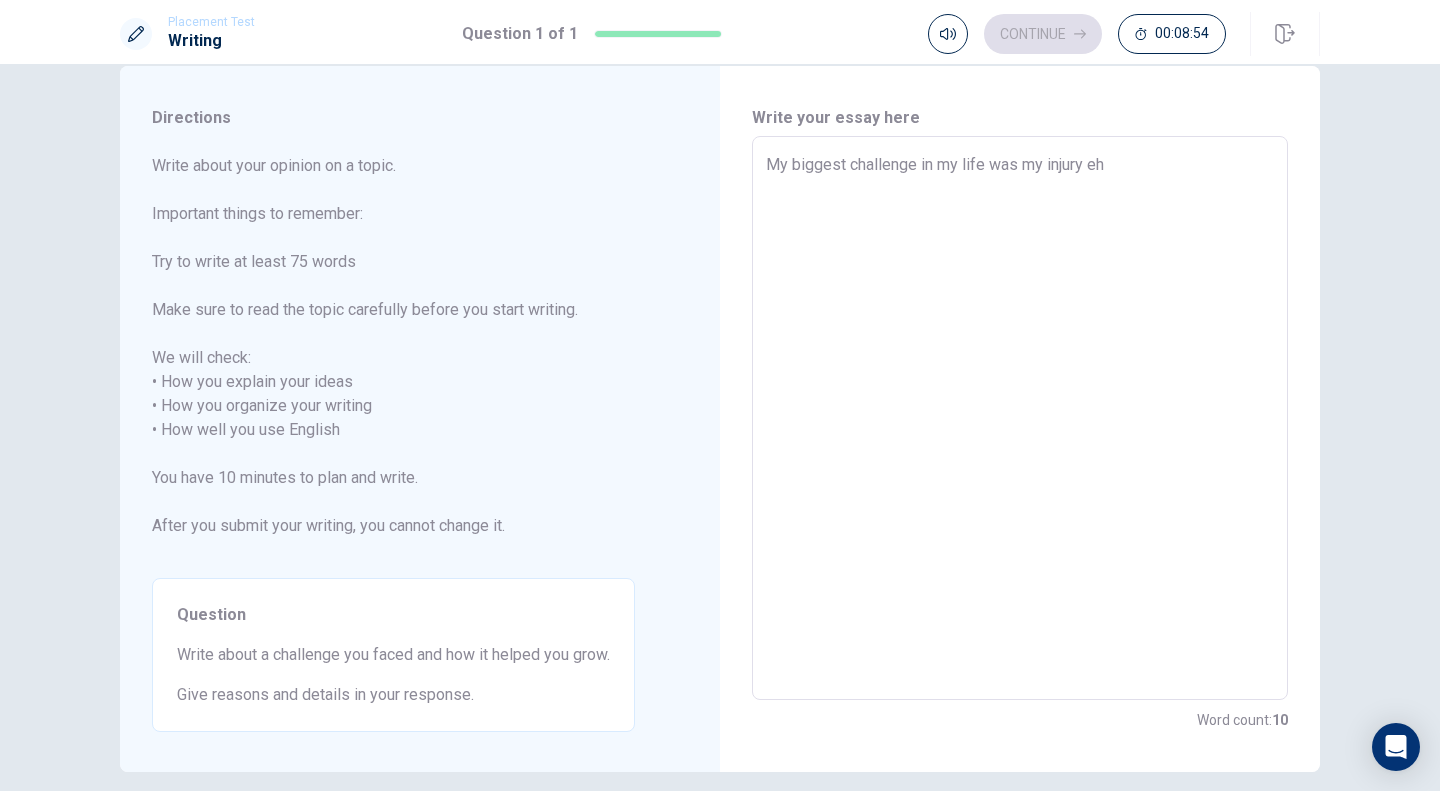 type on "x" 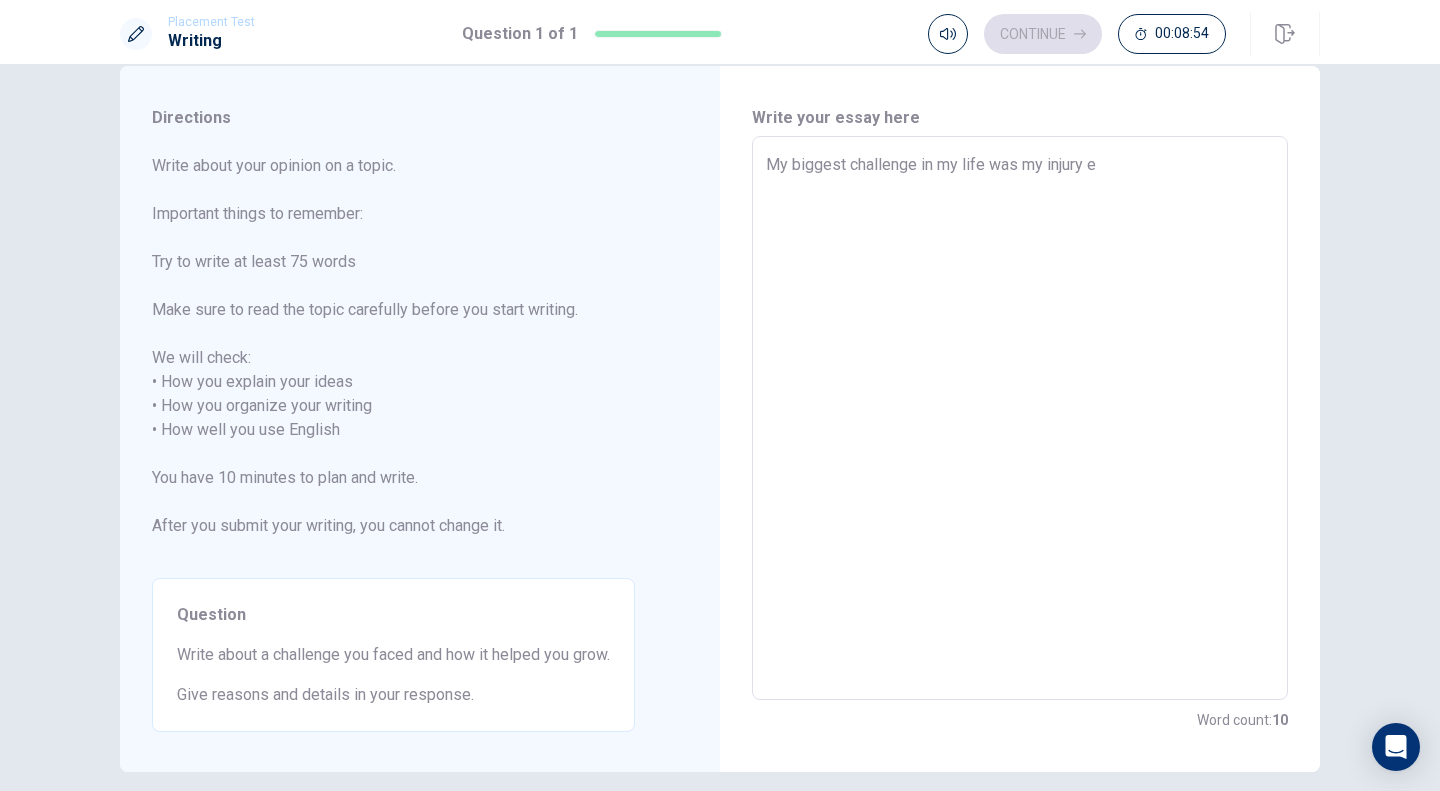 type on "x" 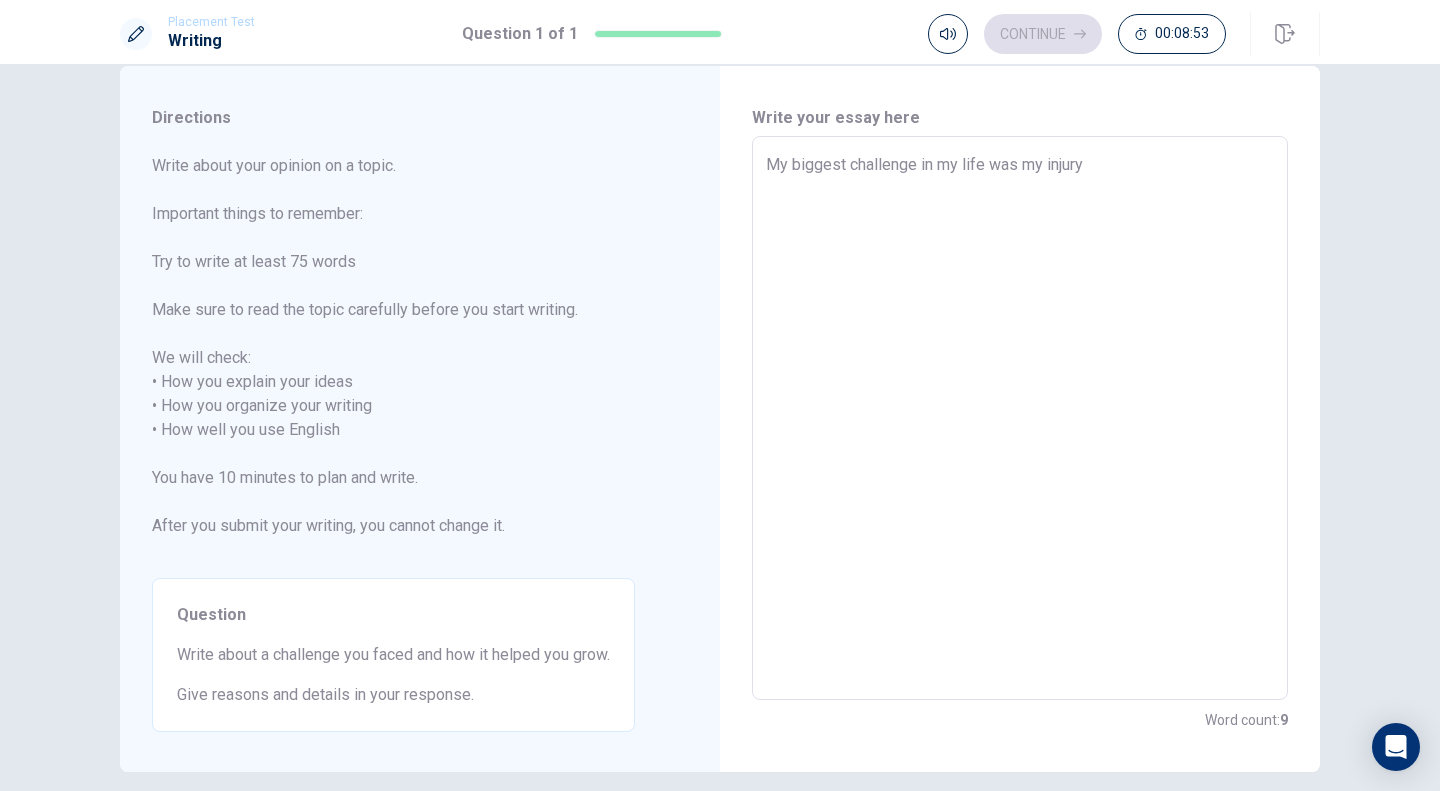 type on "x" 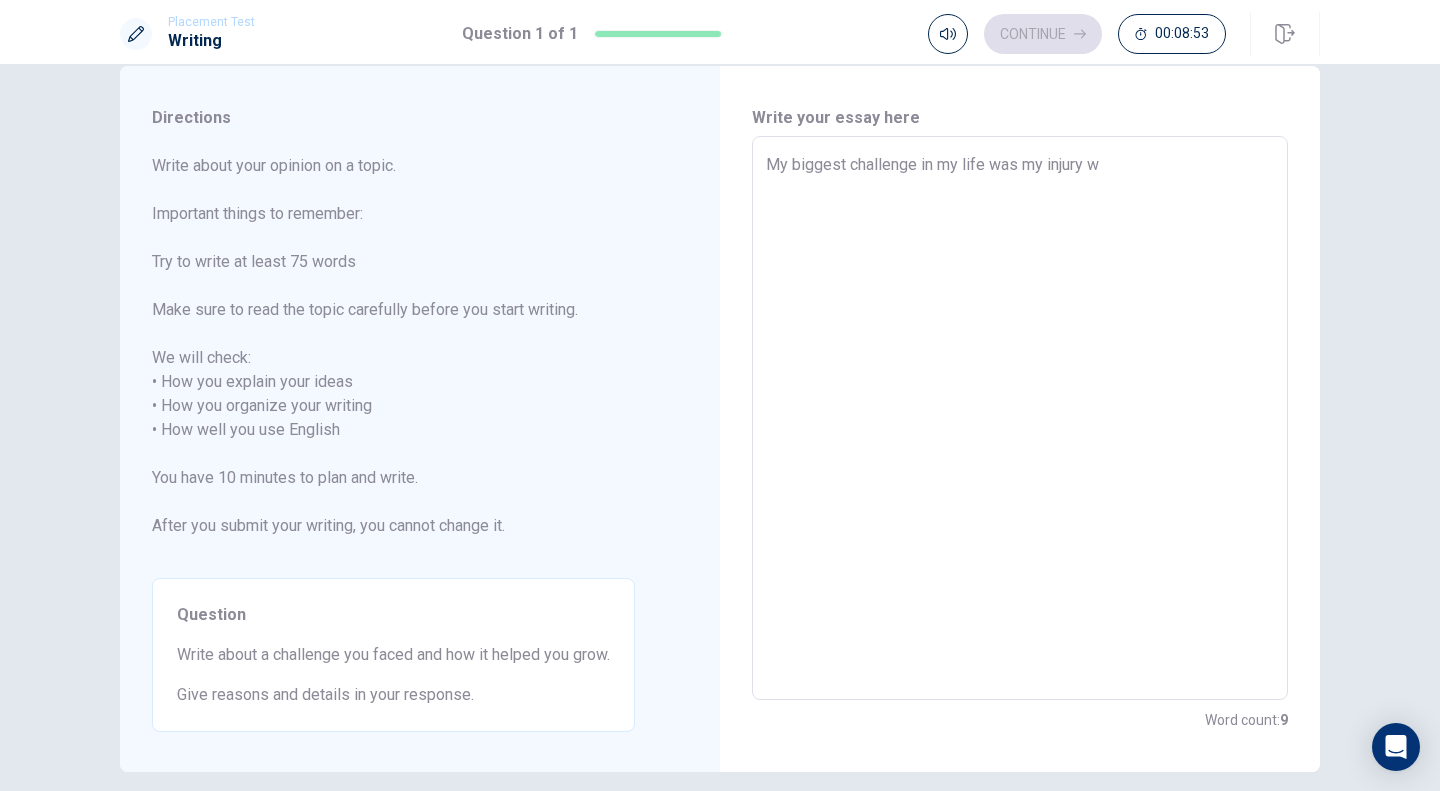 type on "x" 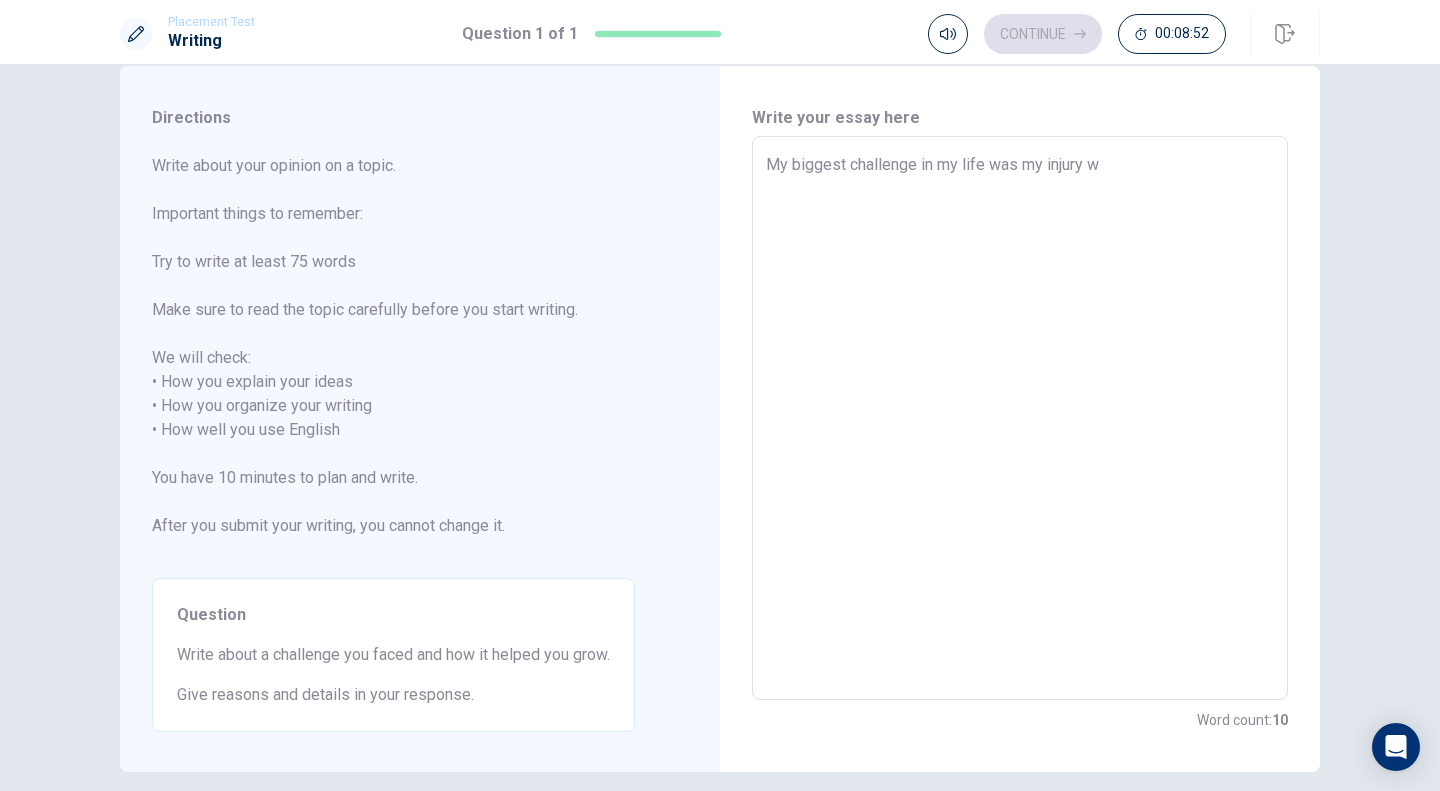 type on "My biggest challenge in my life was my injury wh" 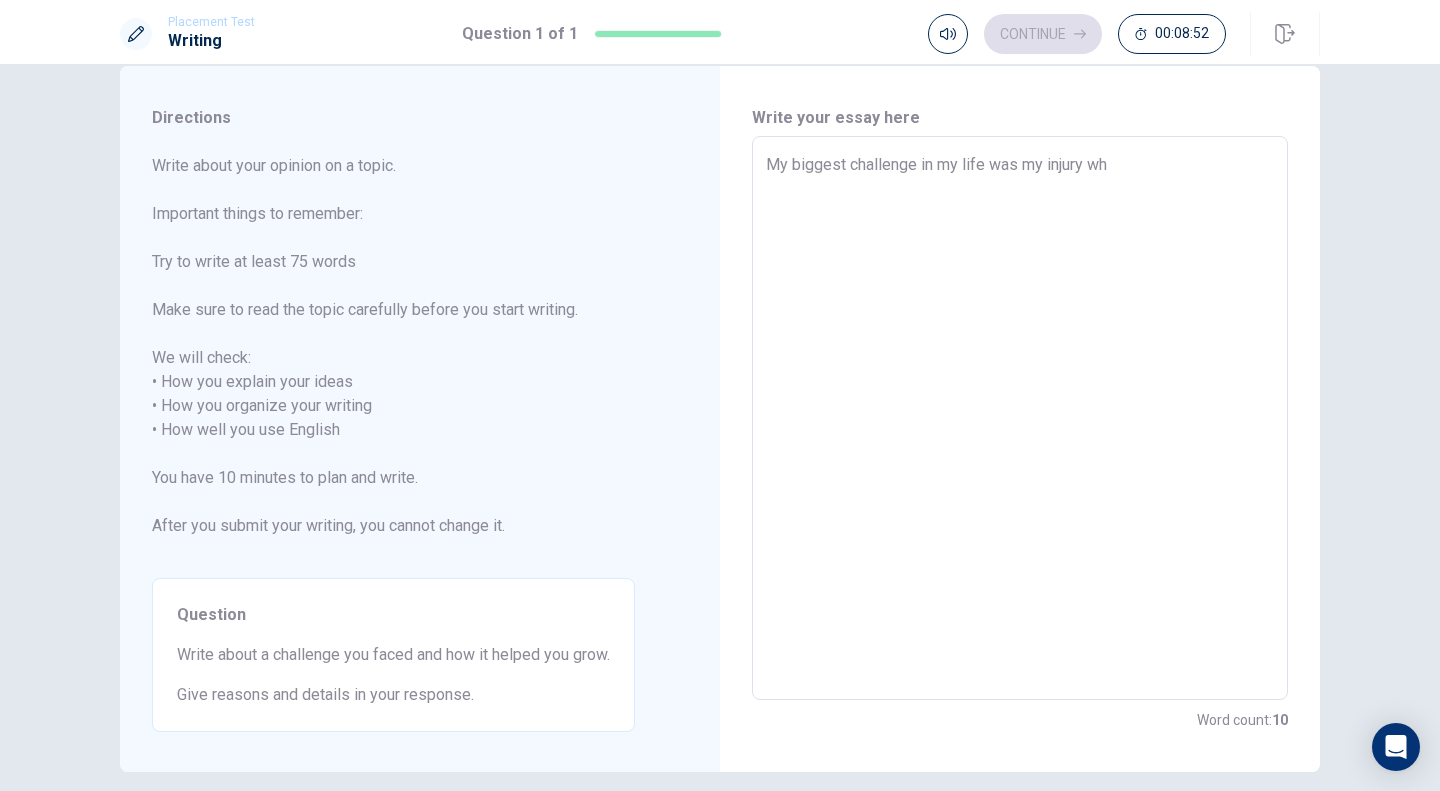 type on "x" 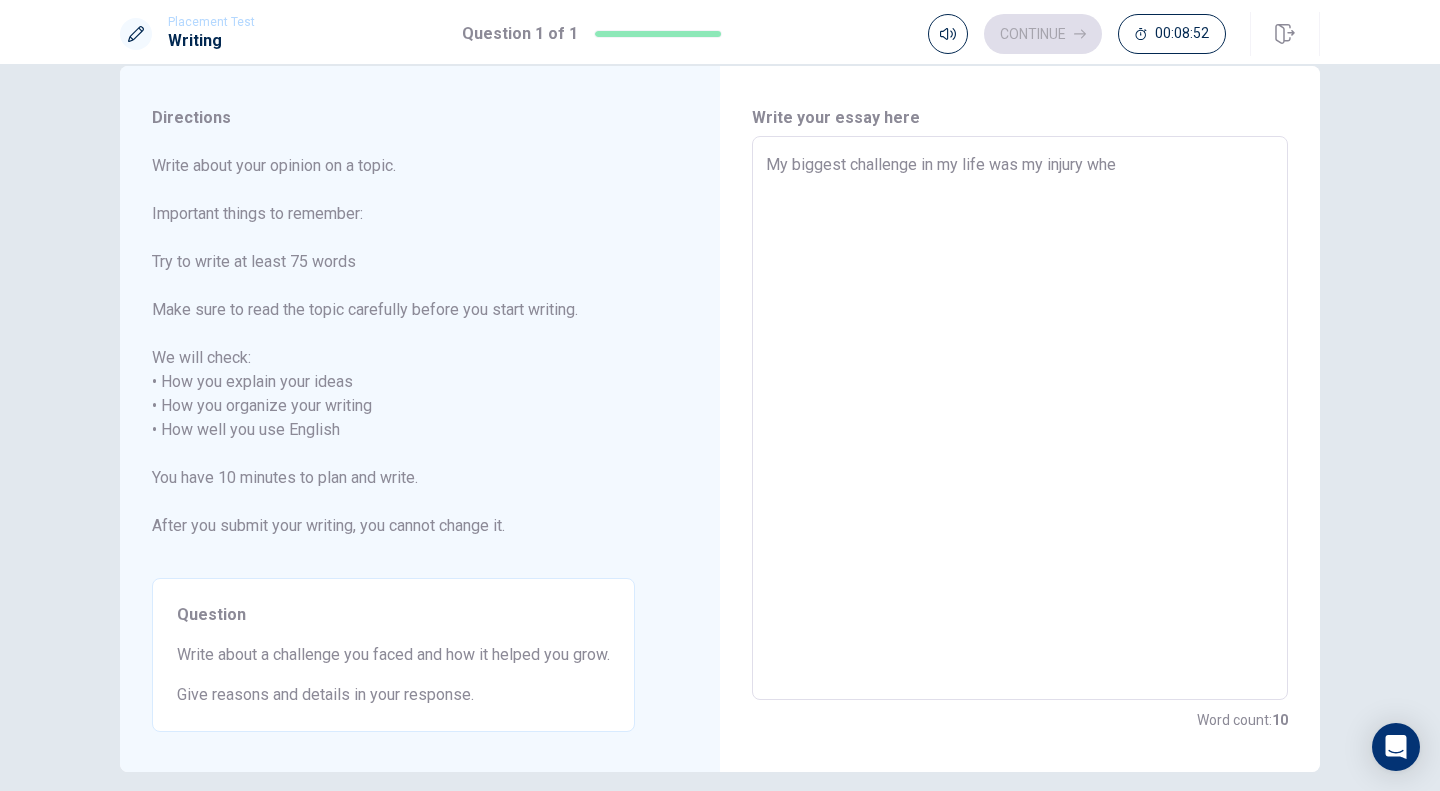 type on "x" 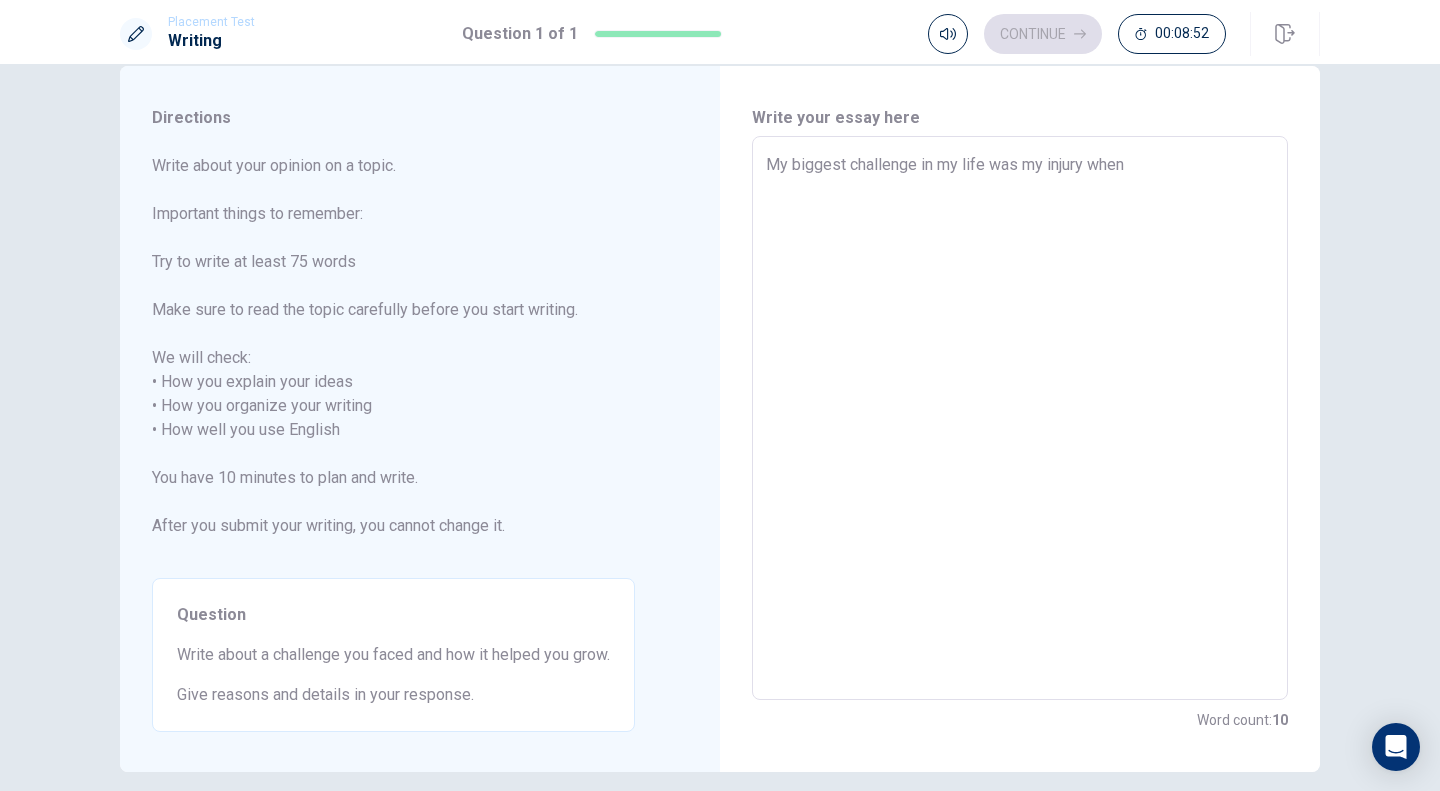 type on "x" 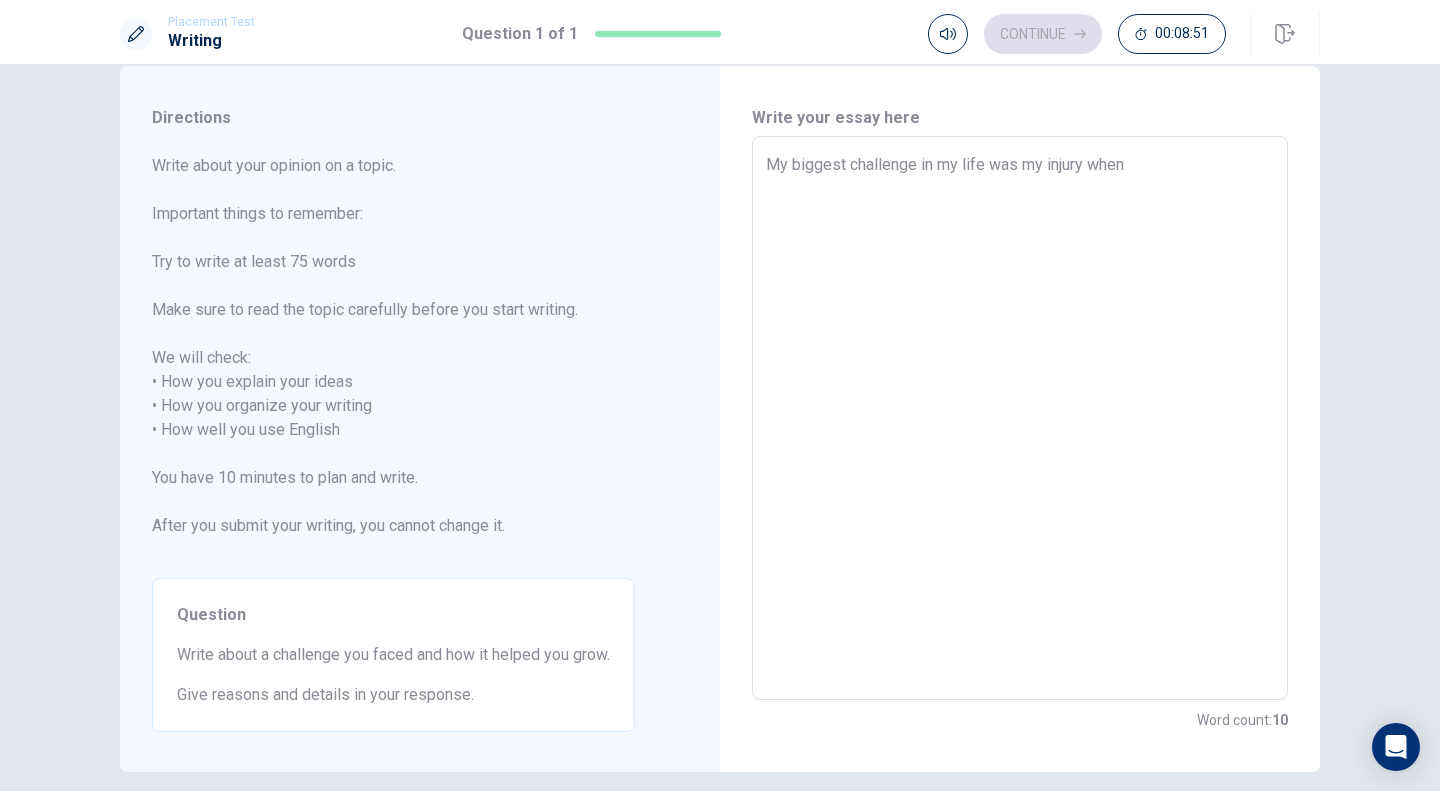 type on "My biggest challenge in my life was my injury when i" 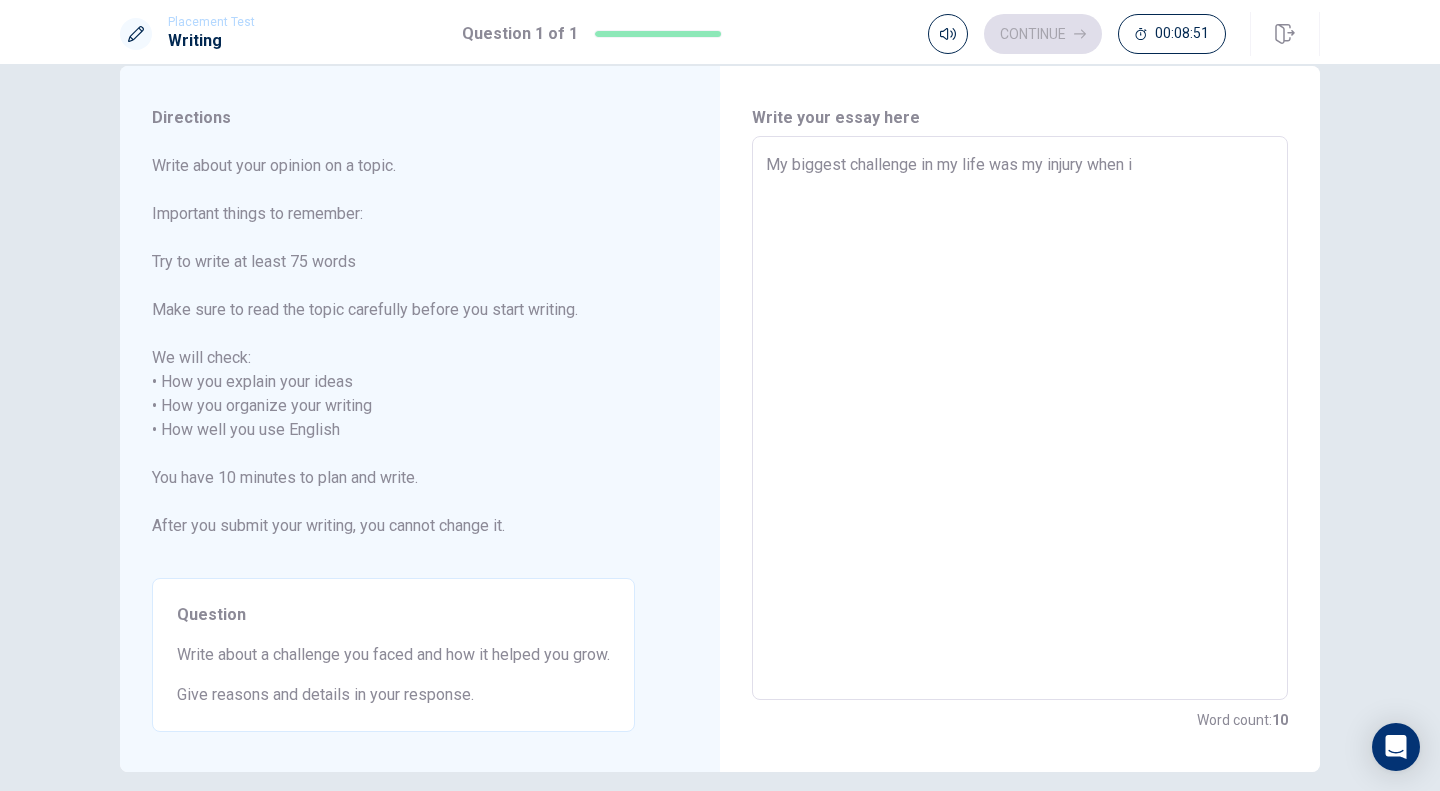 type on "x" 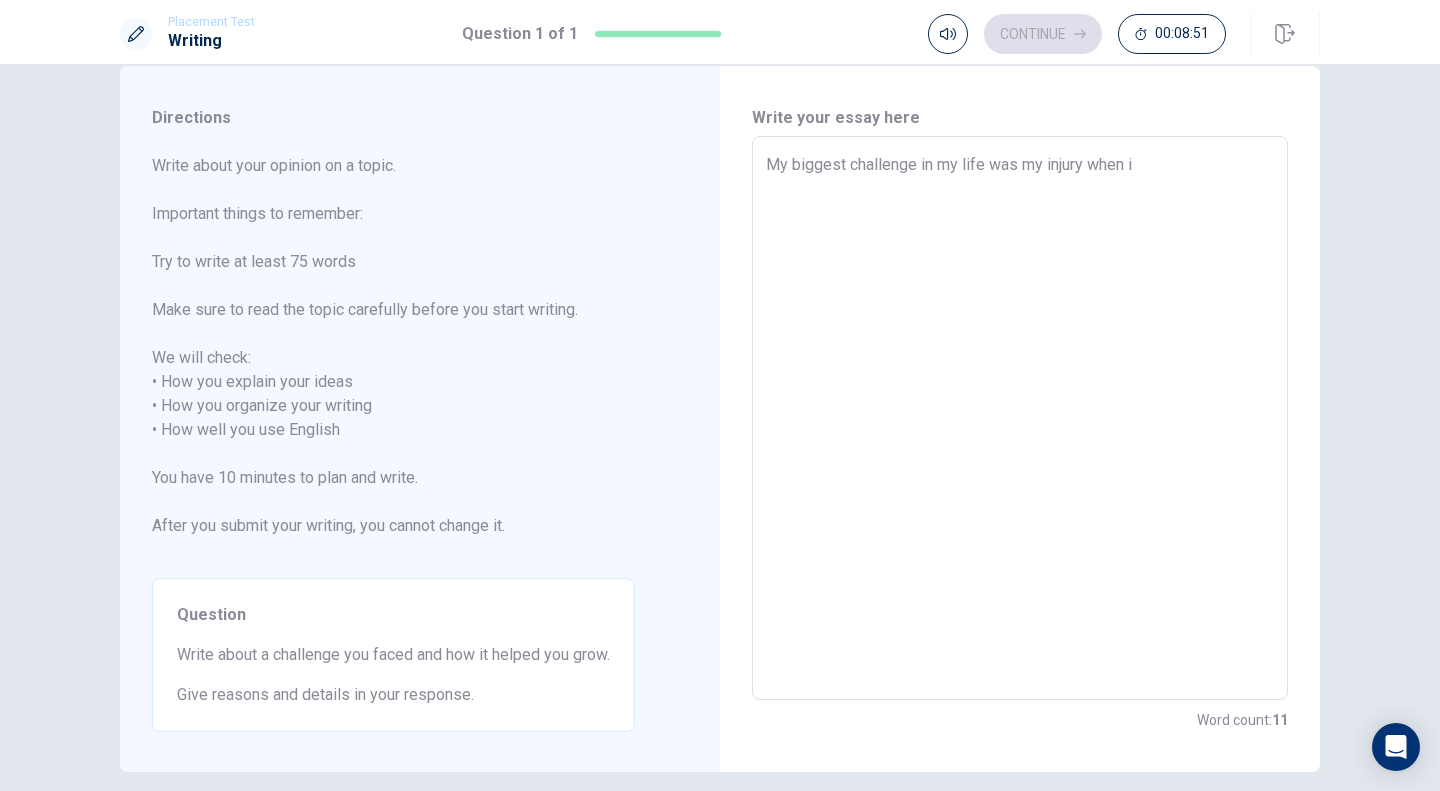 type on "My biggest challenge in my life was my injury when i" 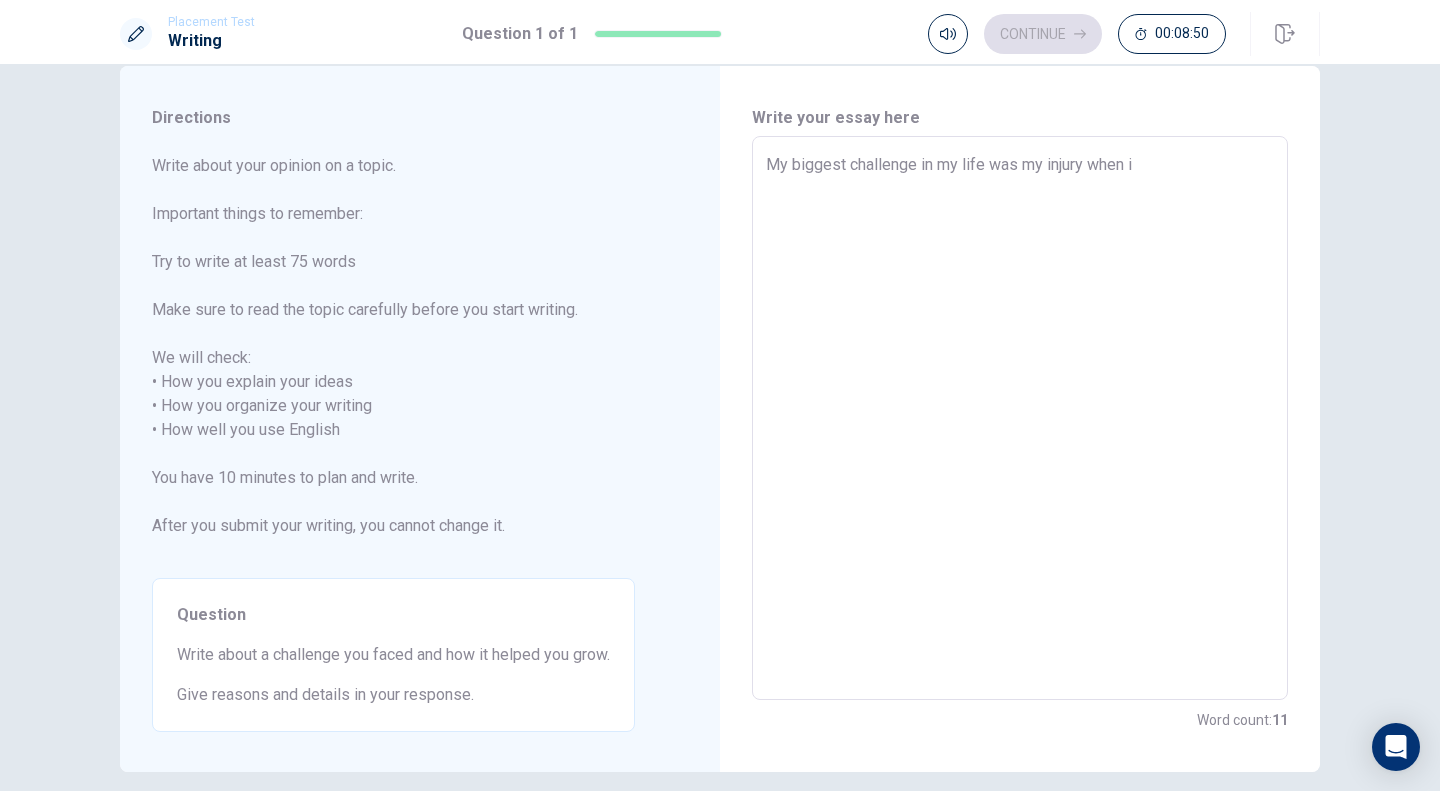 type on "x" 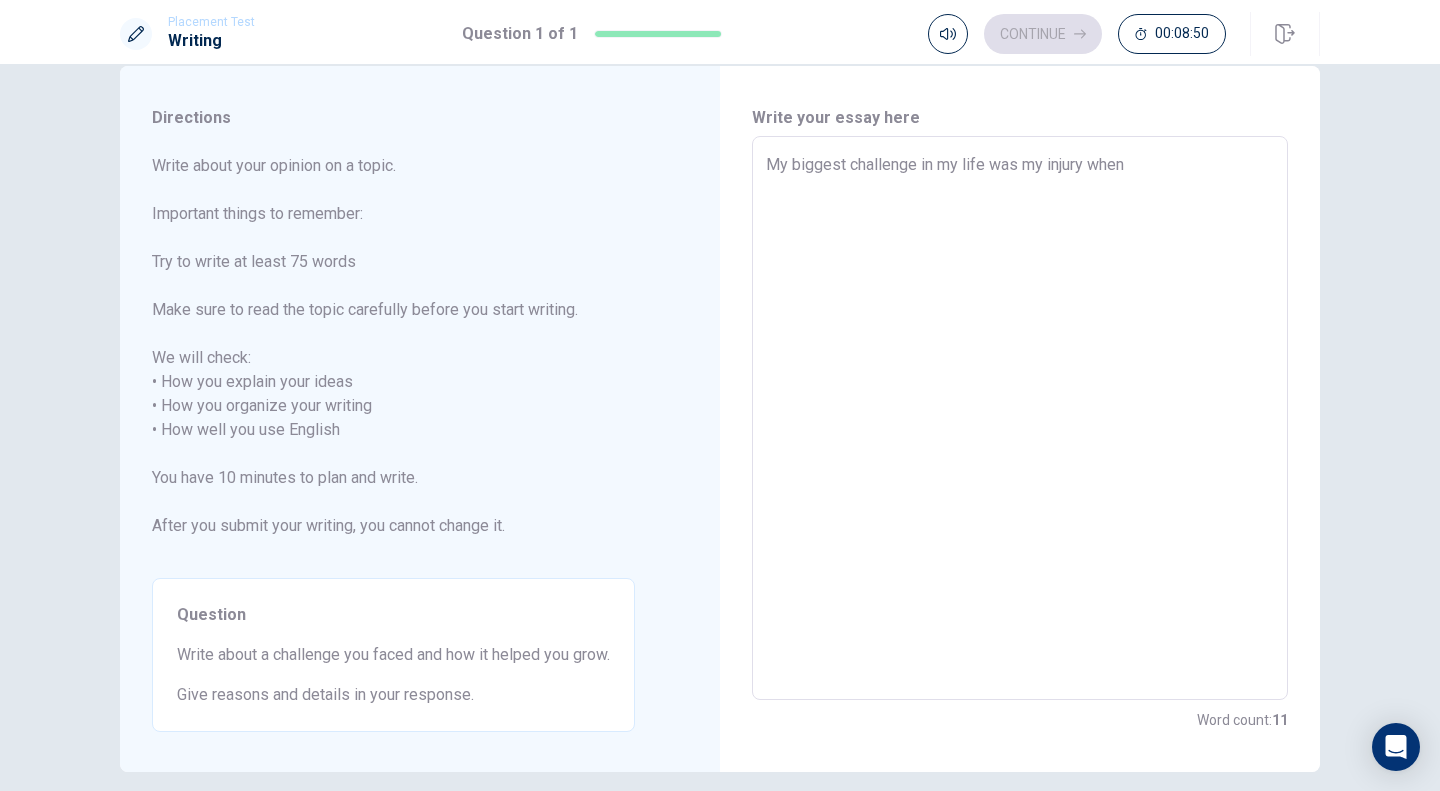 type on "x" 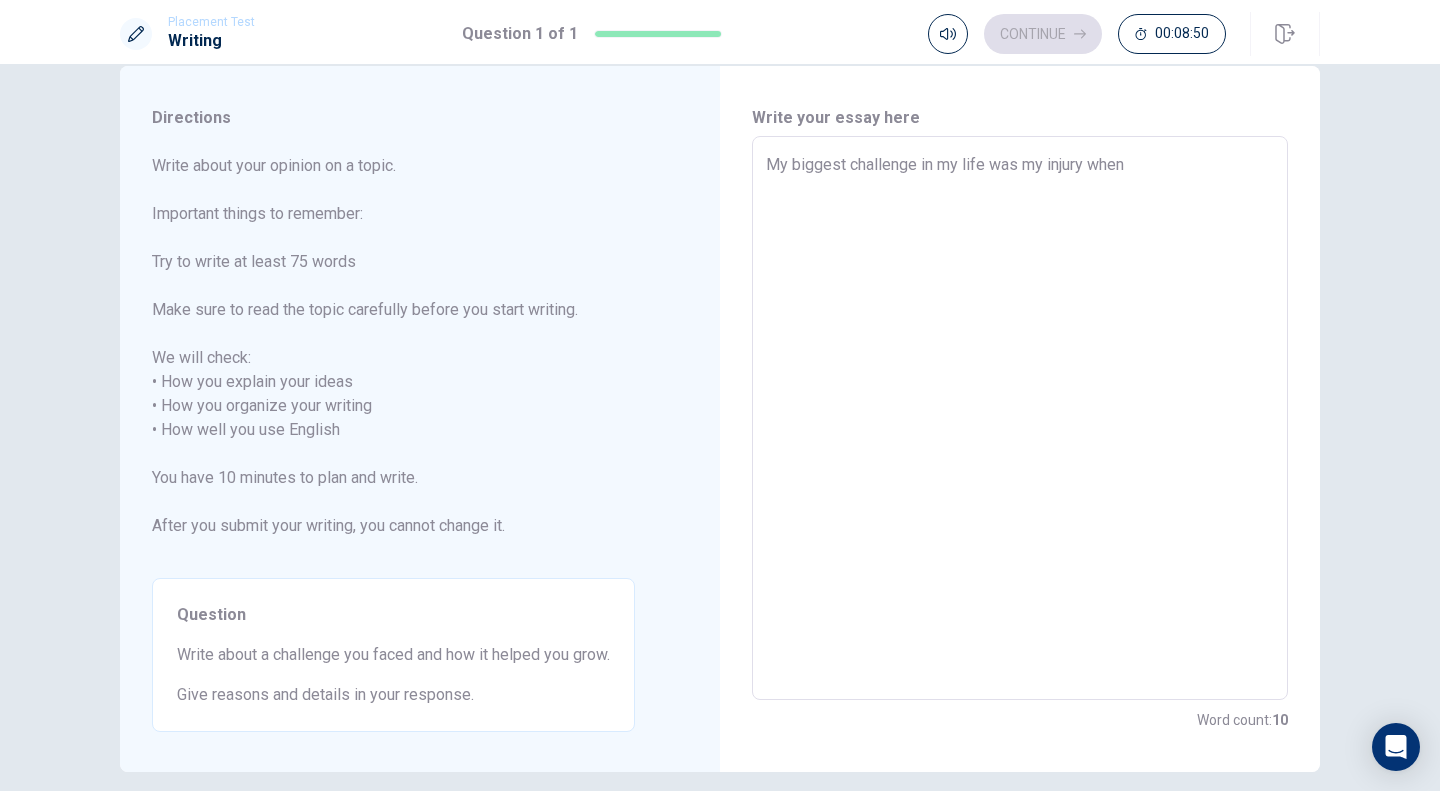 type on "My biggest challenge in my life was my injury when I" 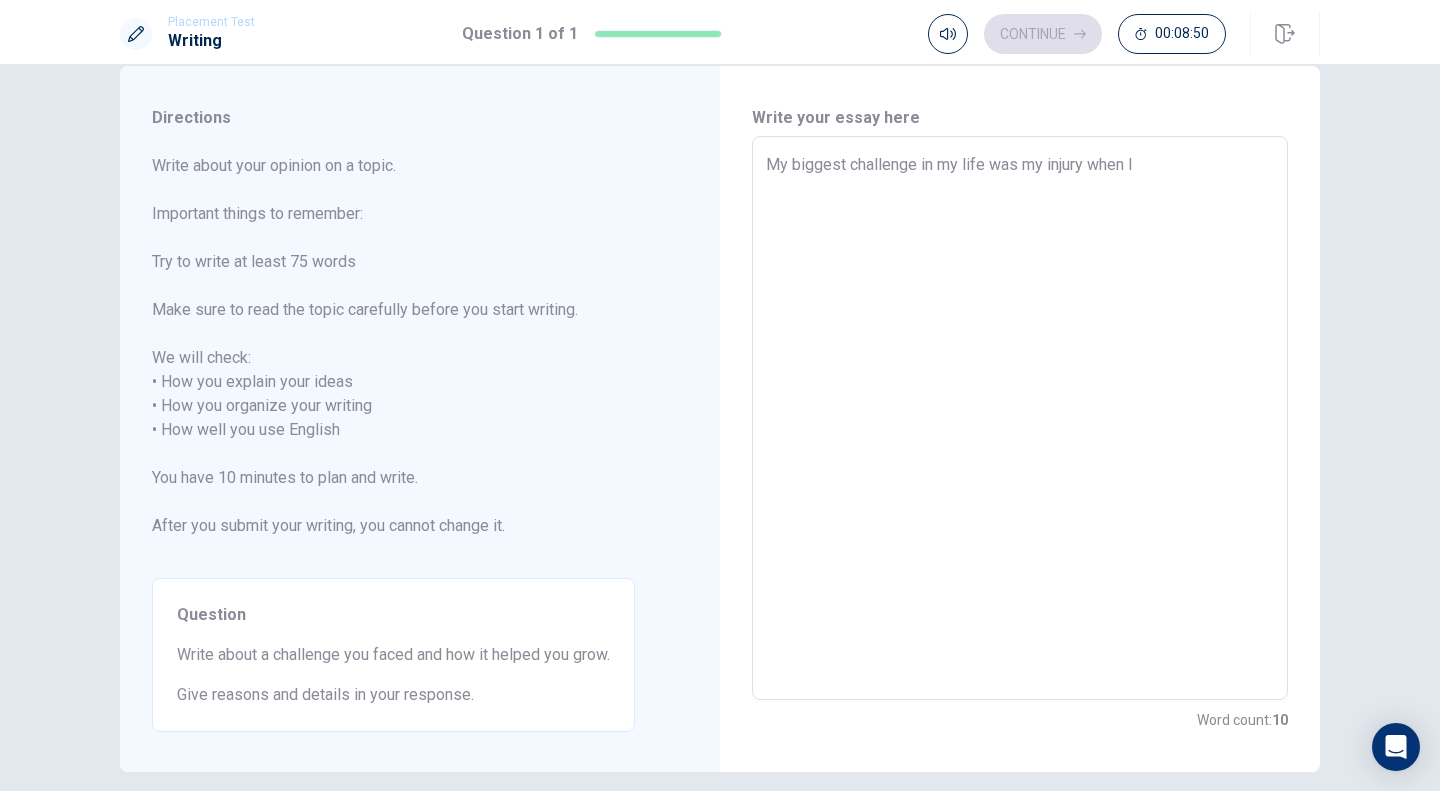 type on "x" 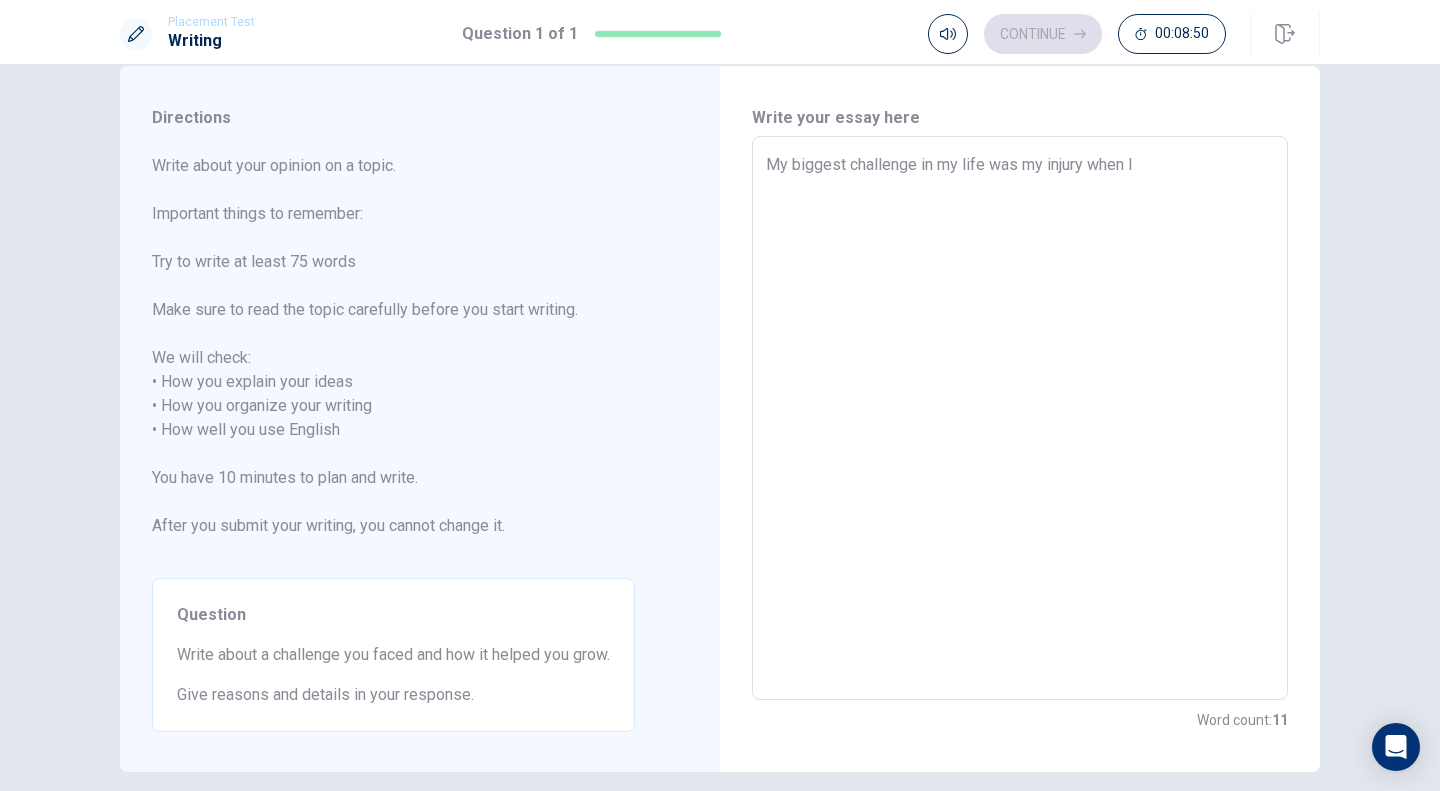 type on "My biggest challenge in my life was my injury when I" 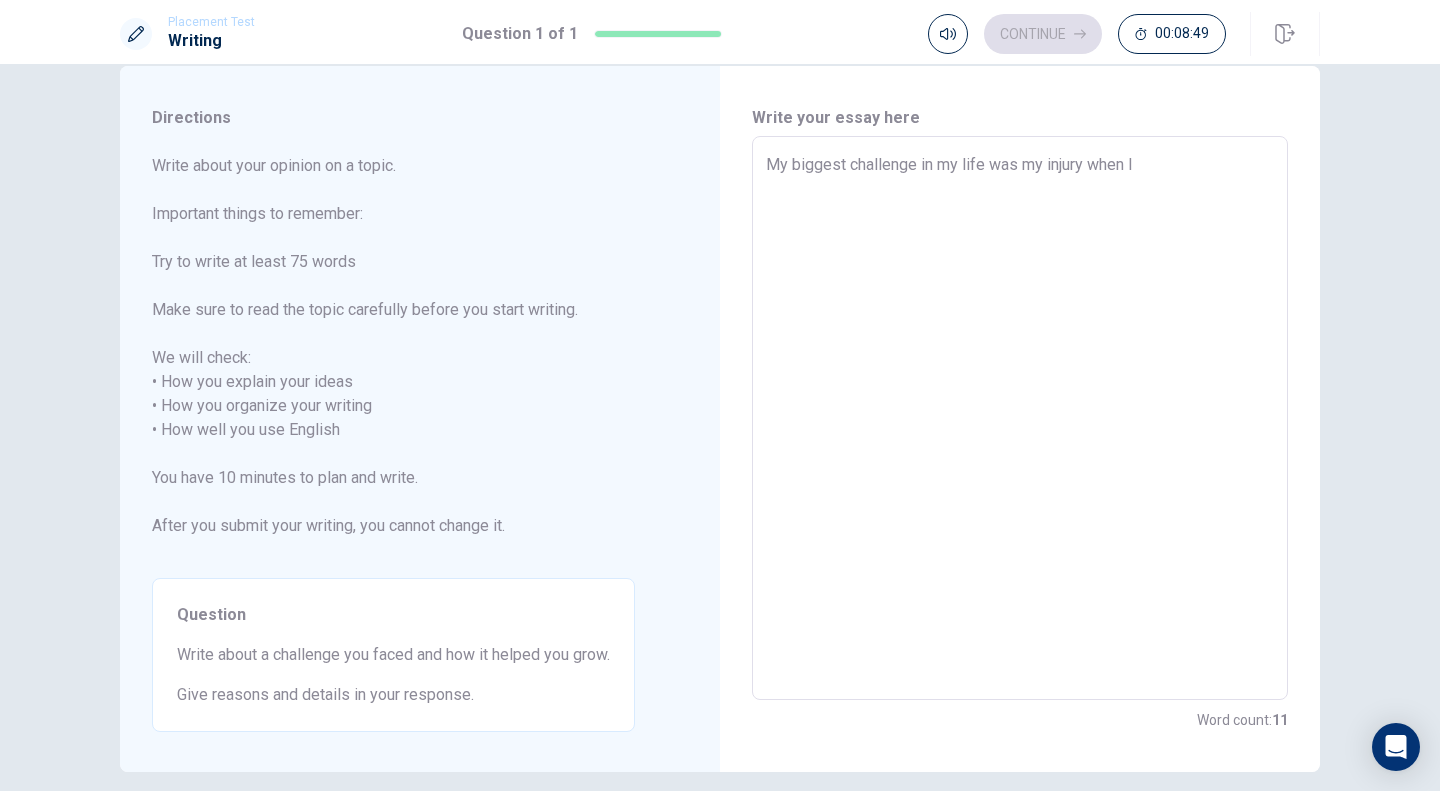 type on "My biggest challenge in my life was my injury when I w" 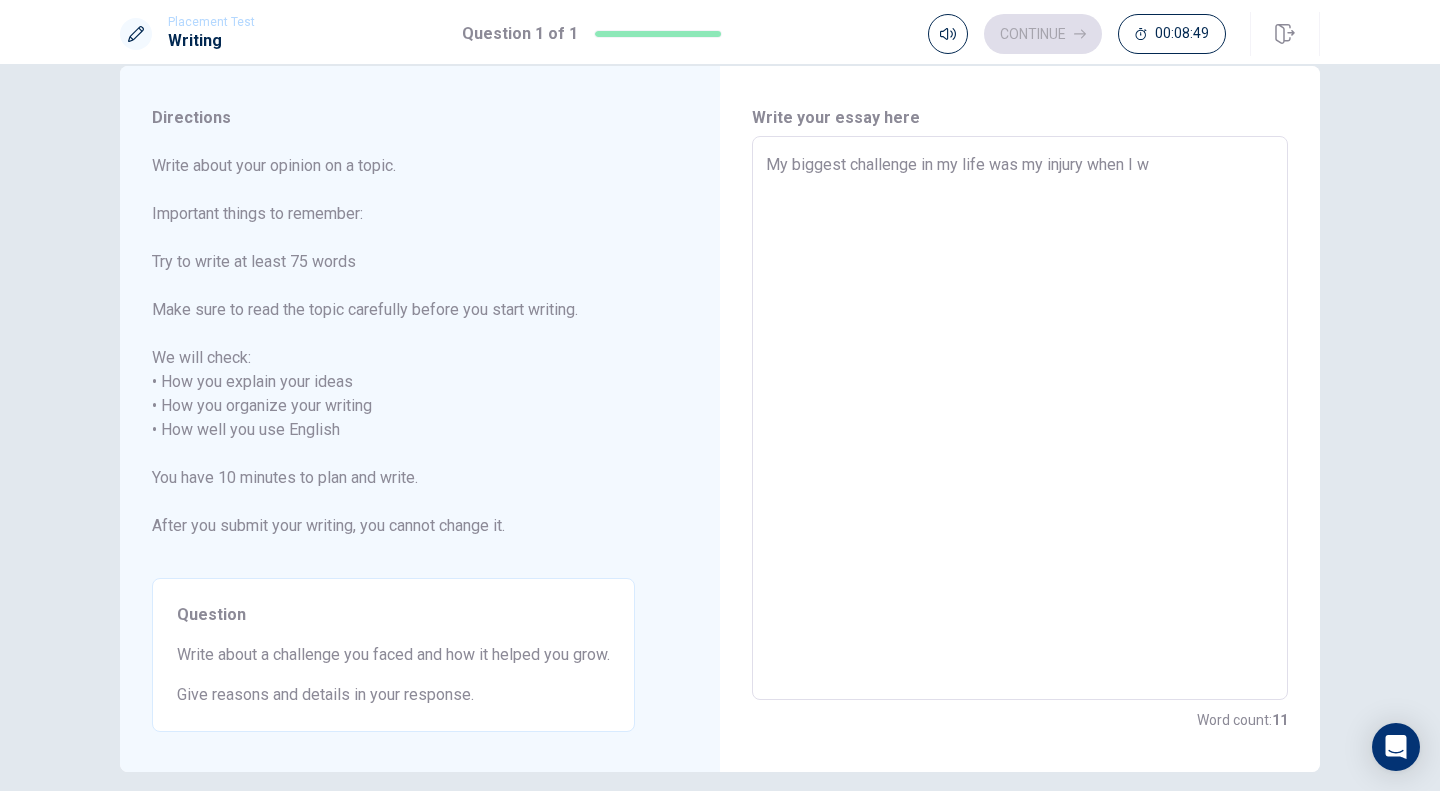 type on "x" 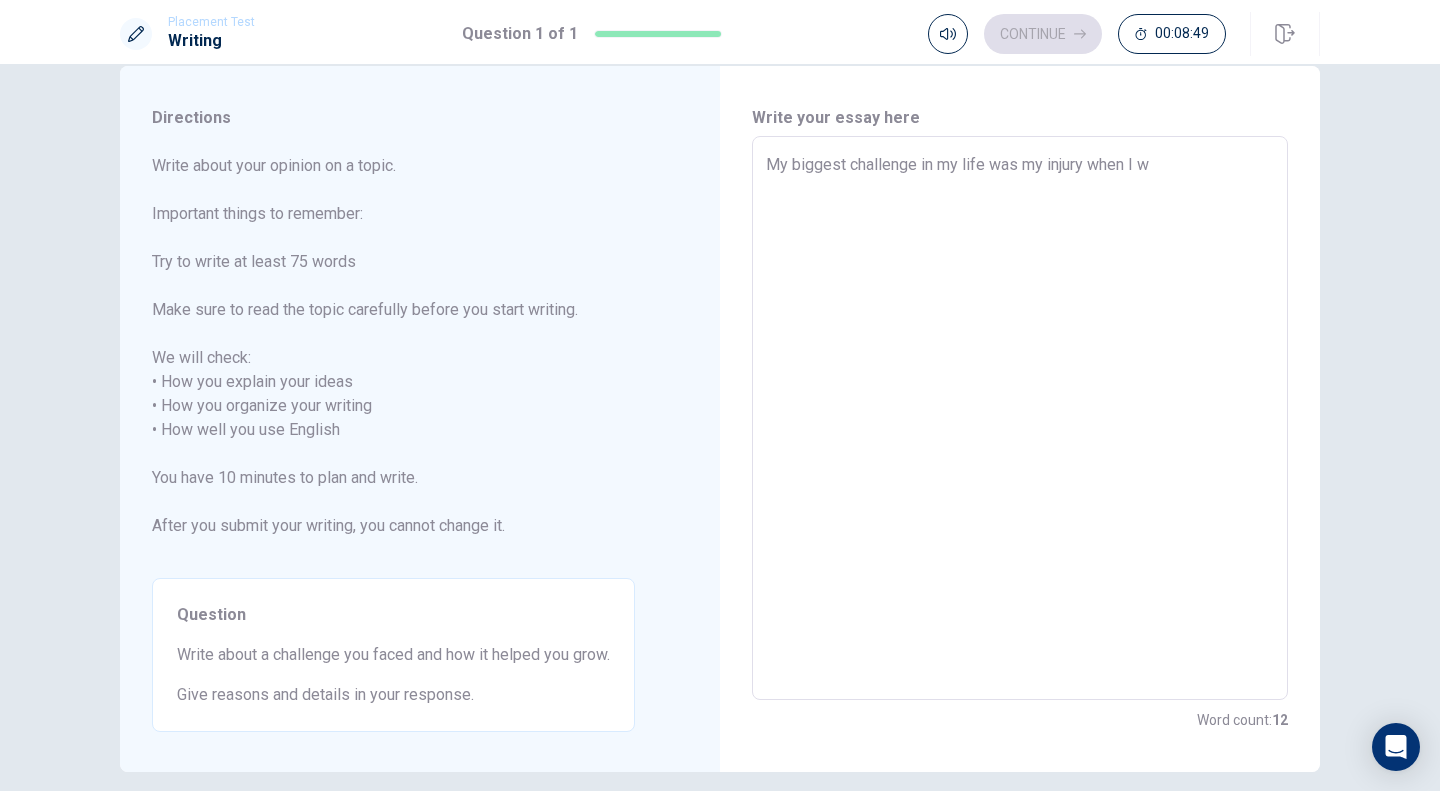 type on "My biggest challenge in my life was my injury when I wa" 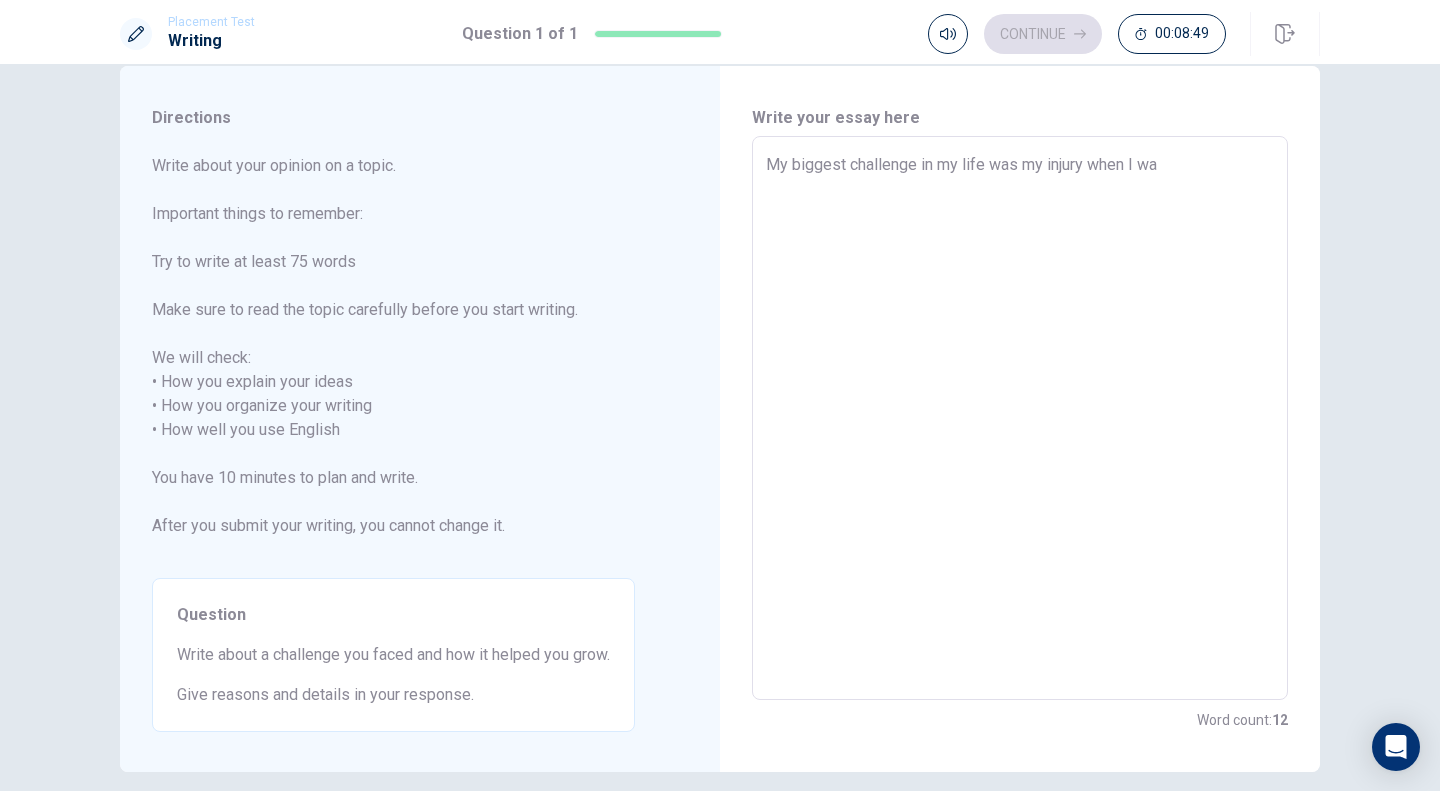 type on "x" 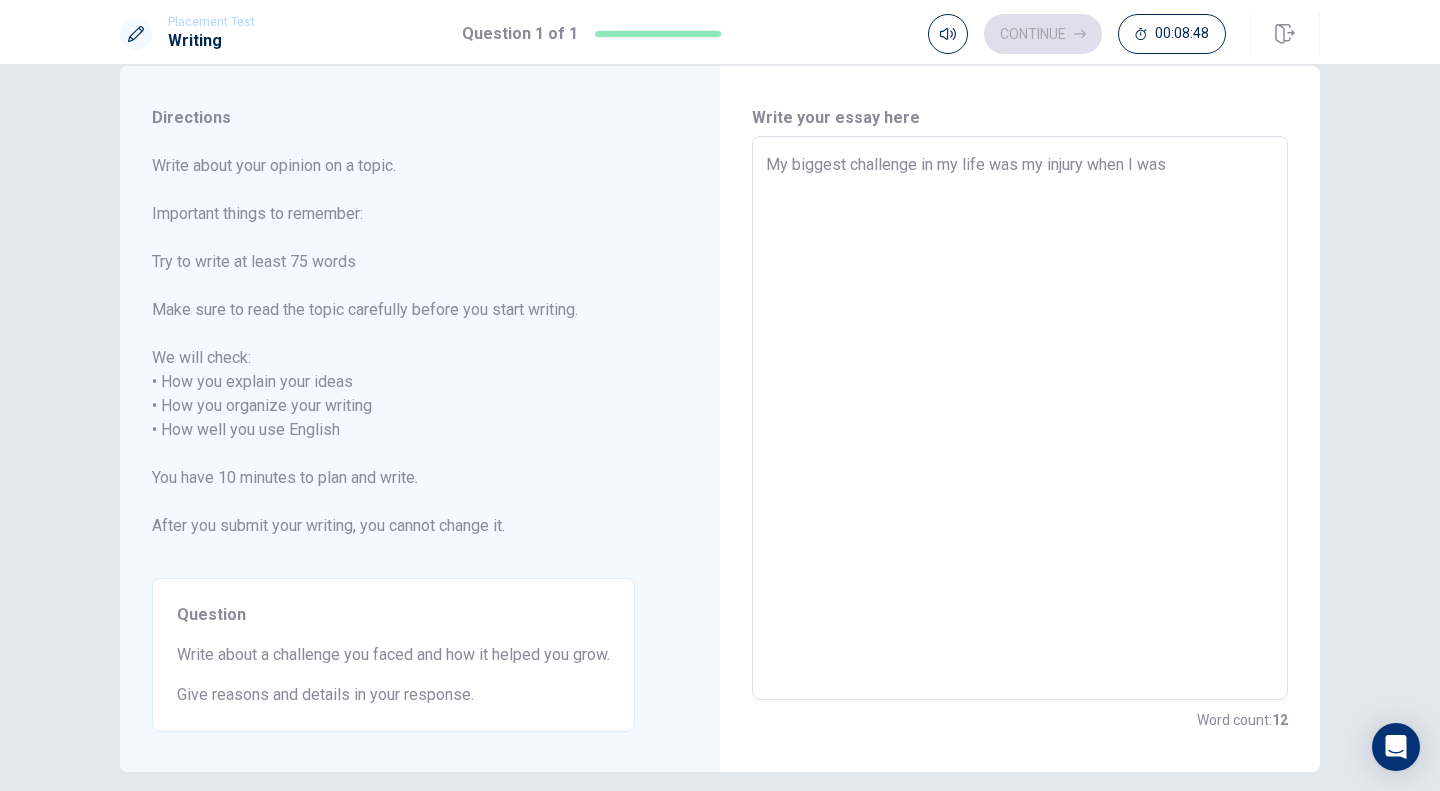type on "x" 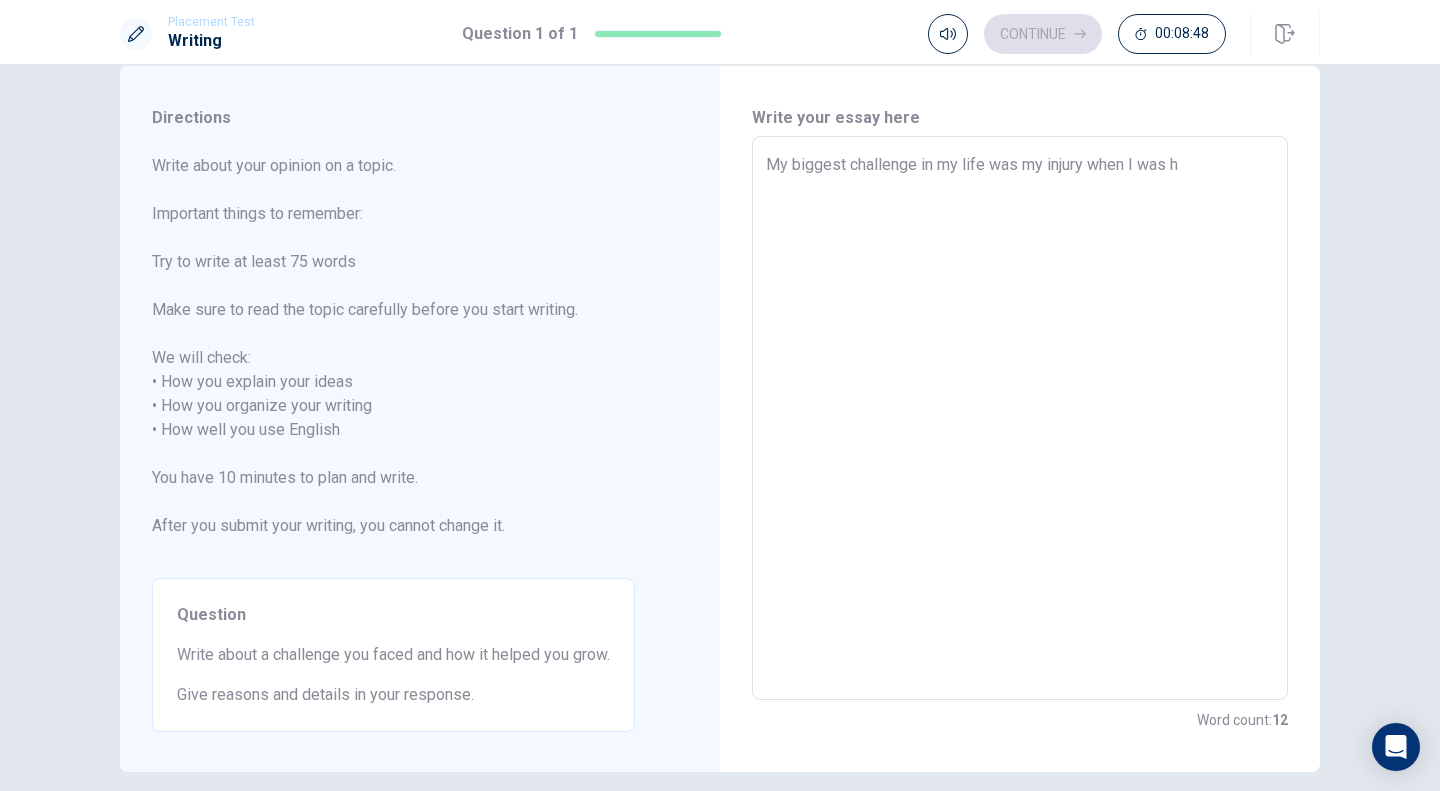 type on "x" 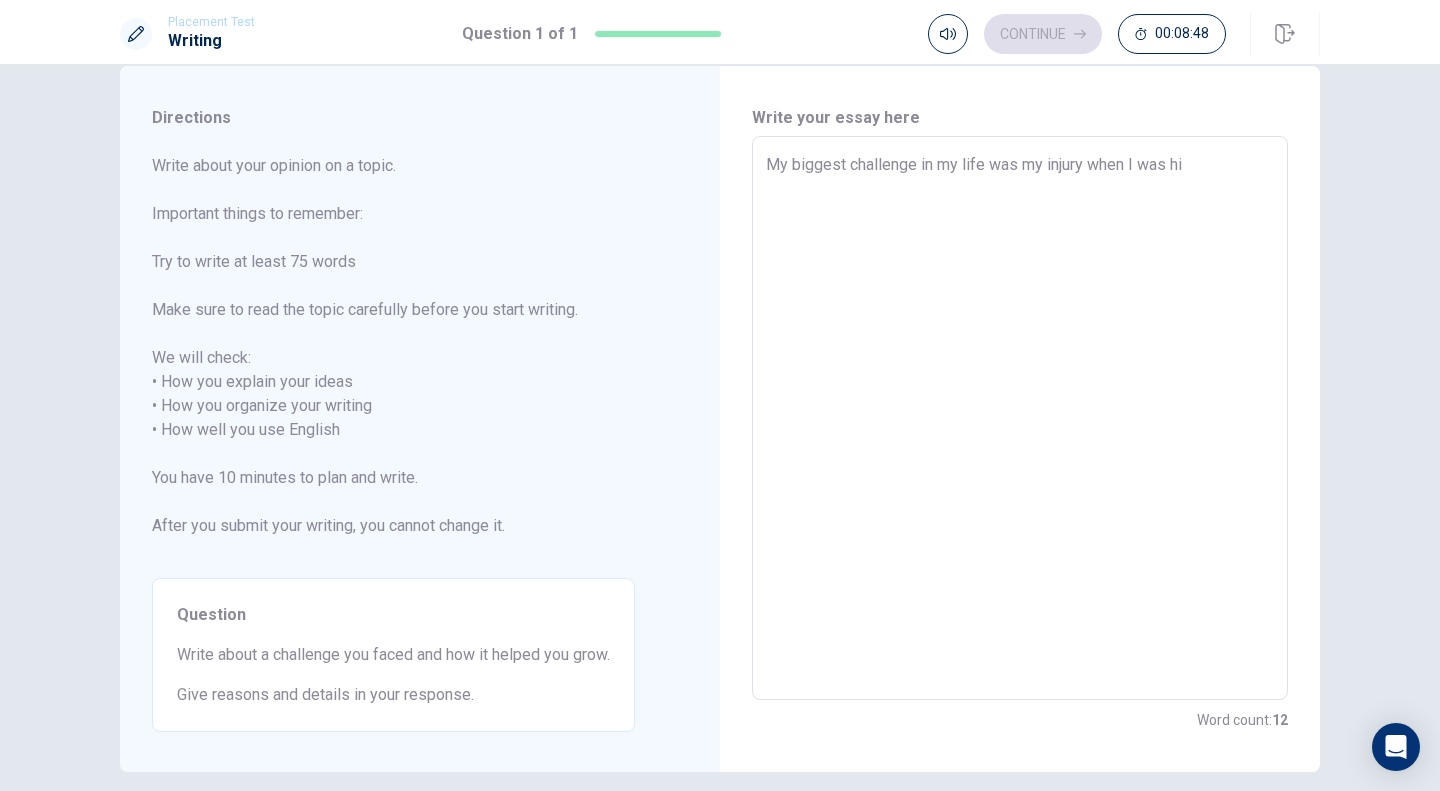 type on "x" 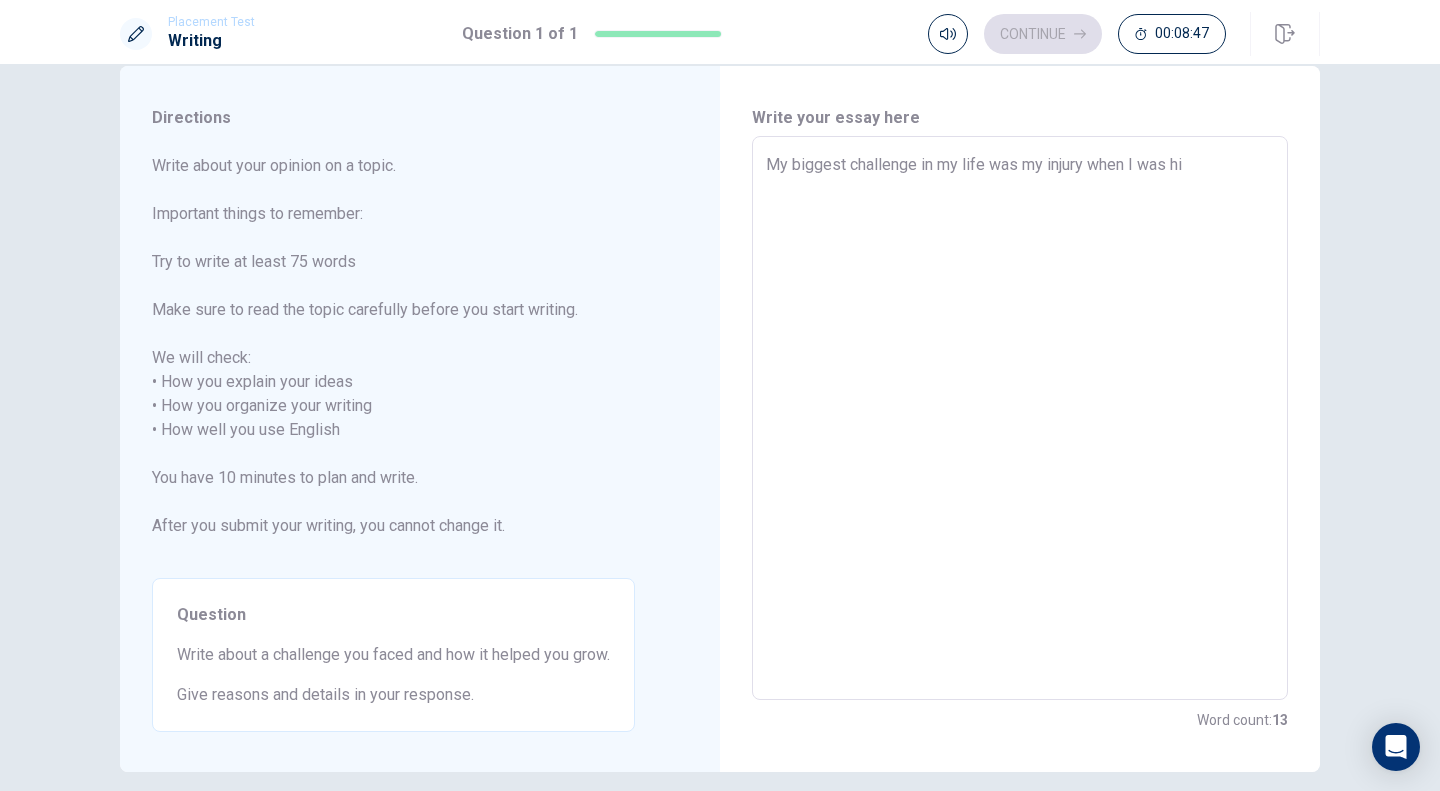 type on "My biggest challenge in my life was my injury when I was hig" 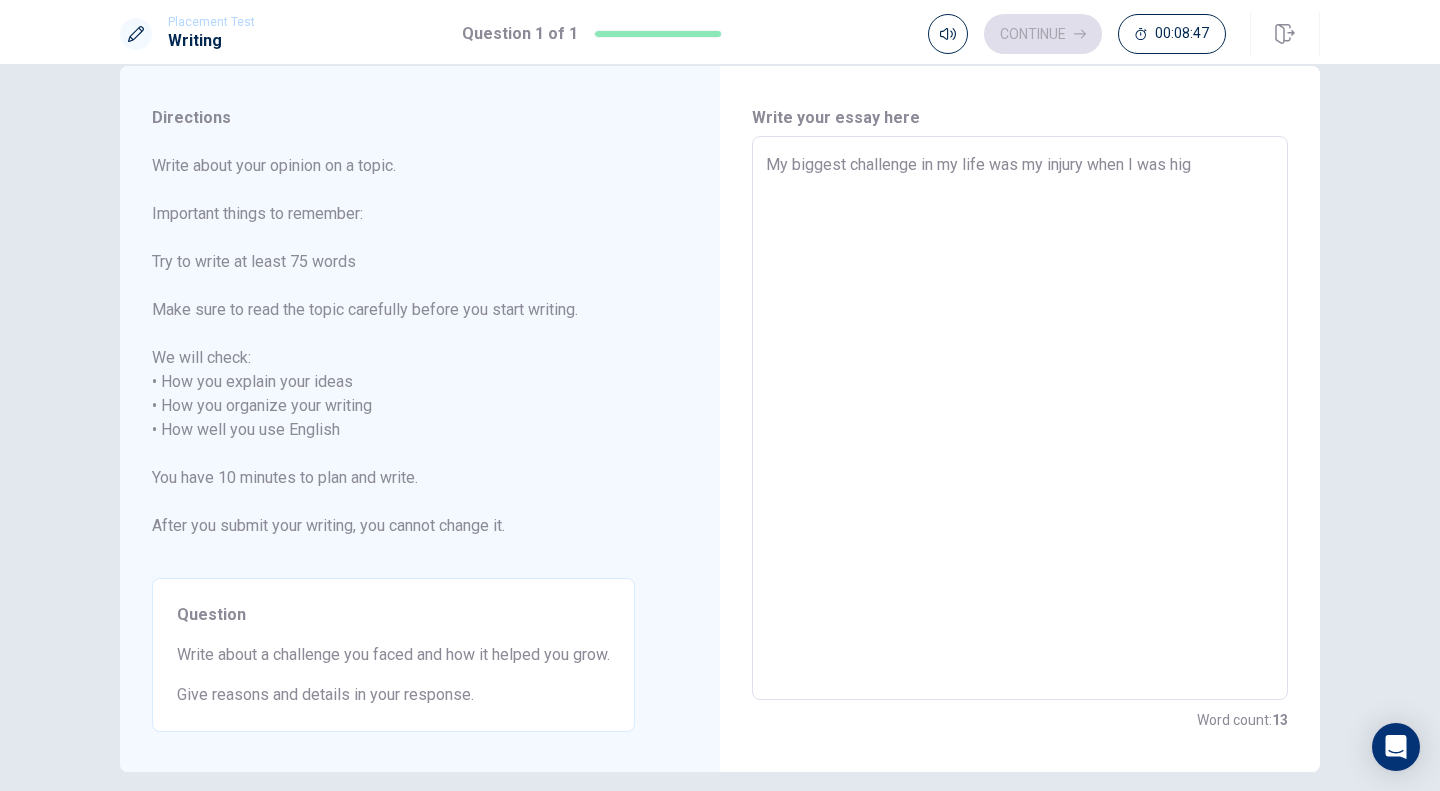 type on "x" 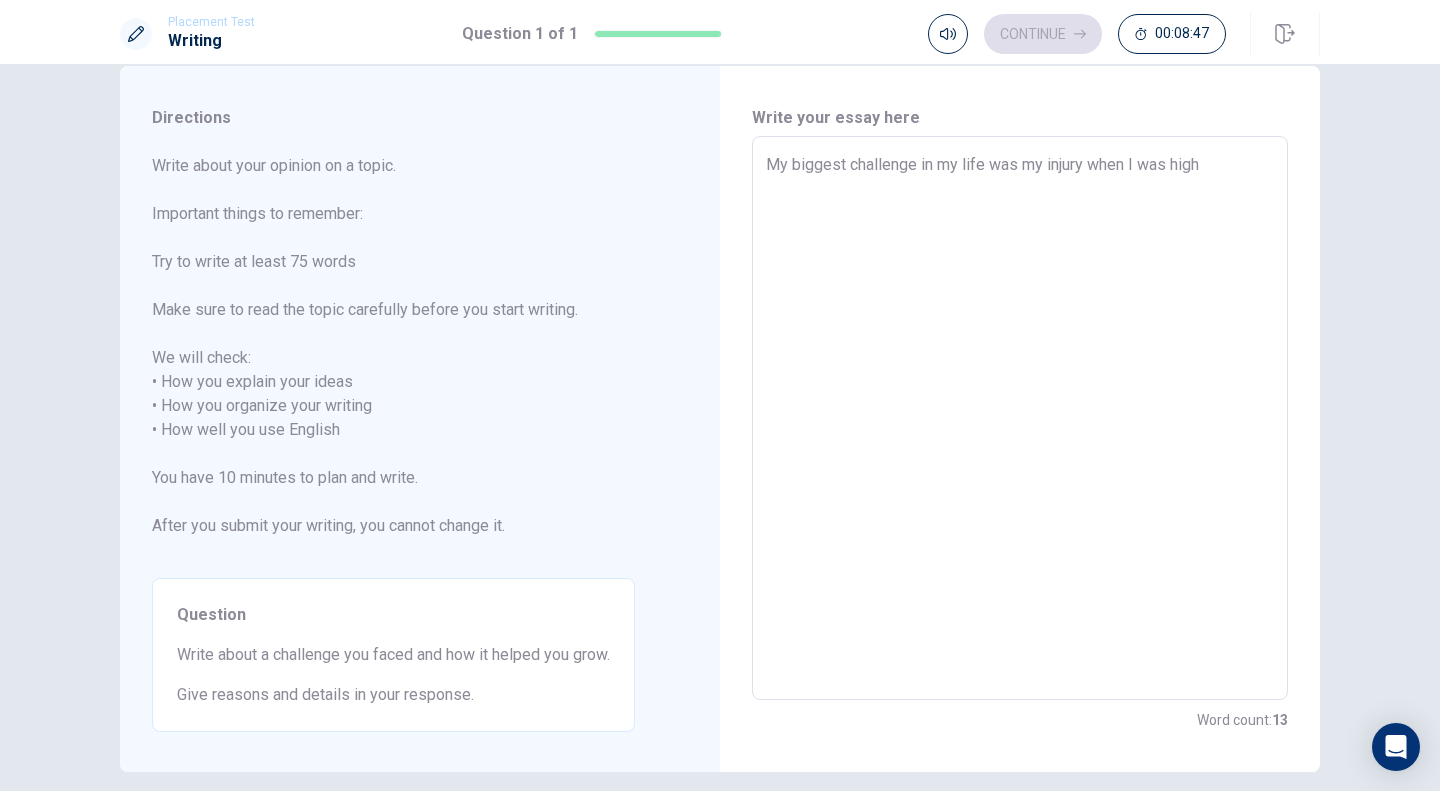 type on "x" 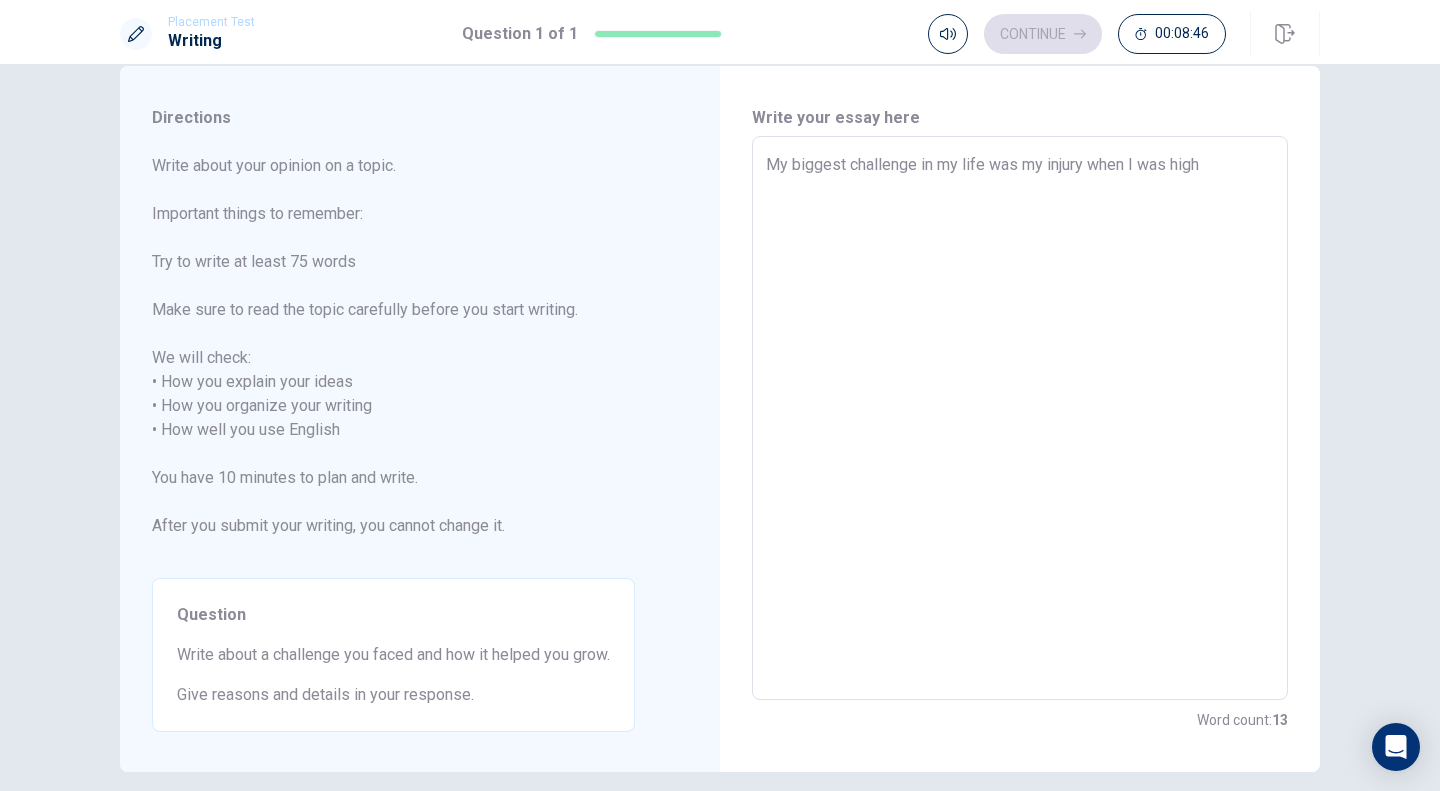 type on "My biggest challenge in my life was my injury when I was high s" 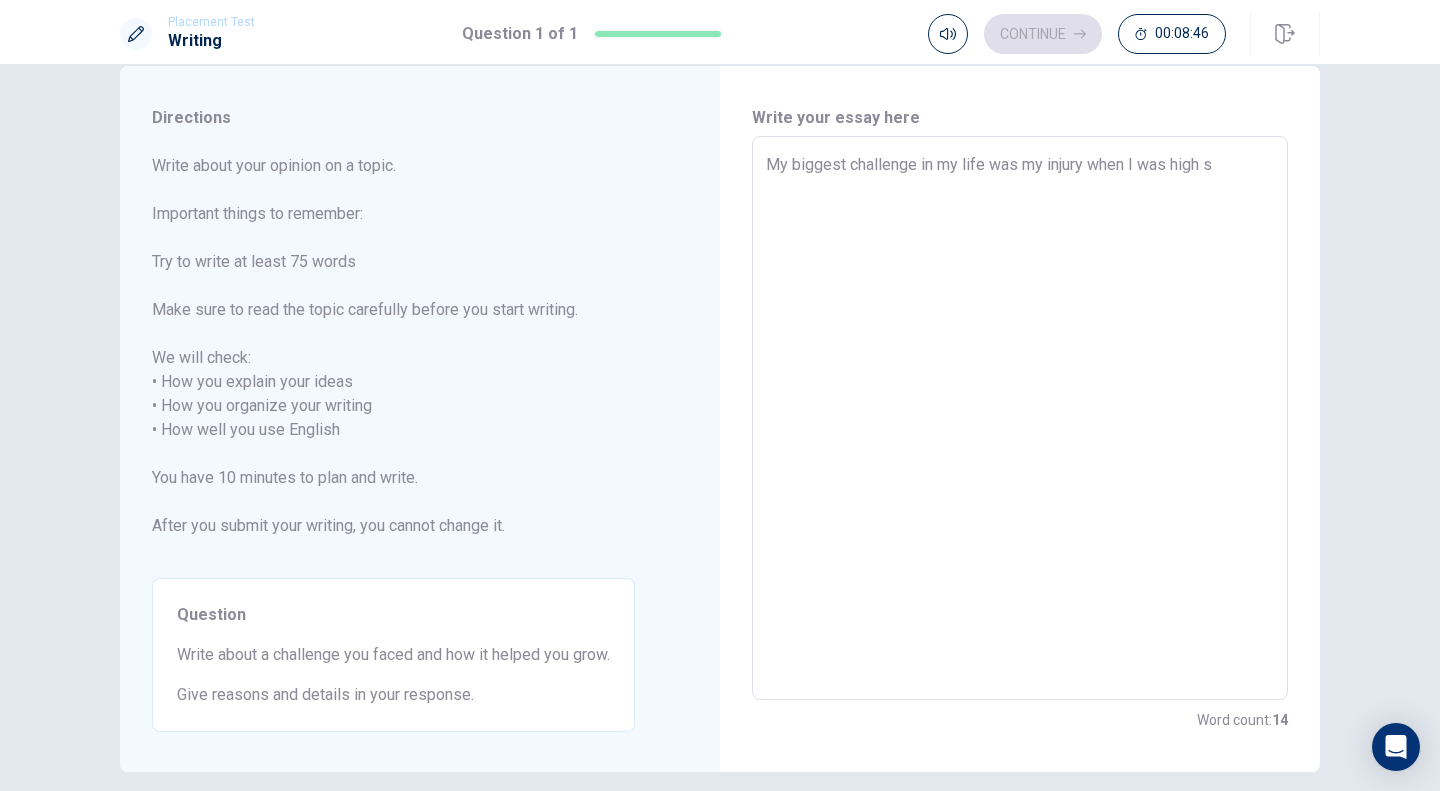 type 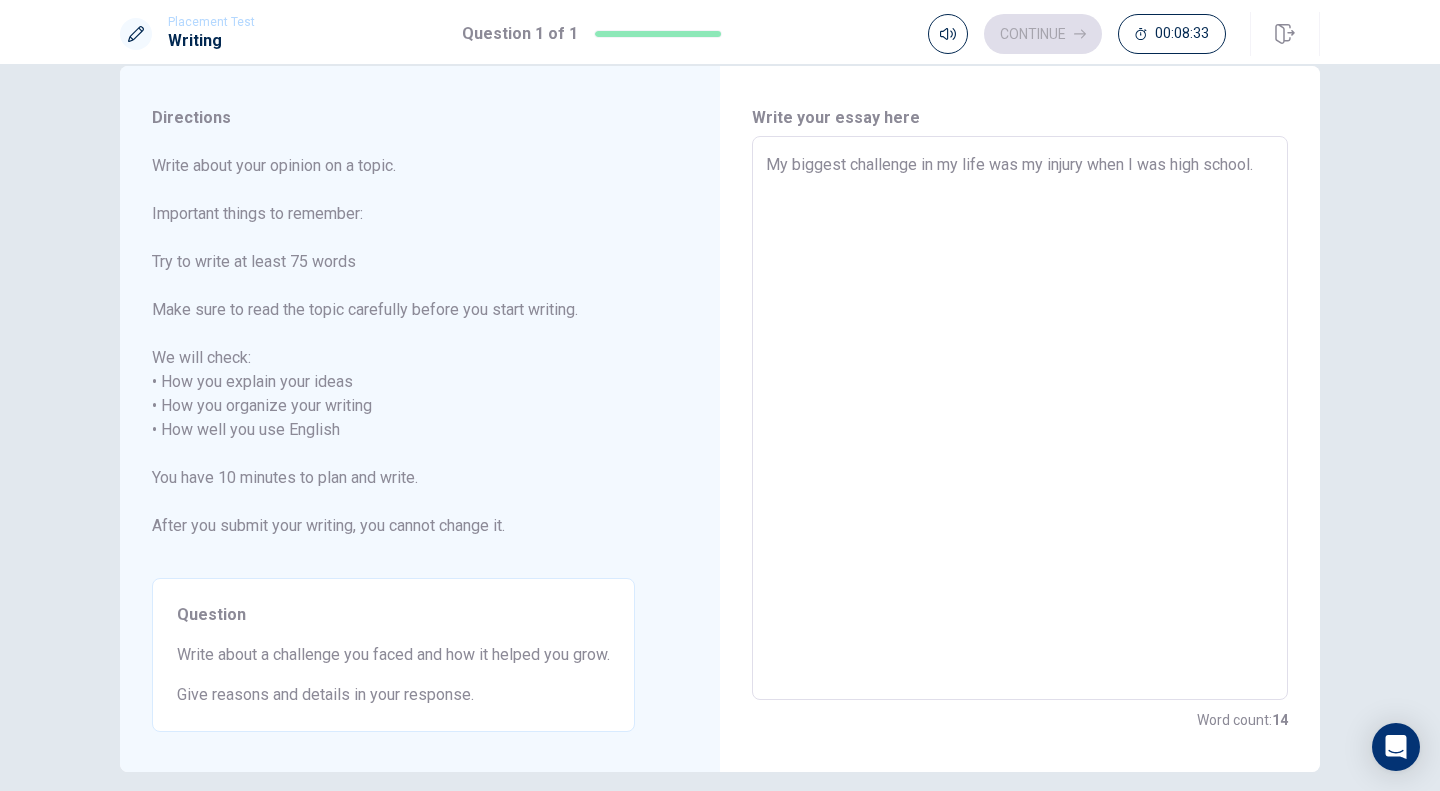 click on "My biggest challenge in my life was my injury when I was high school." at bounding box center [1020, 418] 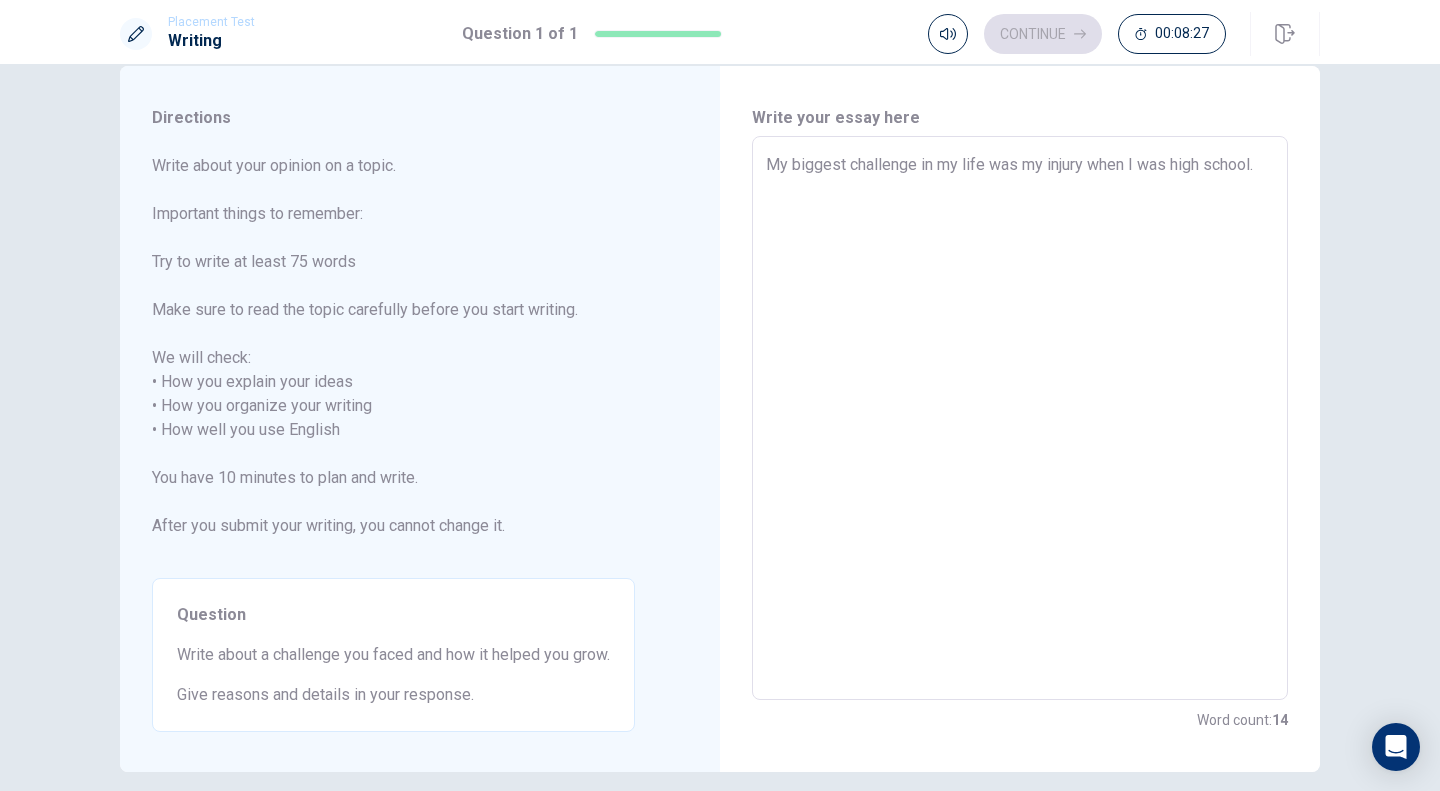 click on "My biggest challenge in my life was my injury when I was high school." at bounding box center [1020, 418] 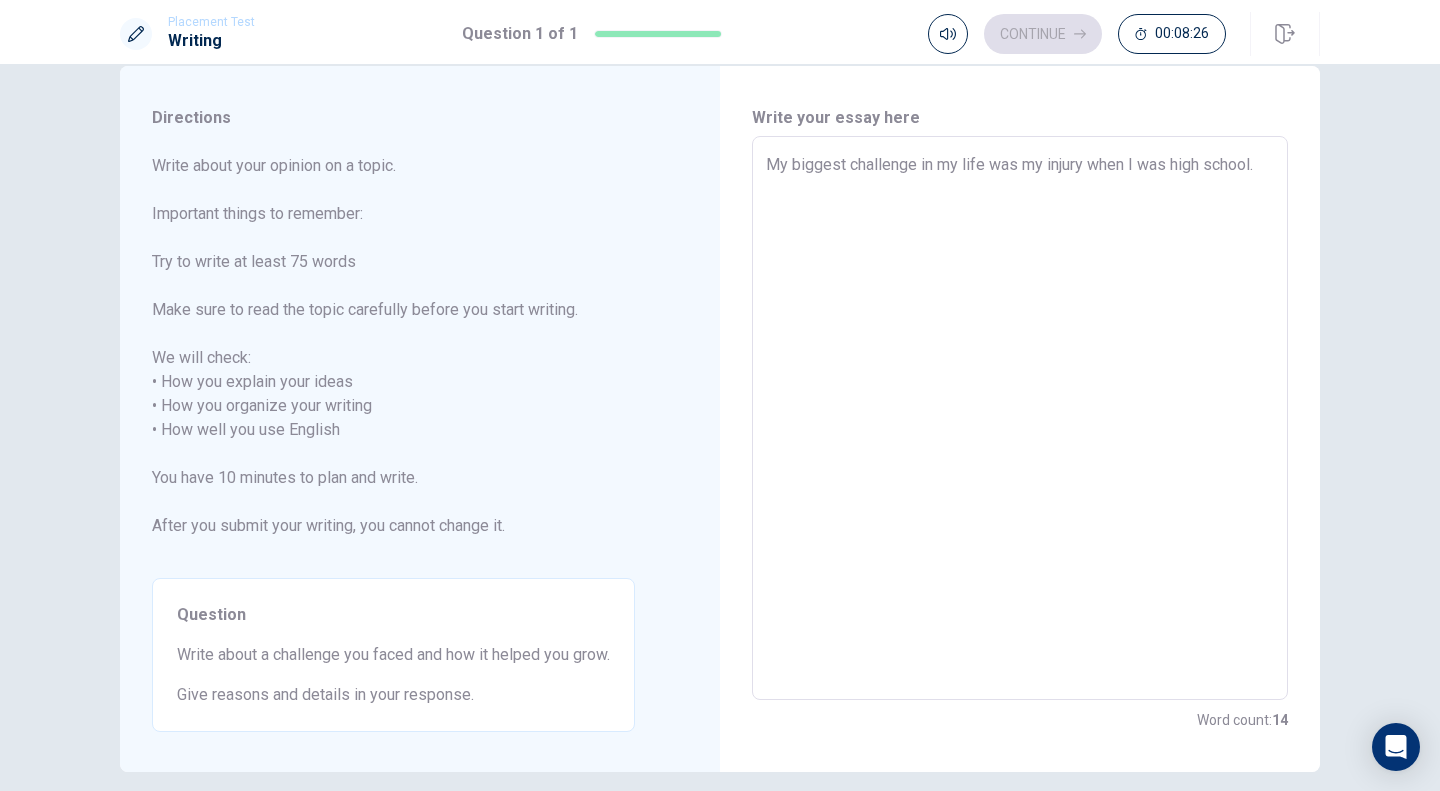 click on "My biggest challenge in my life was my injury when I was high school." at bounding box center (1020, 418) 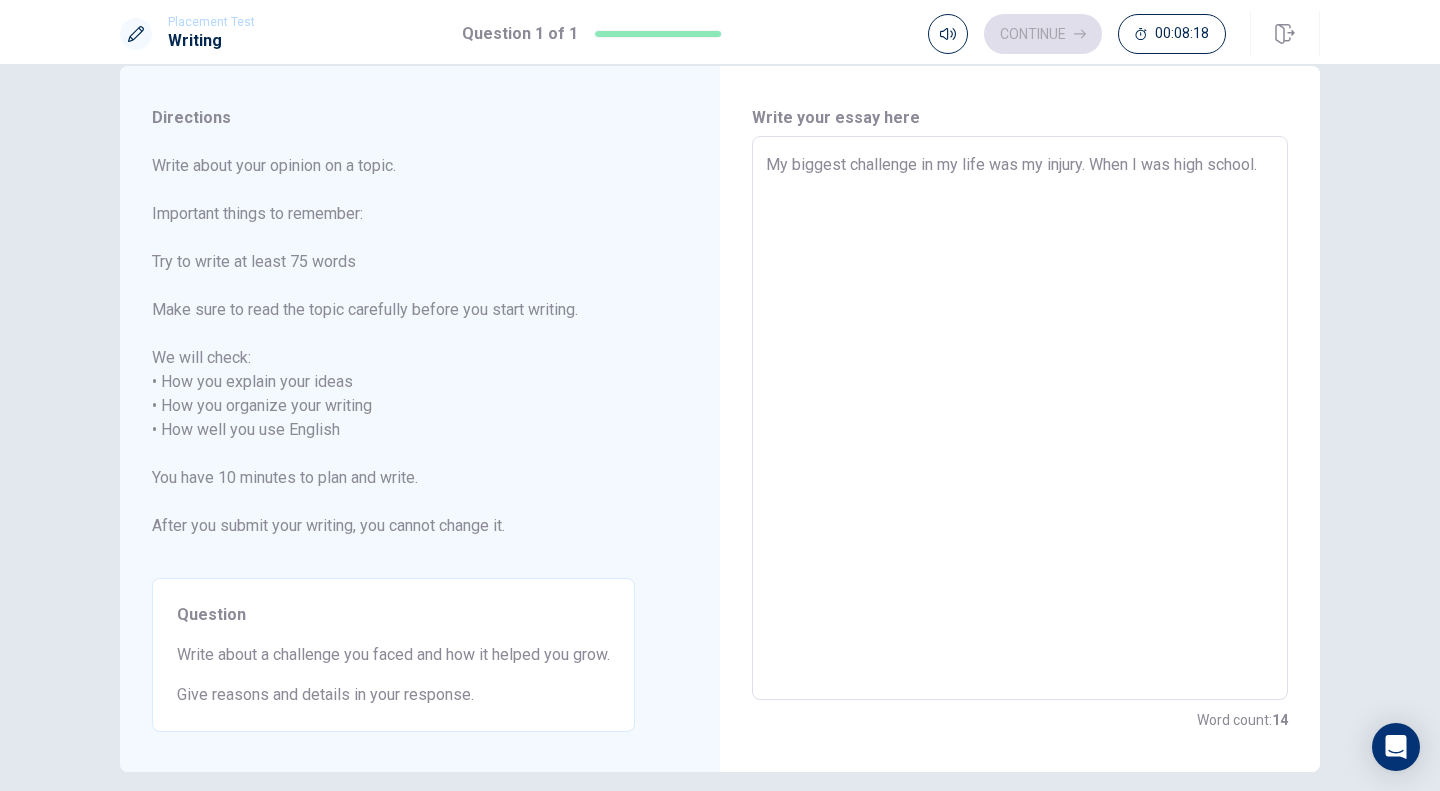 click on "My biggest challenge in my life was my injury. When I was high school. x ​" at bounding box center (1020, 418) 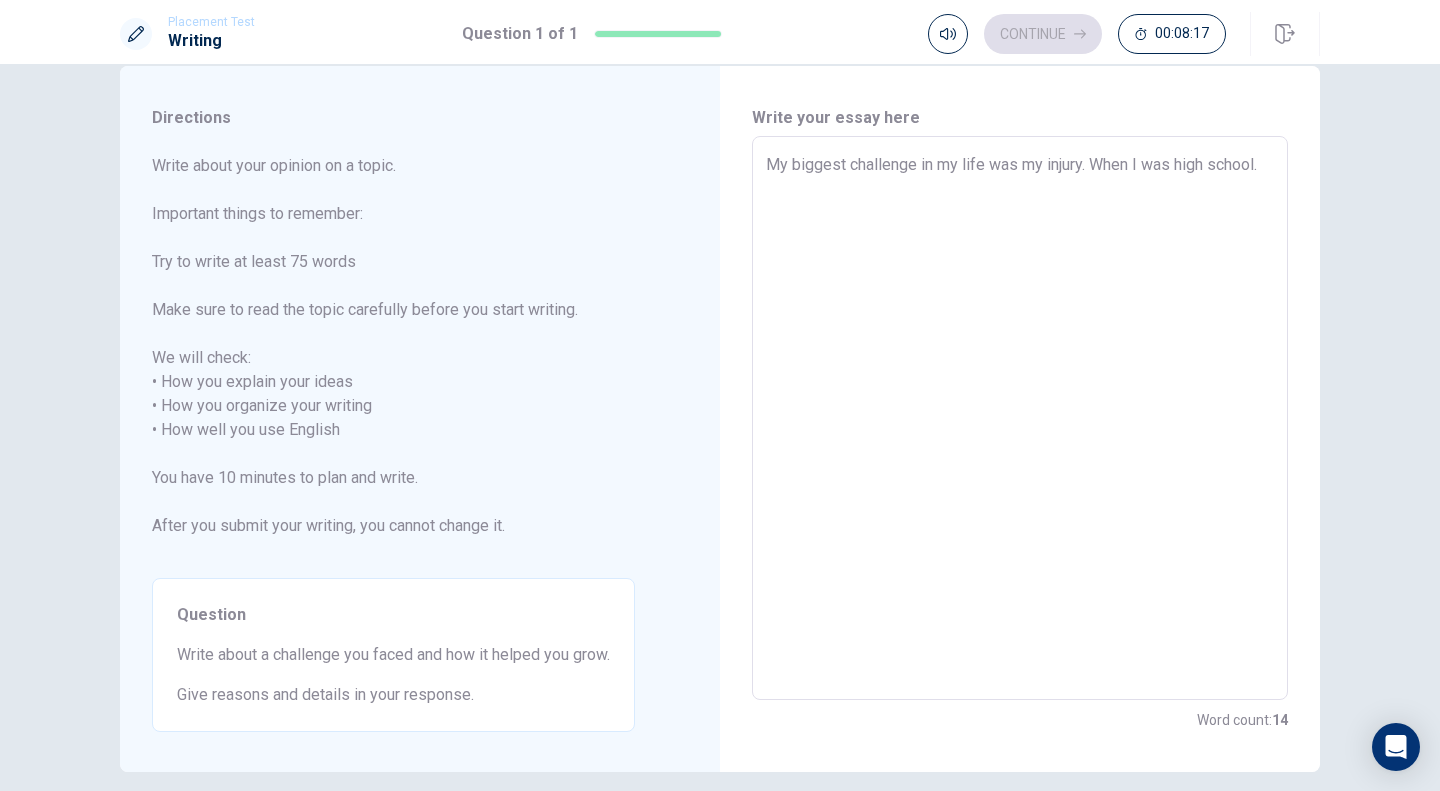 click on "My biggest challenge in my life was my injury. When I was high school." at bounding box center (1020, 418) 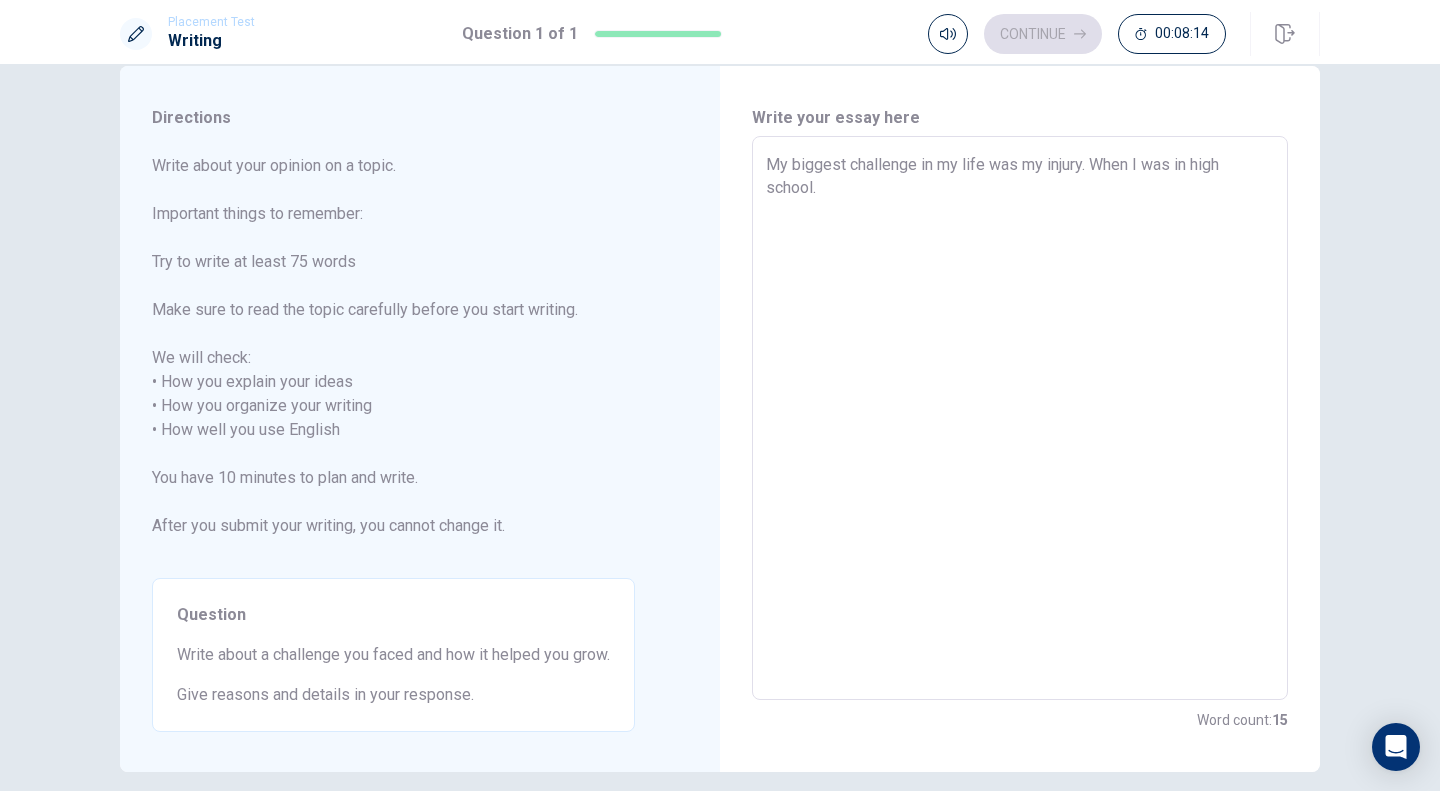 click on "My biggest challenge in my life was my injury. When I was in high school." at bounding box center (1020, 418) 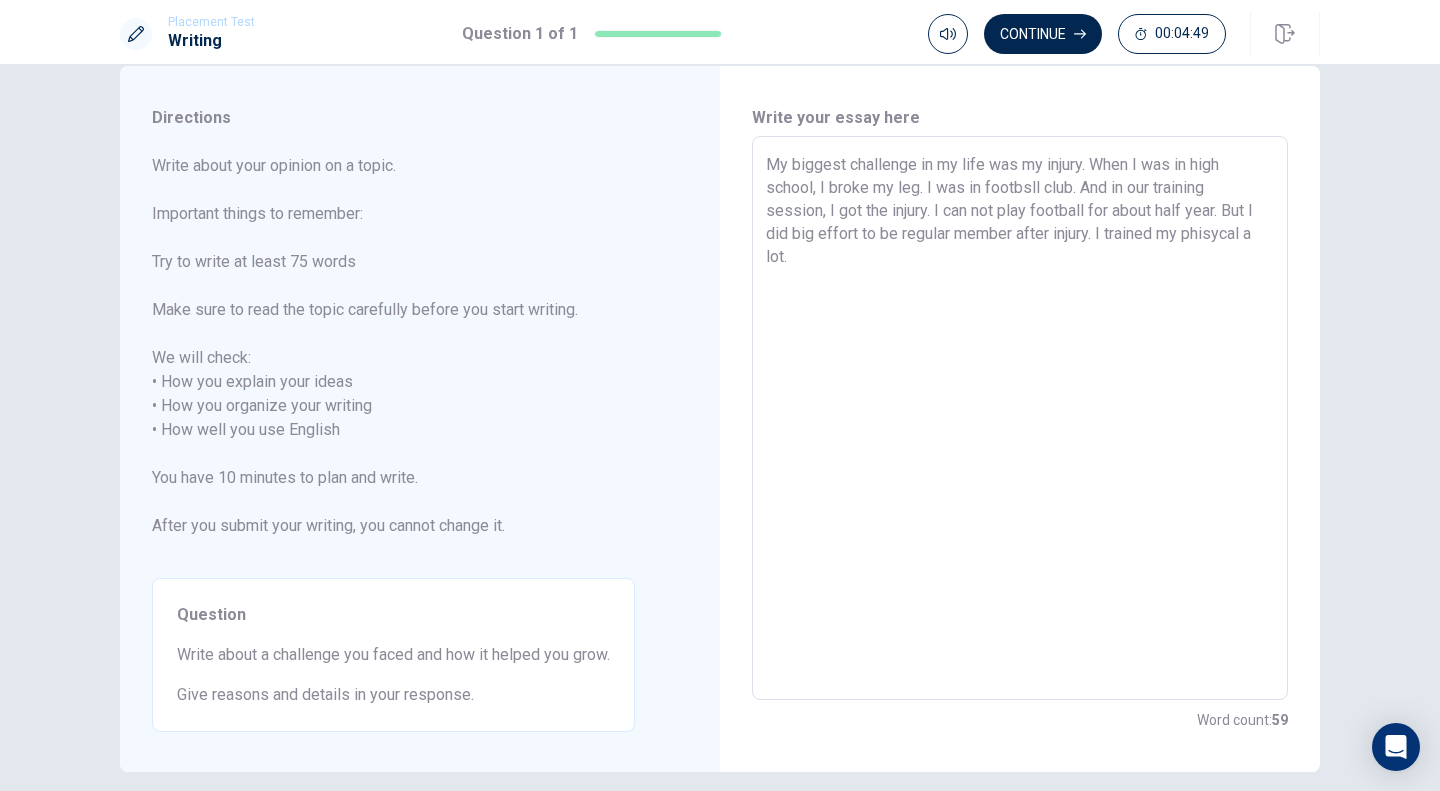 click on "My biggest challenge in my life was my injury. When I was in high school, I broke my leg. I was in footbsll club. And in our training session, I got the injury. I can not play football for about half year. But I did big effort to be regular member after injury. I trained my phisycal a lot." at bounding box center [1020, 418] 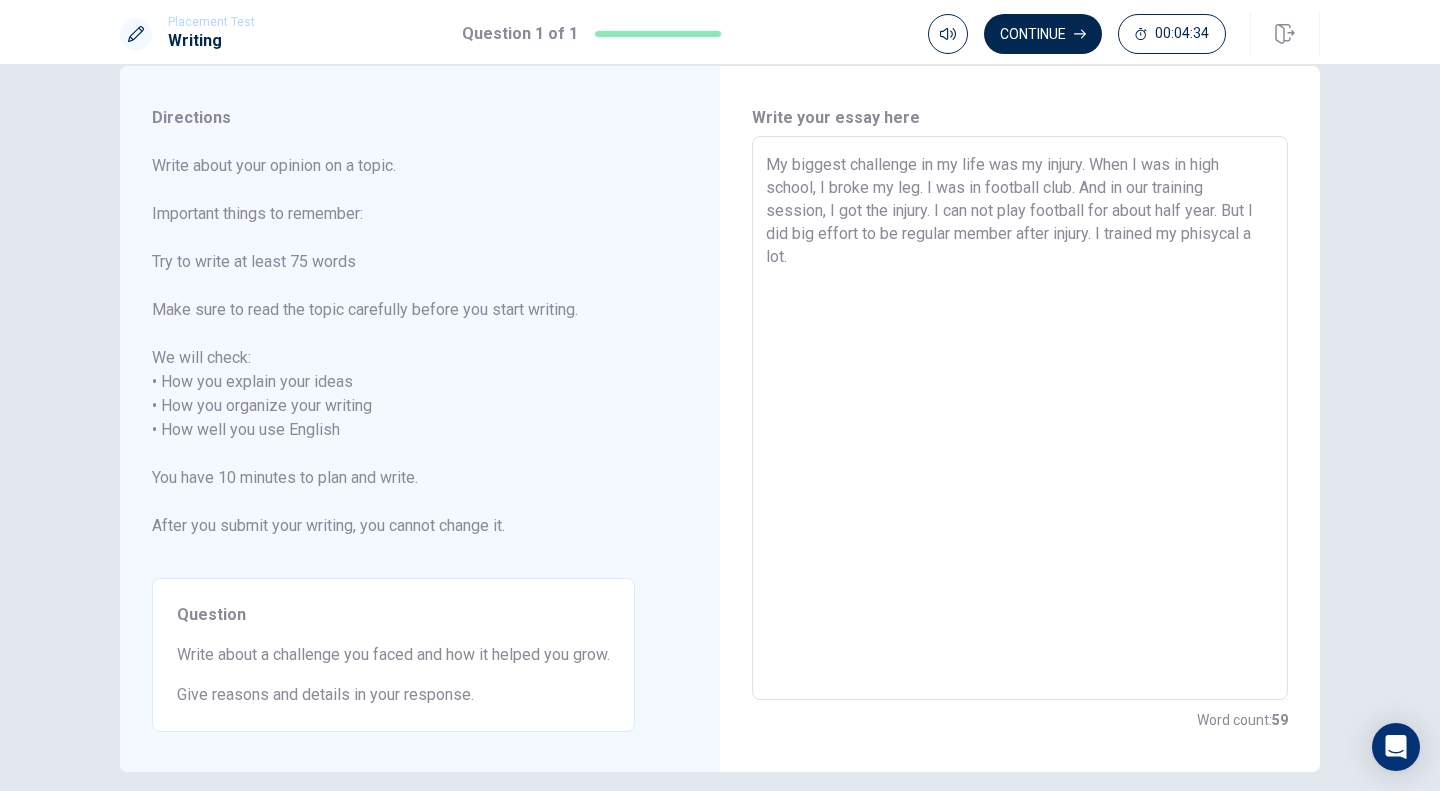 click on "My biggest challenge in my life was my injury. When I was in high school, I broke my leg. I was in football club. And in our training session, I got the injury. I can not play football for about half year. But I did big effort to be regular member after injury. I trained my phisycal a lot." at bounding box center [1020, 418] 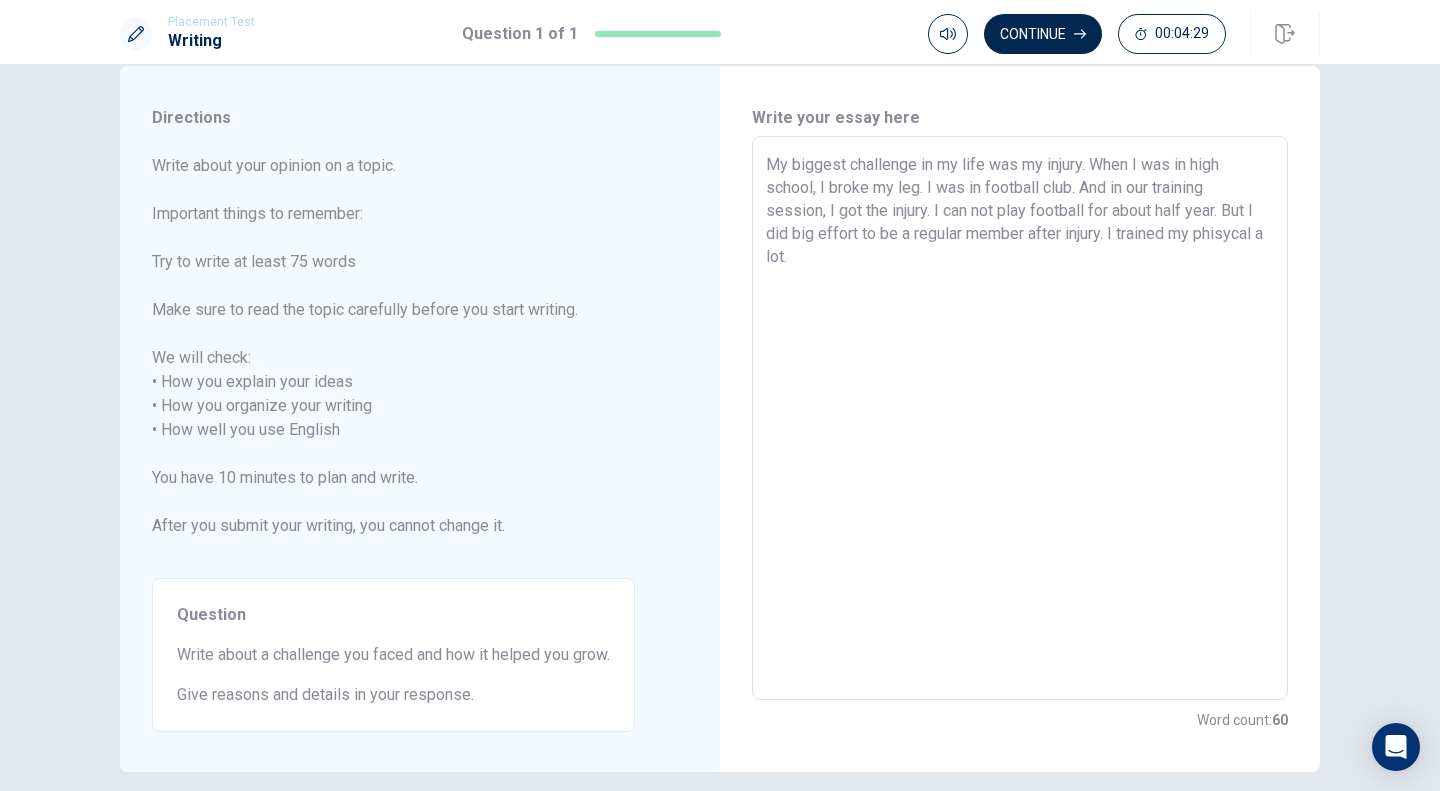 click on "My biggest challenge in my life was my injury. When I was in high school, I broke my leg. I was in football club. And in our training session, I got the injury. I can not play football for about half year. But I did big effort to be a regular member after injury. I trained my phisycal a lot." at bounding box center (1020, 418) 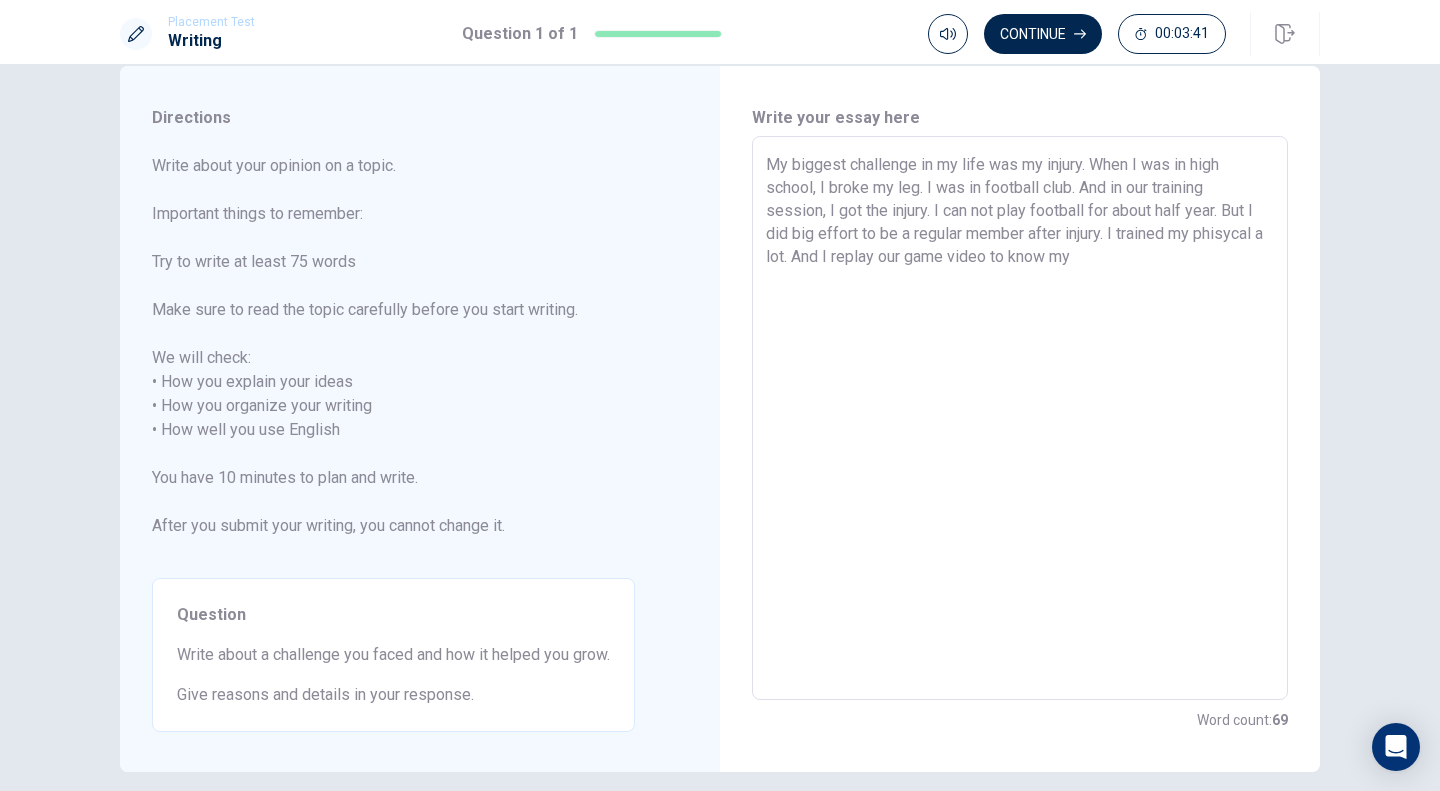 drag, startPoint x: 833, startPoint y: 256, endPoint x: 1129, endPoint y: 274, distance: 296.54678 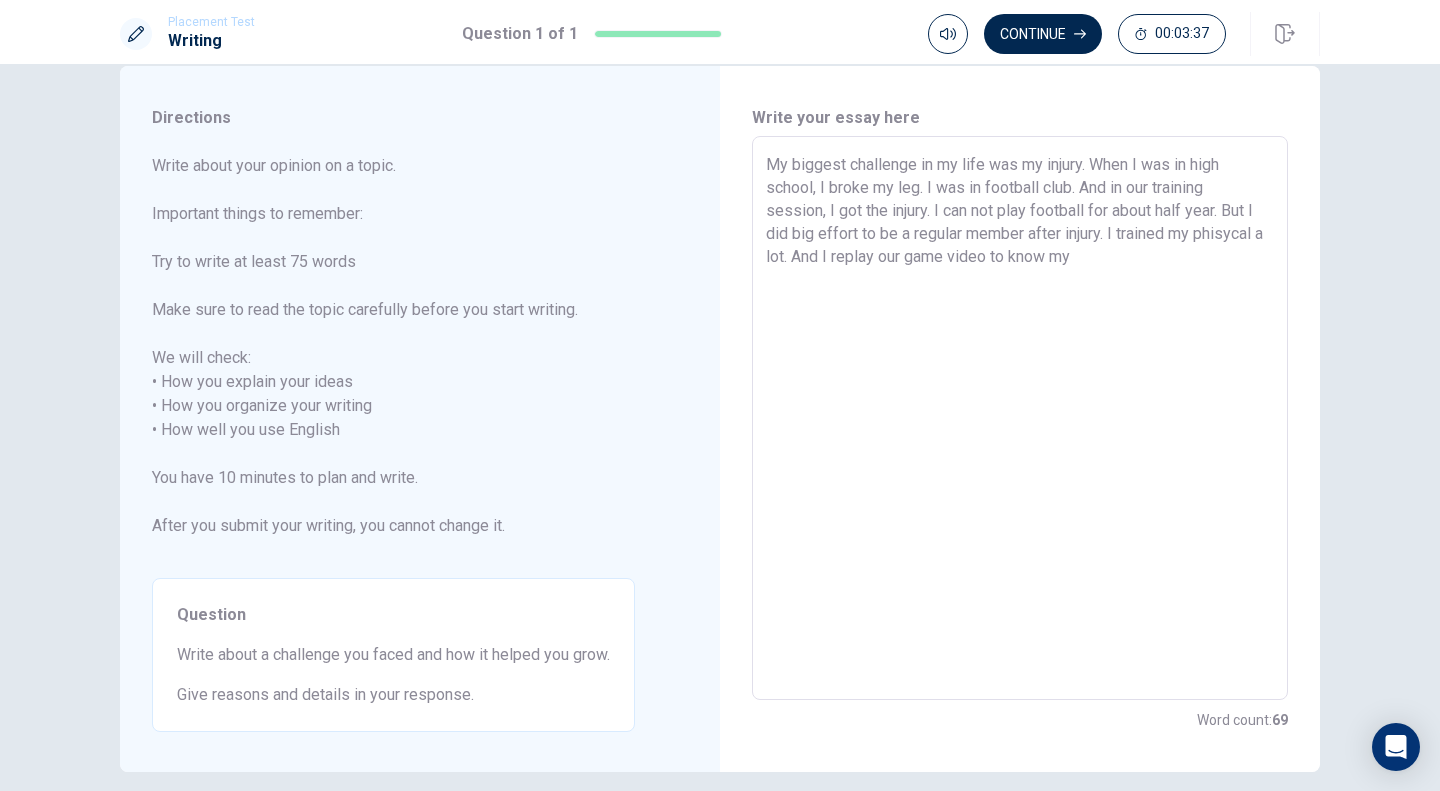 click on "My biggest challenge in my life was my injury. When I was in high school, I broke my leg. I was in football club. And in our training session, I got the injury. I can not play football for about half year. But I did big effort to be a regular member after injury. I trained my phisycal a lot. And I replay our game video to know my" at bounding box center (1020, 418) 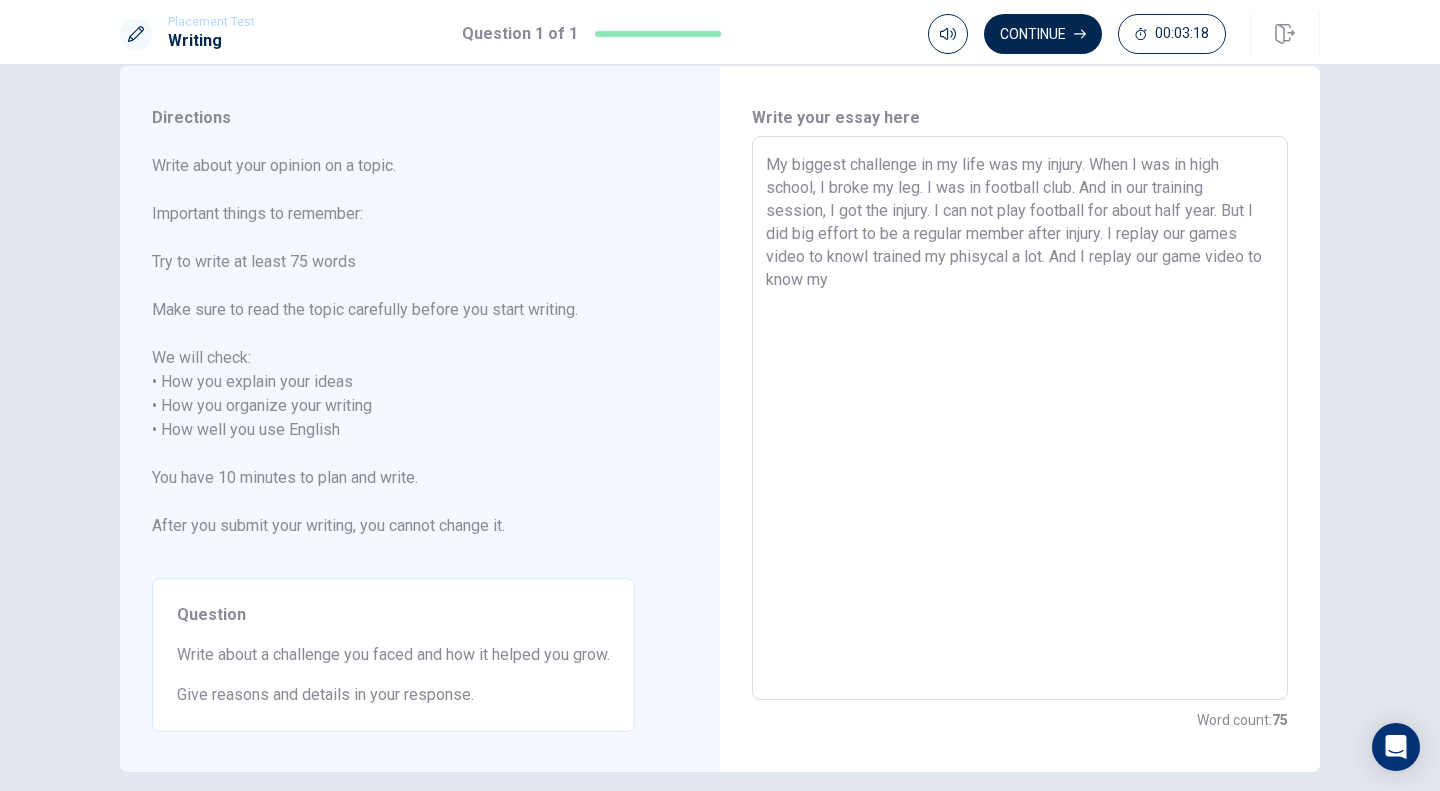 drag, startPoint x: 849, startPoint y: 284, endPoint x: 749, endPoint y: 283, distance: 100.005 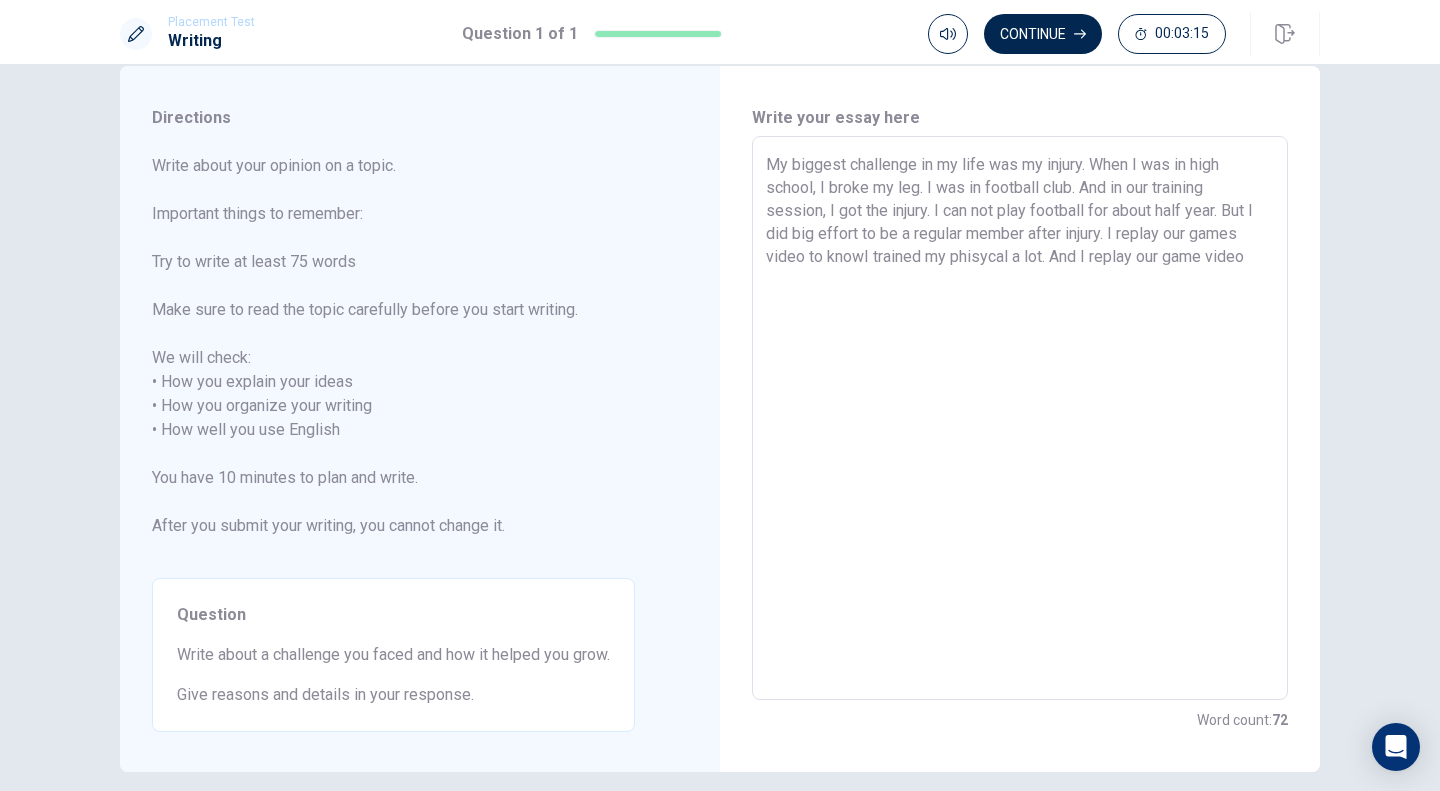drag, startPoint x: 1048, startPoint y: 255, endPoint x: 1242, endPoint y: 254, distance: 194.00258 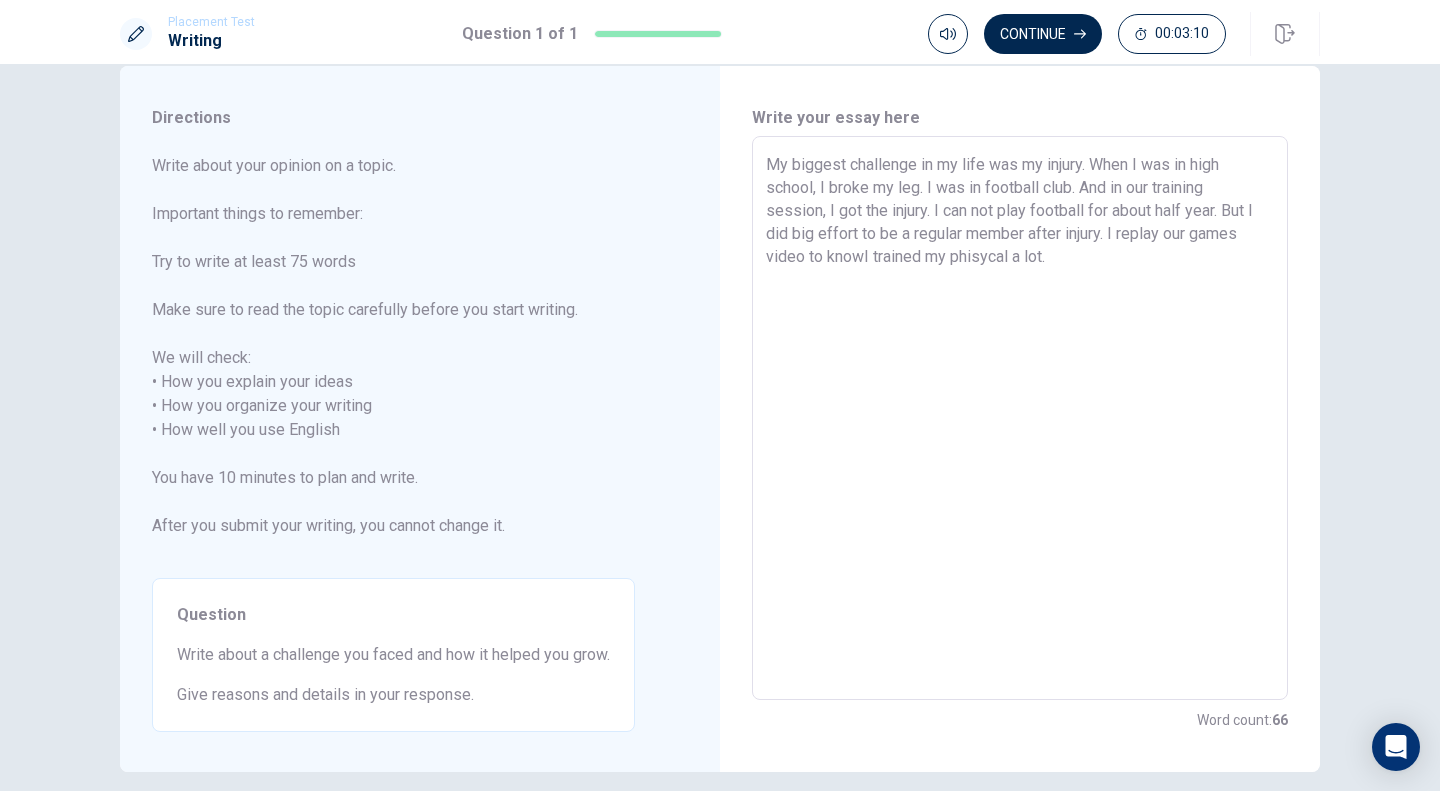 click on "My biggest challenge in my life was my injury. When I was in high school, I broke my leg. I was in football club. And in our training session, I got the injury. I can not play football for about half year. But I did big effort to be a regular member after injury. I replay our games video to knowI trained my phisycal a lot." at bounding box center [1020, 418] 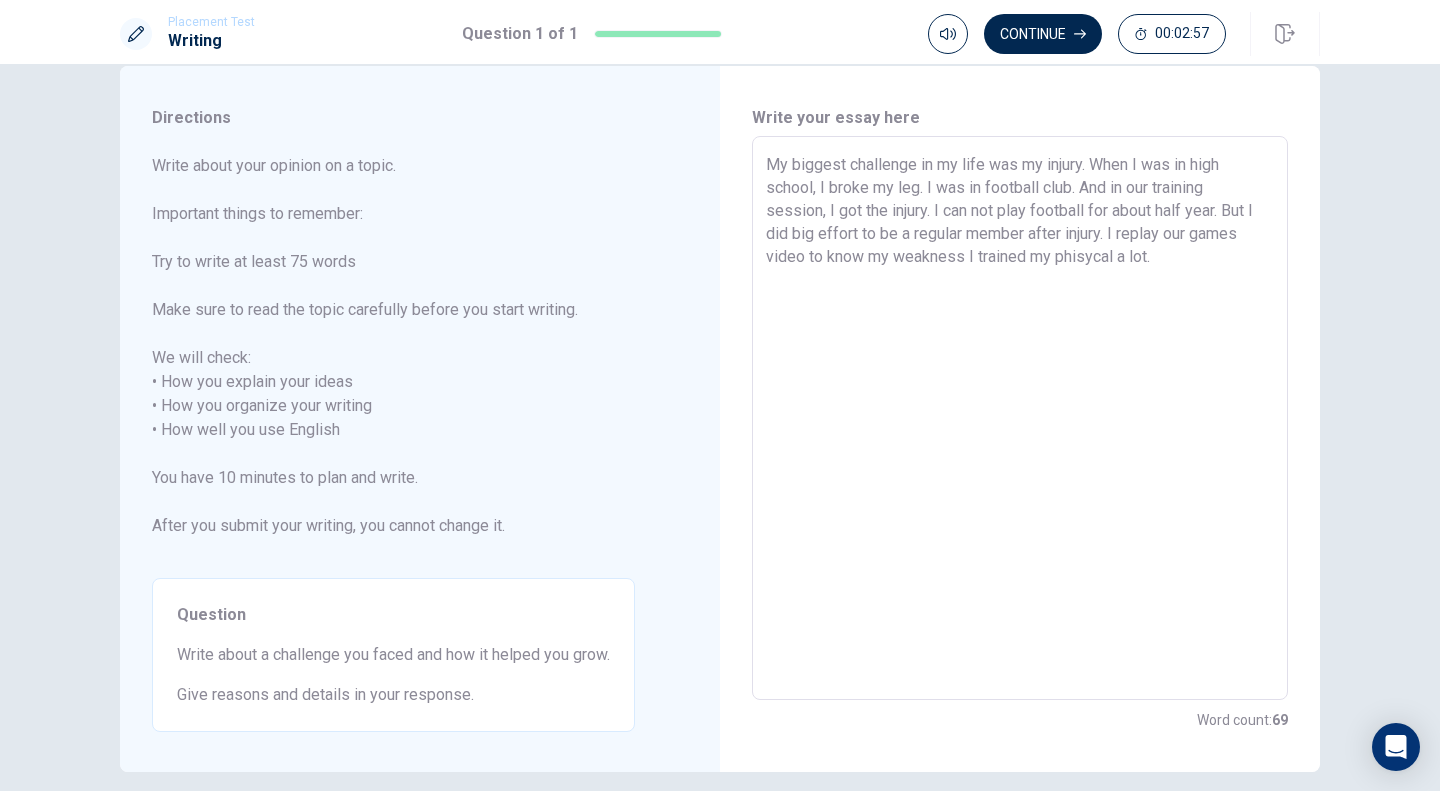 click on "My biggest challenge in my life was my injury. When I was in high school, I broke my leg. I was in football club. And in our training session, I got the injury. I can not play football for about half year. But I did big effort to be a regular member after injury. I replay our games video to know my weakness I trained my phisycal a lot." at bounding box center (1020, 418) 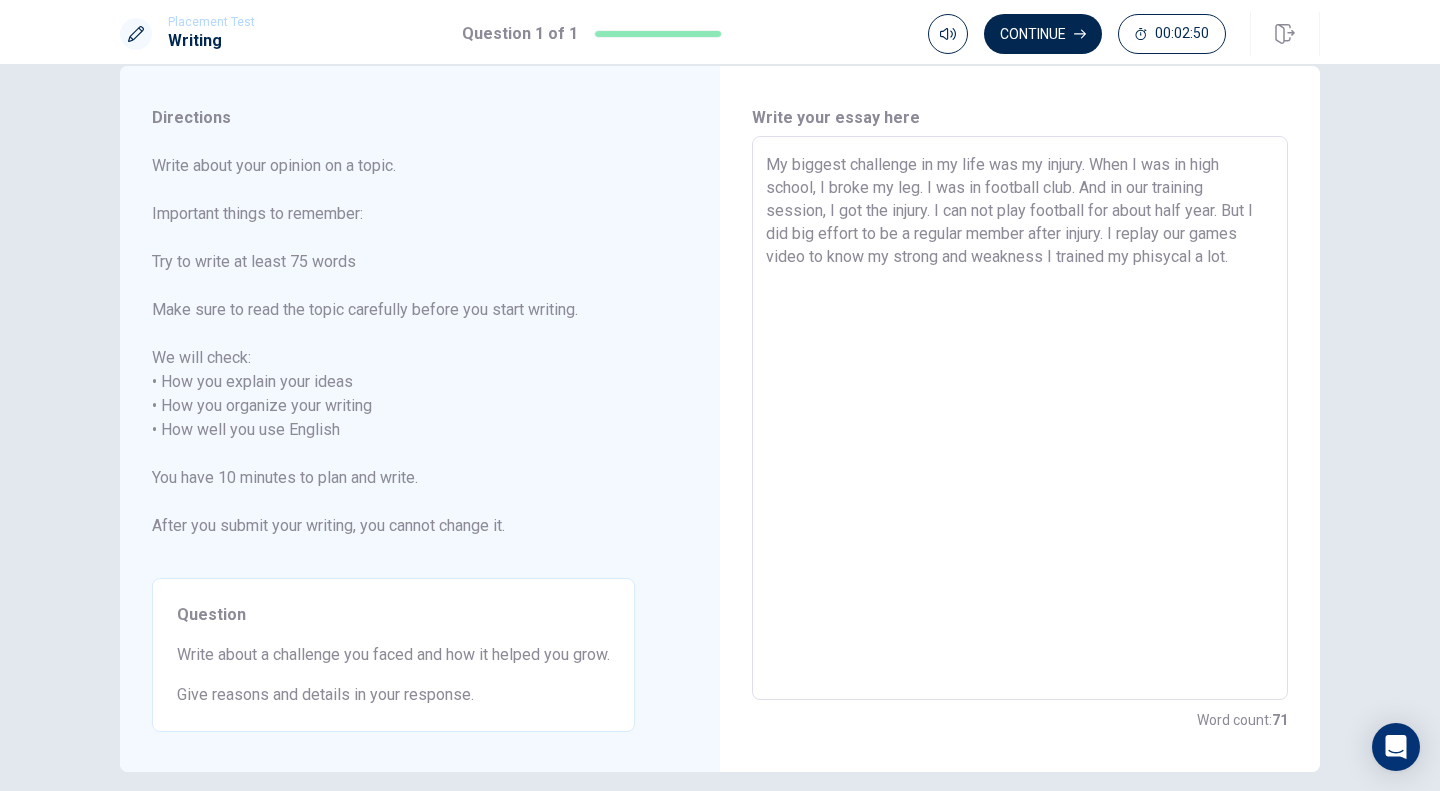 click on "My biggest challenge in my life was my injury. When I was in high school, I broke my leg. I was in football club. And in our training session, I got the injury. I can not play football for about half year. But I did big effort to be a regular member after injury. I replay our games video to know my strong and weakness I trained my phisycal a lot." at bounding box center [1020, 418] 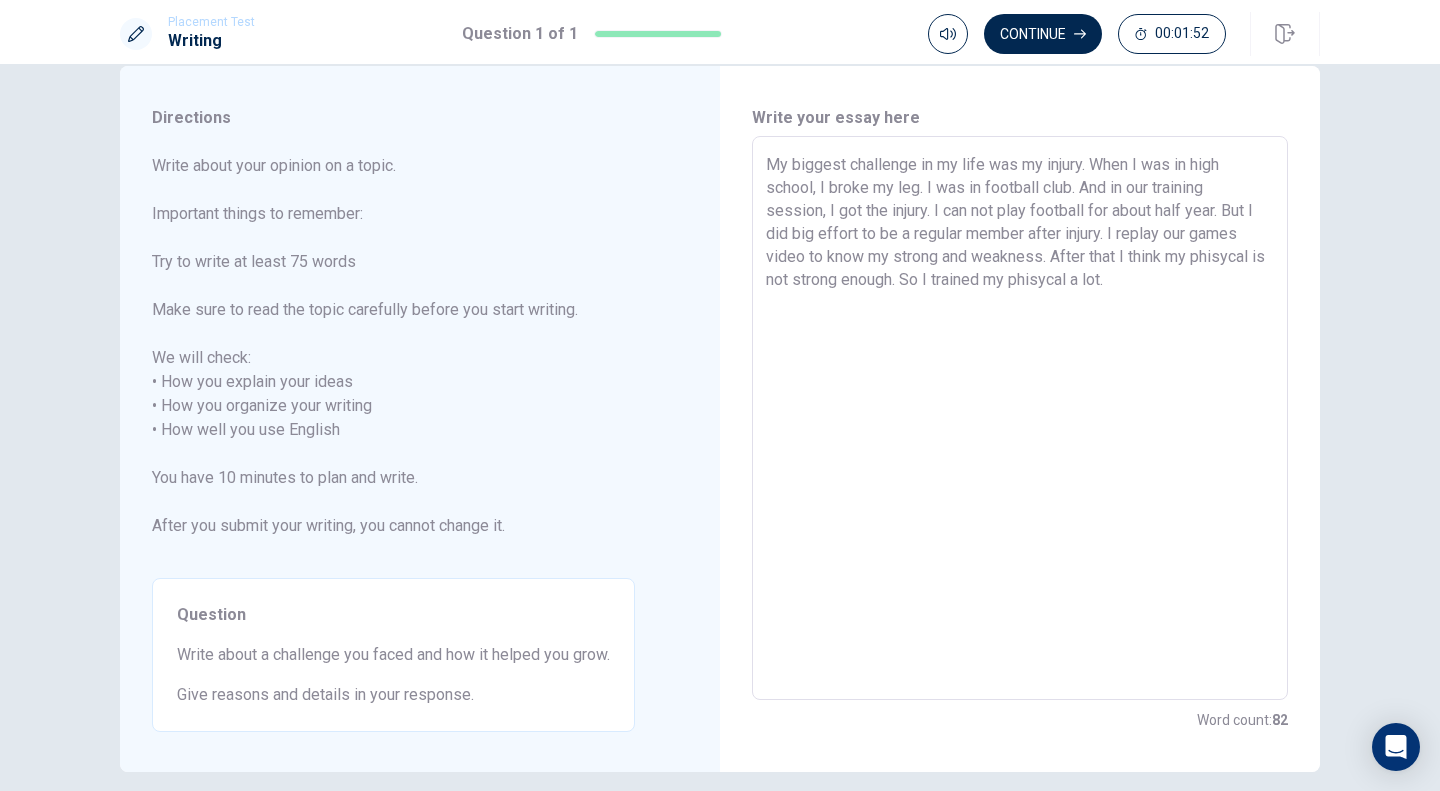 click on "My biggest challenge in my life was my injury. When I was in high school, I broke my leg. I was in football club. And in our training session, I got the injury. I can not play football for about half year. But I did big effort to be a regular member after injury. I replay our games video to know my strong and weakness. After that I think my phisycal is not strong enough. So I trained my phisycal a lot." at bounding box center [1020, 418] 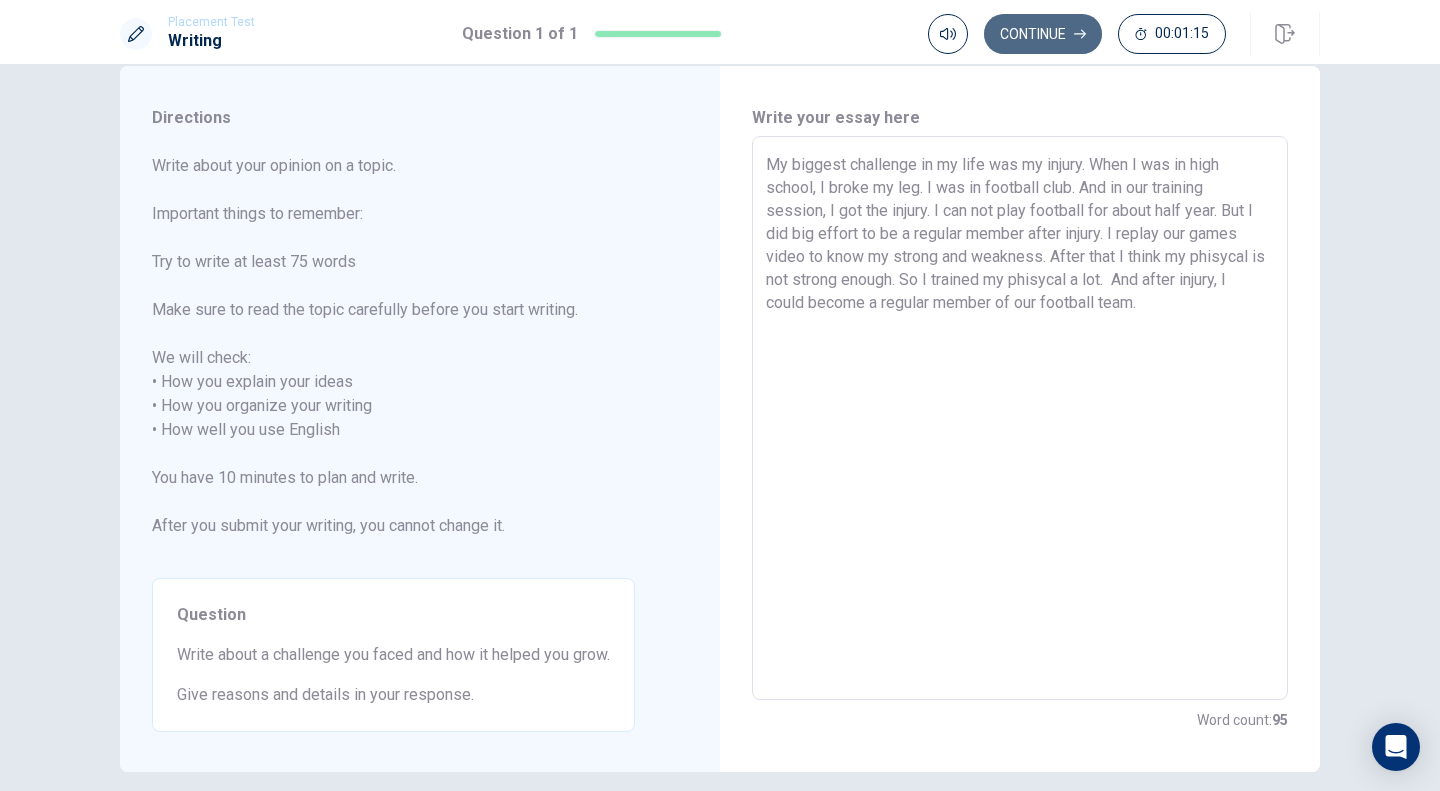 click on "Continue" at bounding box center [1043, 34] 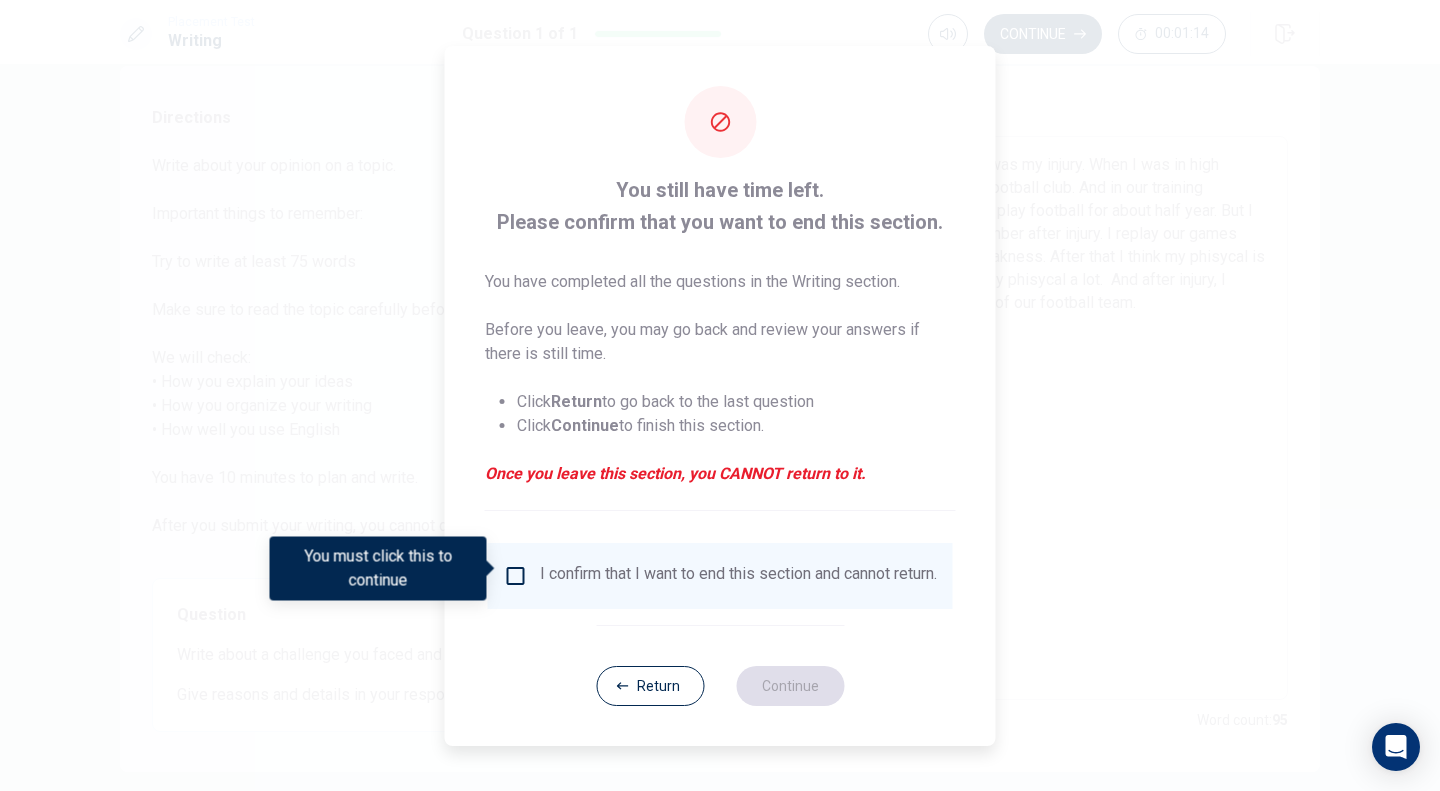 click on "I confirm that I want to end this section and cannot return." at bounding box center (738, 576) 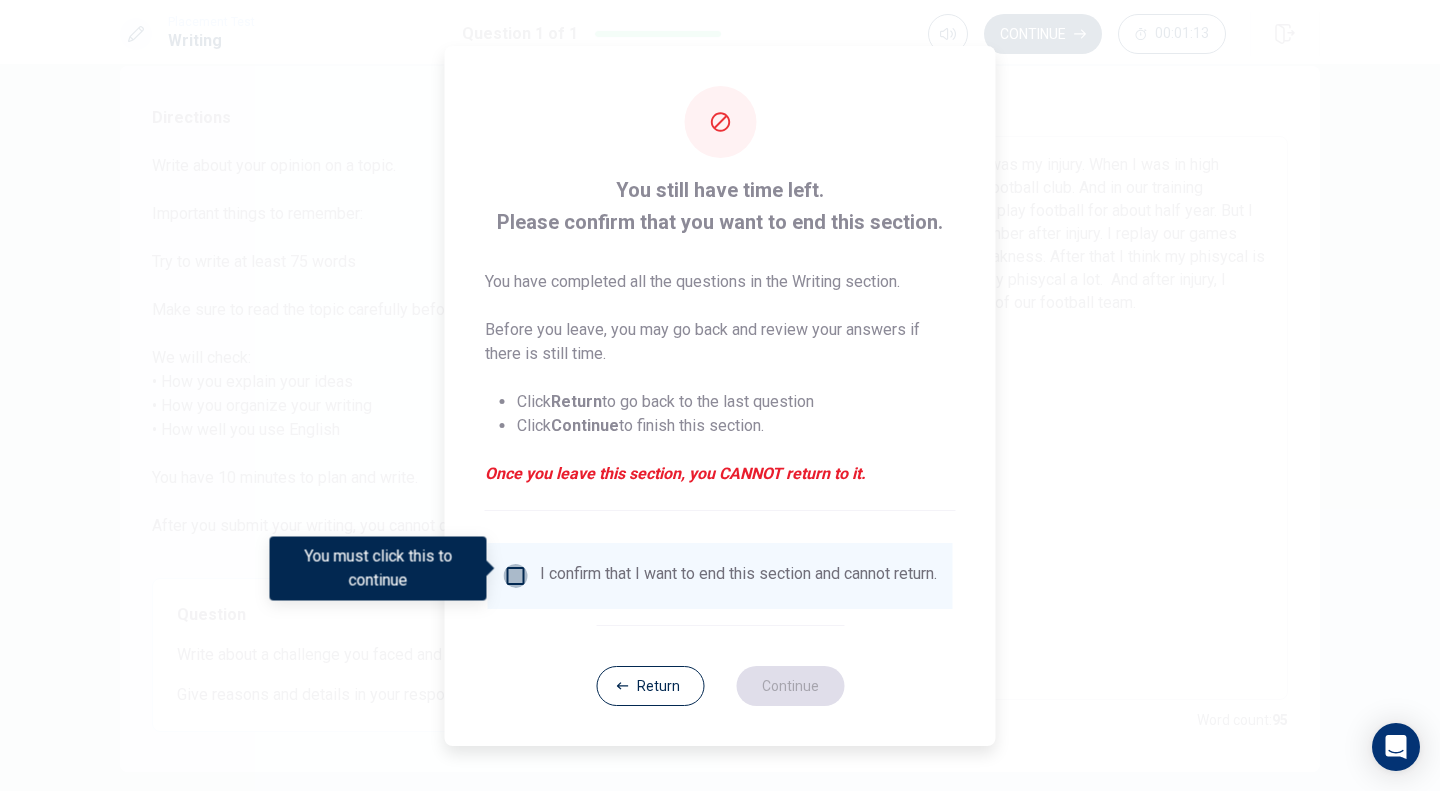 click at bounding box center (516, 576) 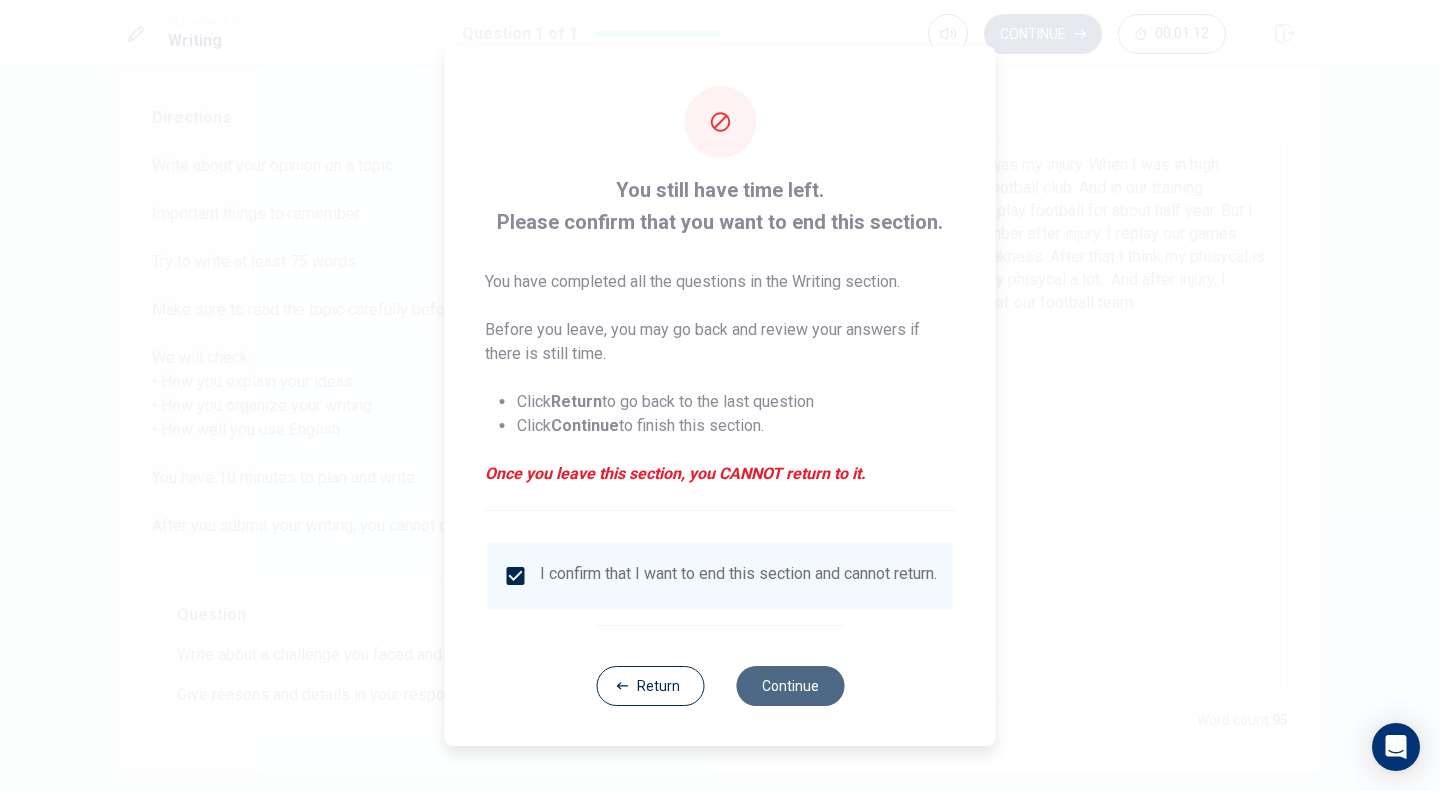 click on "Continue" at bounding box center (790, 686) 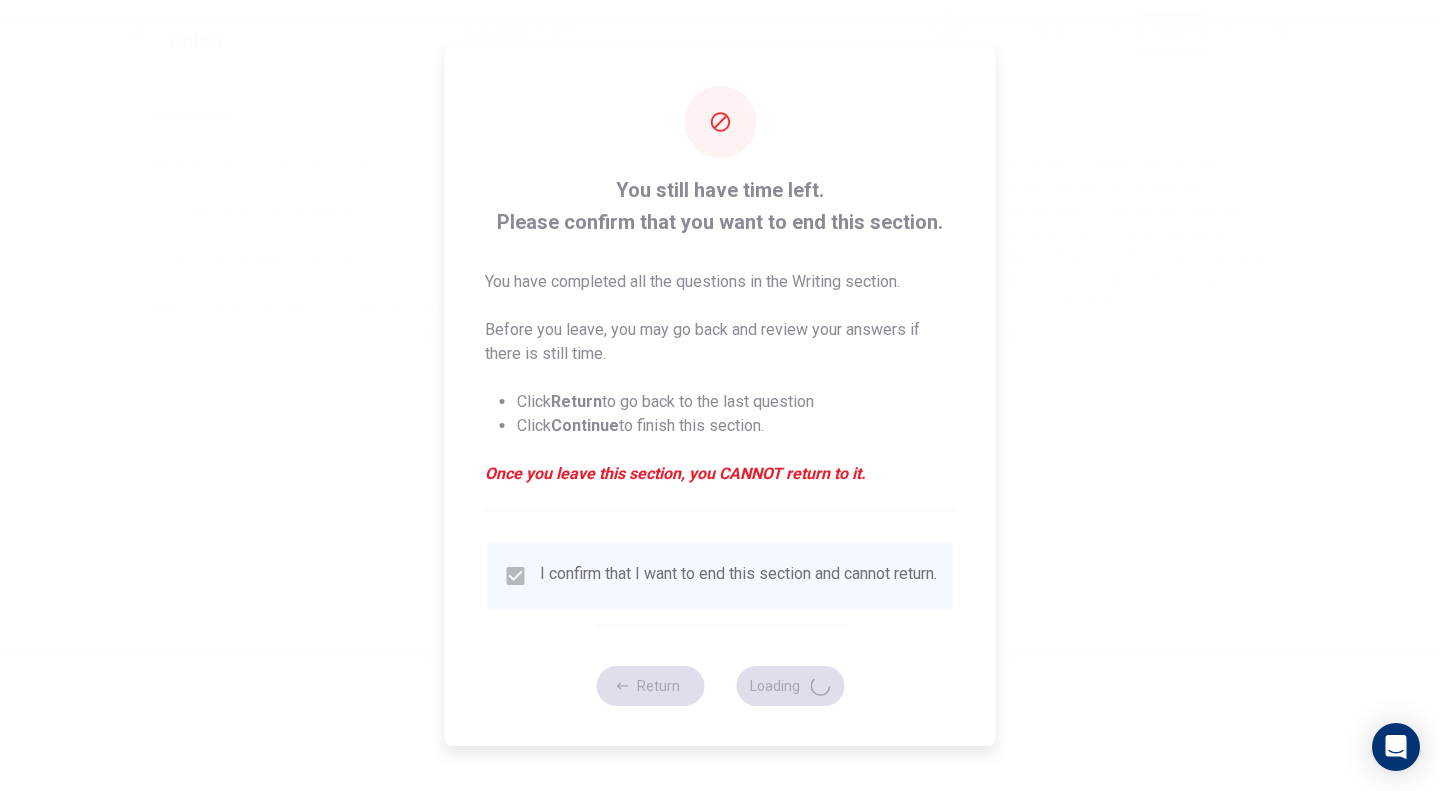 scroll, scrollTop: 0, scrollLeft: 0, axis: both 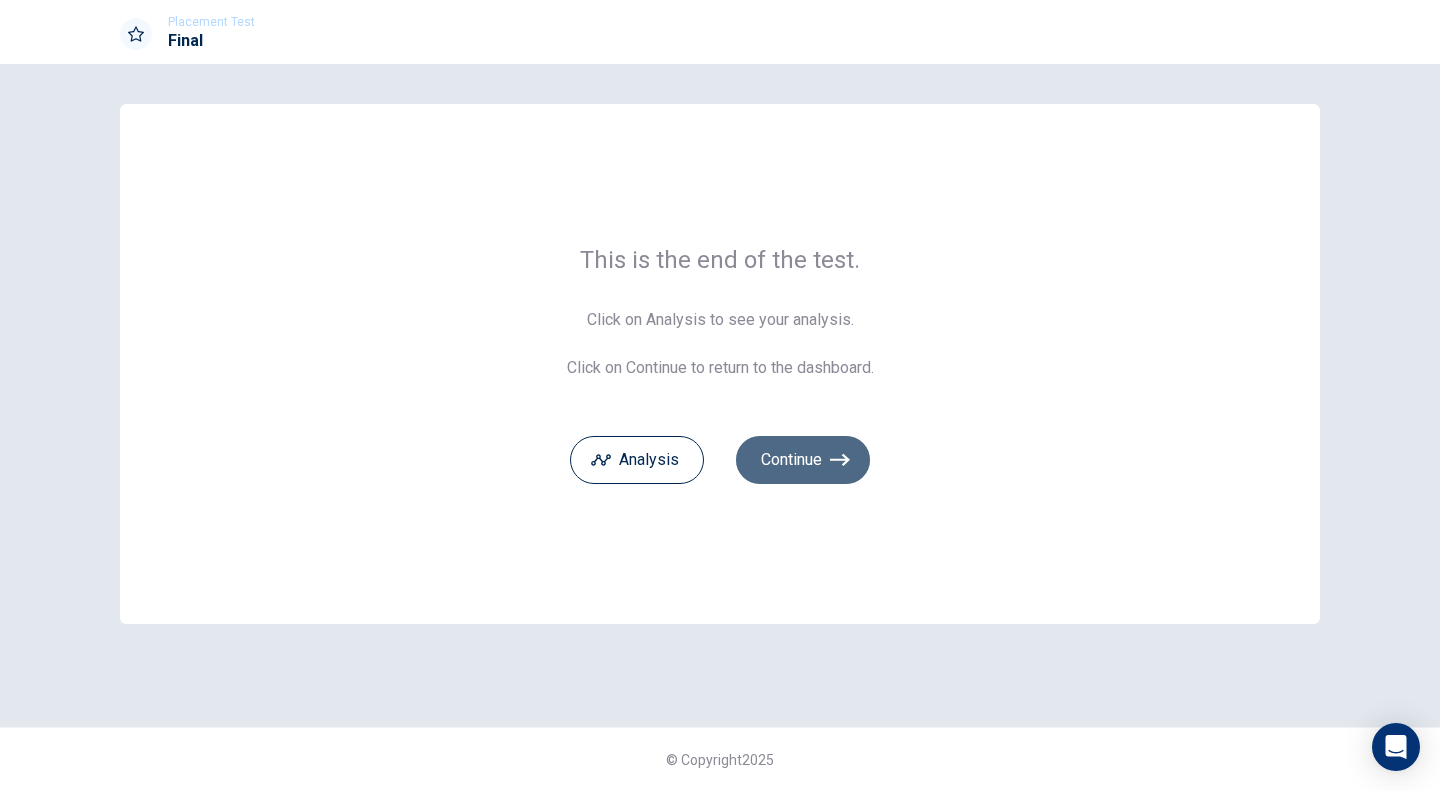 click on "Continue" at bounding box center (803, 460) 